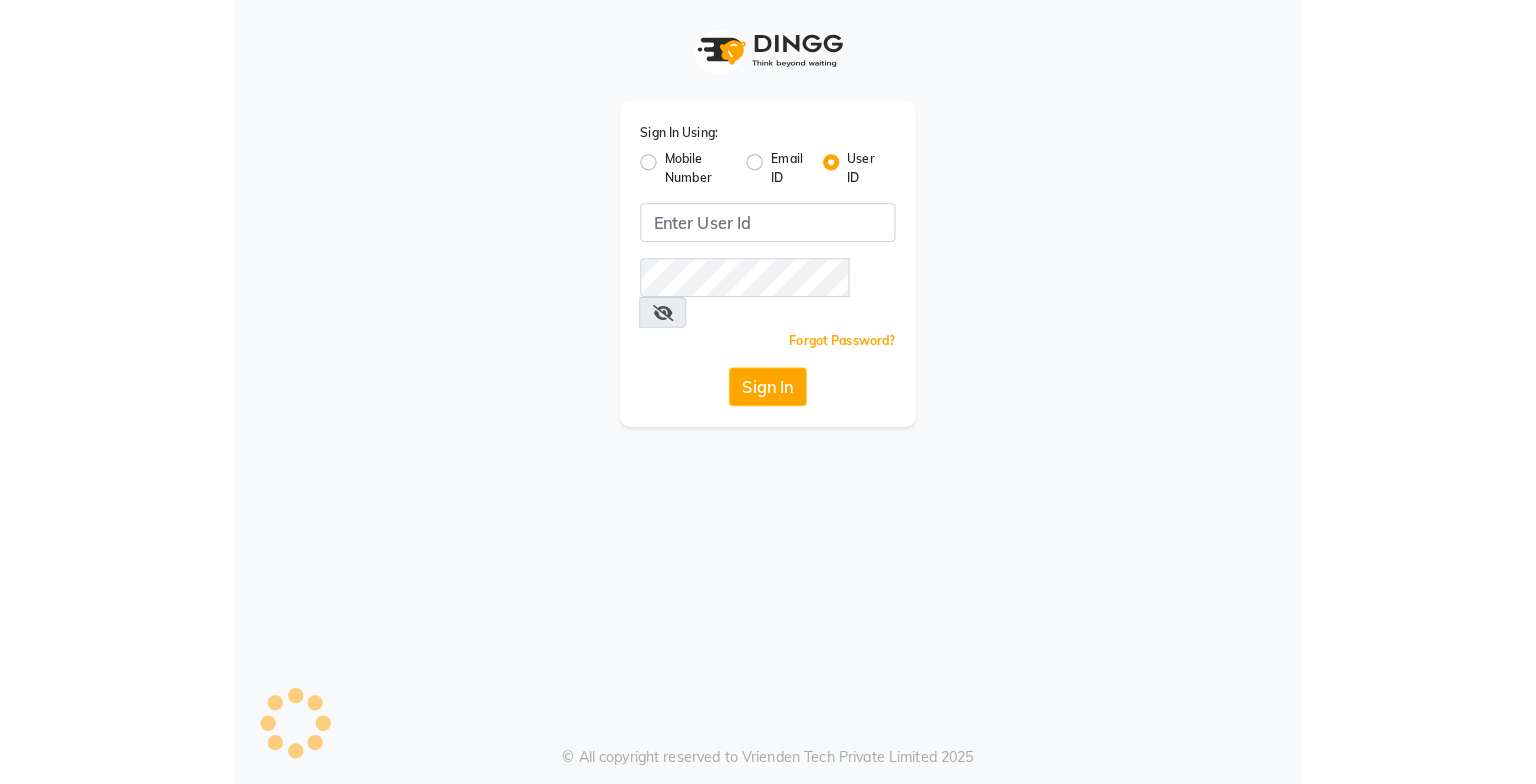scroll, scrollTop: 0, scrollLeft: 0, axis: both 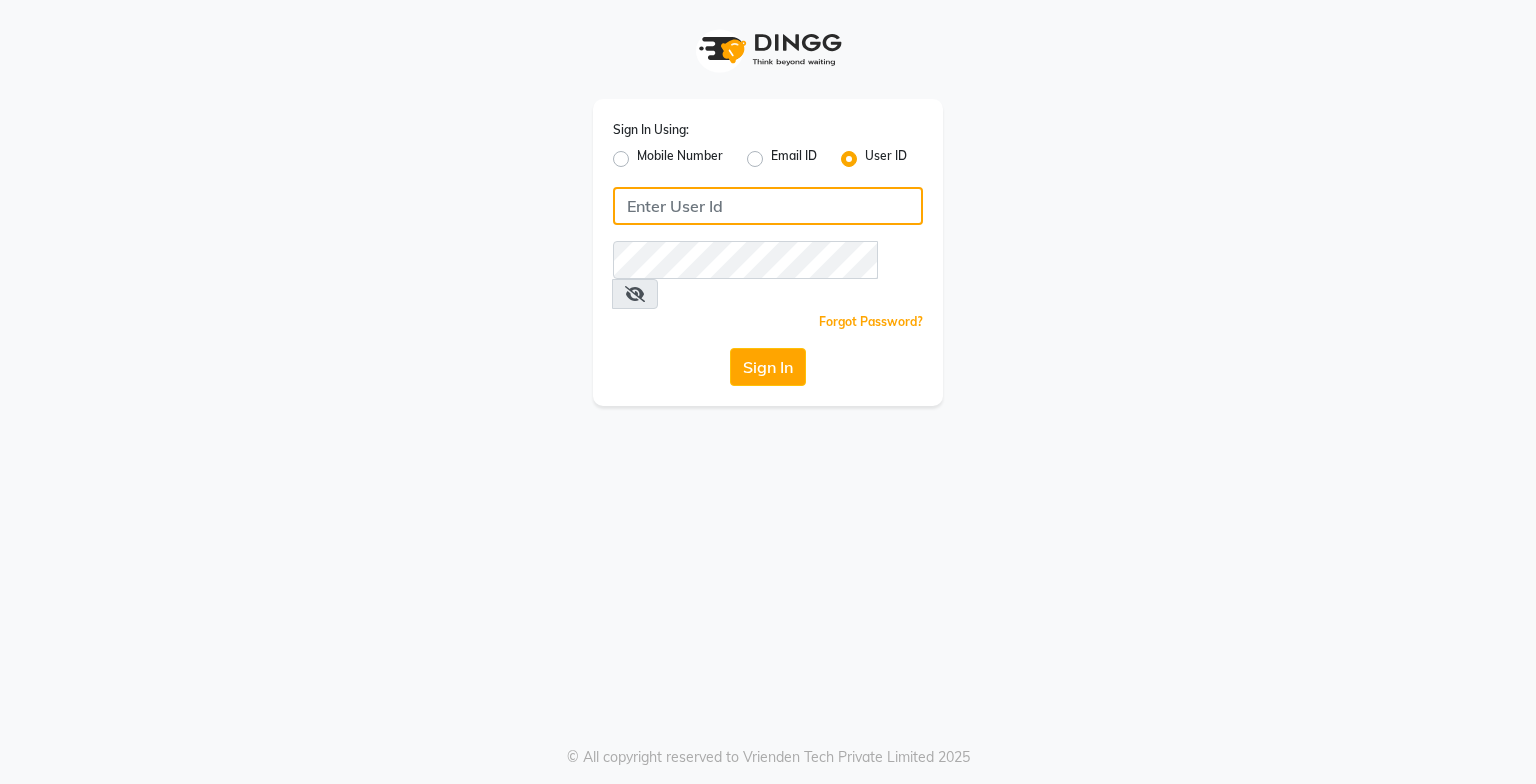 type on "e3750-21" 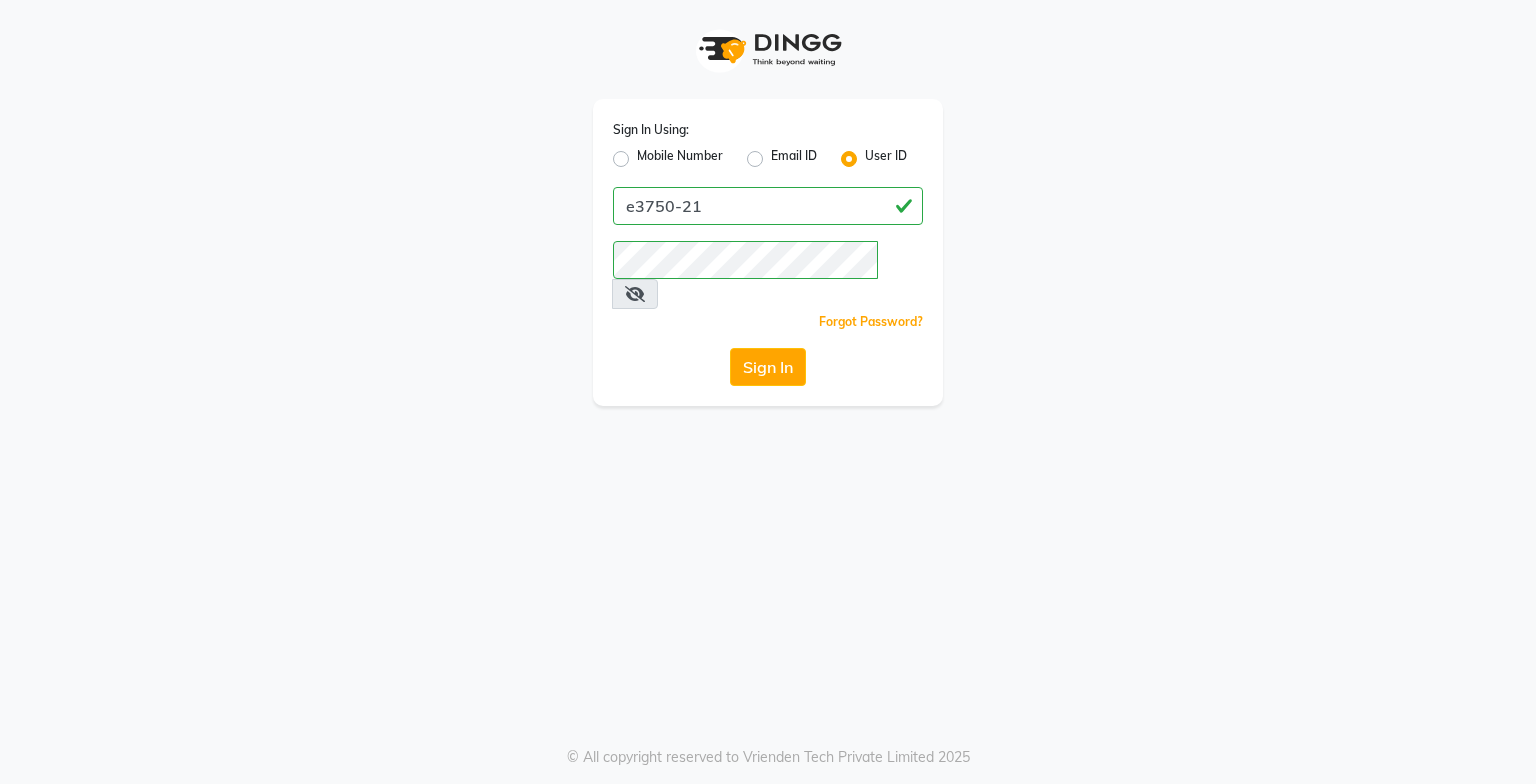 click on "Sign In Using: Mobile Number Email ID User ID e3750-21 Remember me Forgot Password? Sign In" 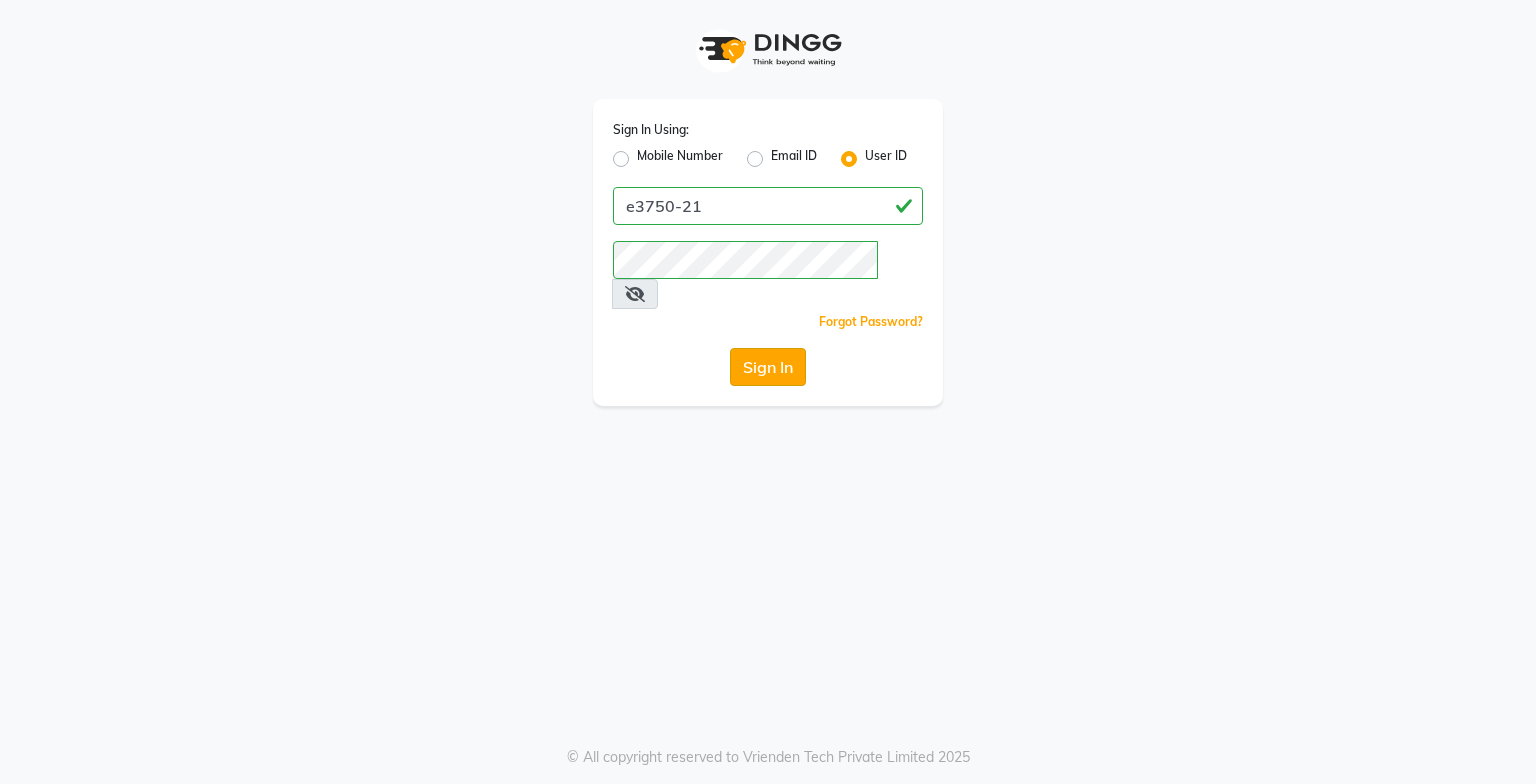 click on "Sign In" 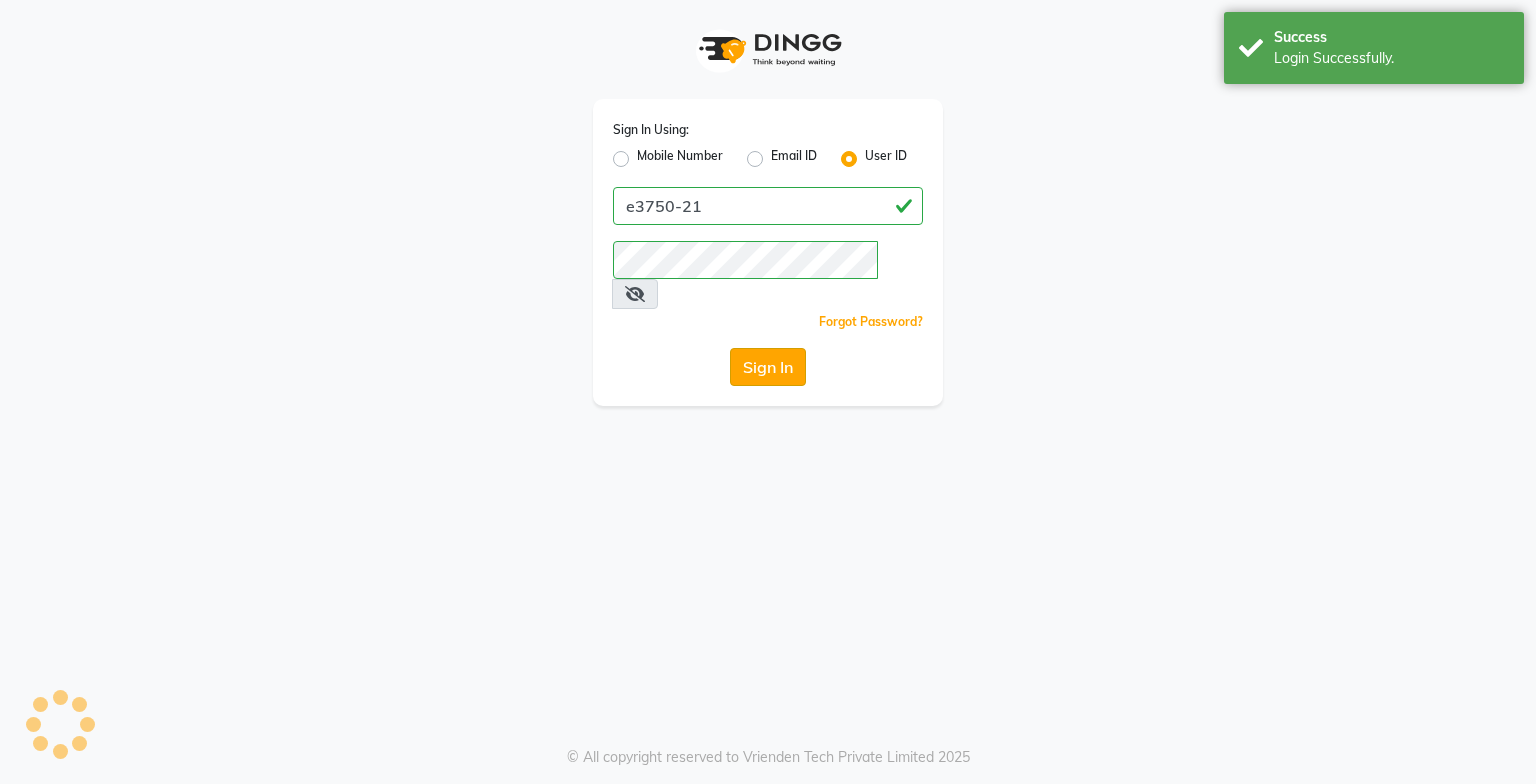 select on "service" 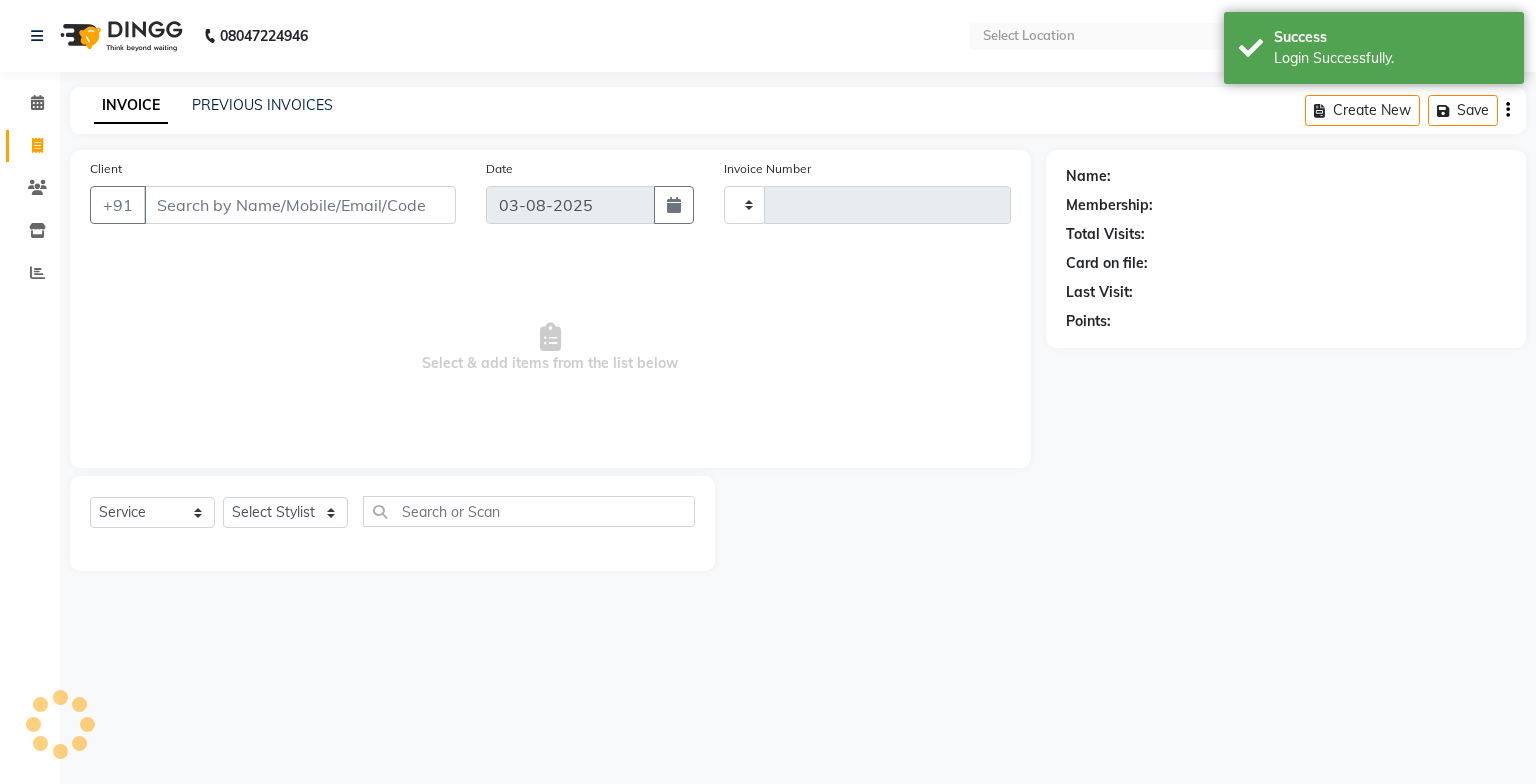 type on "0972" 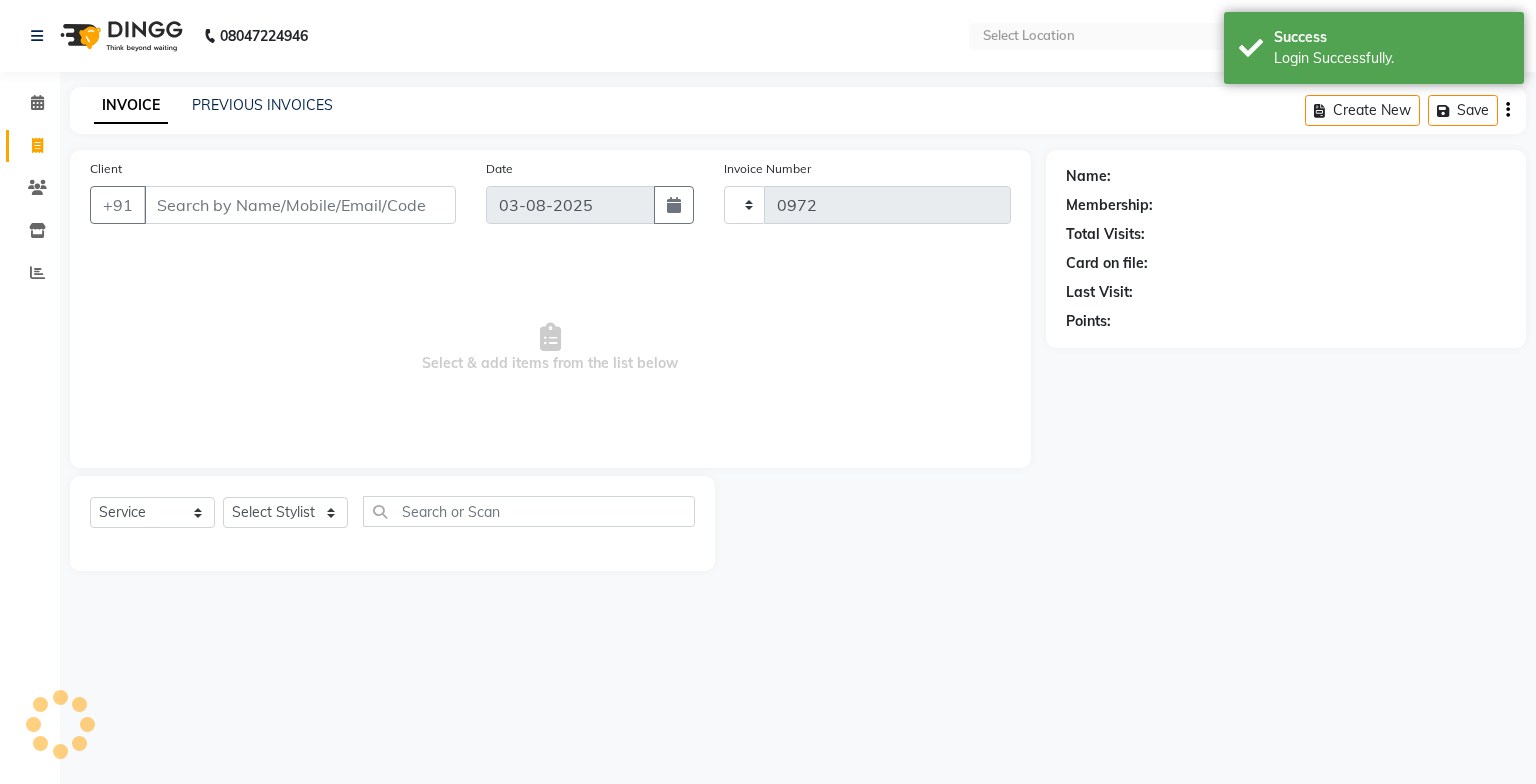 select on "en" 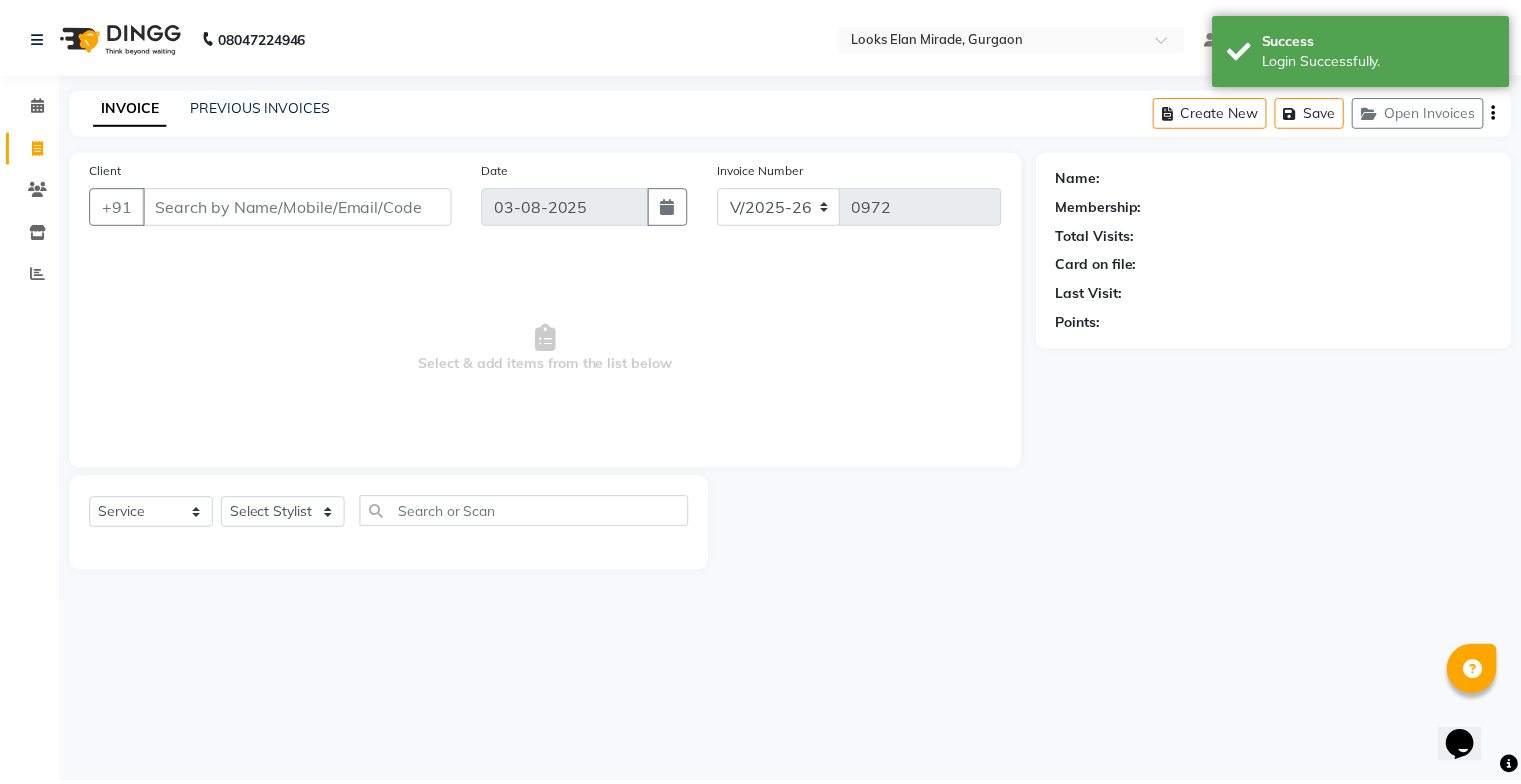 scroll, scrollTop: 0, scrollLeft: 0, axis: both 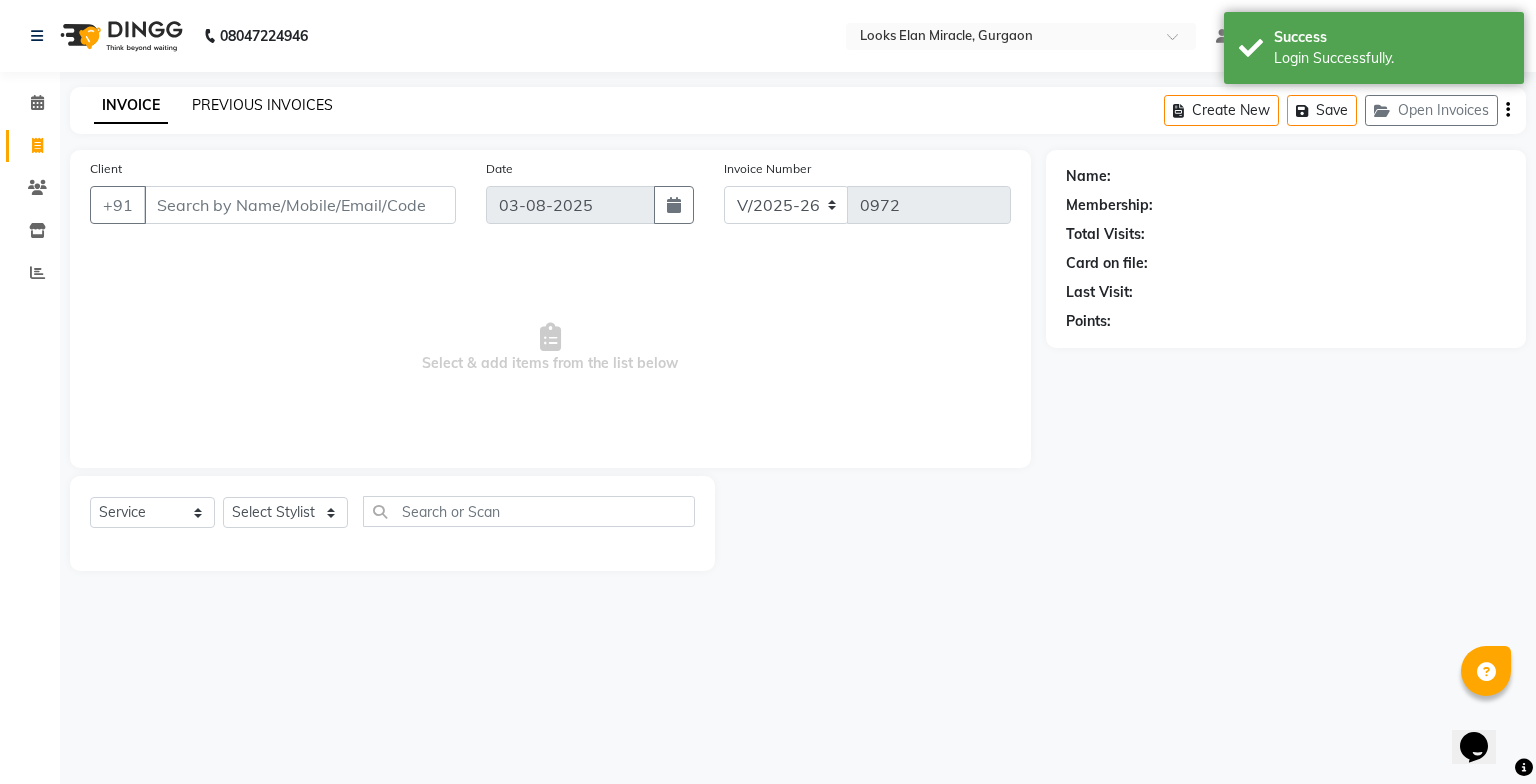 click on "PREVIOUS INVOICES" 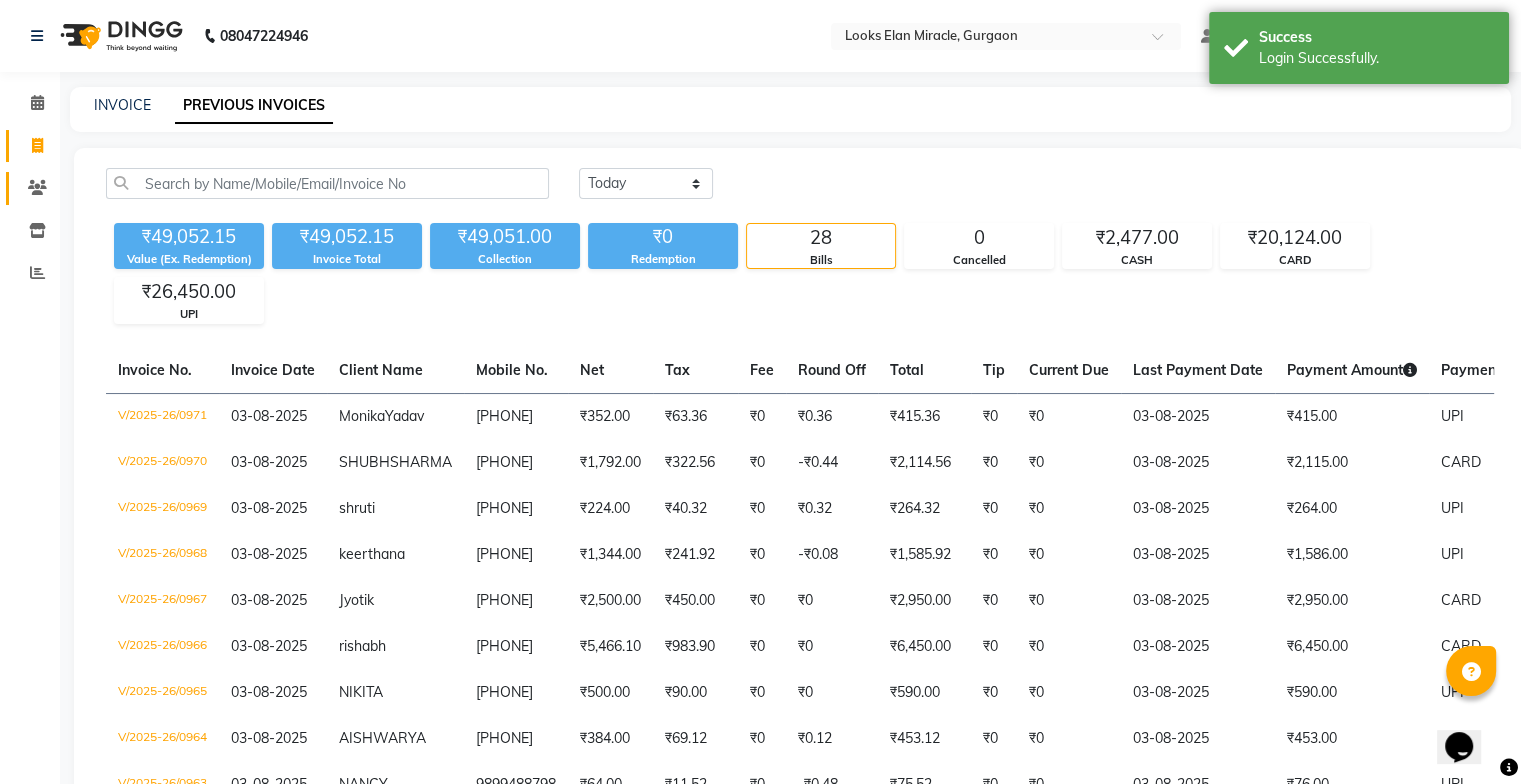 click 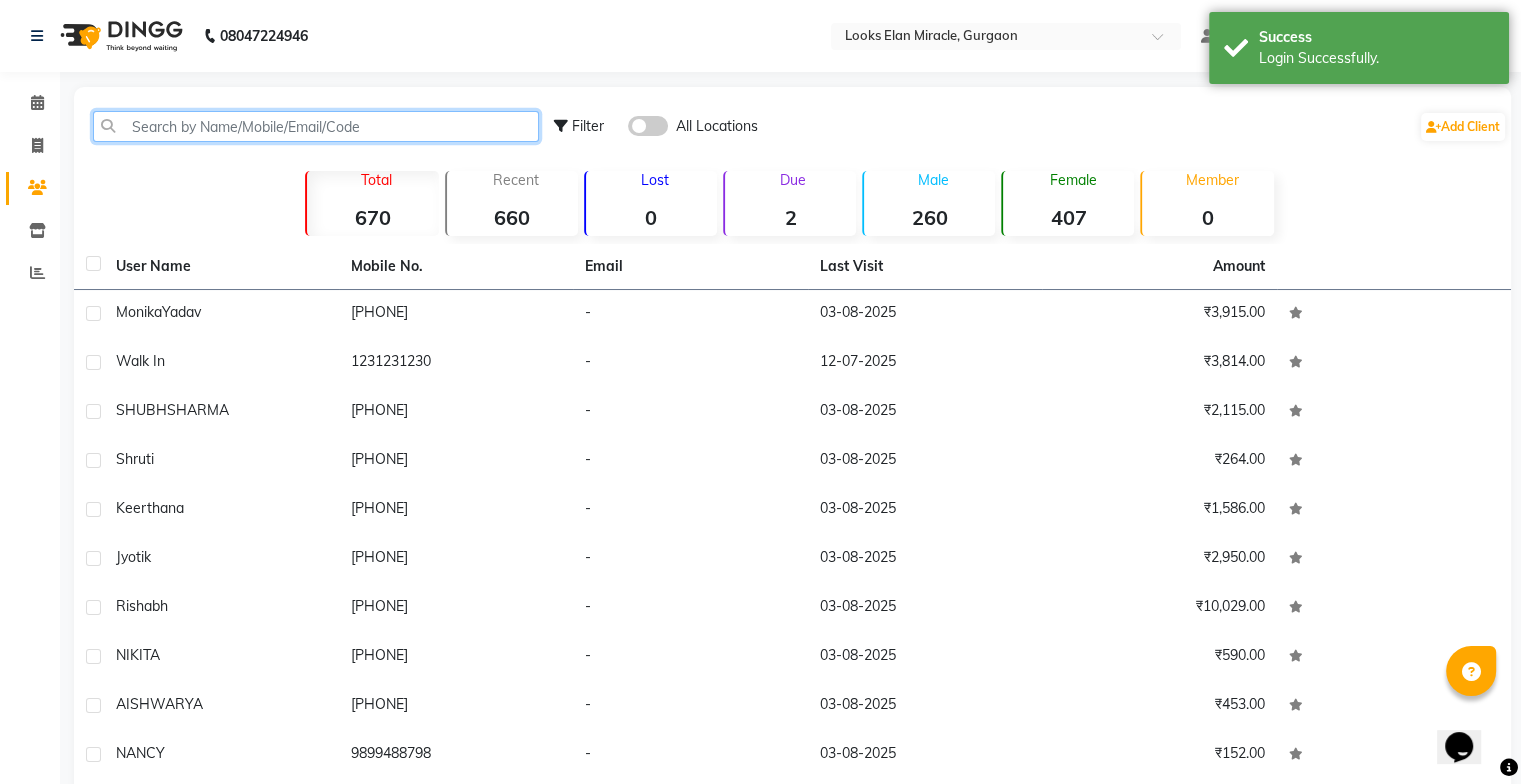 click 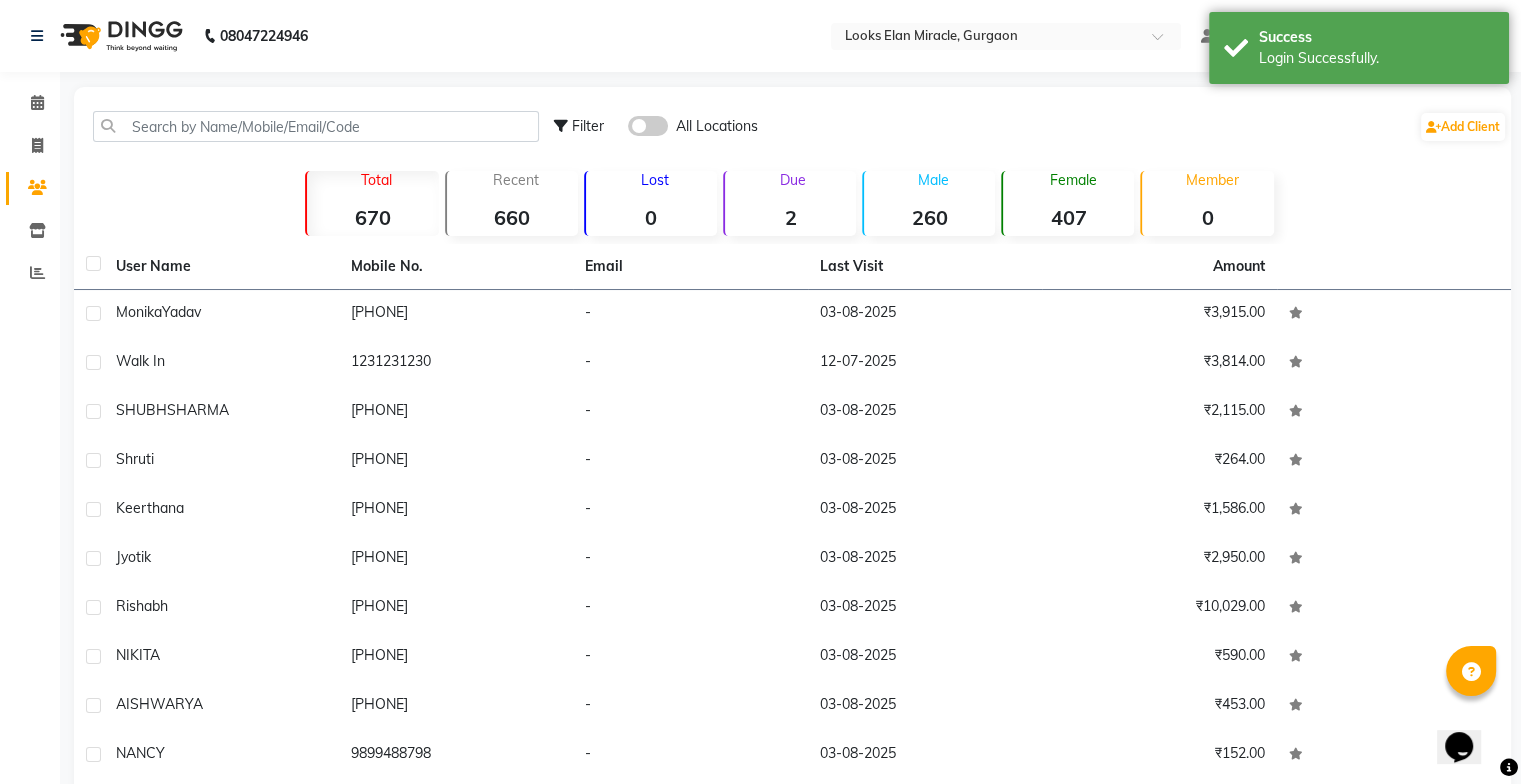 click on "Filter All Locations  Add Client" 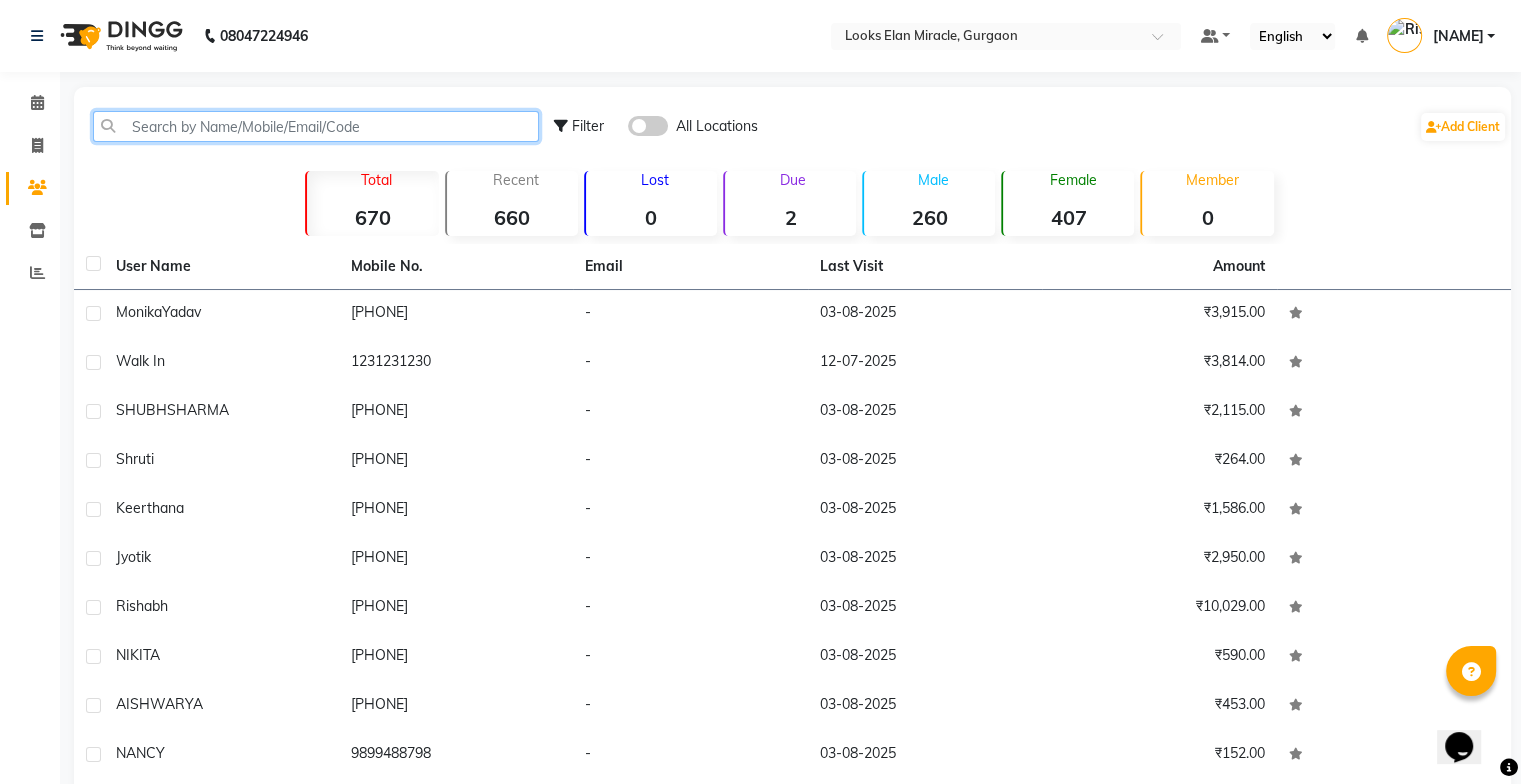 click 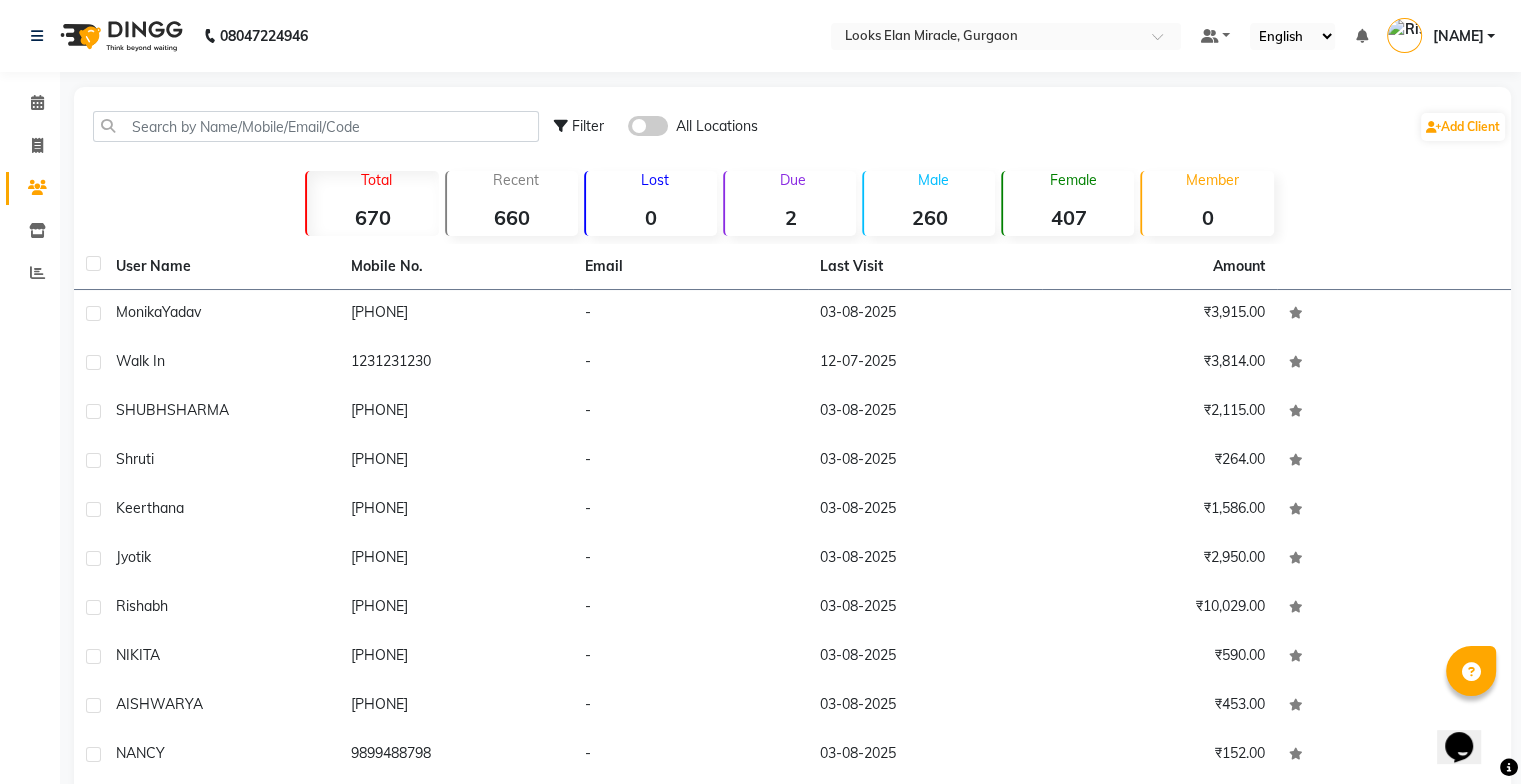 click on "2" 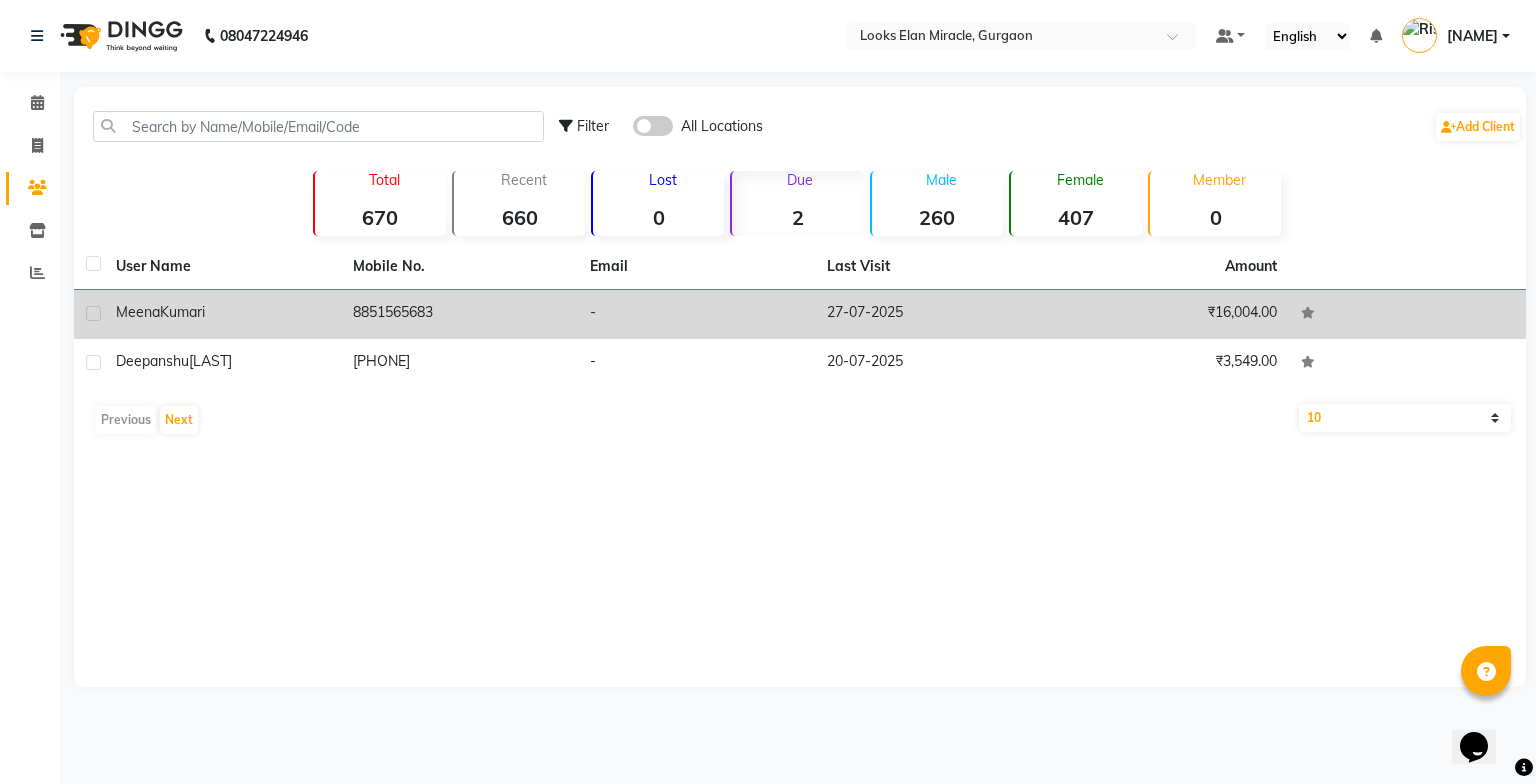 click on "[NAME] [LAST]" 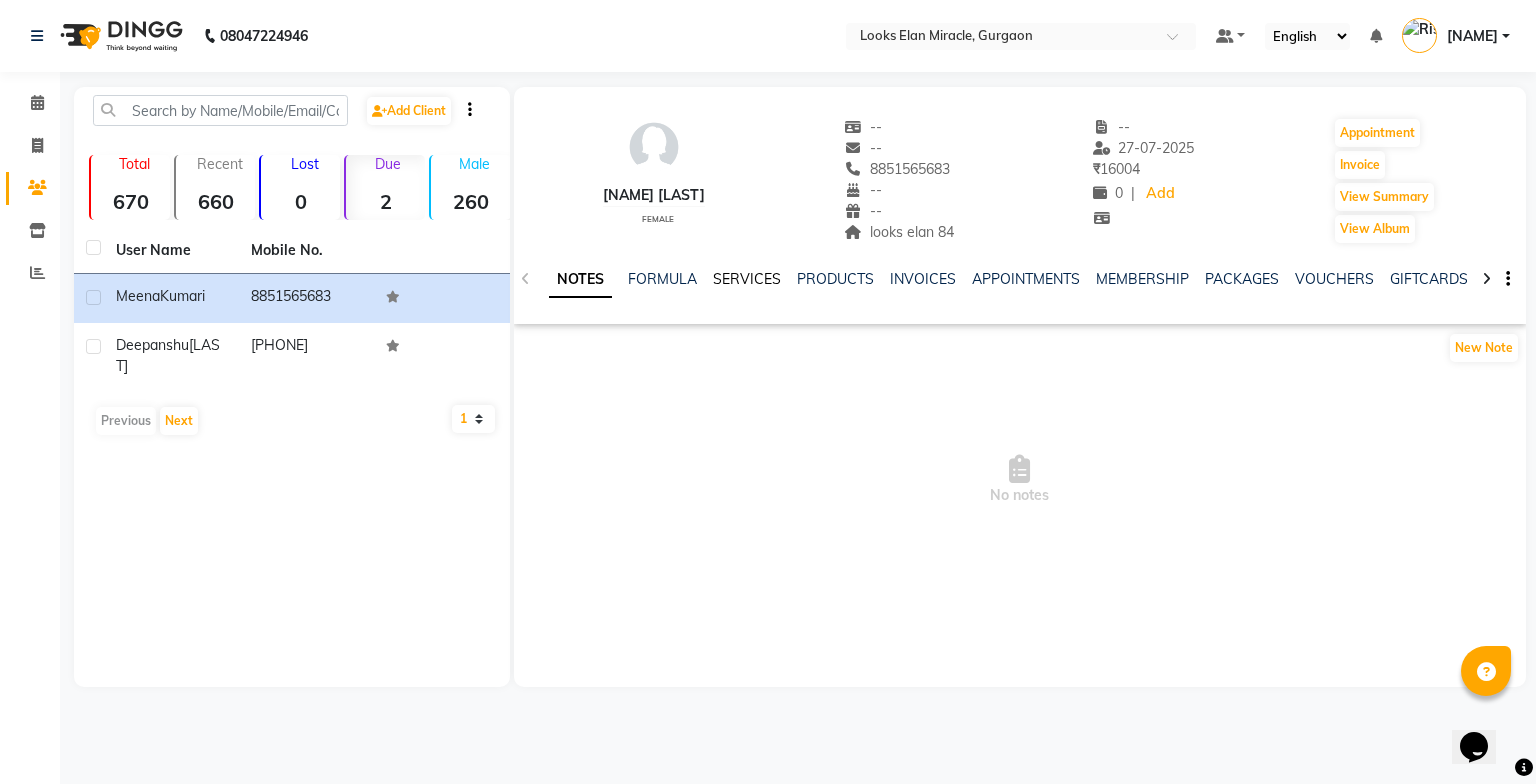 click on "SERVICES" 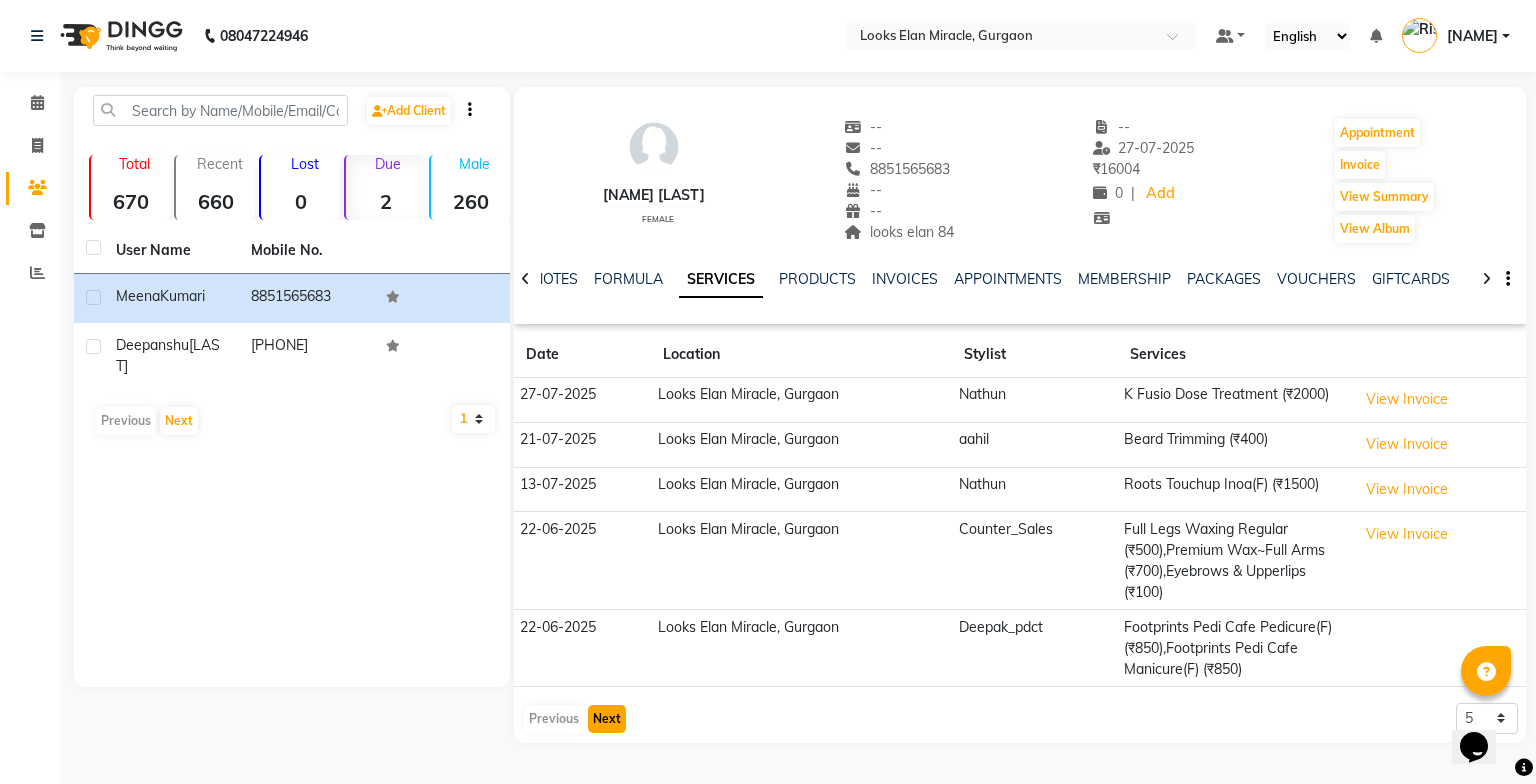 click on "Next" 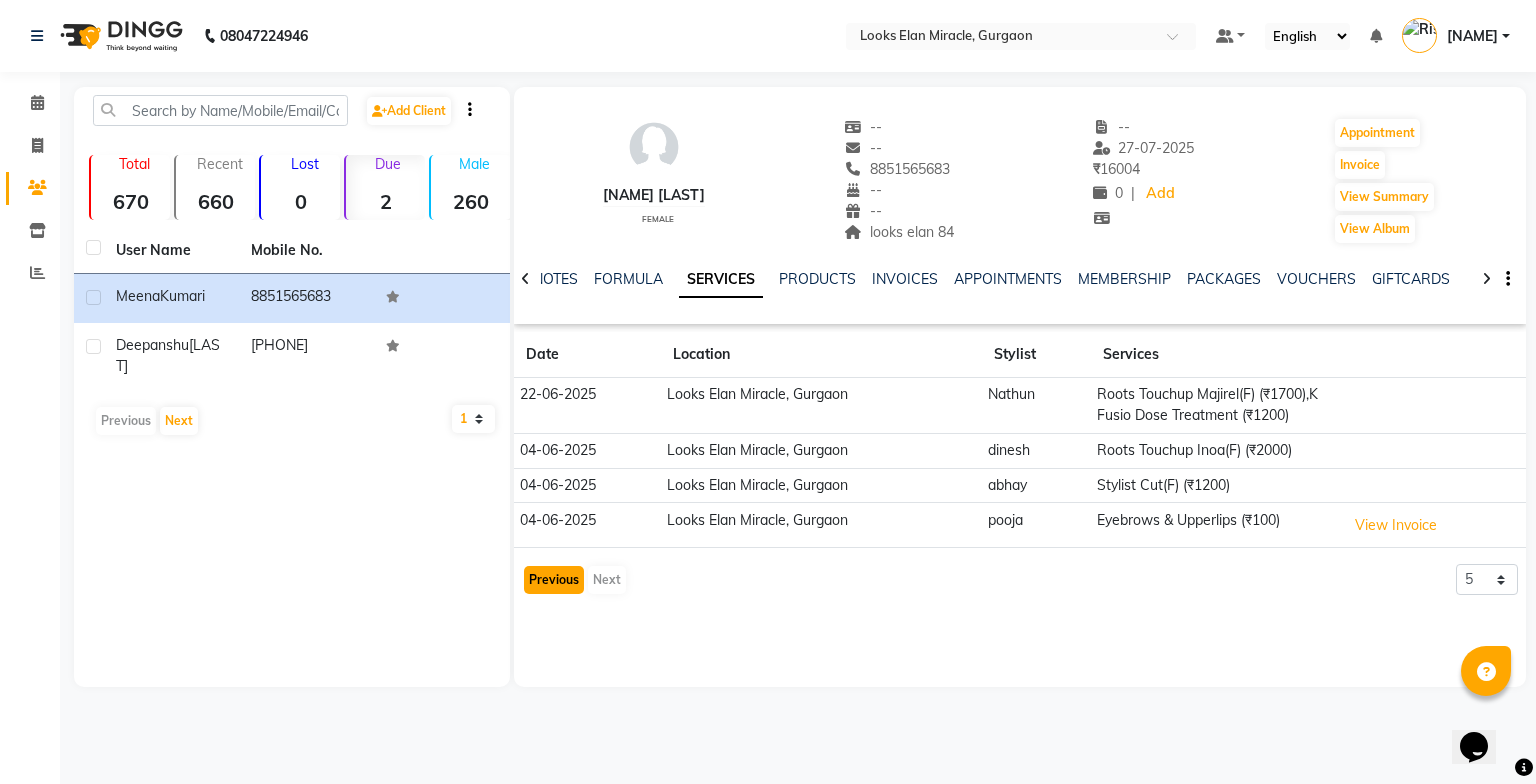 click on "Previous" 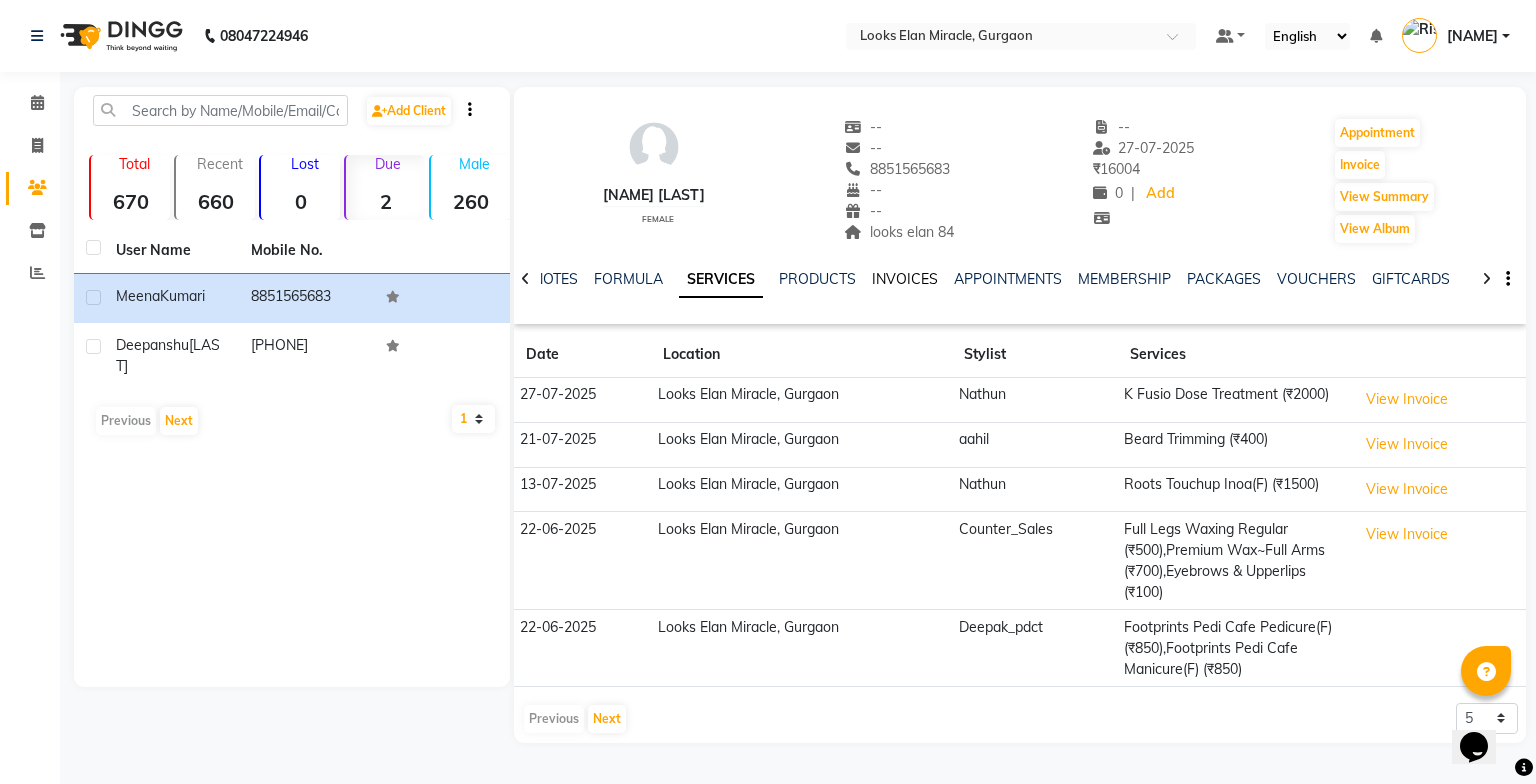click on "INVOICES" 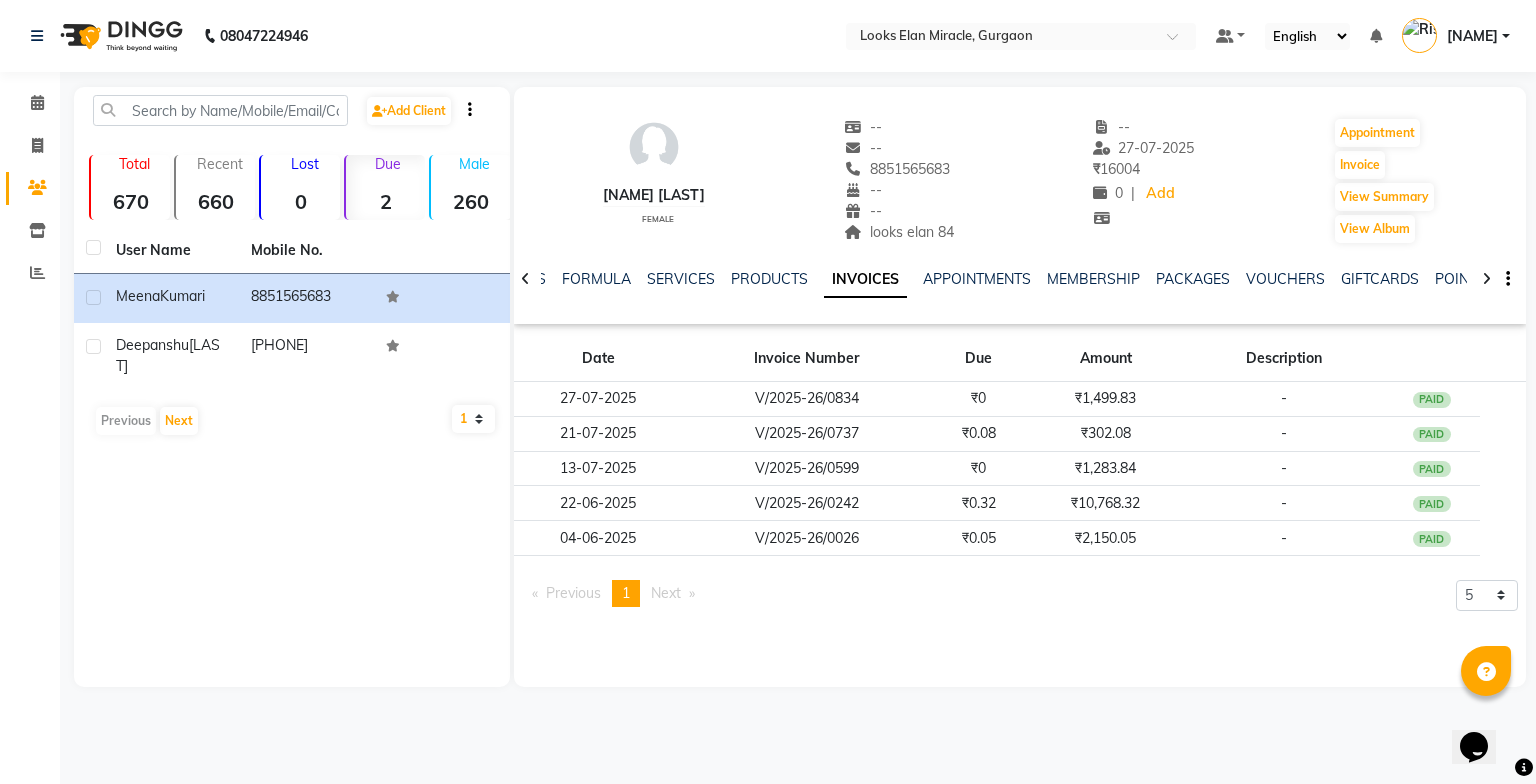 click on "NOTES FORMULA SERVICES PRODUCTS INVOICES APPOINTMENTS MEMBERSHIP PACKAGES VOUCHERS GIFTCARDS POINTS FORMS FAMILY CARDS WALLET" 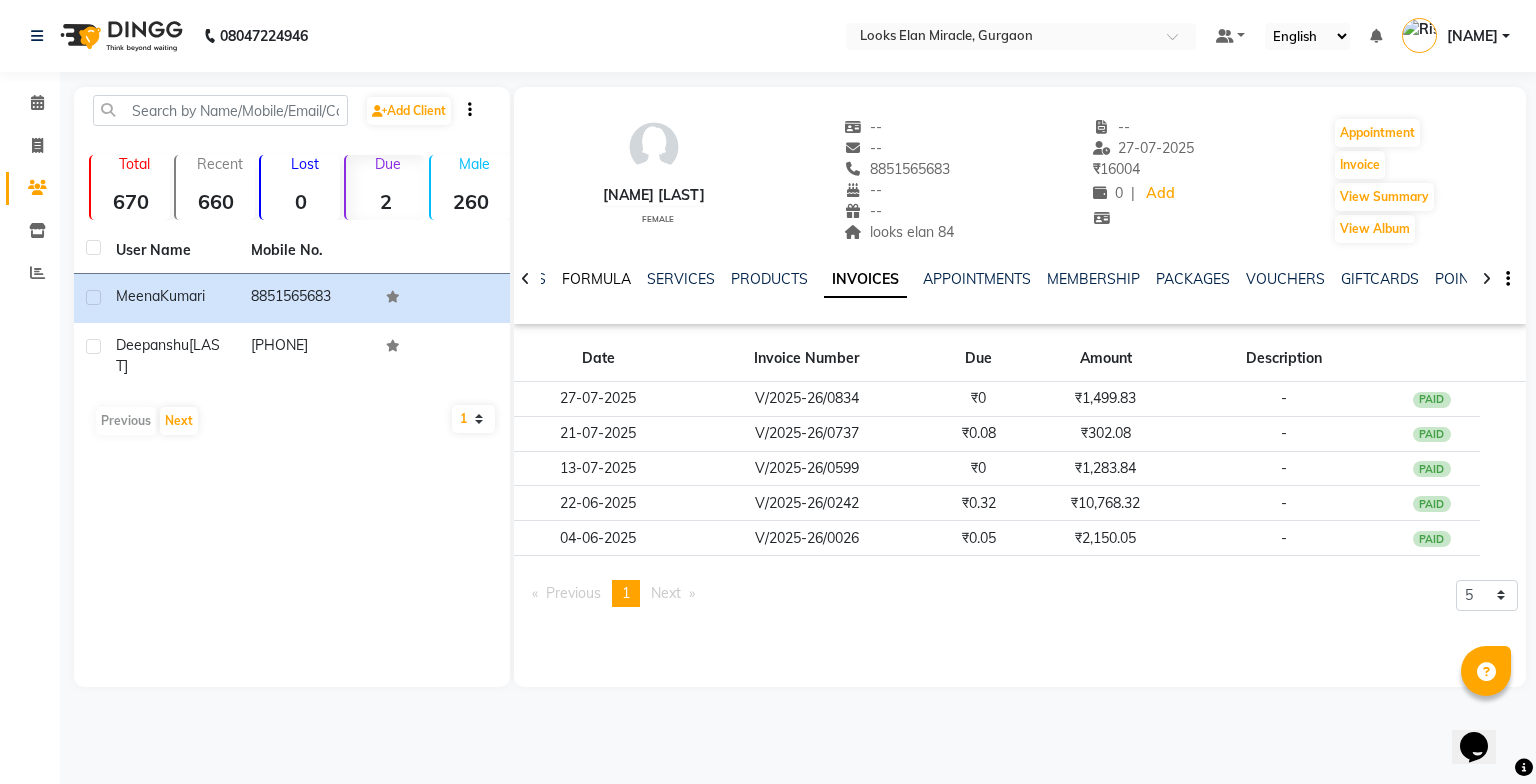 click on "FORMULA" 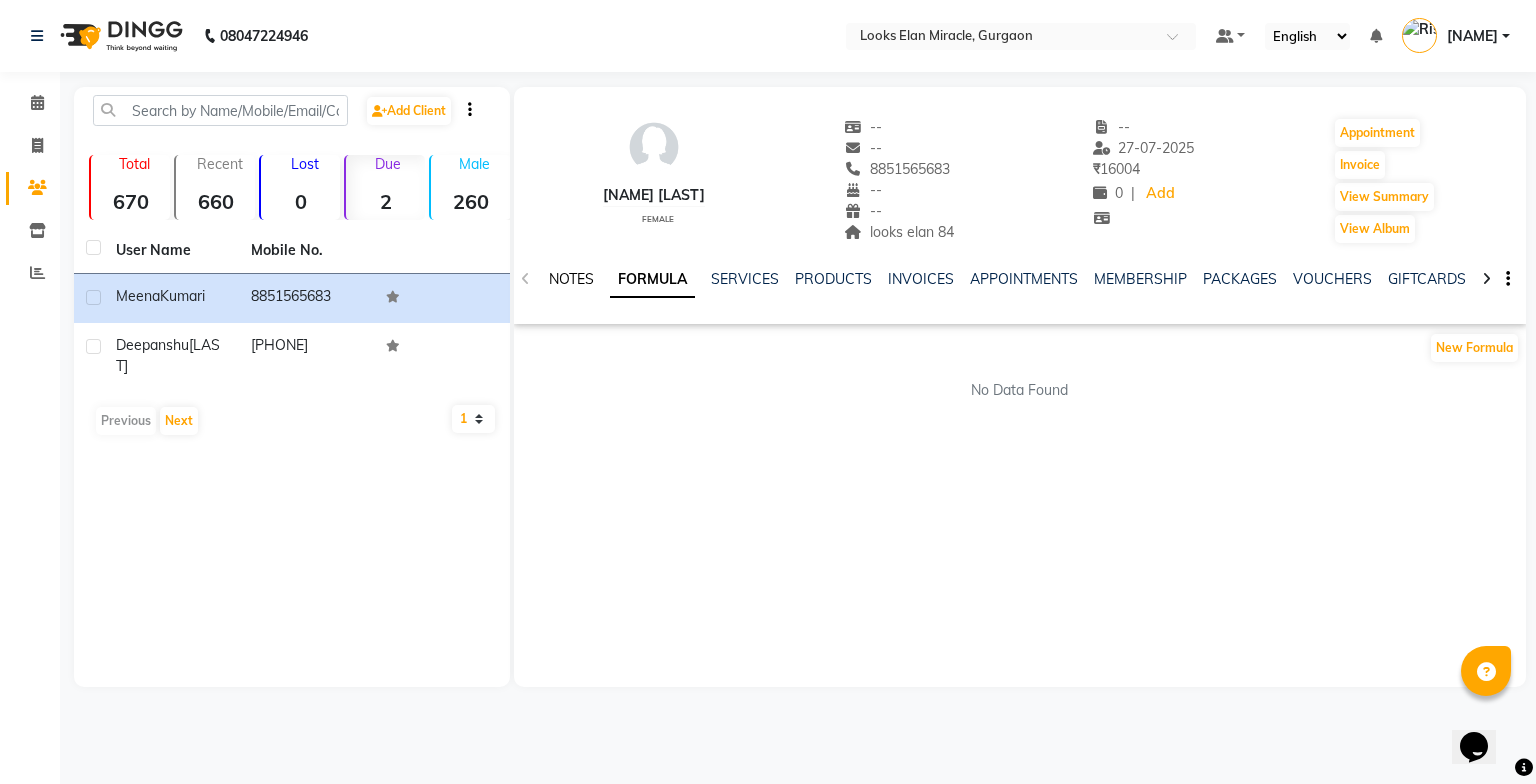 click on "NOTES" 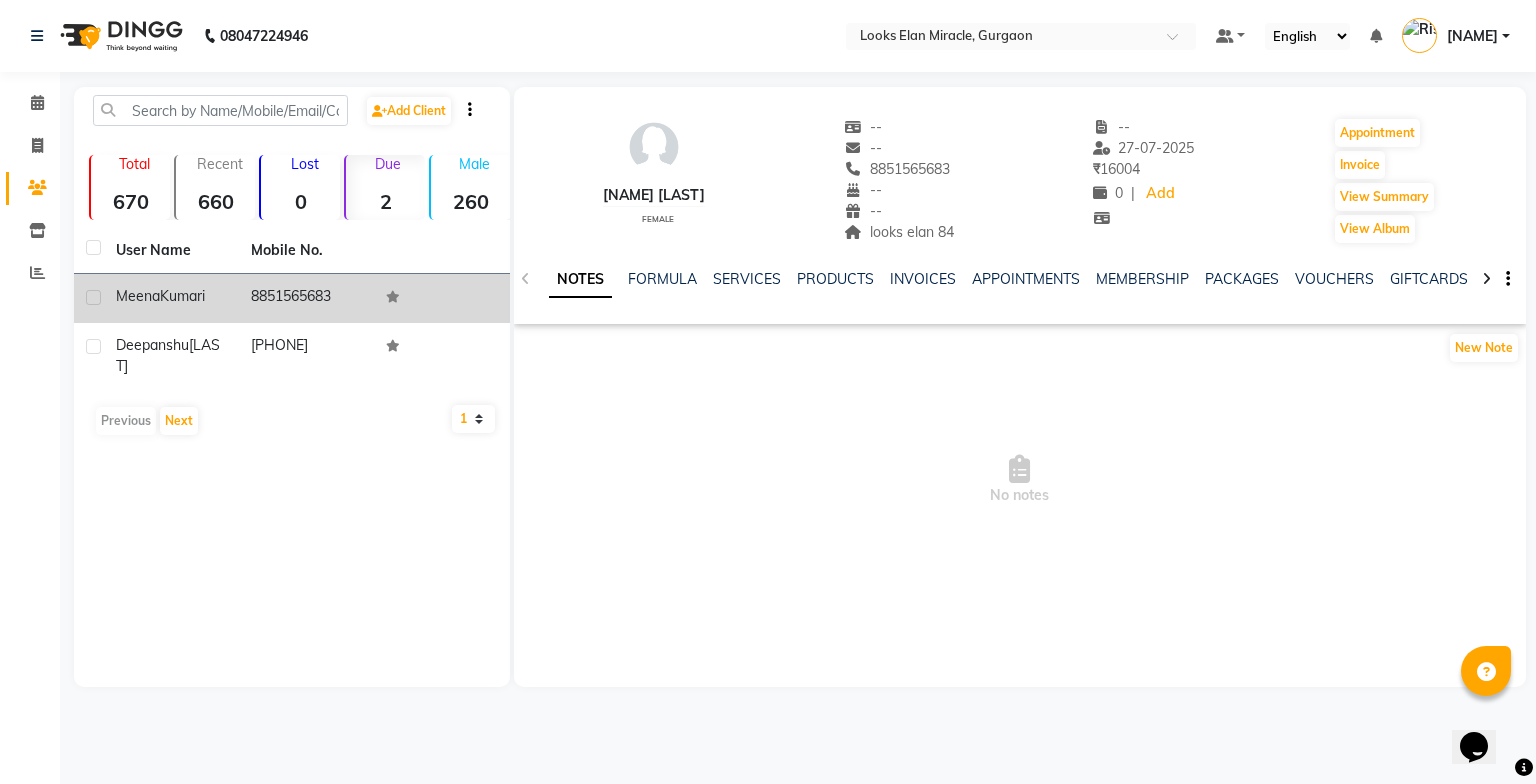 click on "8851565683" 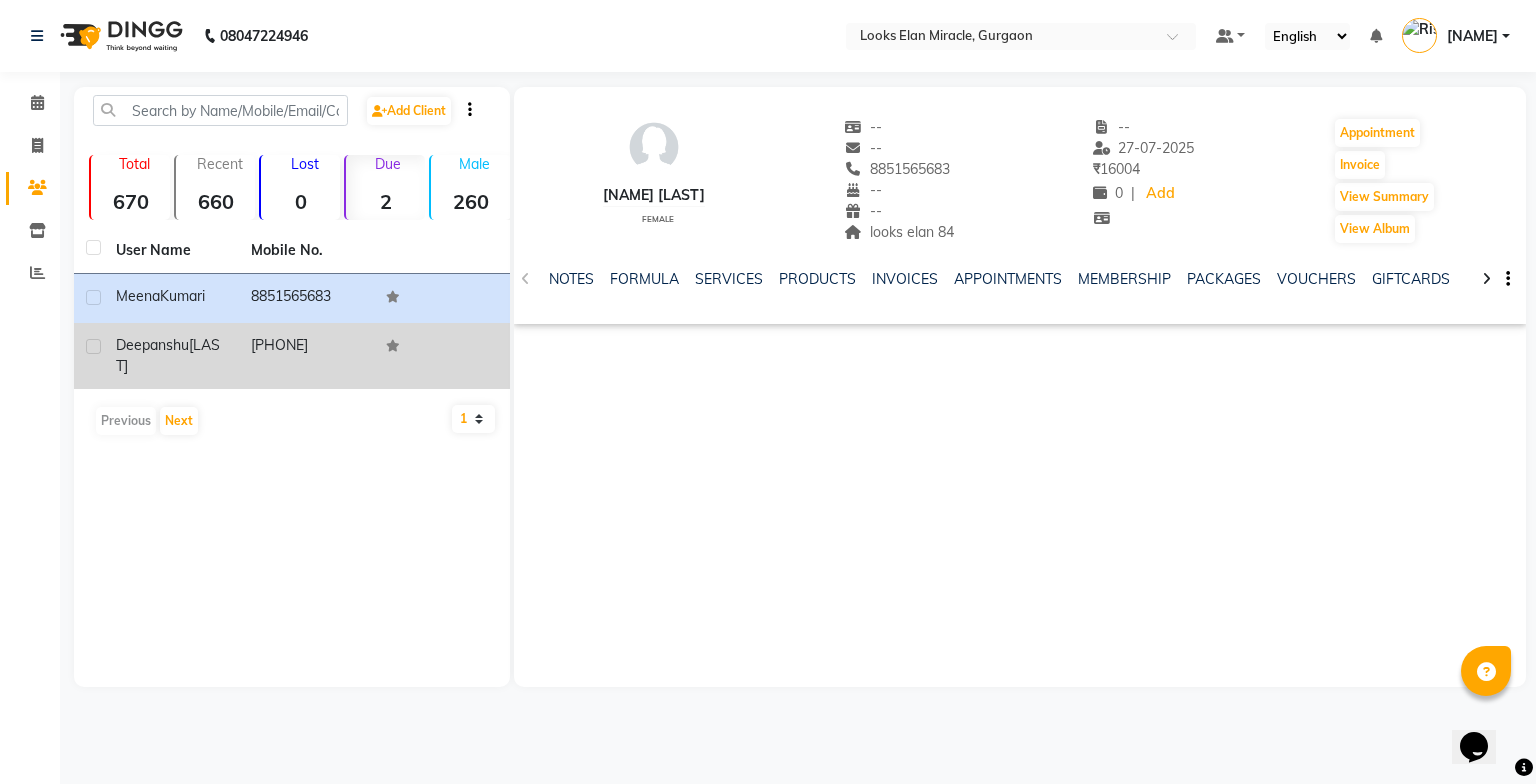 click on "[FIRST] [LAST]" 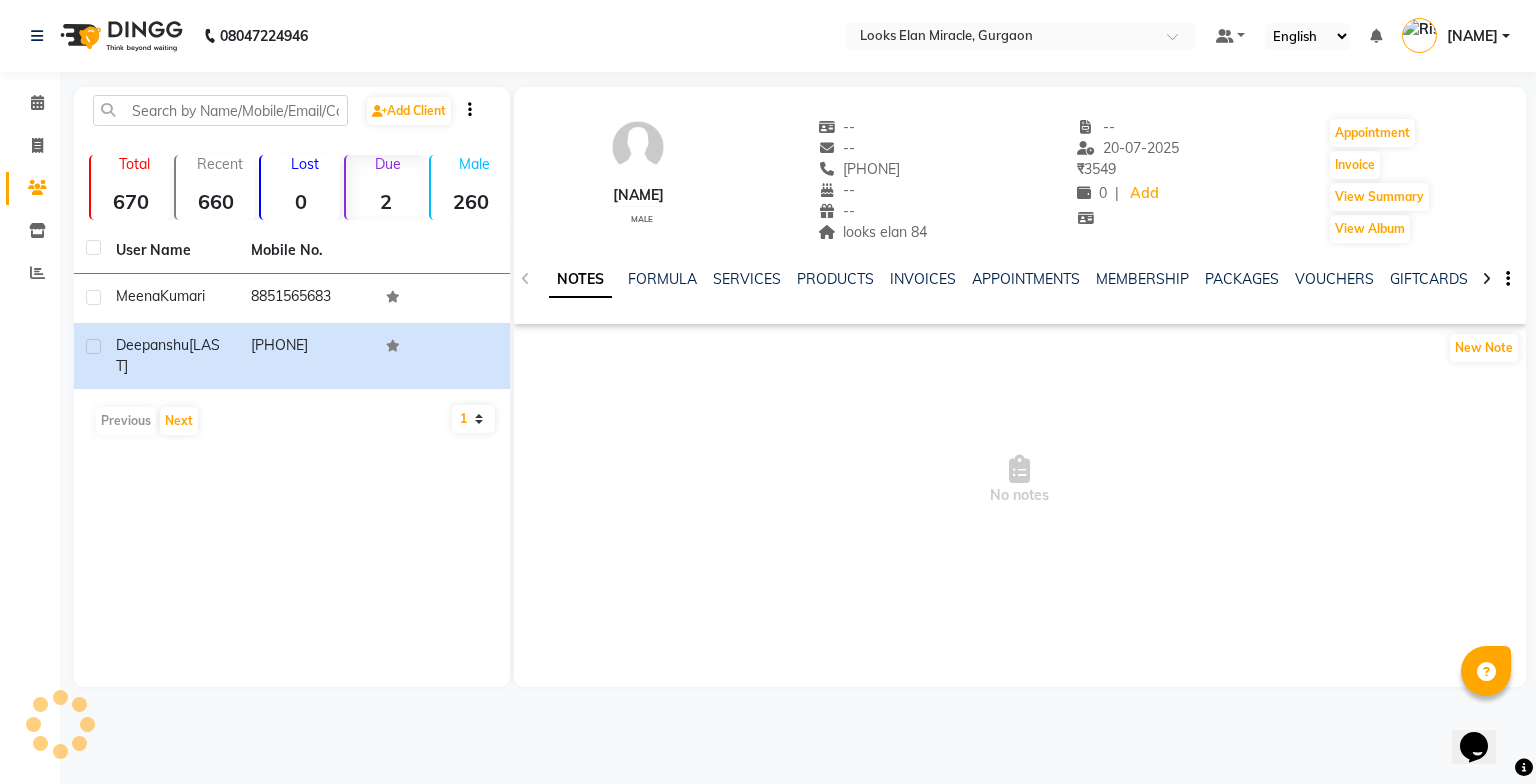 click on "Calendar" 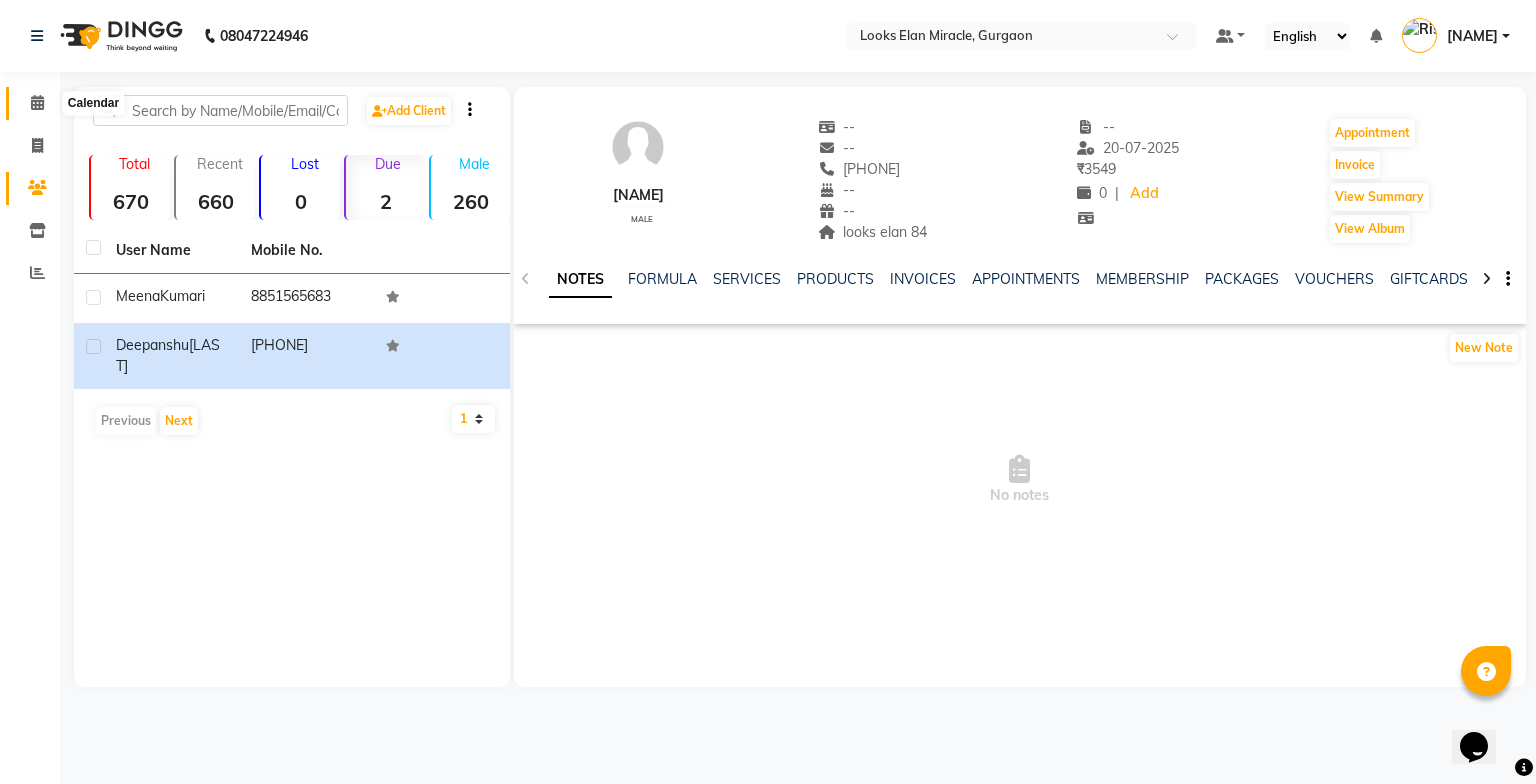 click 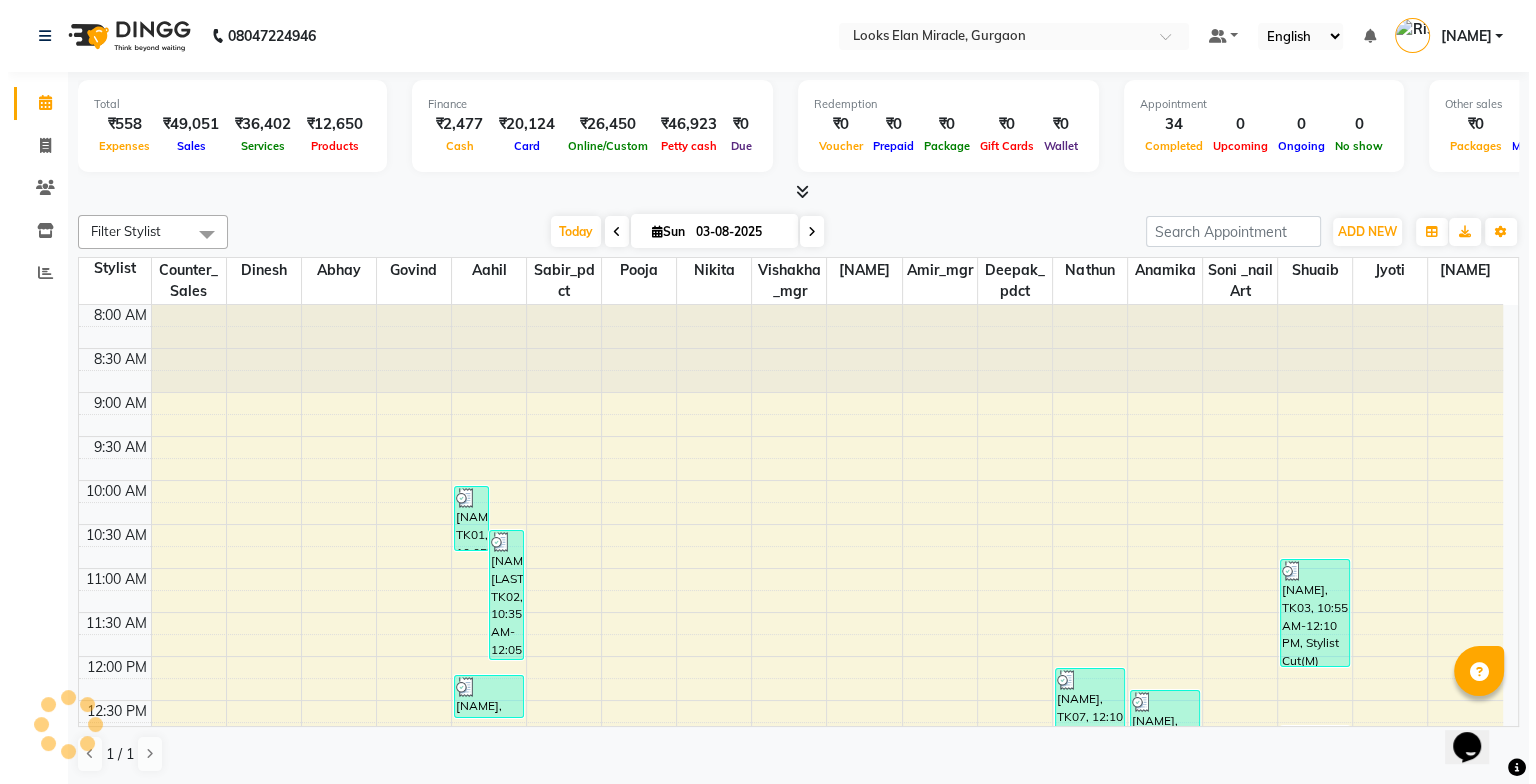 scroll, scrollTop: 710, scrollLeft: 0, axis: vertical 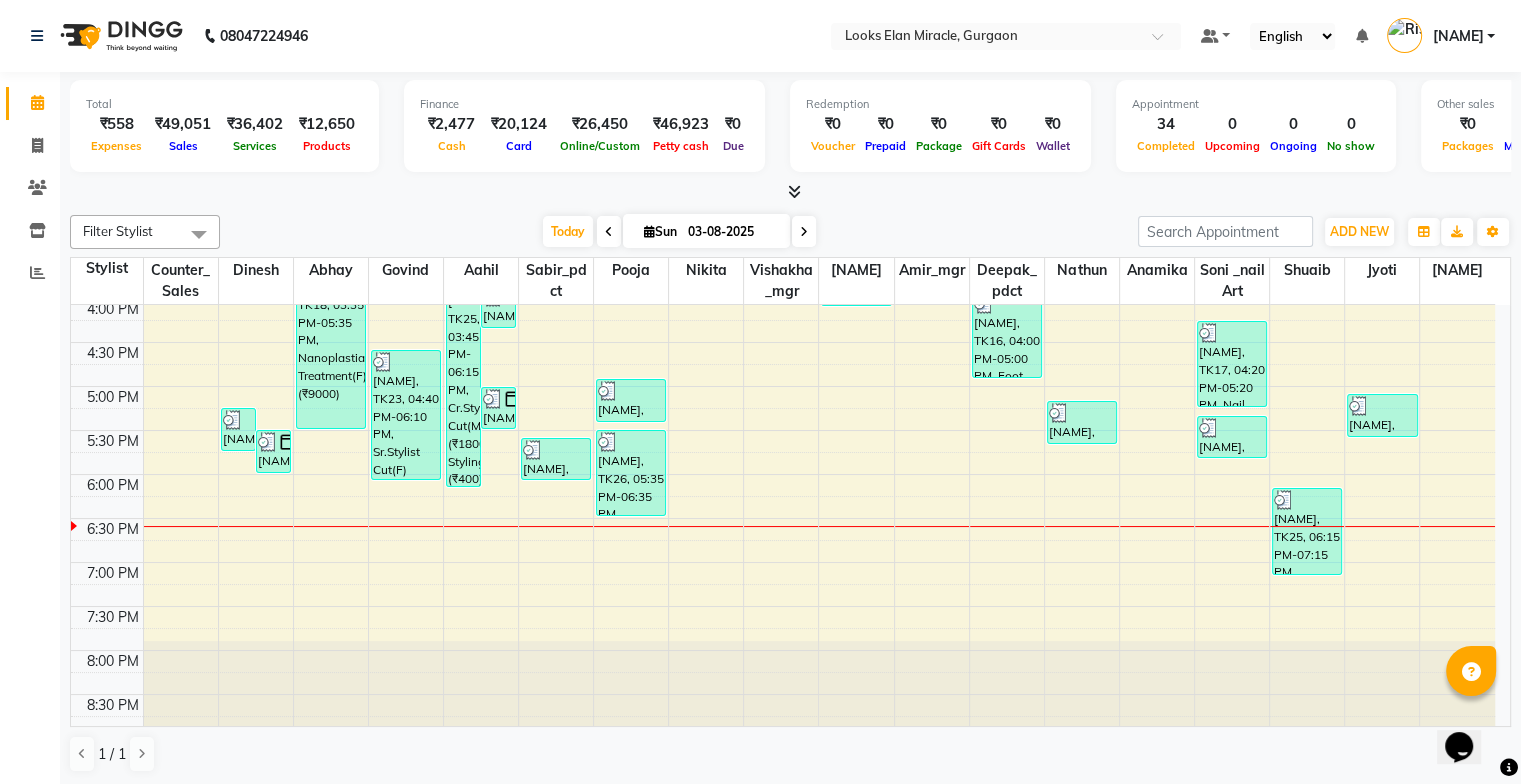 click at bounding box center (513, 399) 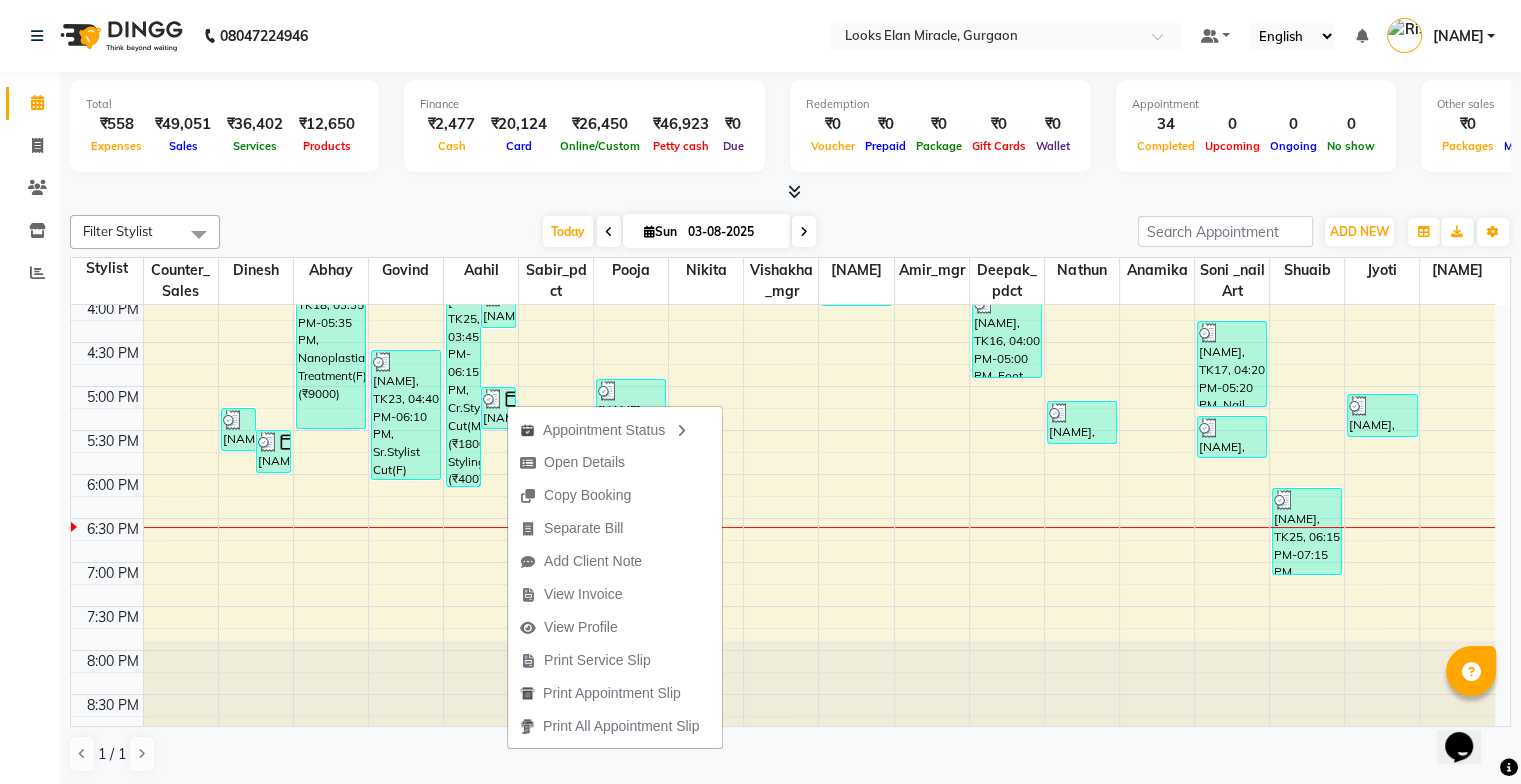 click at bounding box center (790, 192) 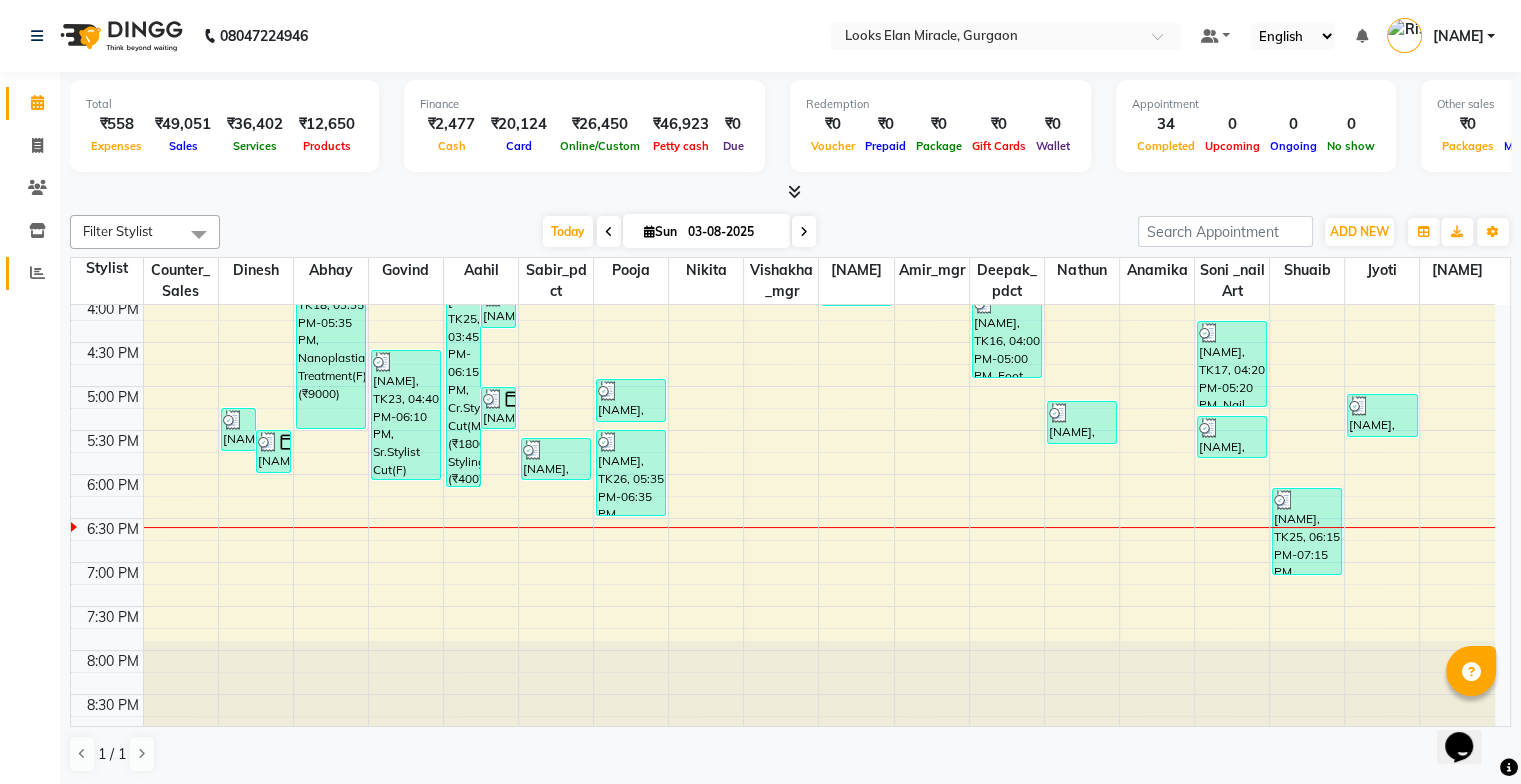 click on "Reports" 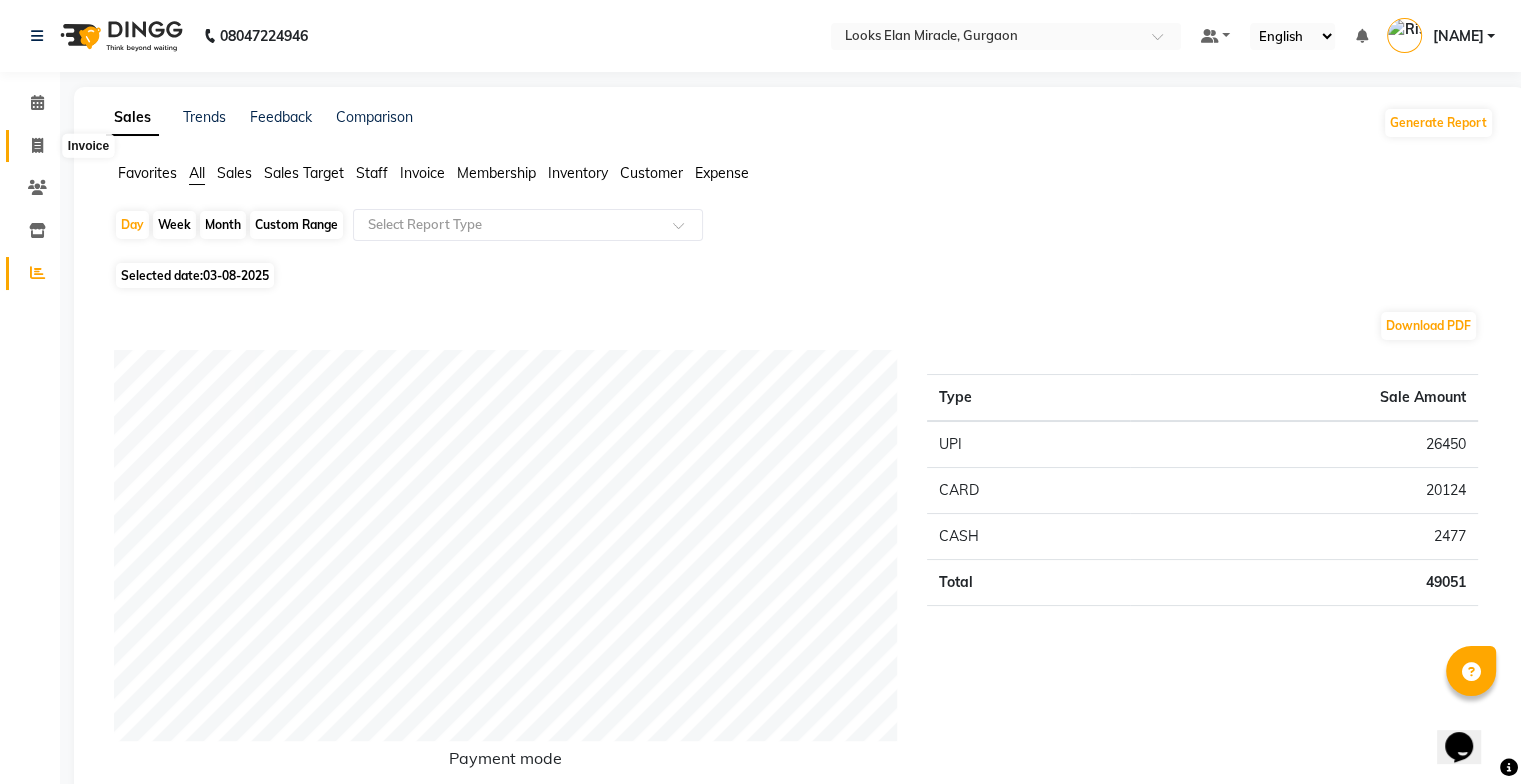 click 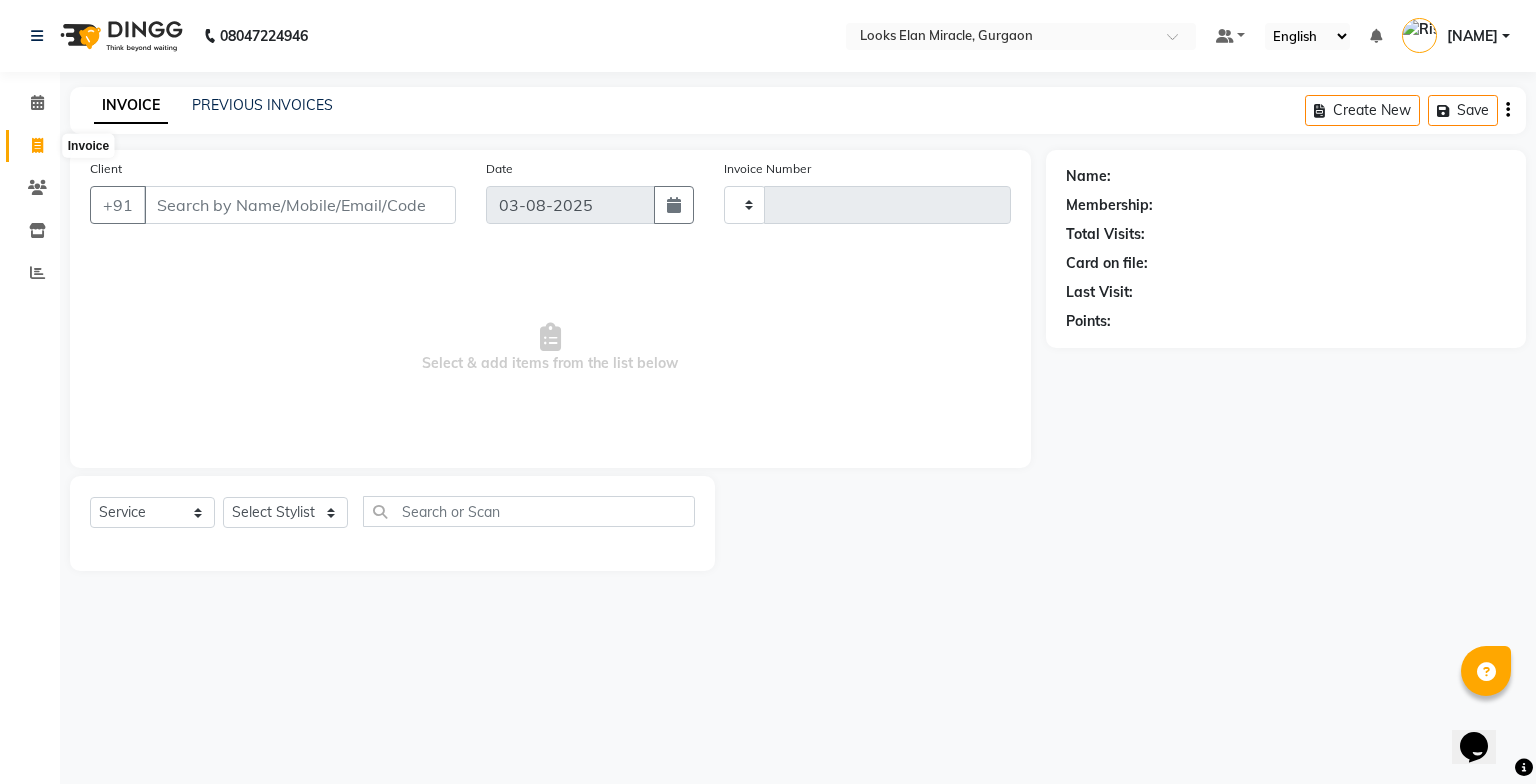 type on "0972" 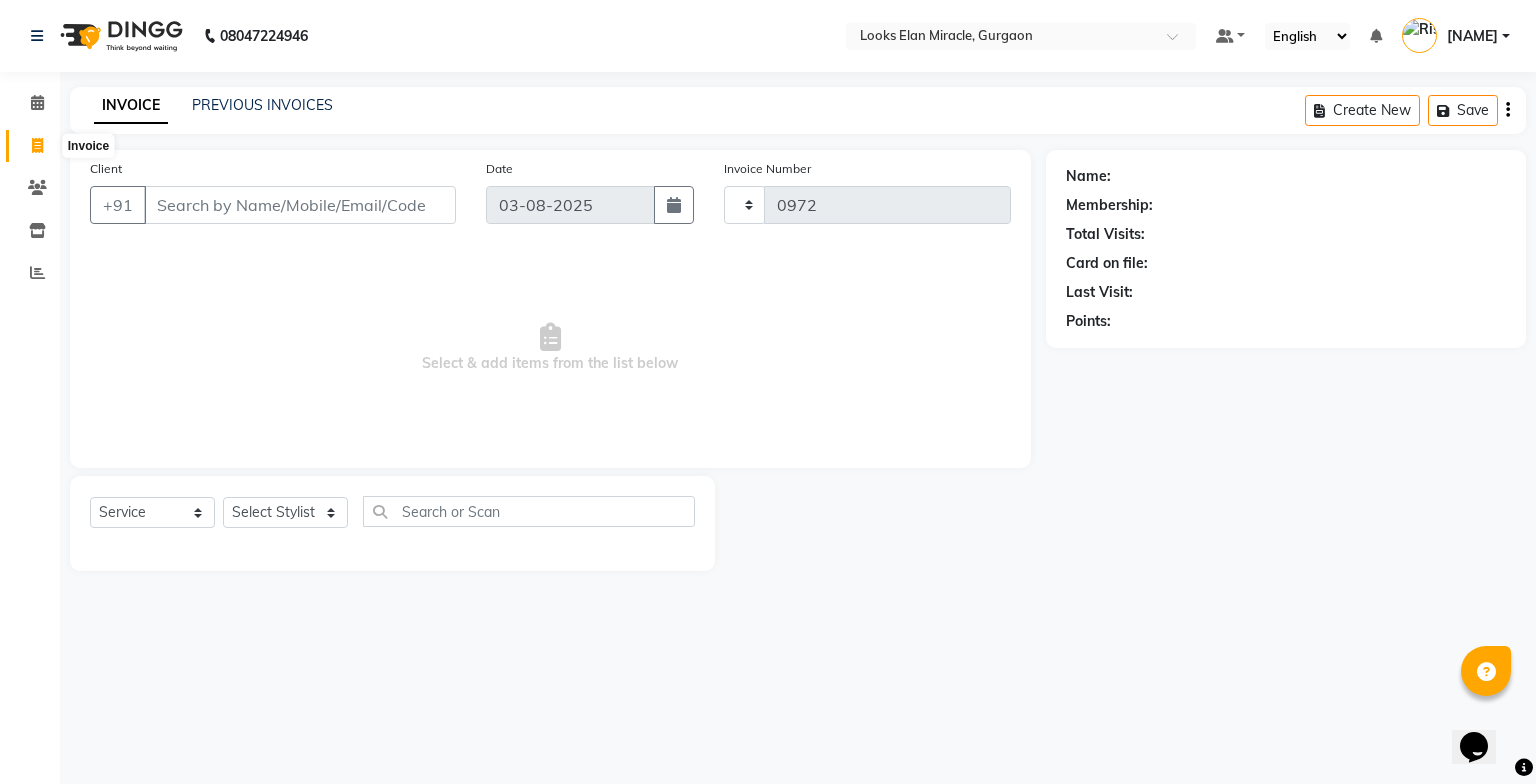 select on "8452" 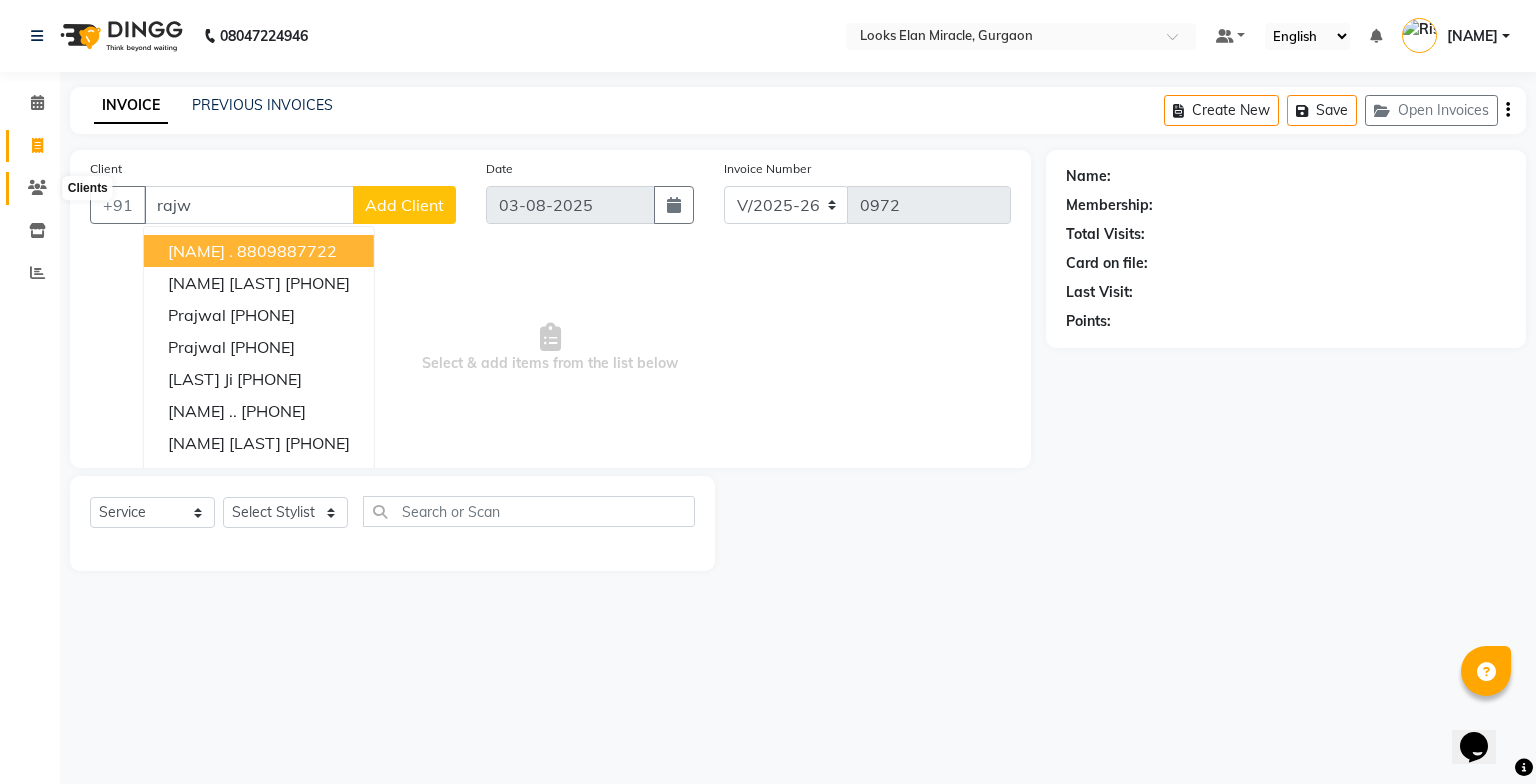type on "rajw" 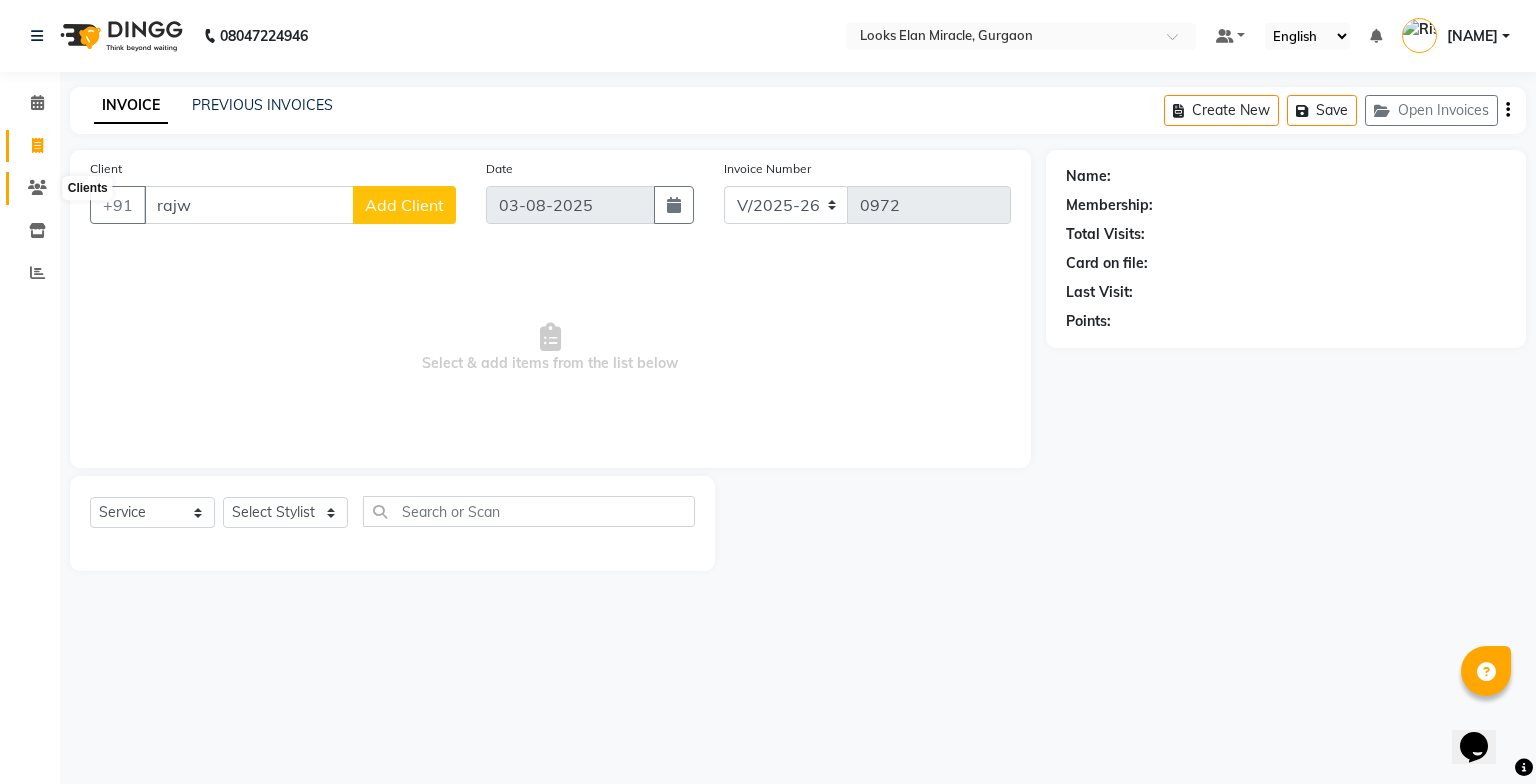 click 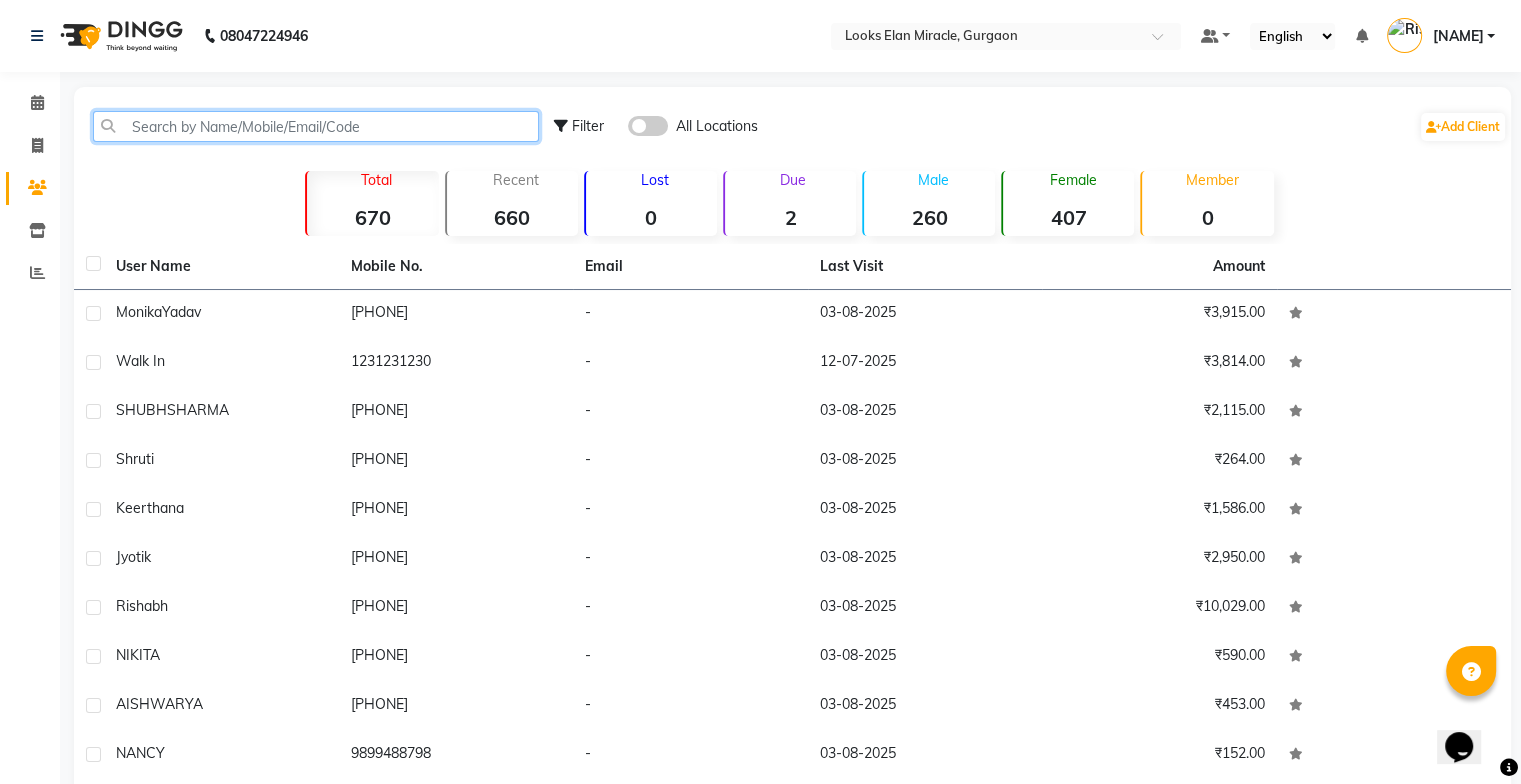 click 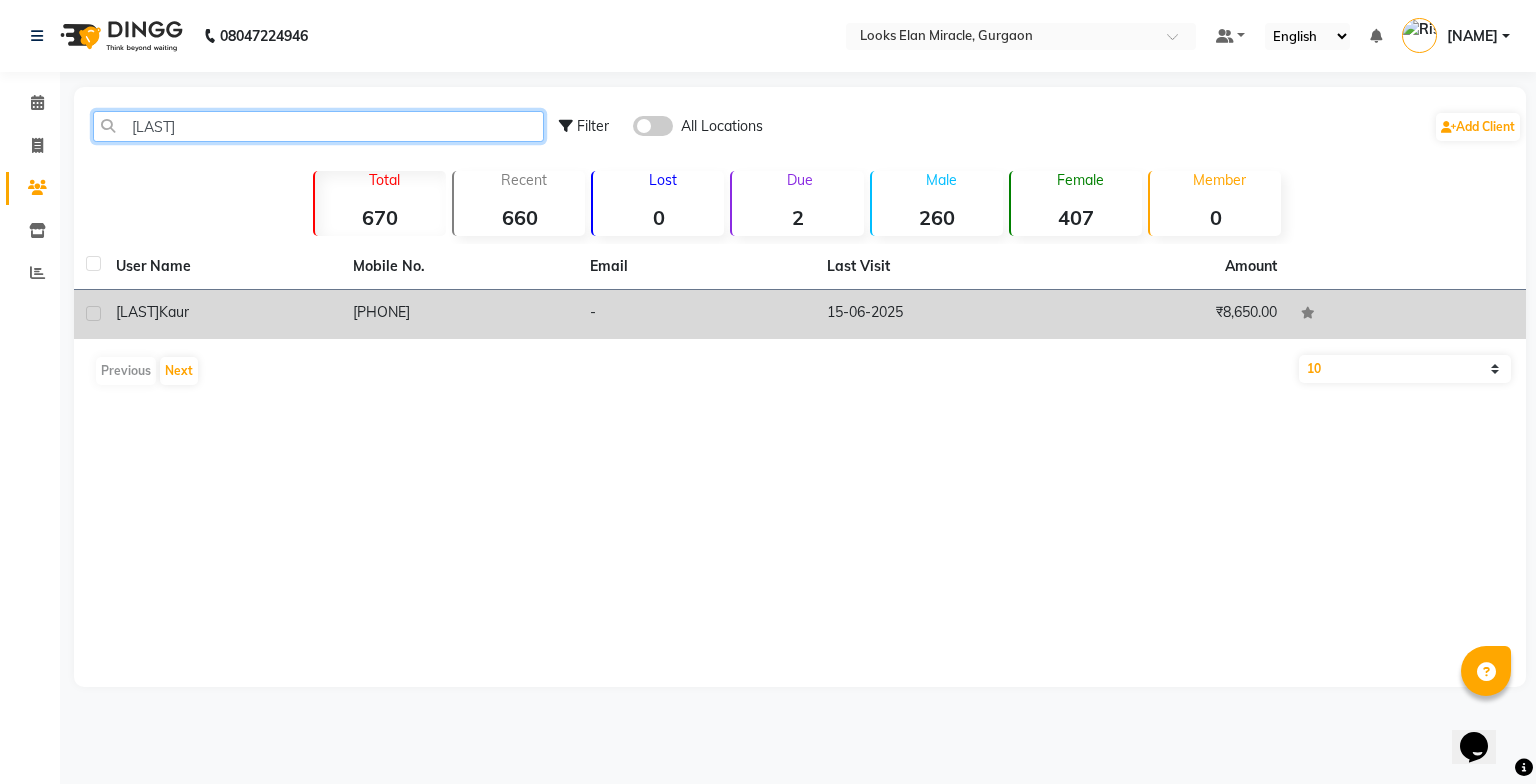 type on "[LAST]" 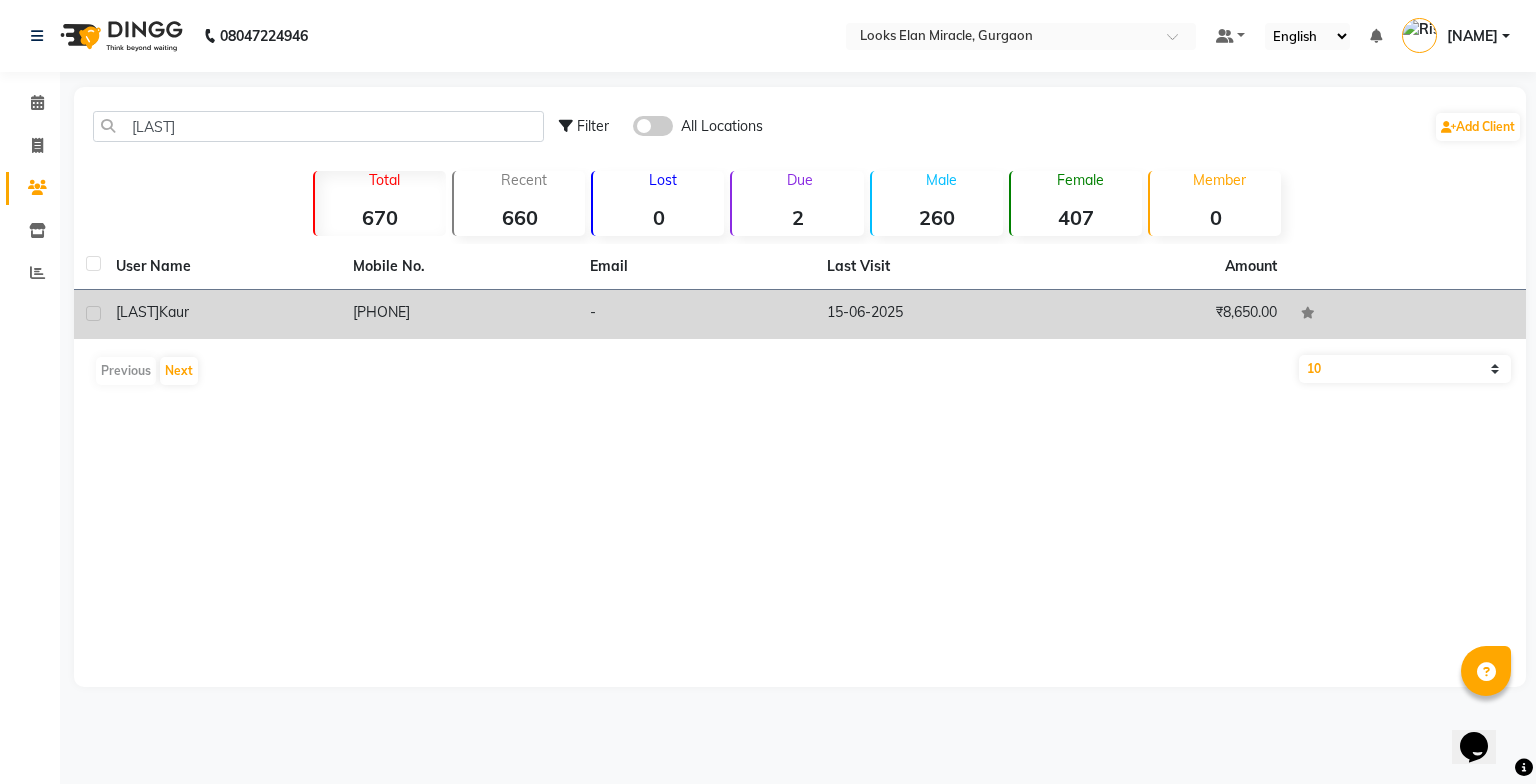 click on "[LAST]" 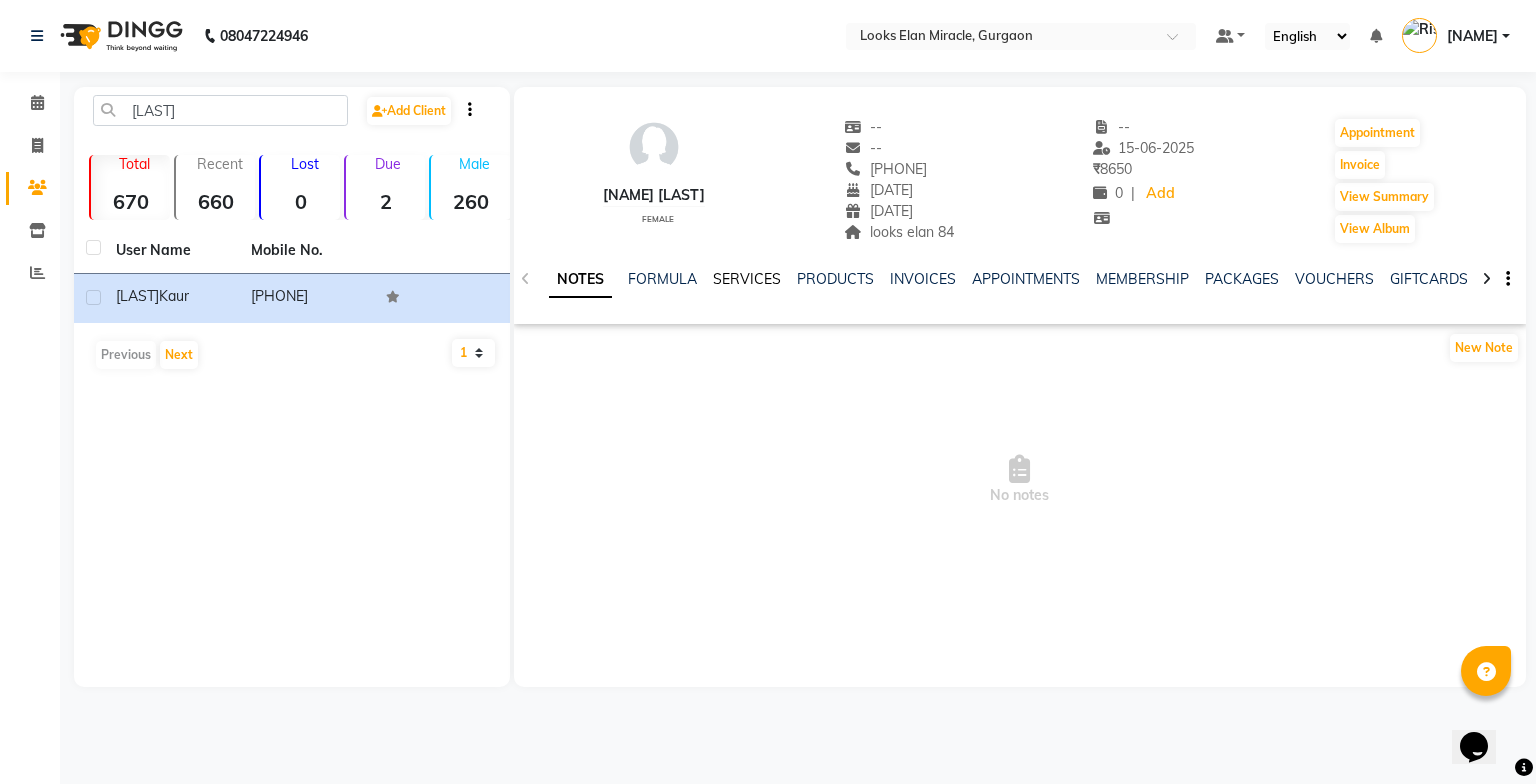 click on "SERVICES" 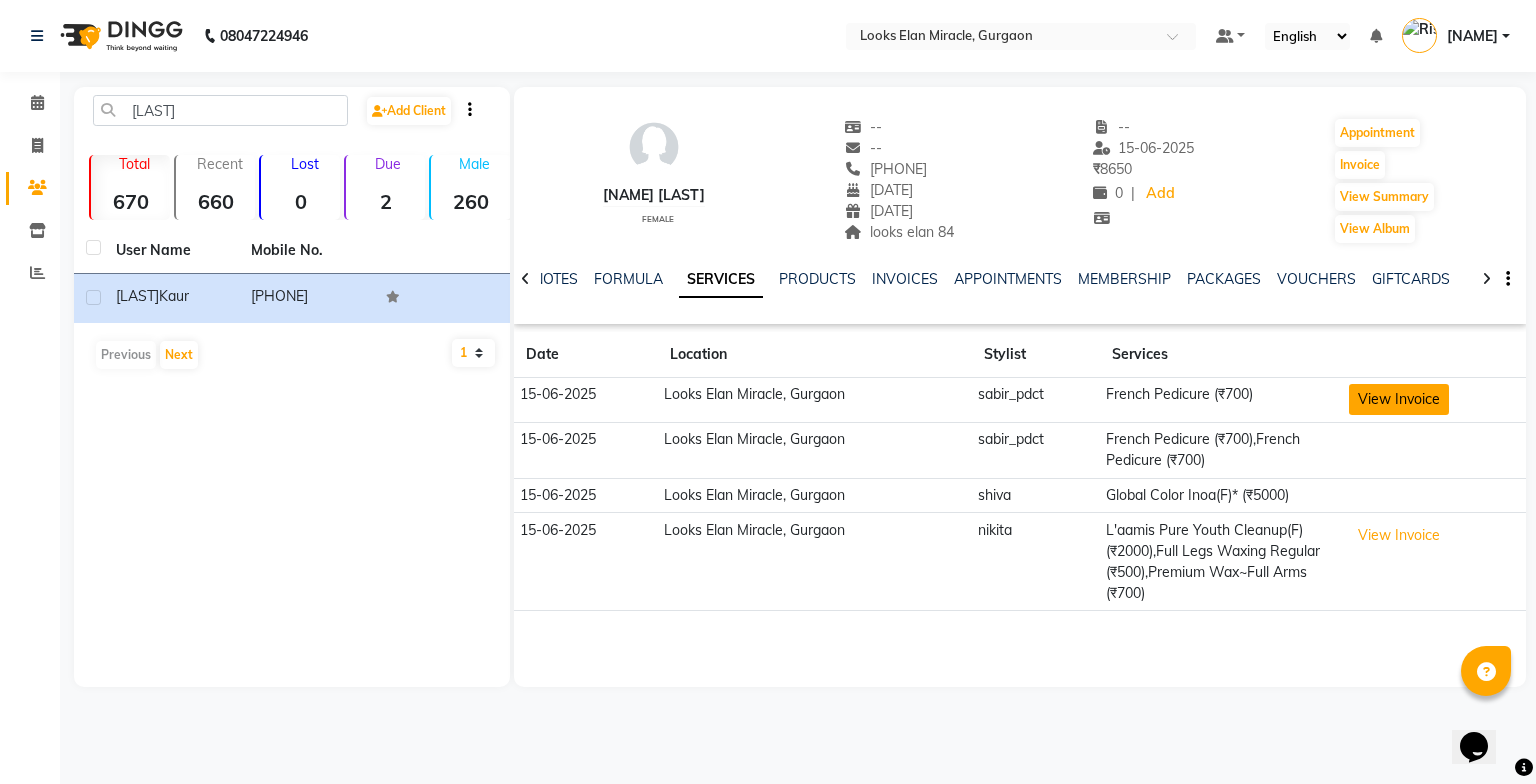 click on "View Invoice" 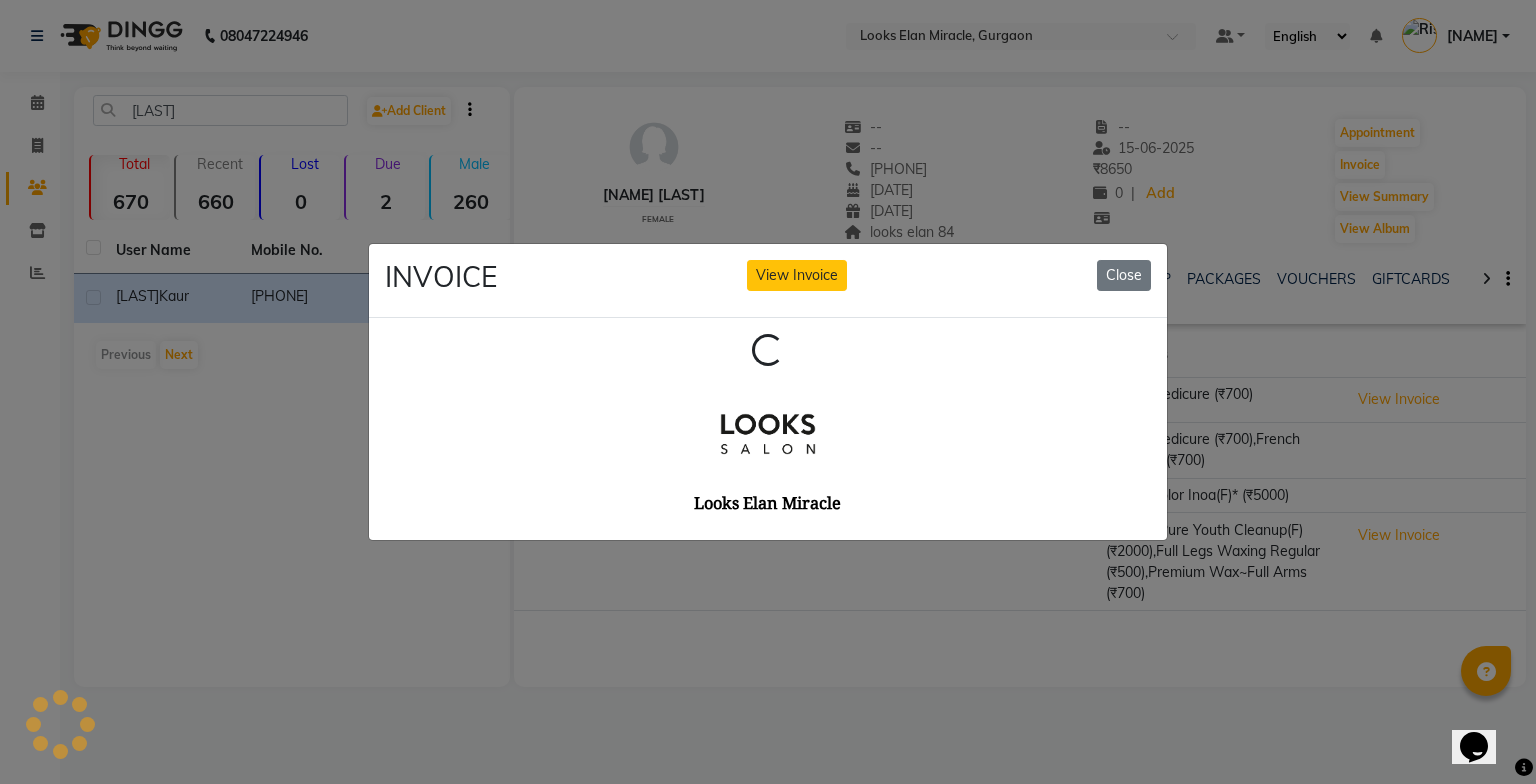 scroll, scrollTop: 0, scrollLeft: 0, axis: both 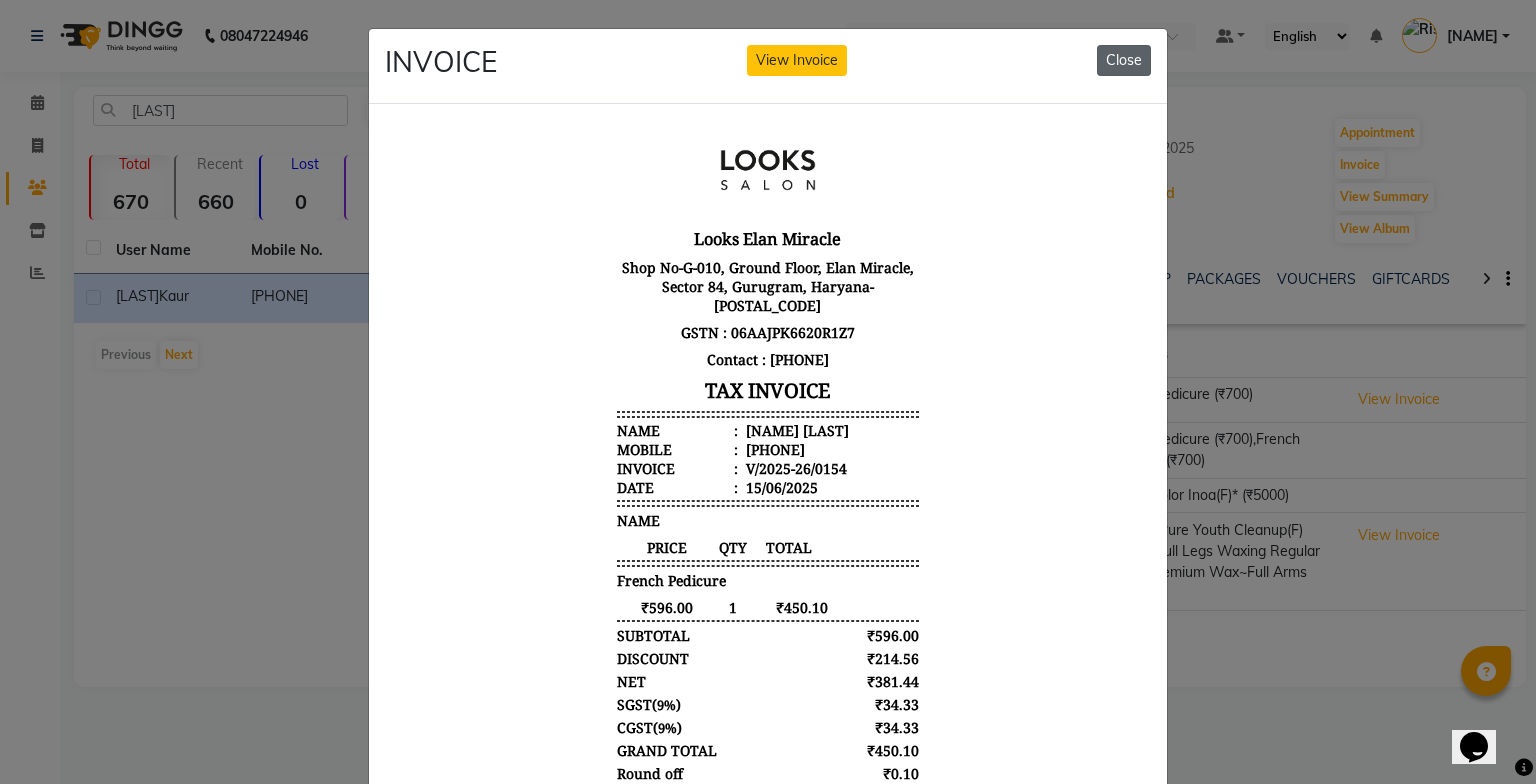 click on "Close" 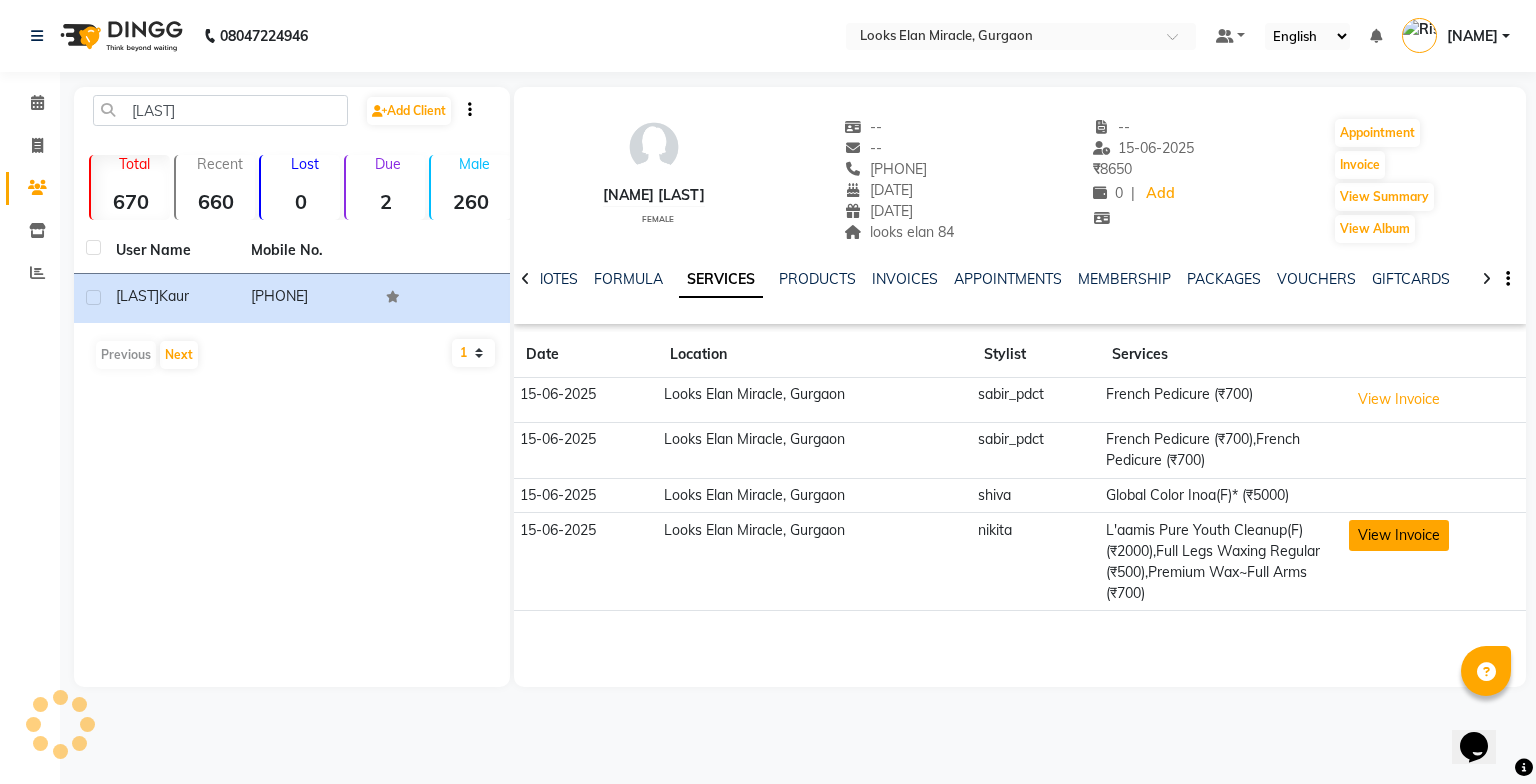 click on "View Invoice" 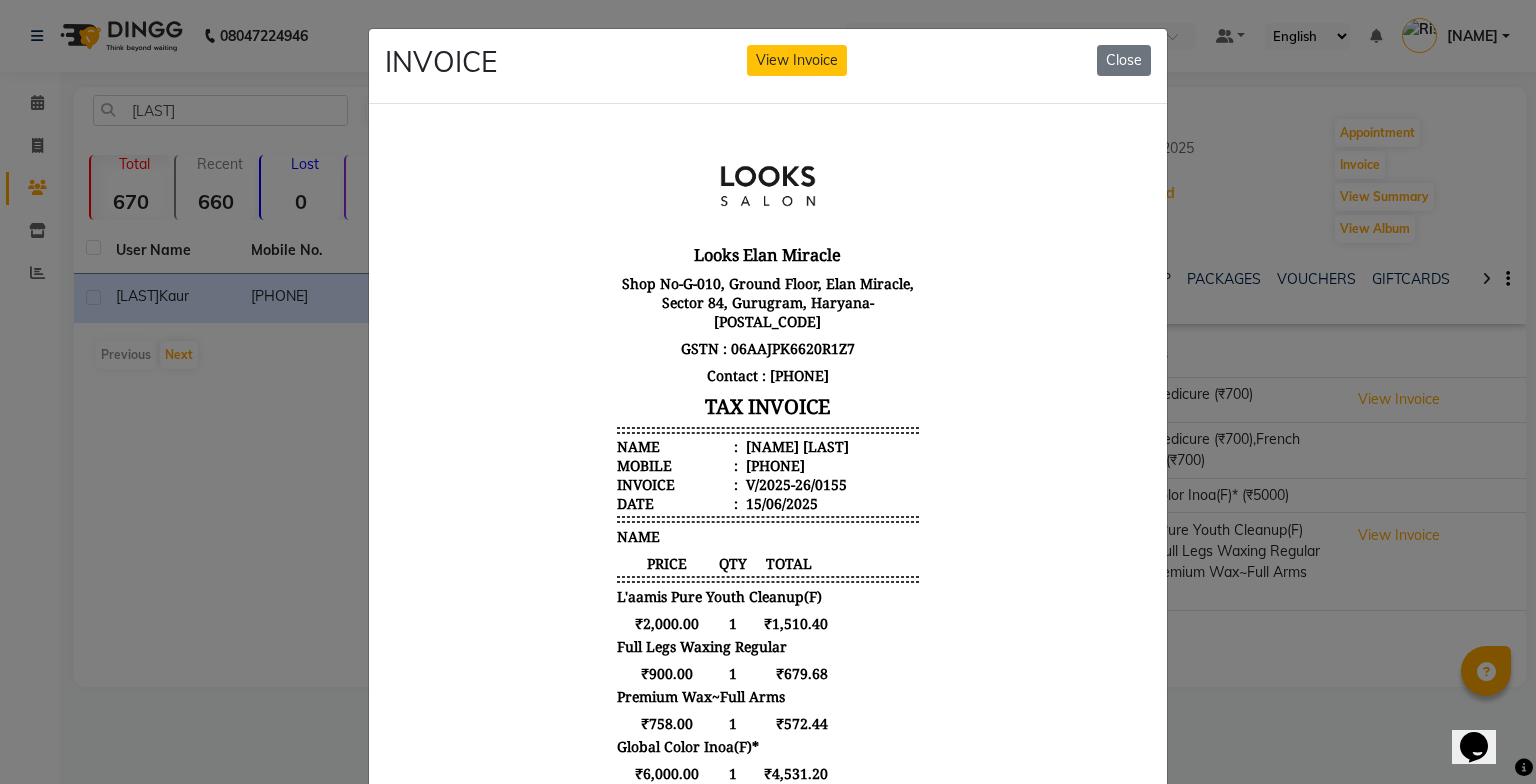 scroll, scrollTop: 0, scrollLeft: 0, axis: both 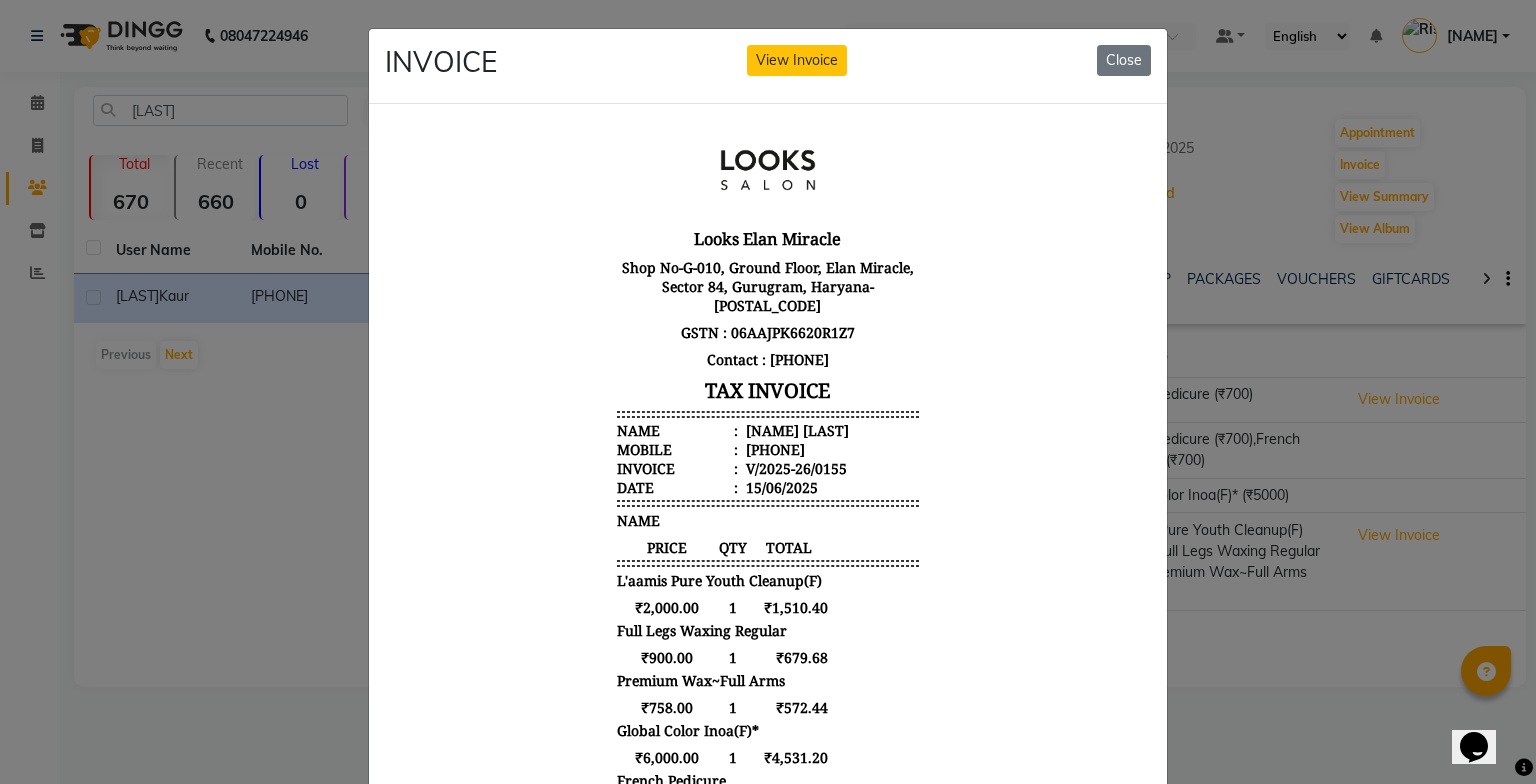 click on "Looks Elan Miracle
Shop No-G-010, Ground Floor,  Elan Miracle, Sector 84,  Gurugram, Haryana-[POSTAL_CODE]
GSTN : 06AAJPK6620R1Z7
Contact : [PHONE]
TAX INVOICE
Name  :
[NAME] [LAST]
Mobile :
[PHONE]
Invoice  :
V/2025-26/0155
Date  : [DATE] 1" at bounding box center (768, 655) 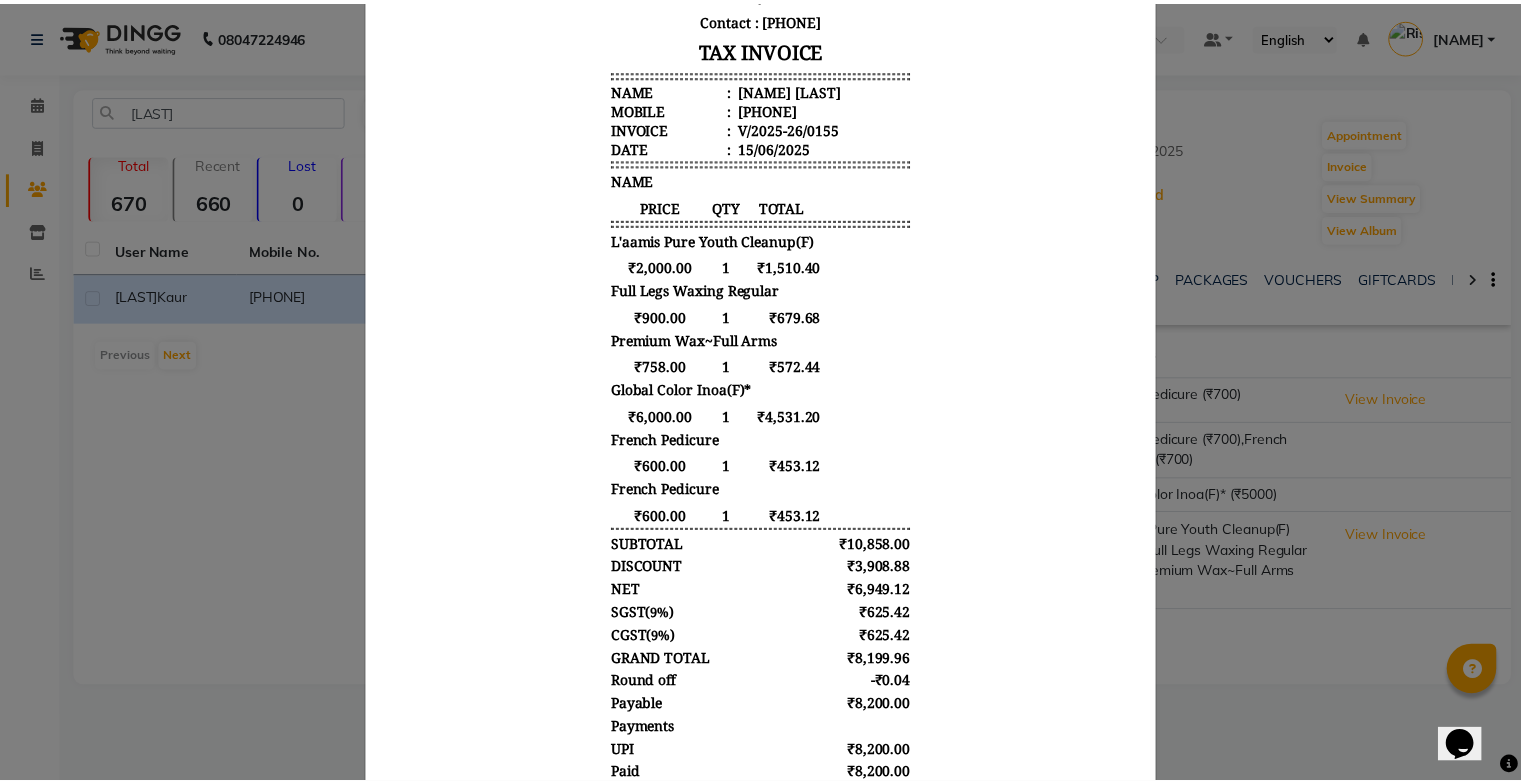 scroll, scrollTop: 0, scrollLeft: 0, axis: both 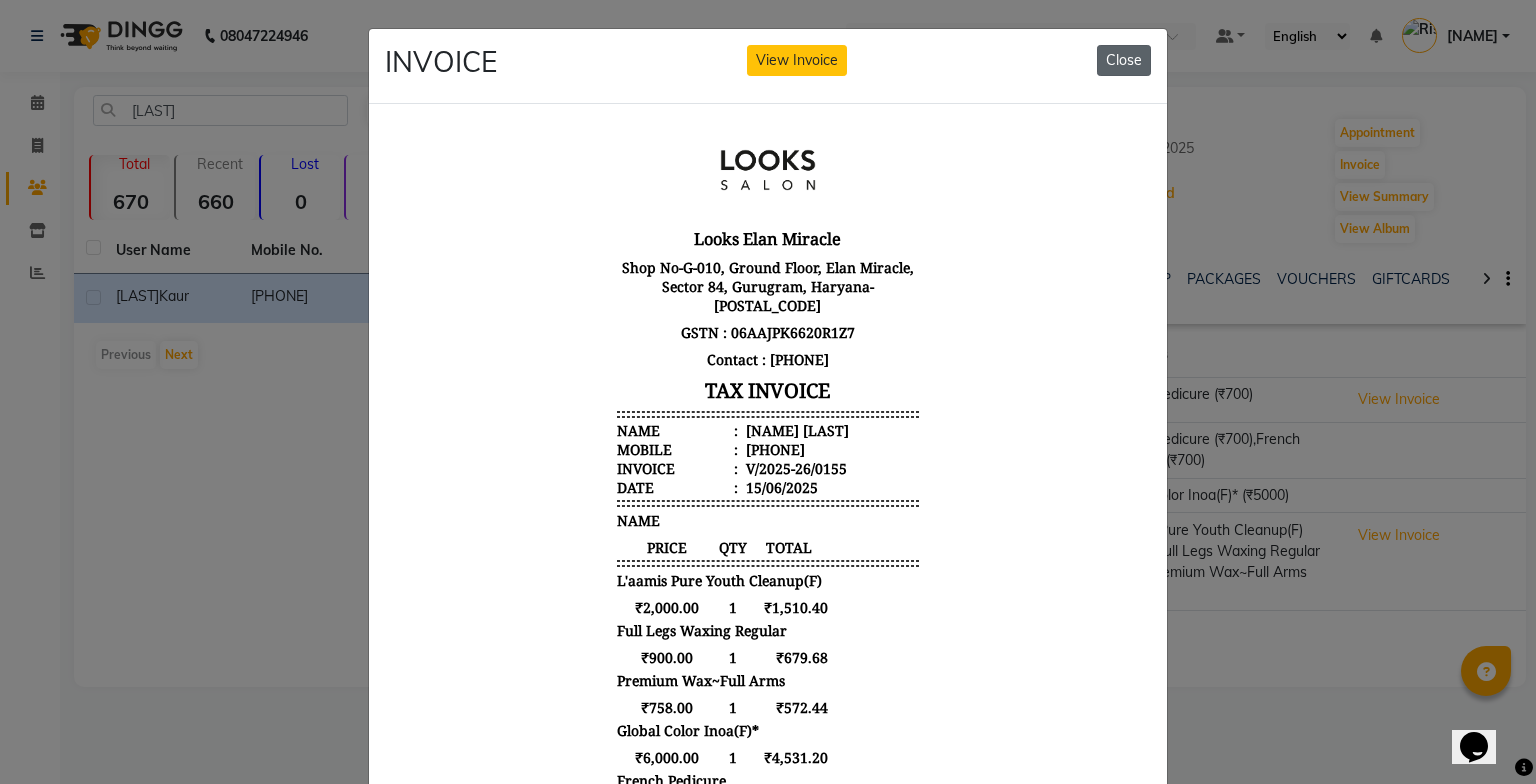 click on "Close" 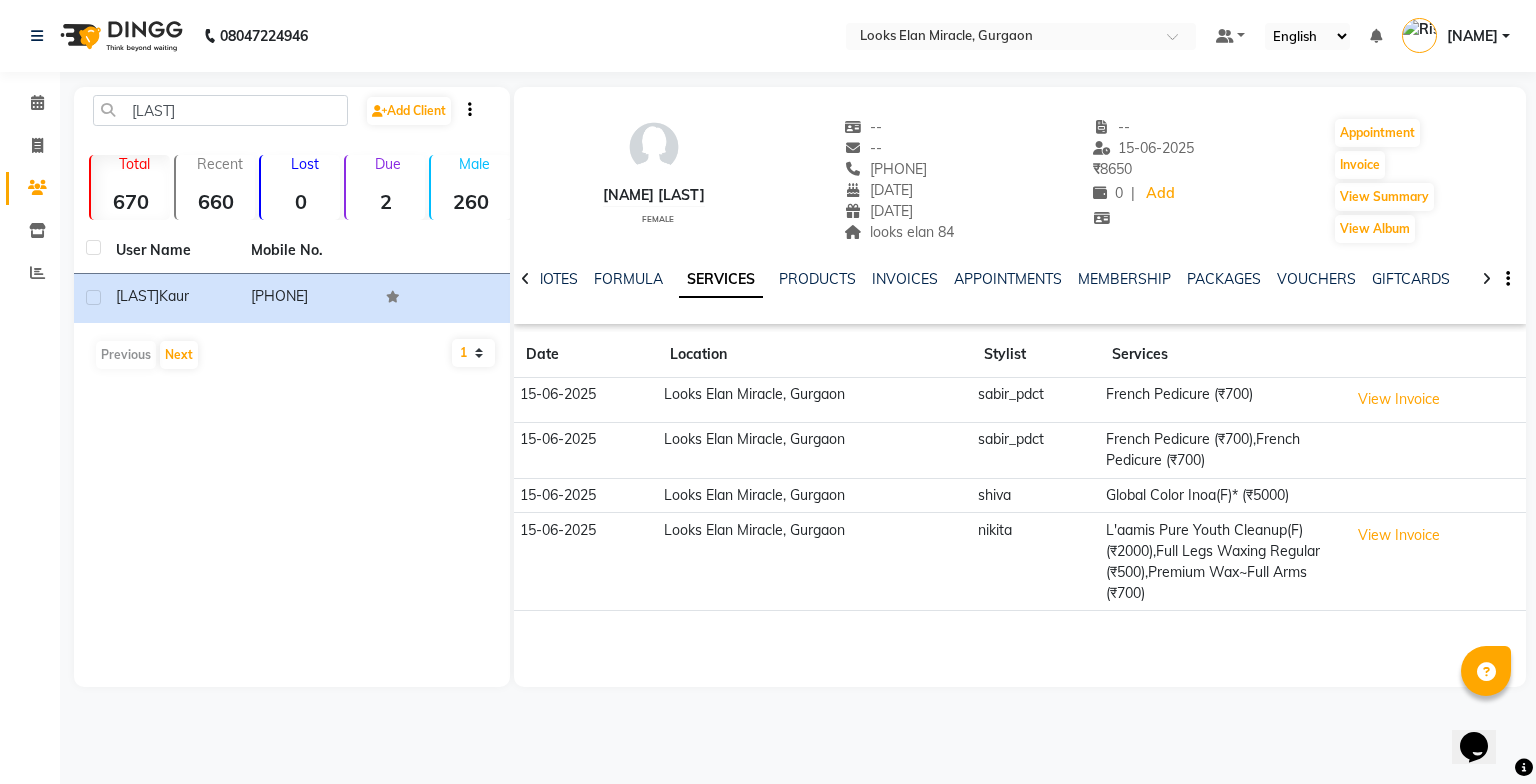 click on "NOTES FORMULA SERVICES PRODUCTS INVOICES APPOINTMENTS MEMBERSHIP PACKAGES VOUCHERS GIFTCARDS POINTS FORMS FAMILY CARDS WALLET" 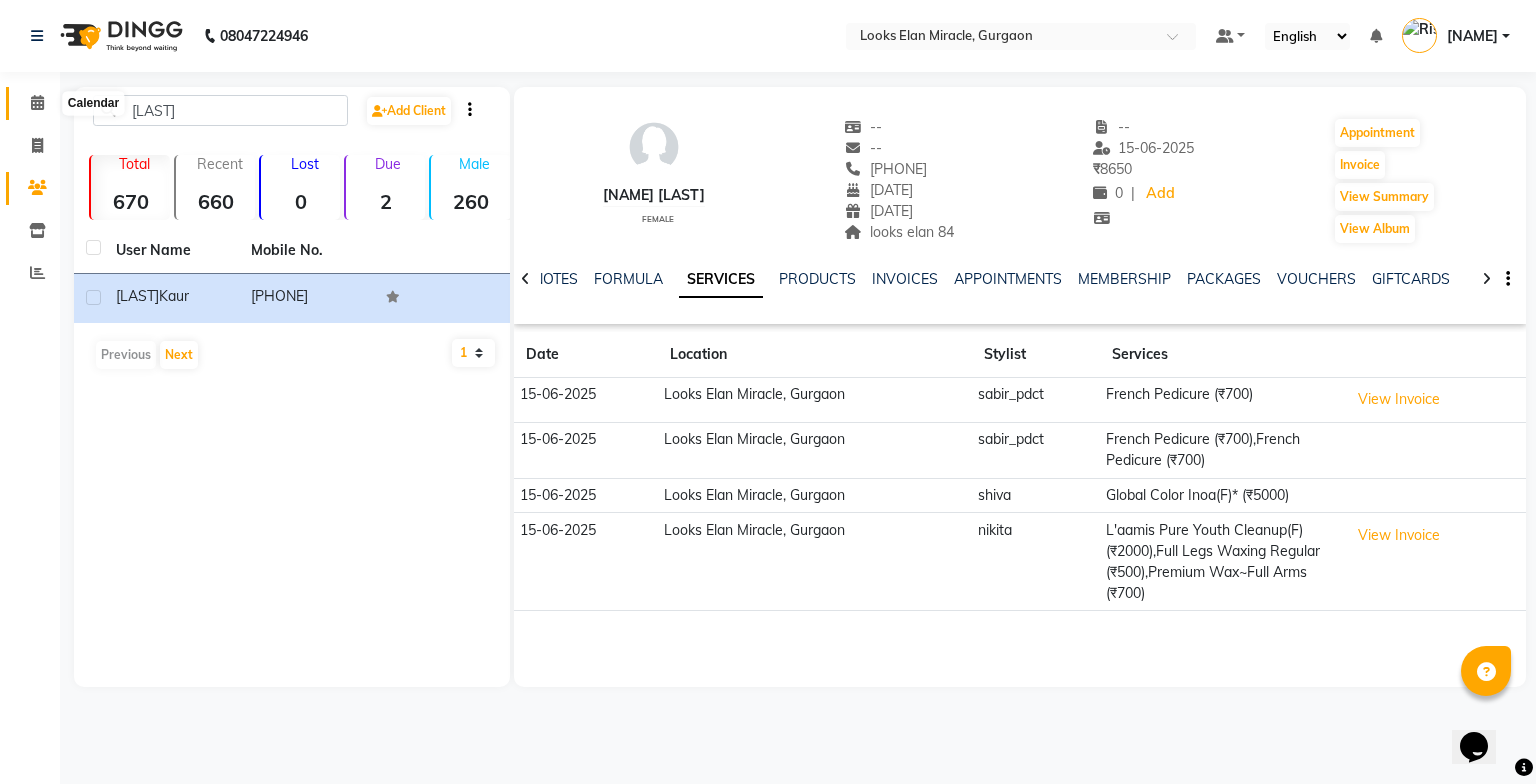 click 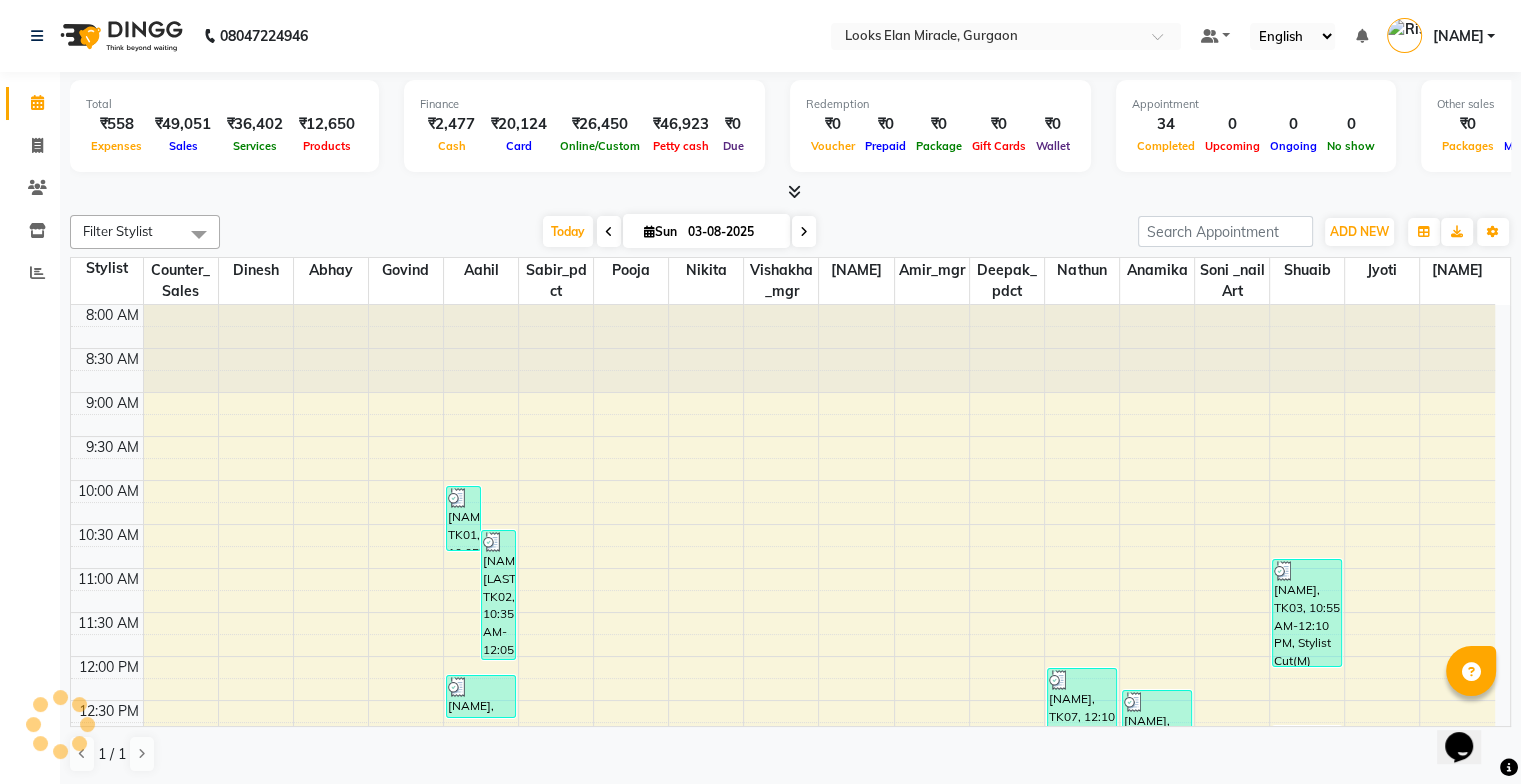 scroll, scrollTop: 0, scrollLeft: 0, axis: both 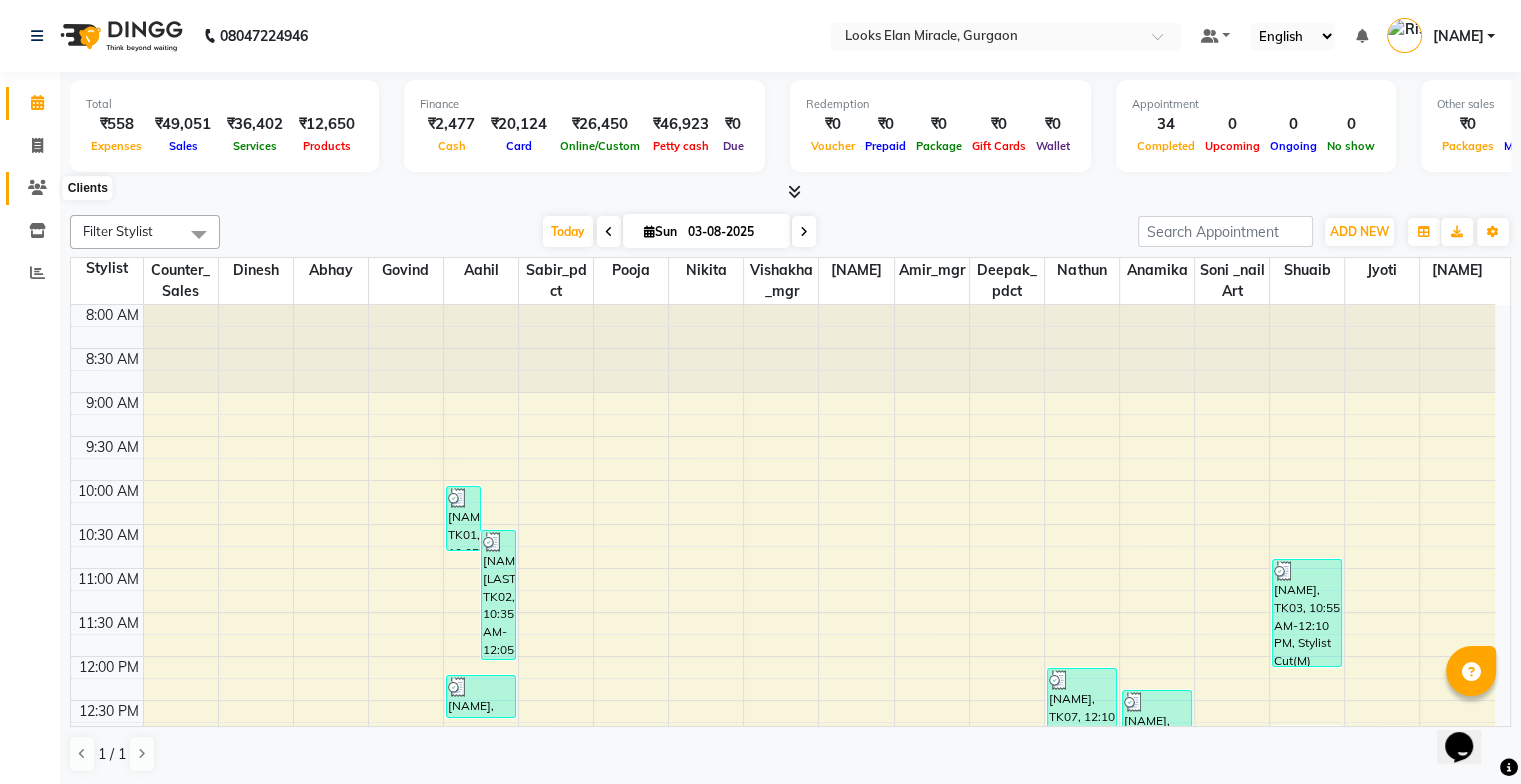 click 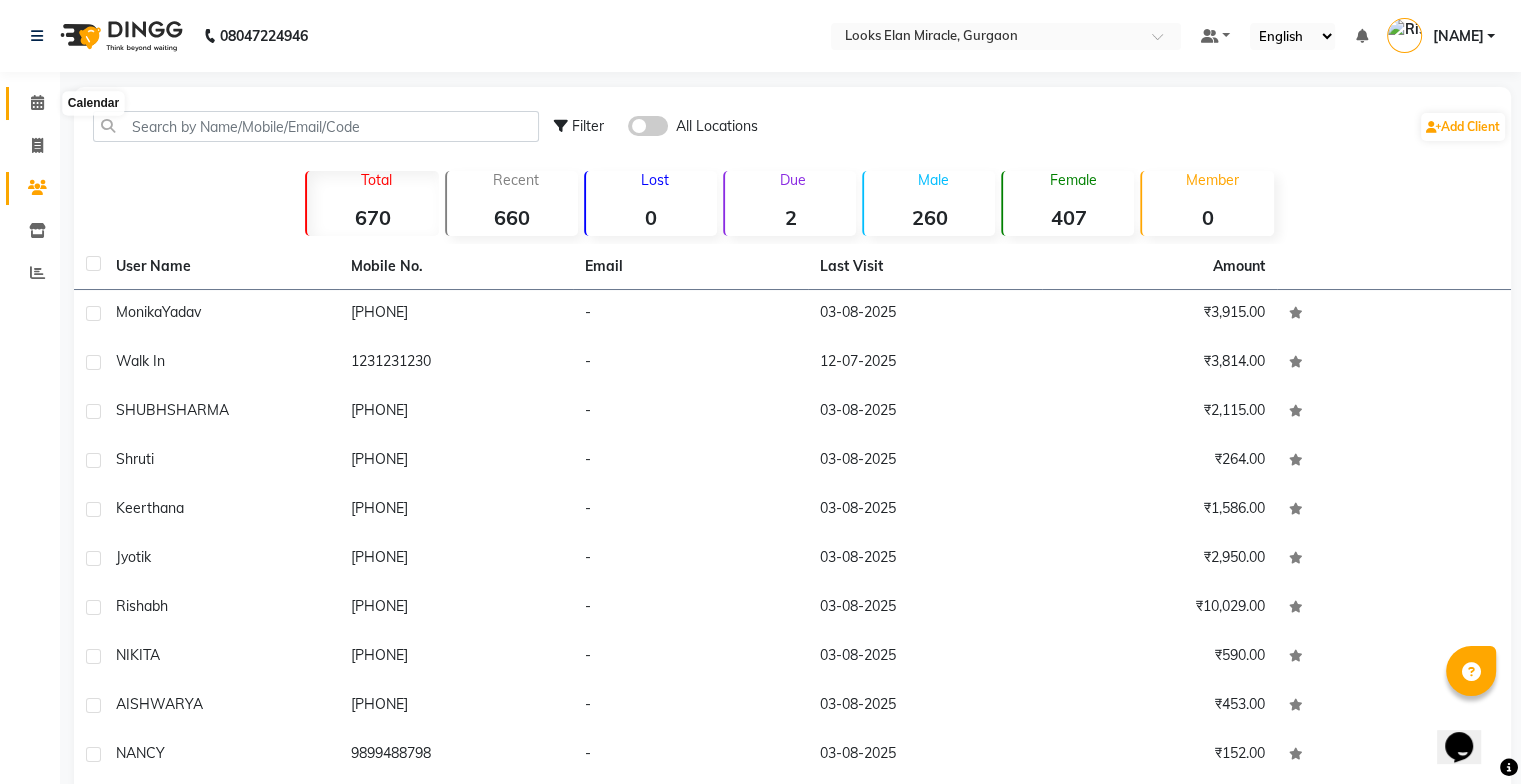 click 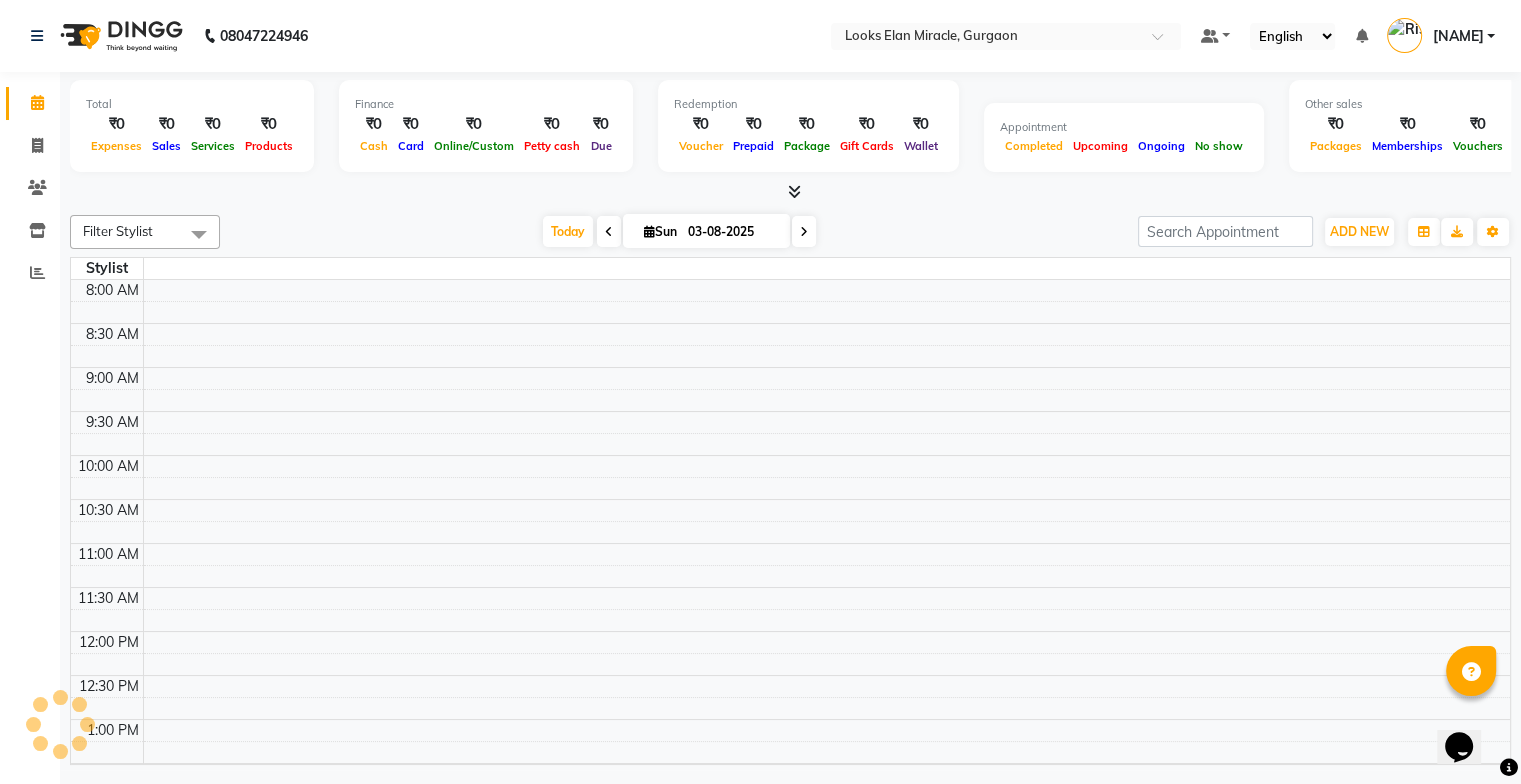 scroll, scrollTop: 0, scrollLeft: 0, axis: both 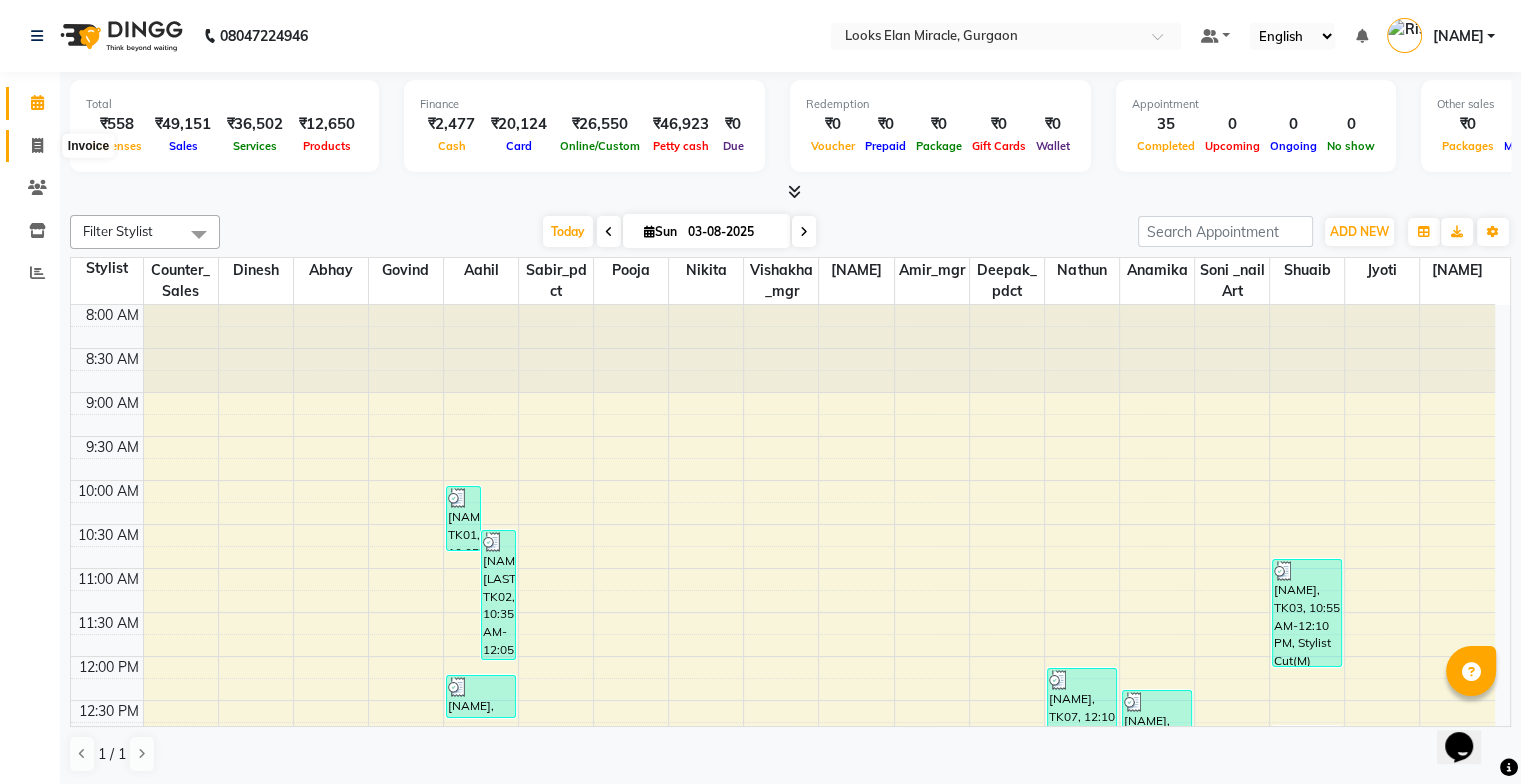 click 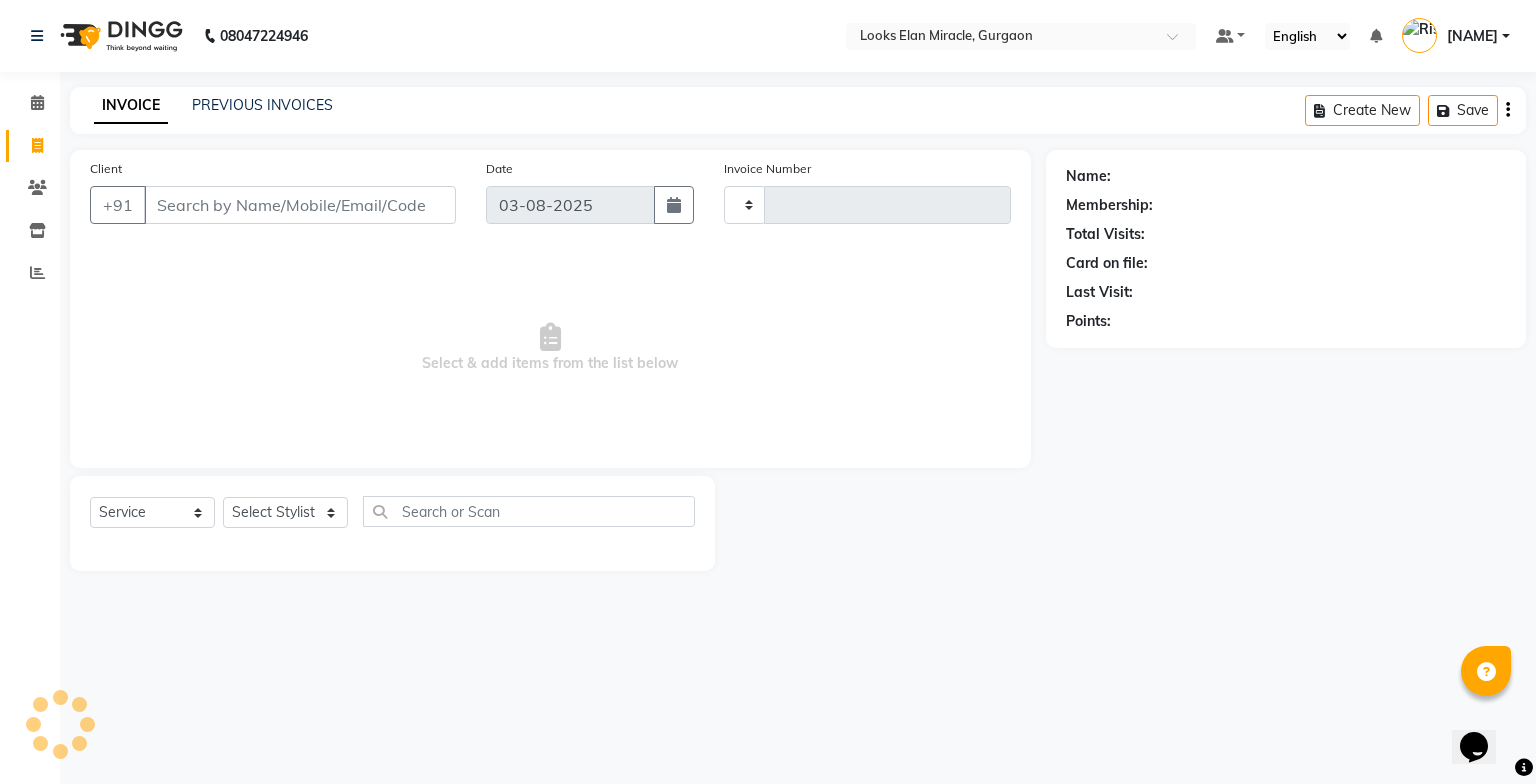 type on "0973" 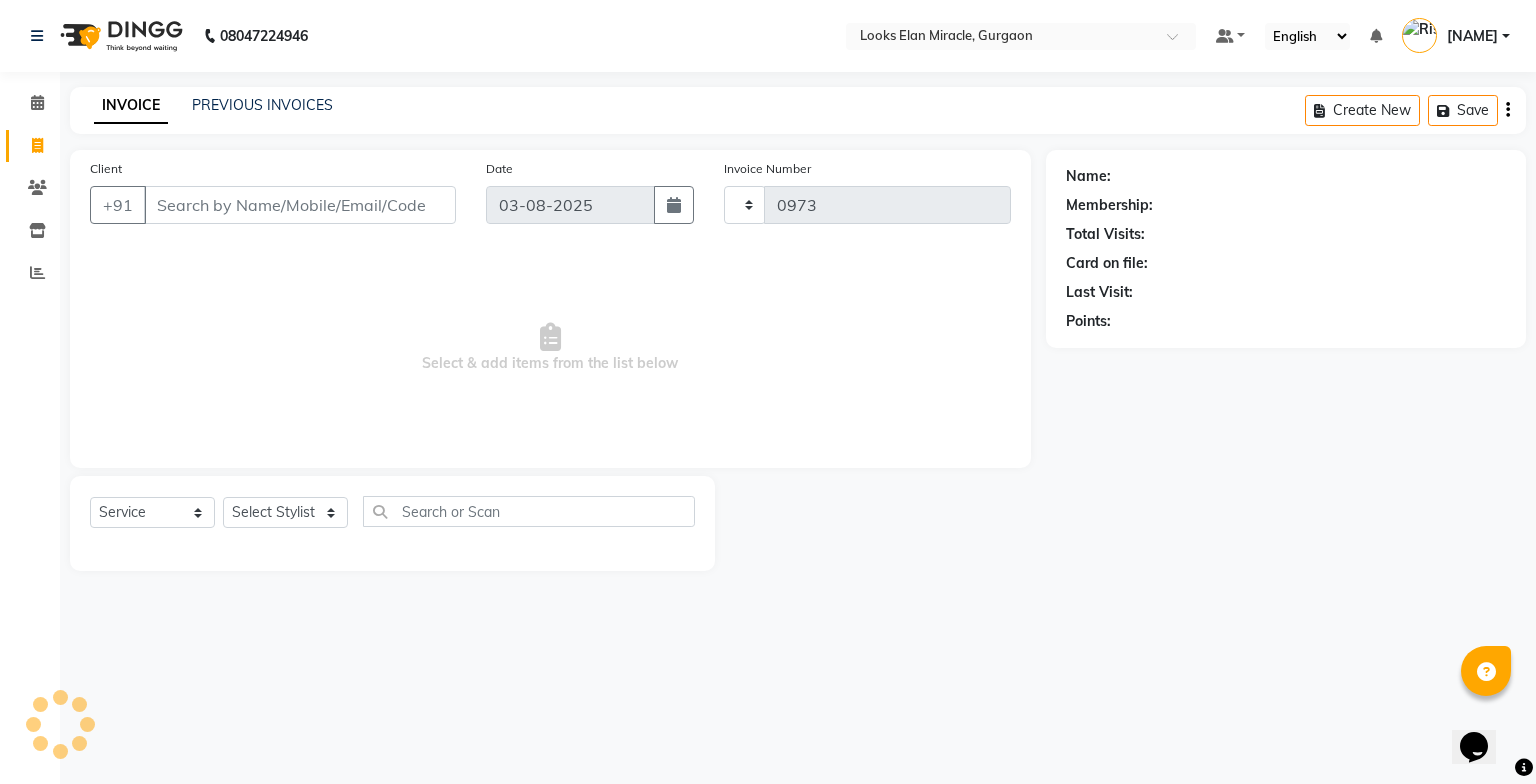 select on "8452" 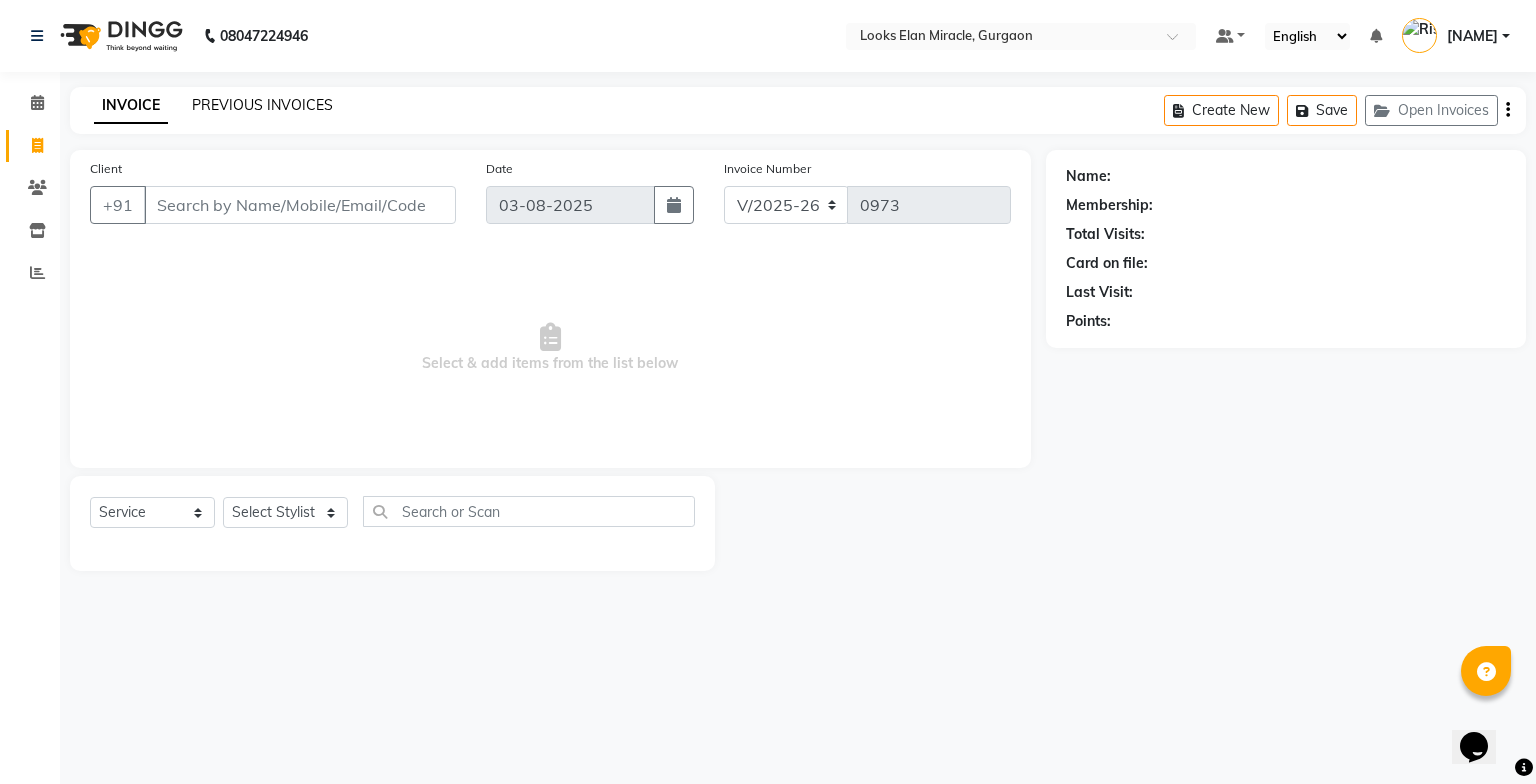 click on "PREVIOUS INVOICES" 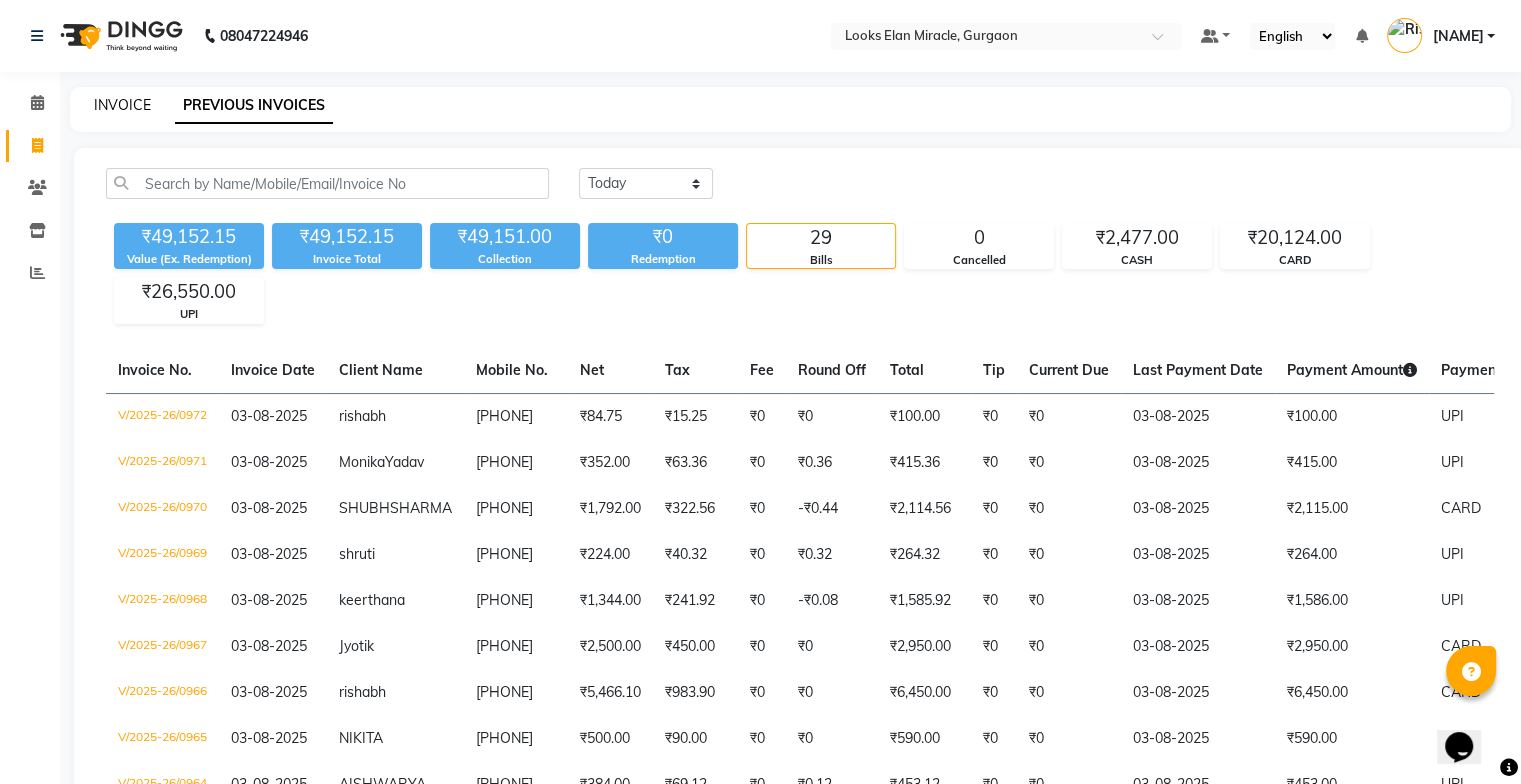 click on "INVOICE" 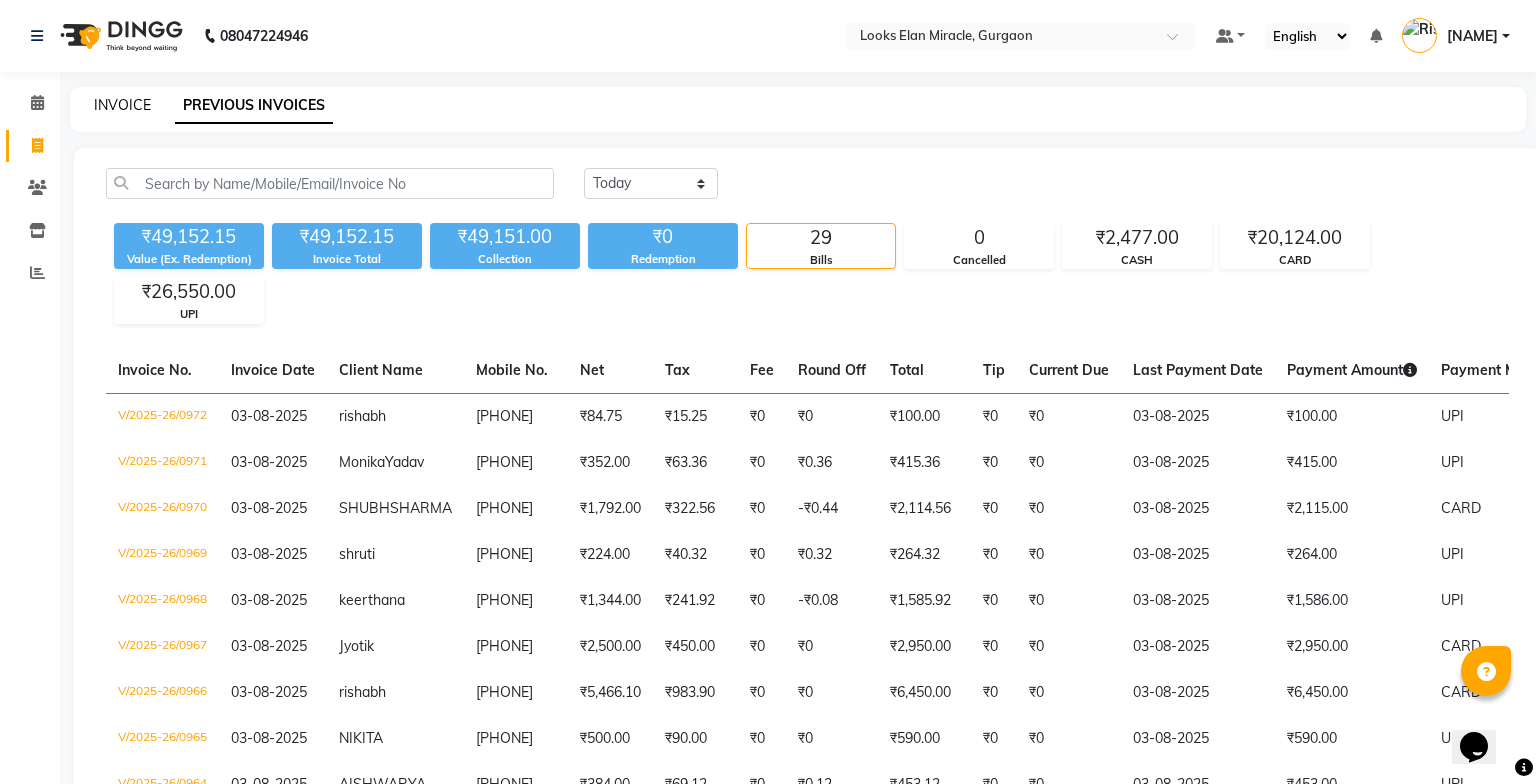 select on "service" 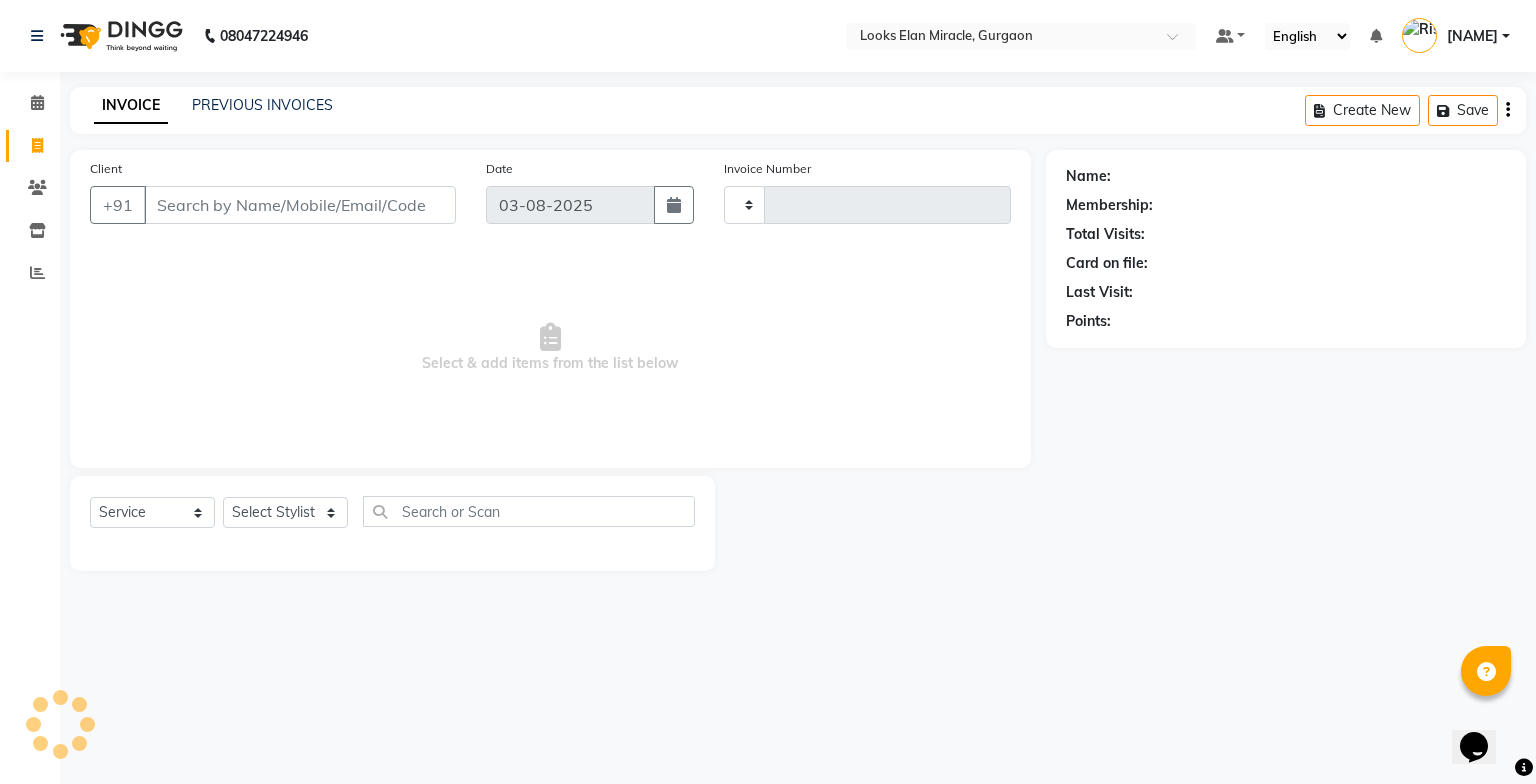 type on "0973" 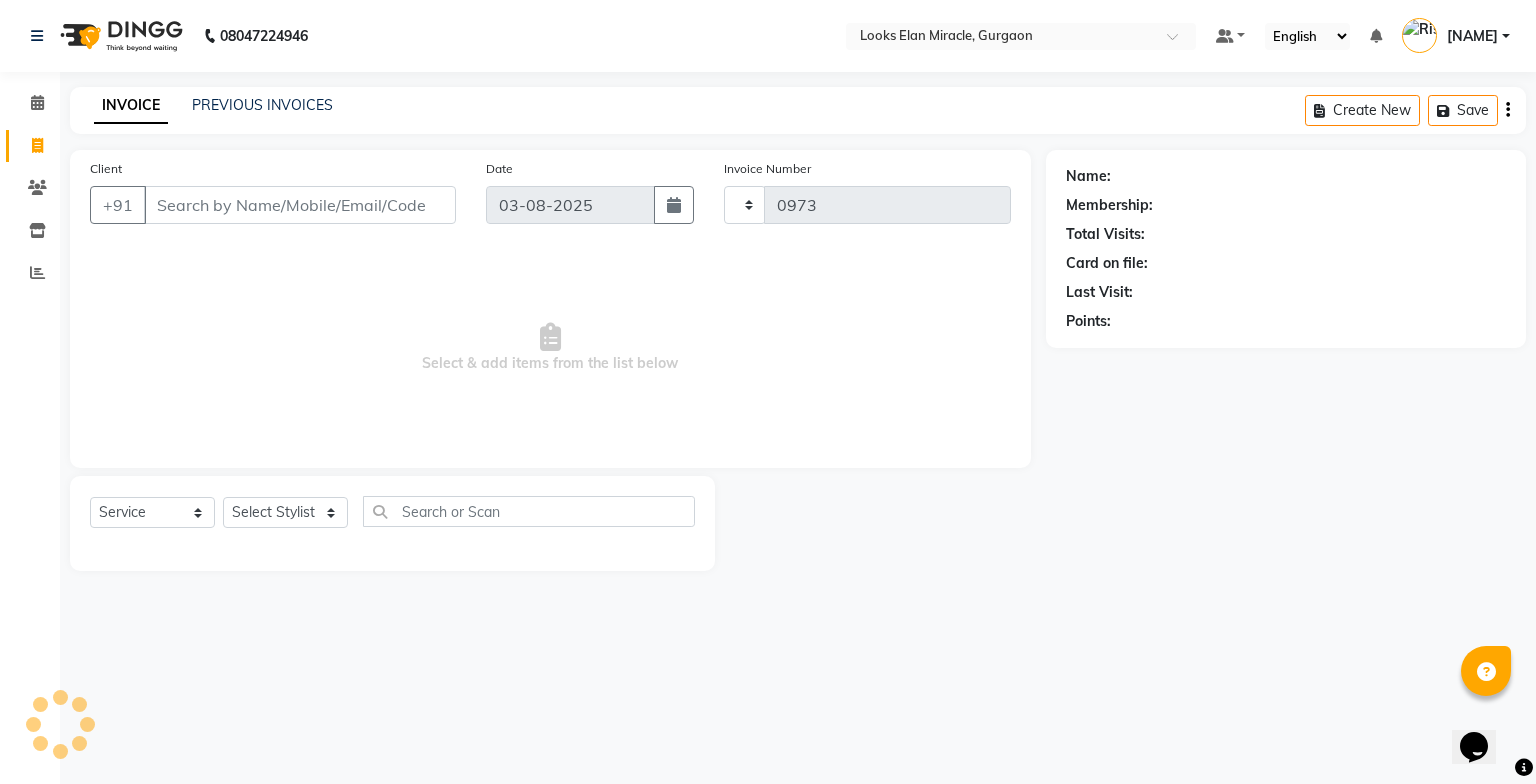 select on "8452" 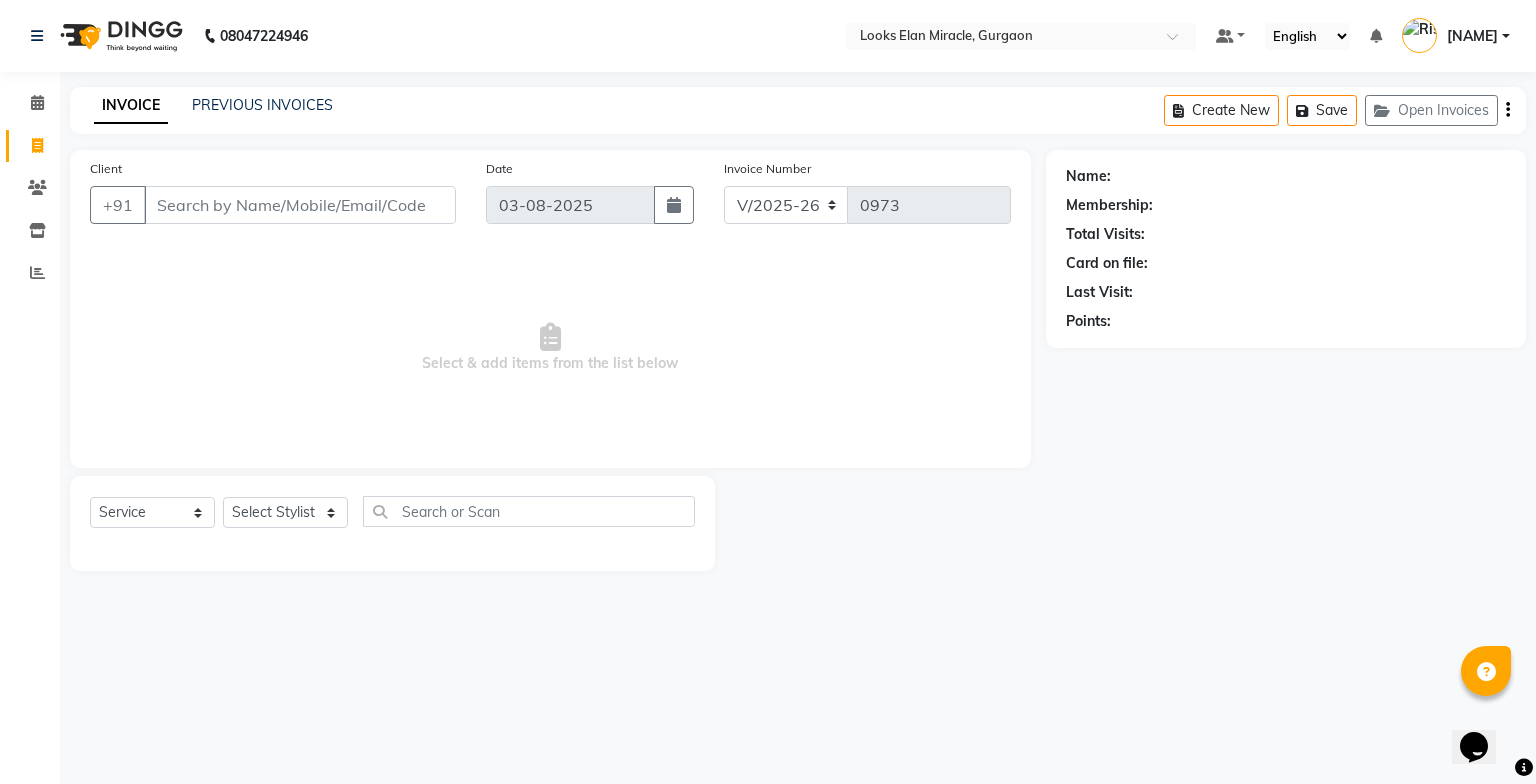 click on "Date 03-08-2025" 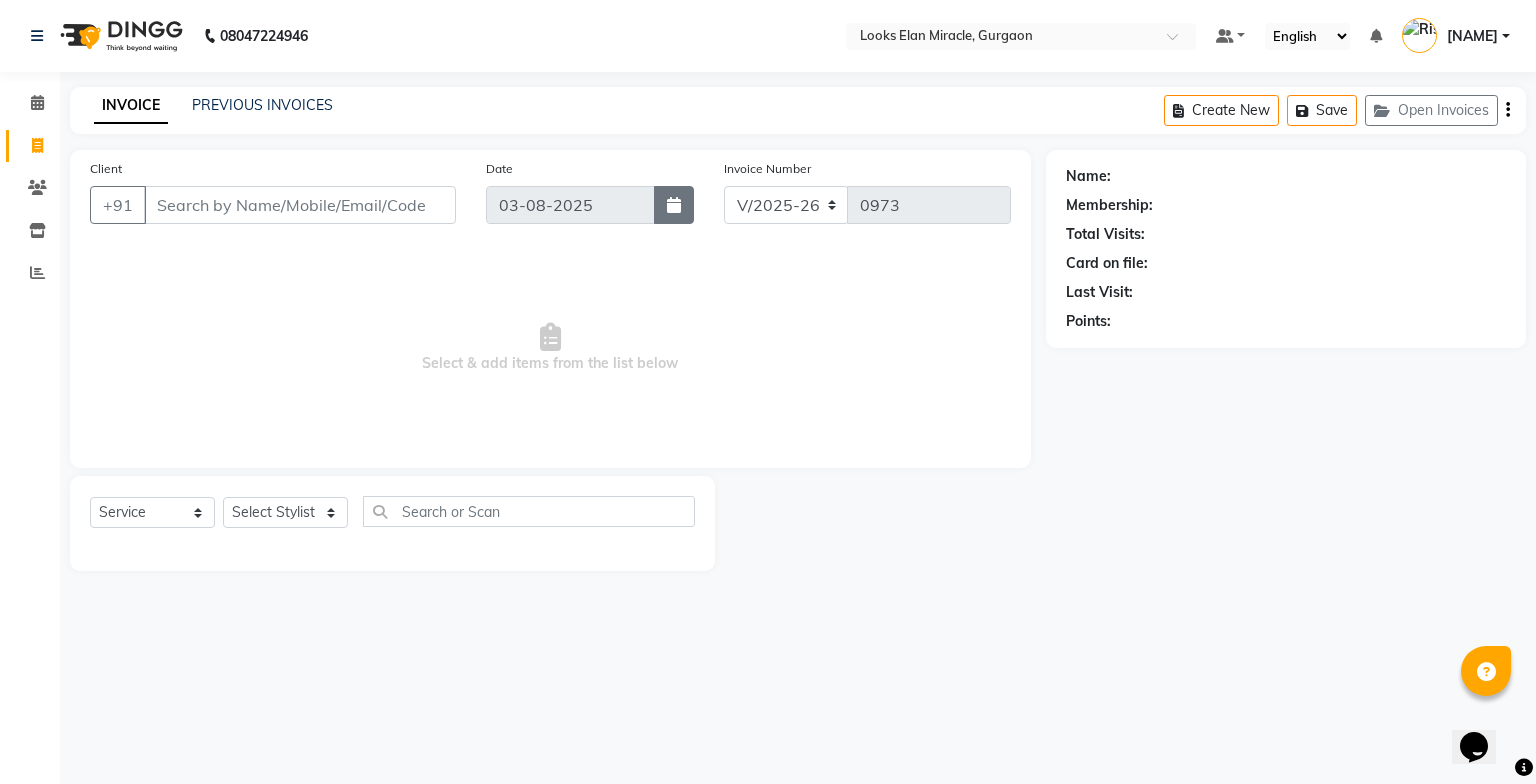click 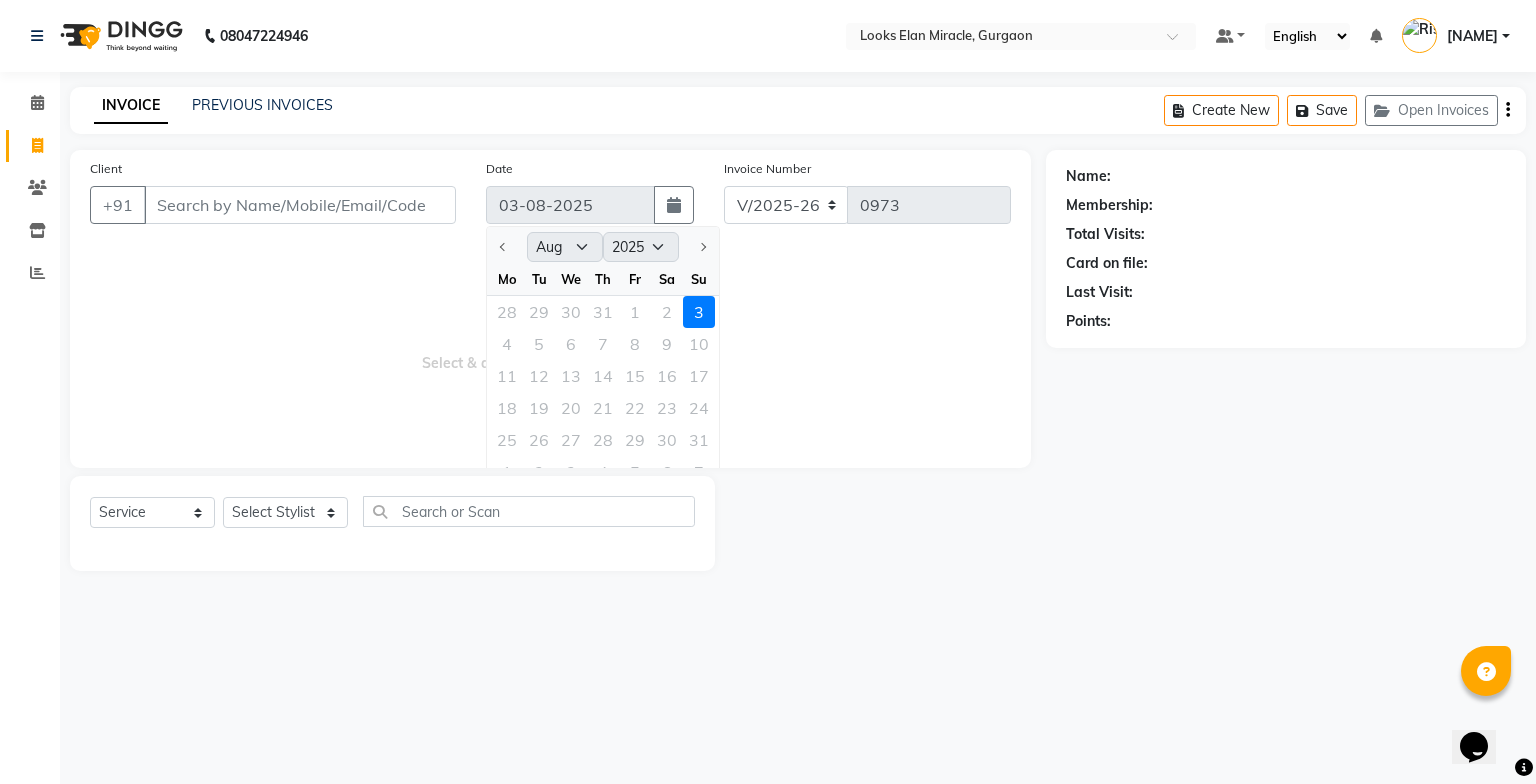 click on "Select & add items from the list below" at bounding box center (550, 348) 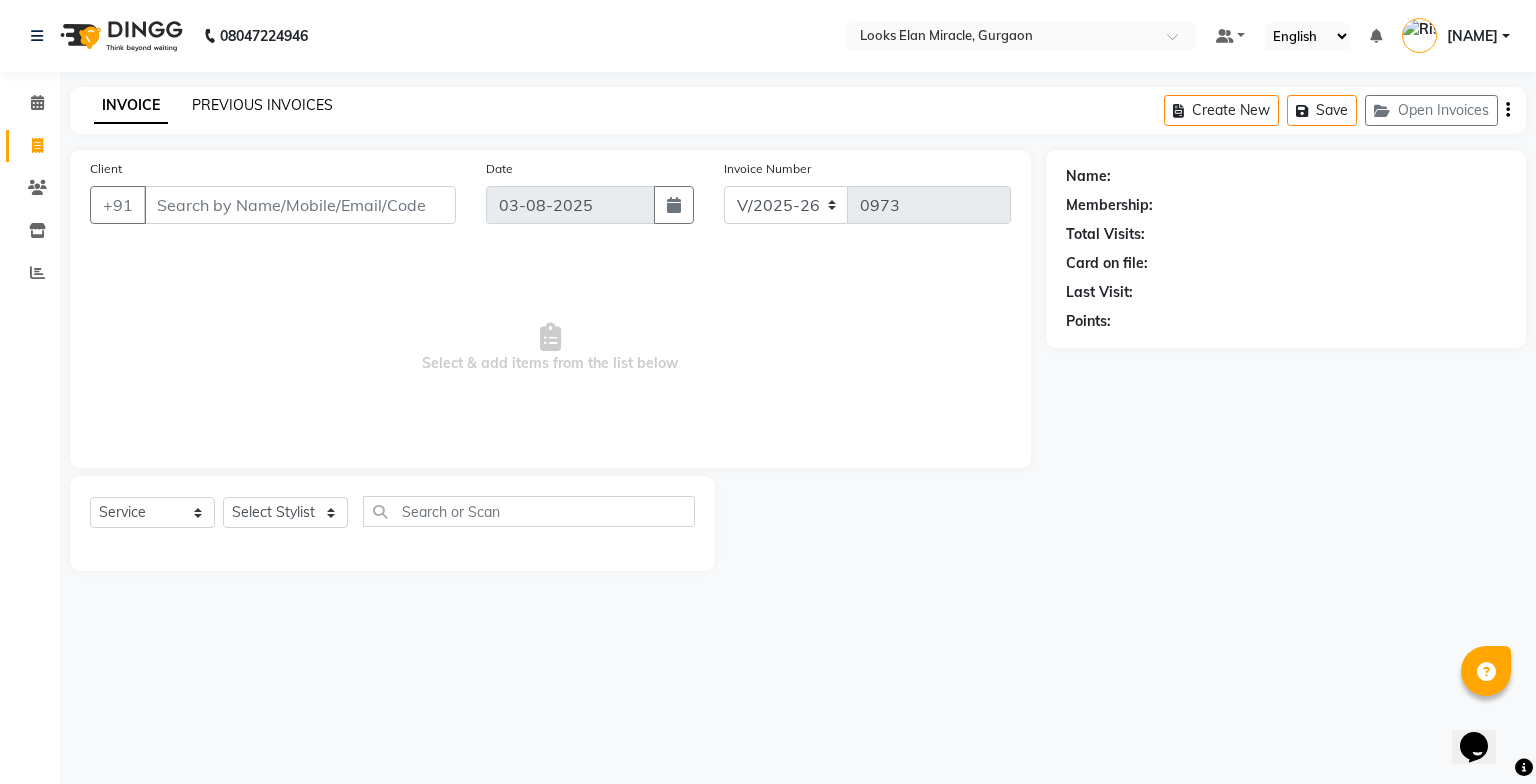 click on "PREVIOUS INVOICES" 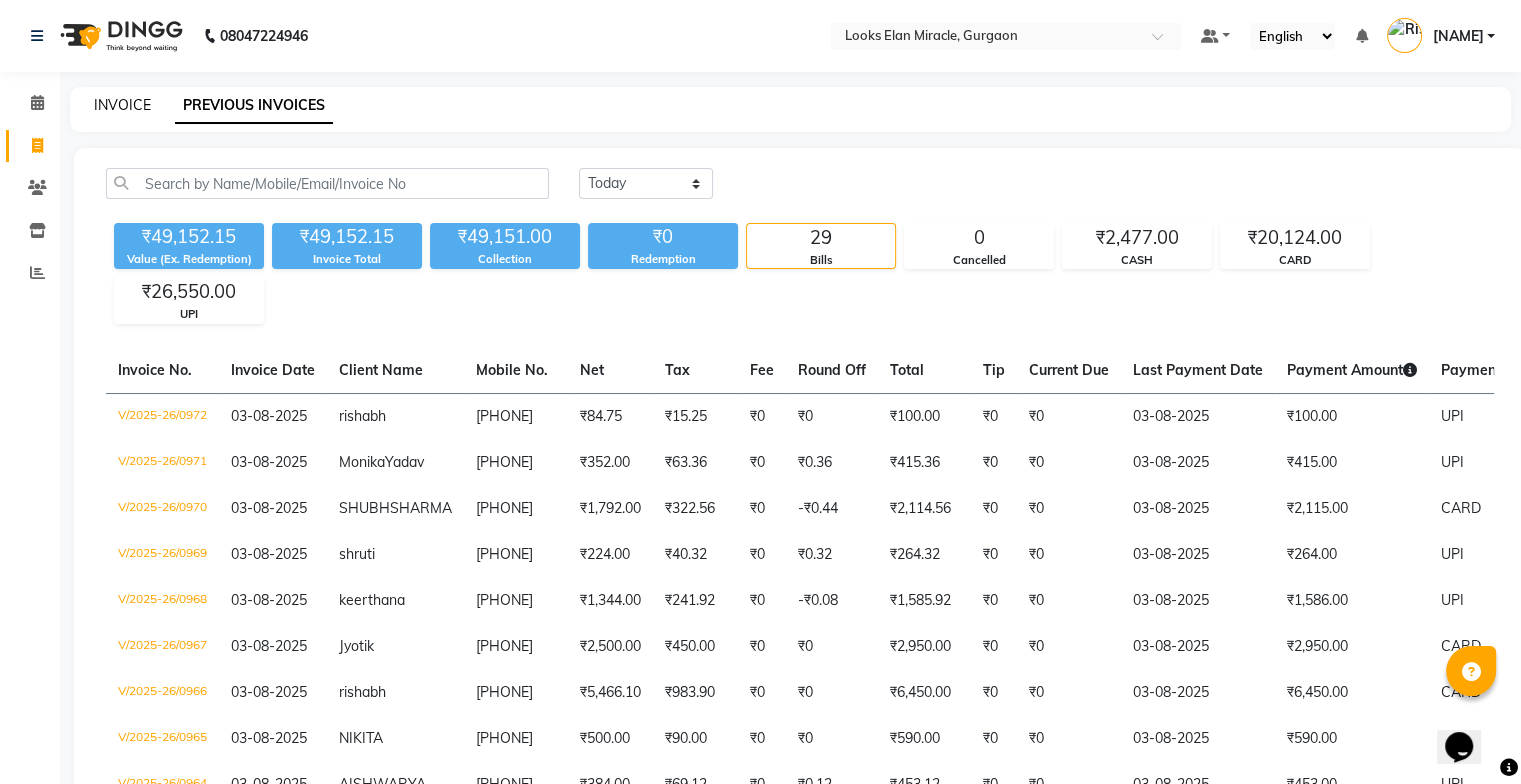 click on "INVOICE" 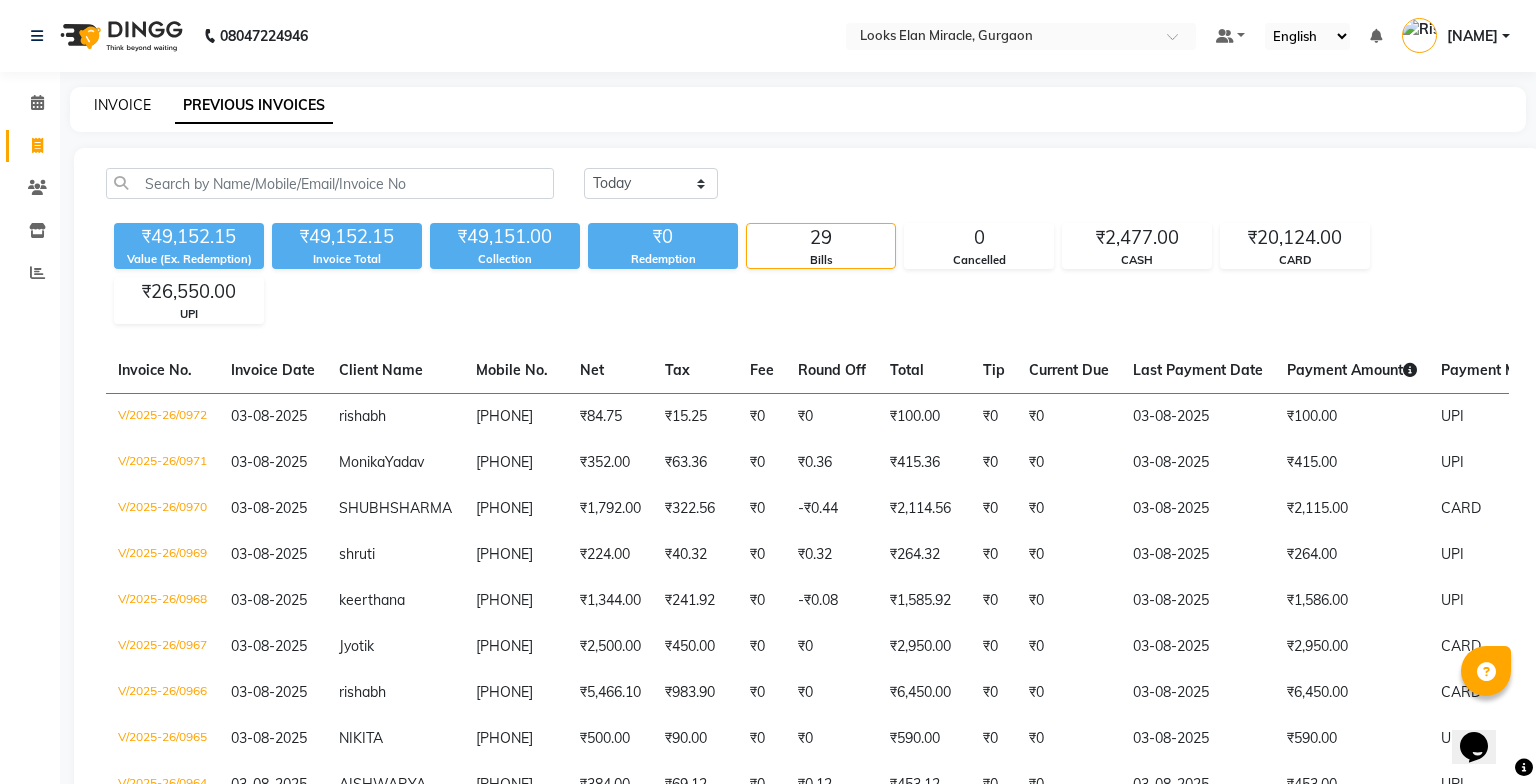 select on "8452" 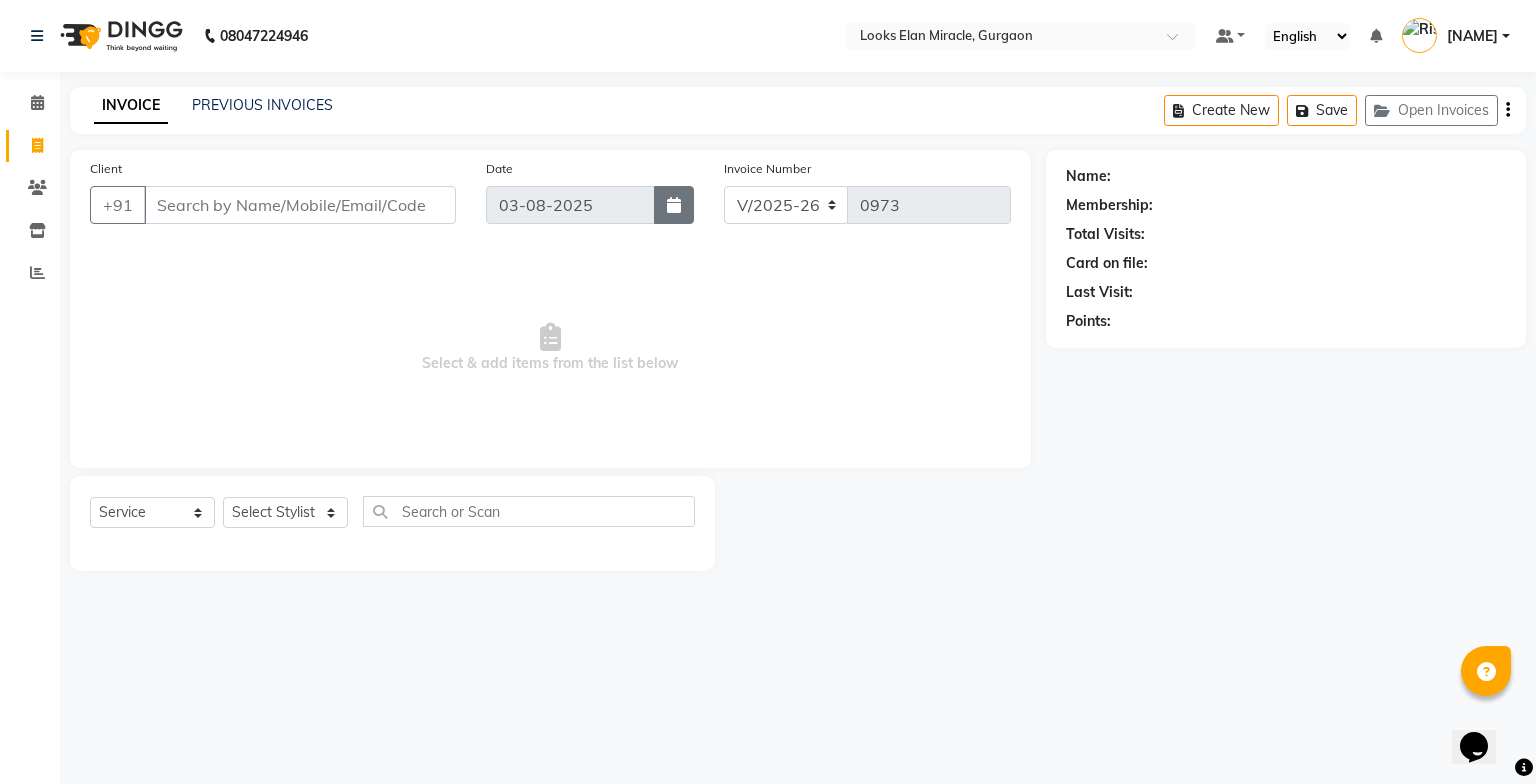 click 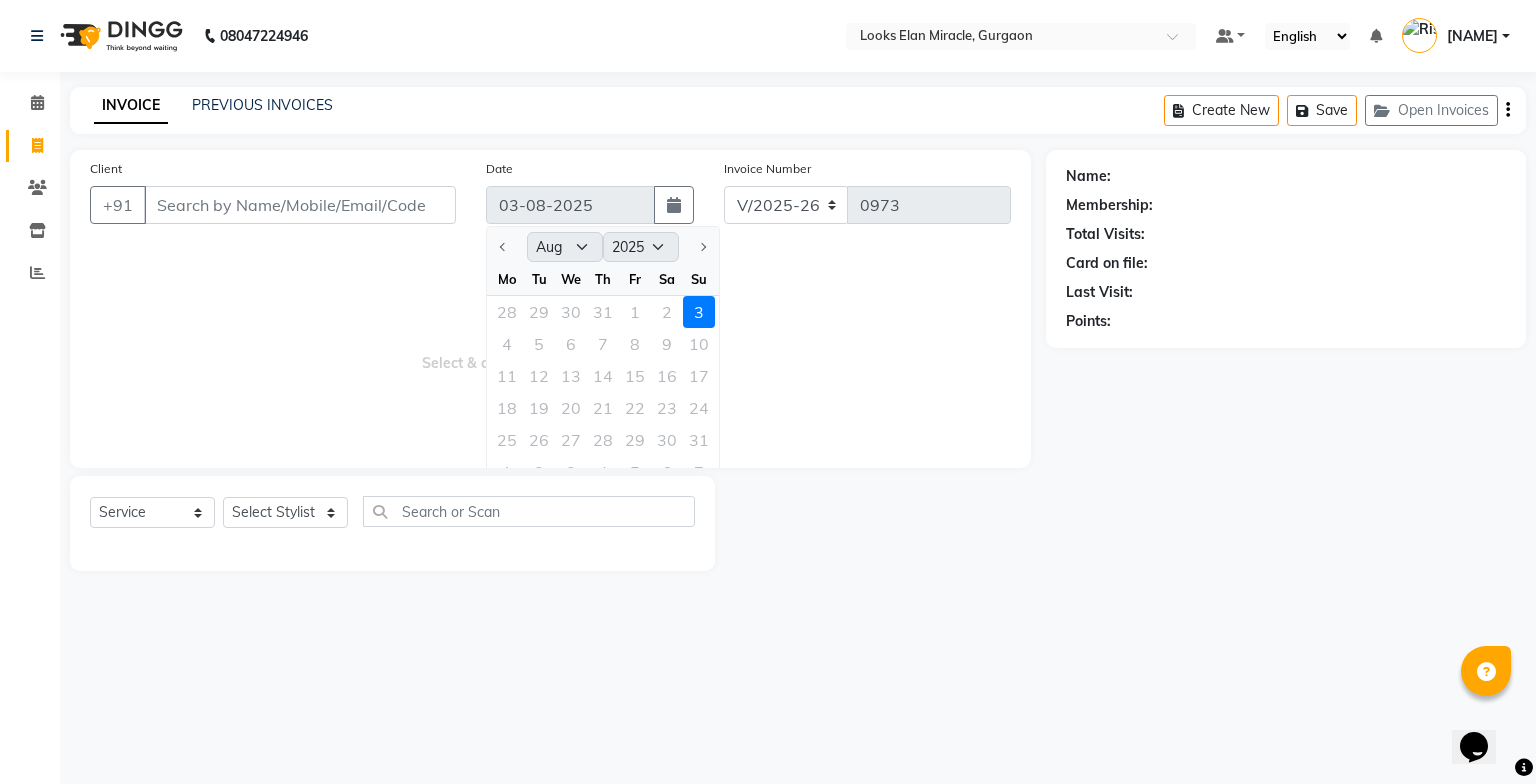 click on "Select & add items from the list below" at bounding box center (550, 348) 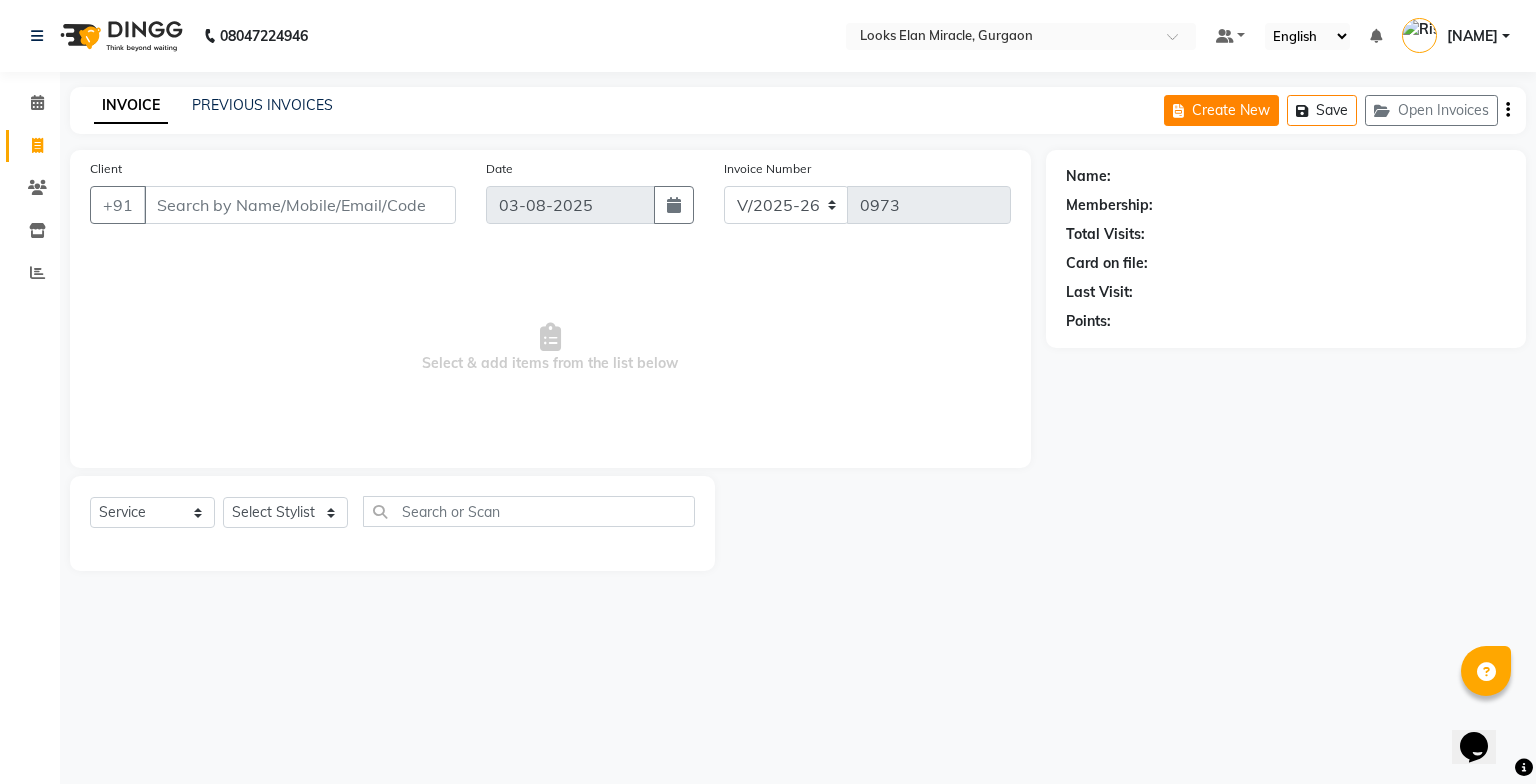 click on "Create New" 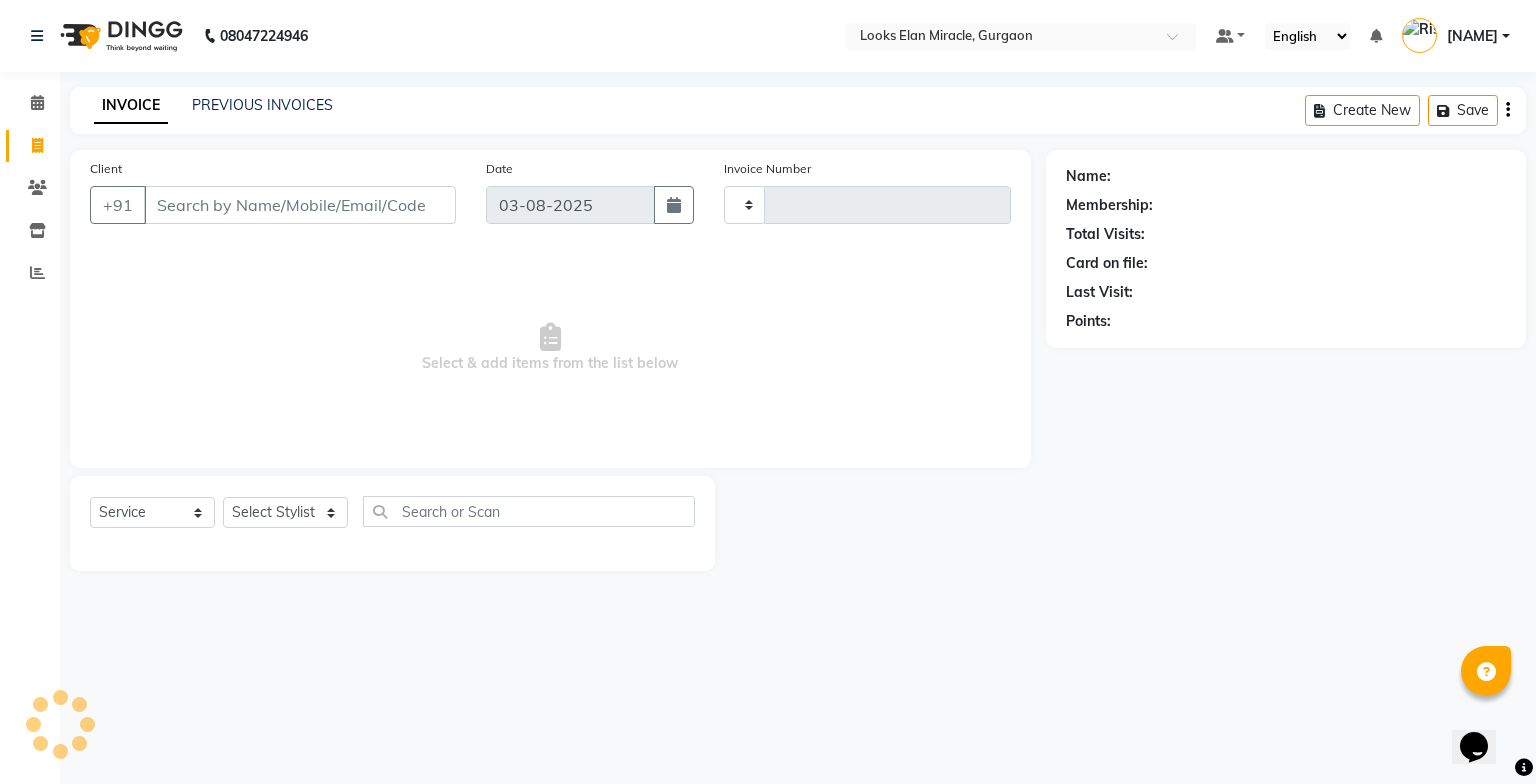 type on "0973" 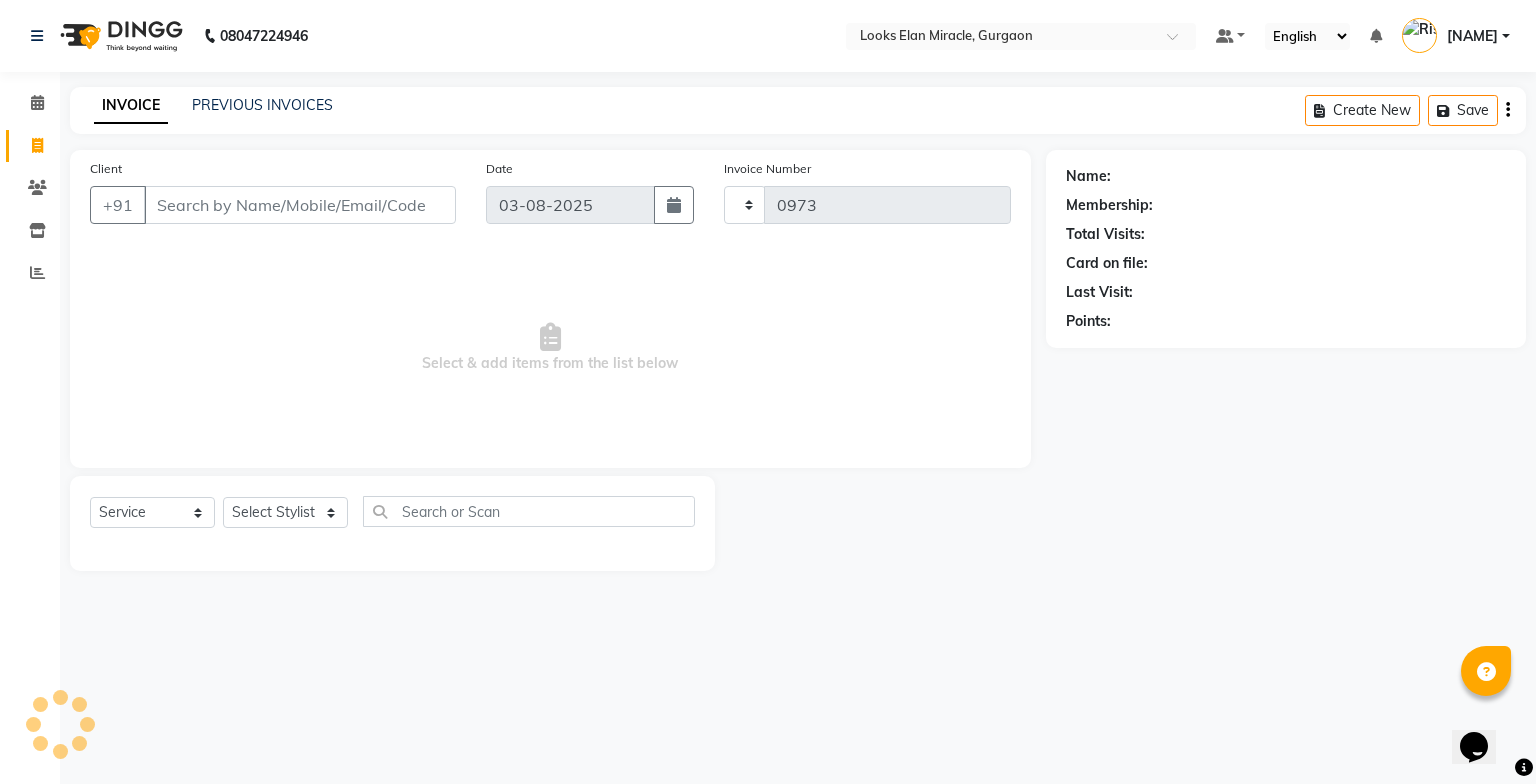 select on "8452" 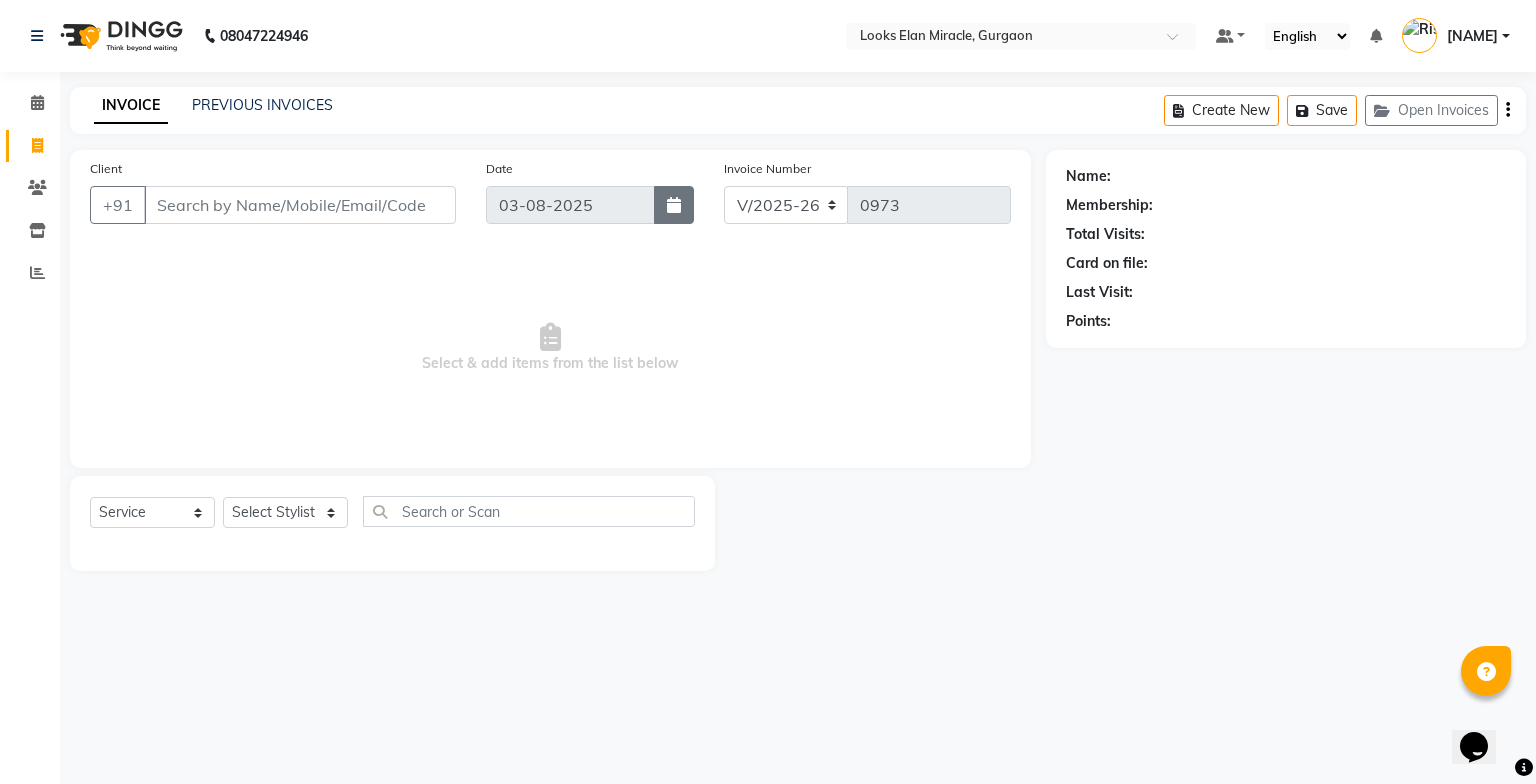 click 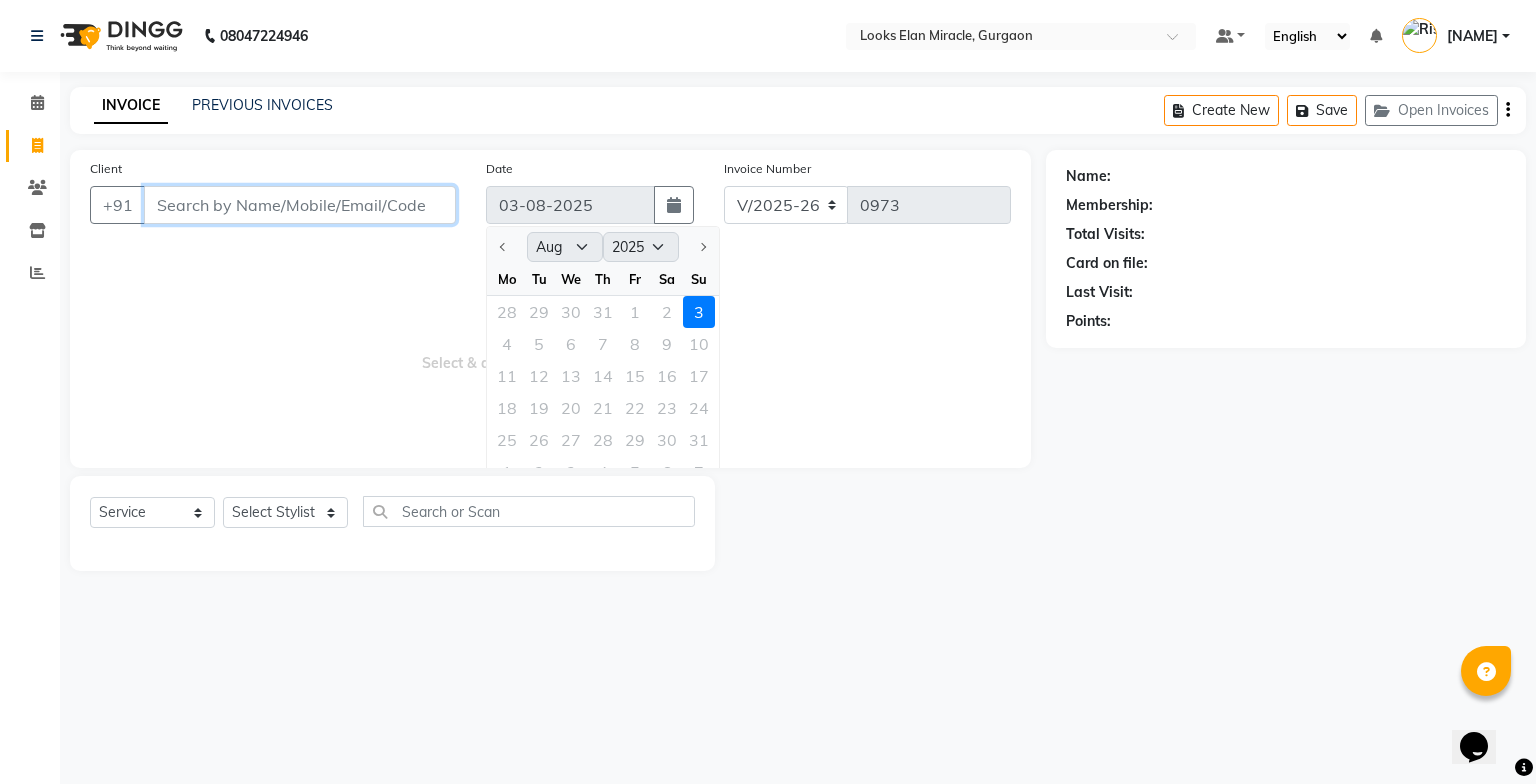 click on "Client" at bounding box center [300, 205] 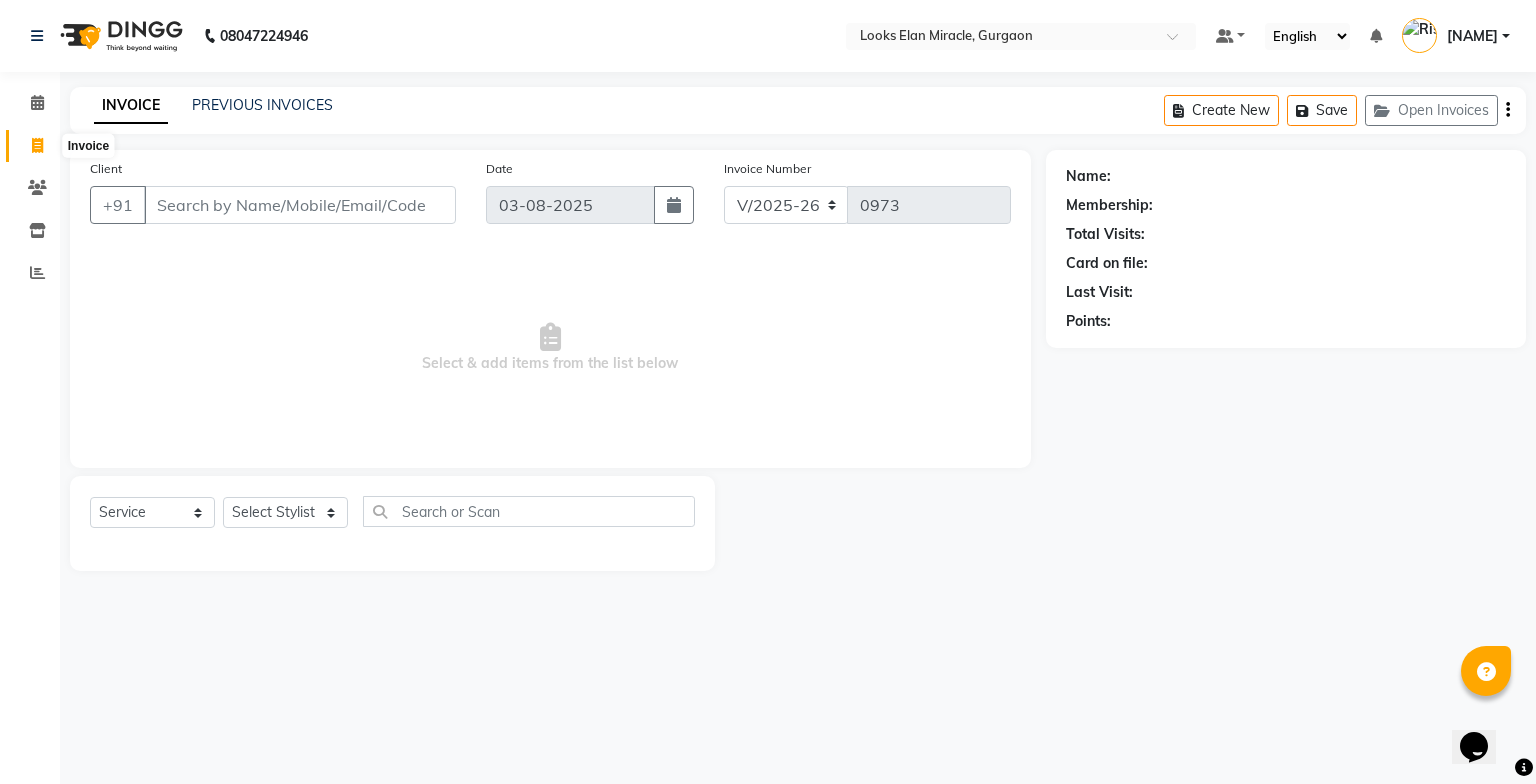 click 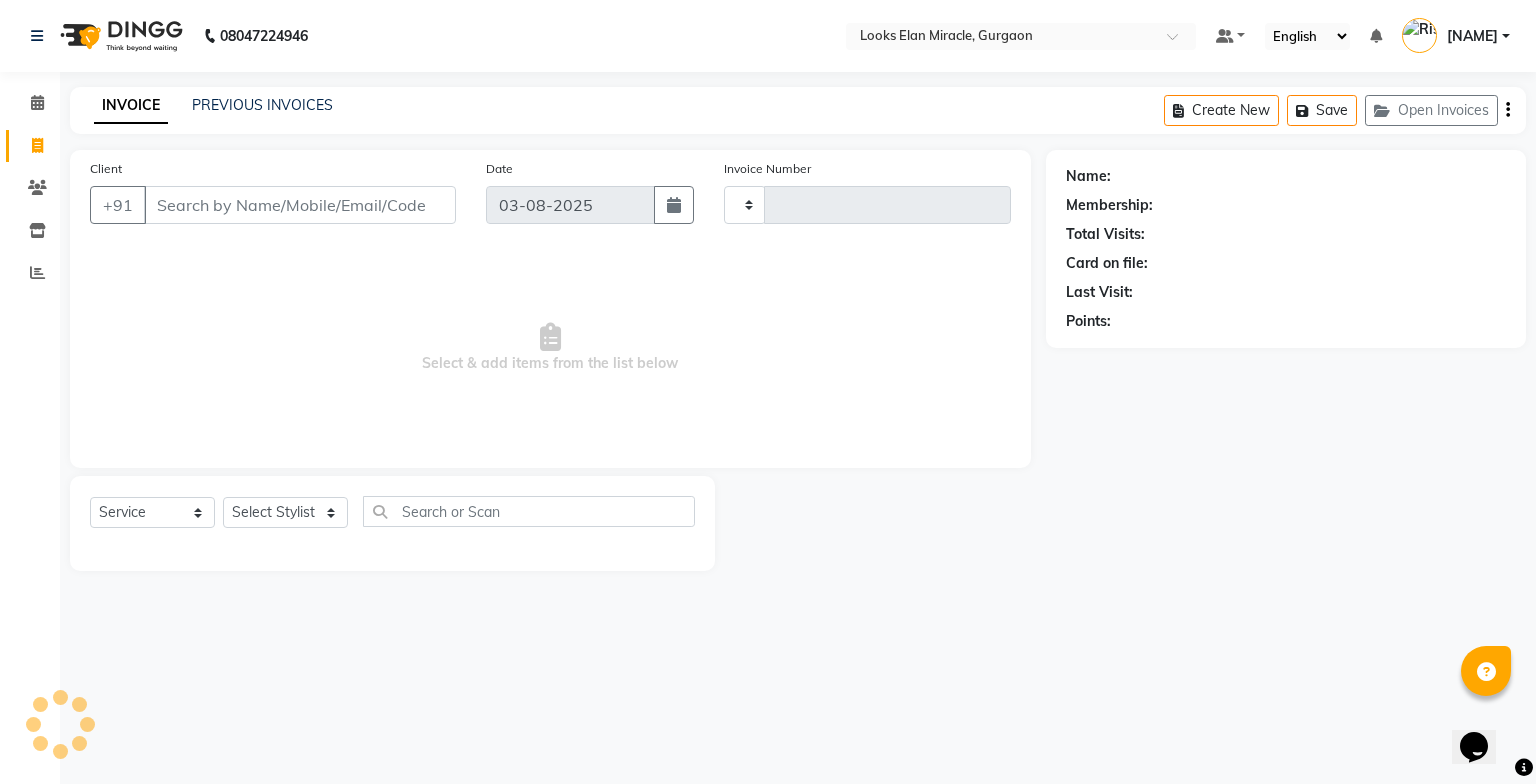 type on "0973" 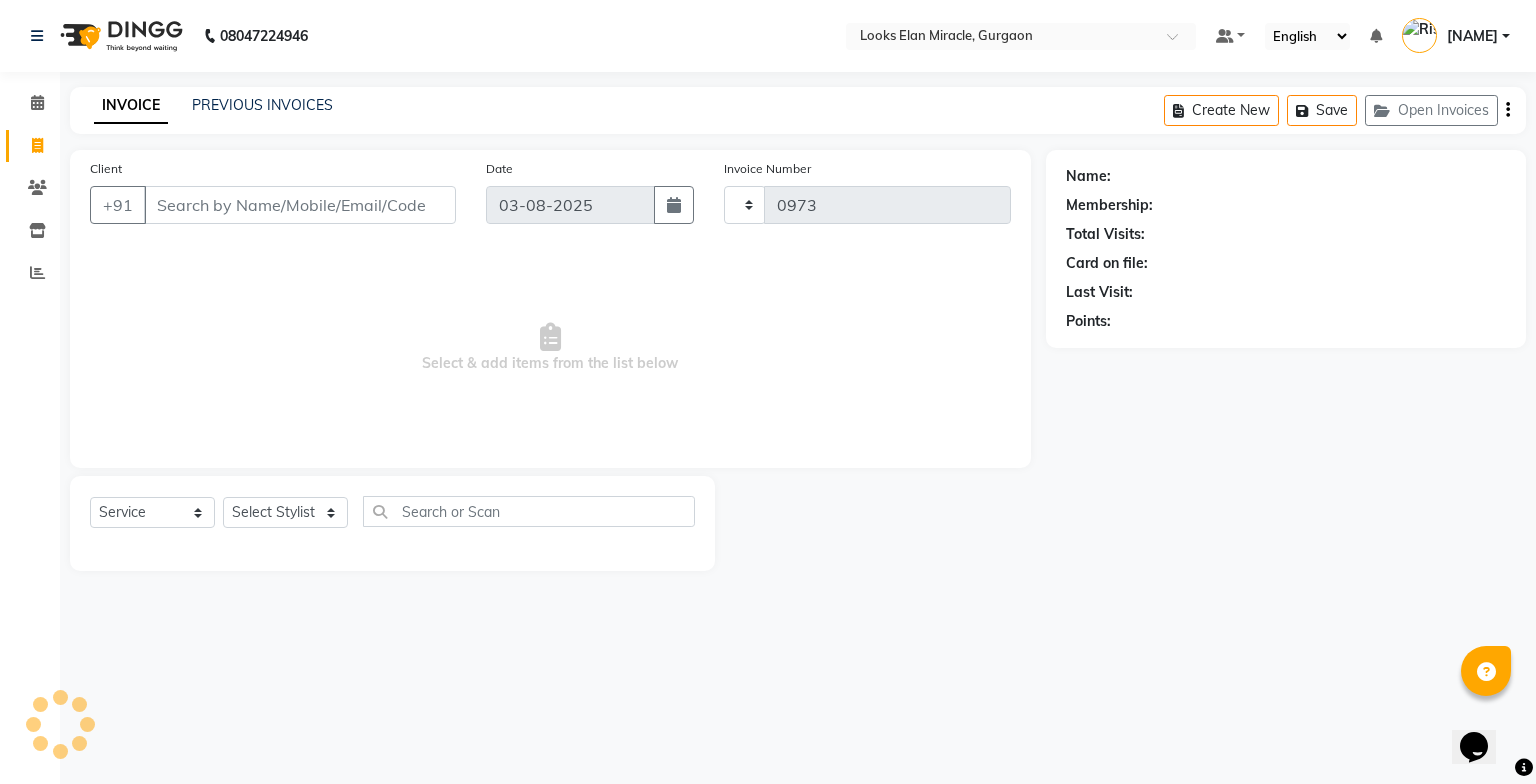 select on "8452" 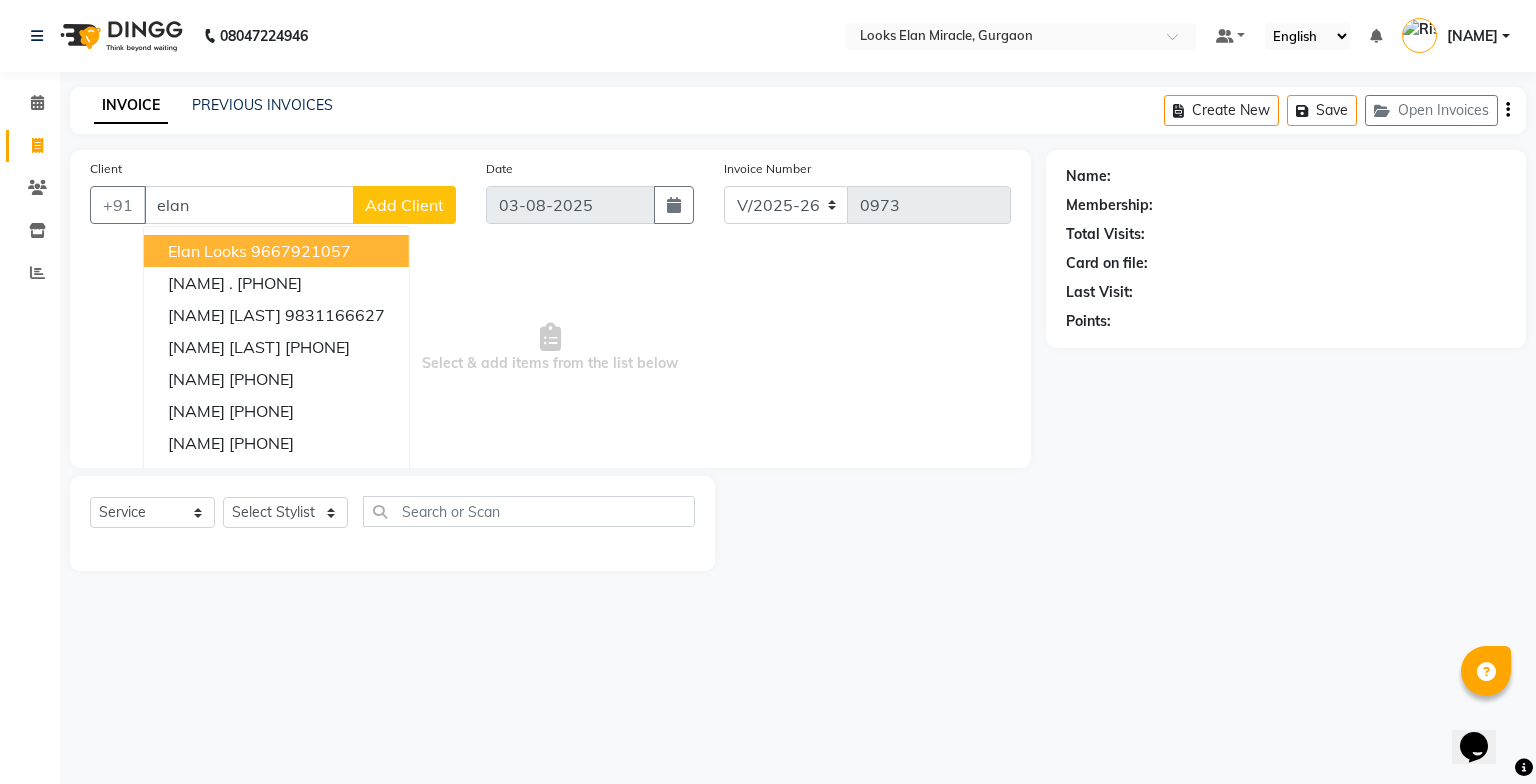 click on "[NAME] [NAME] [PHONE]" at bounding box center [276, 251] 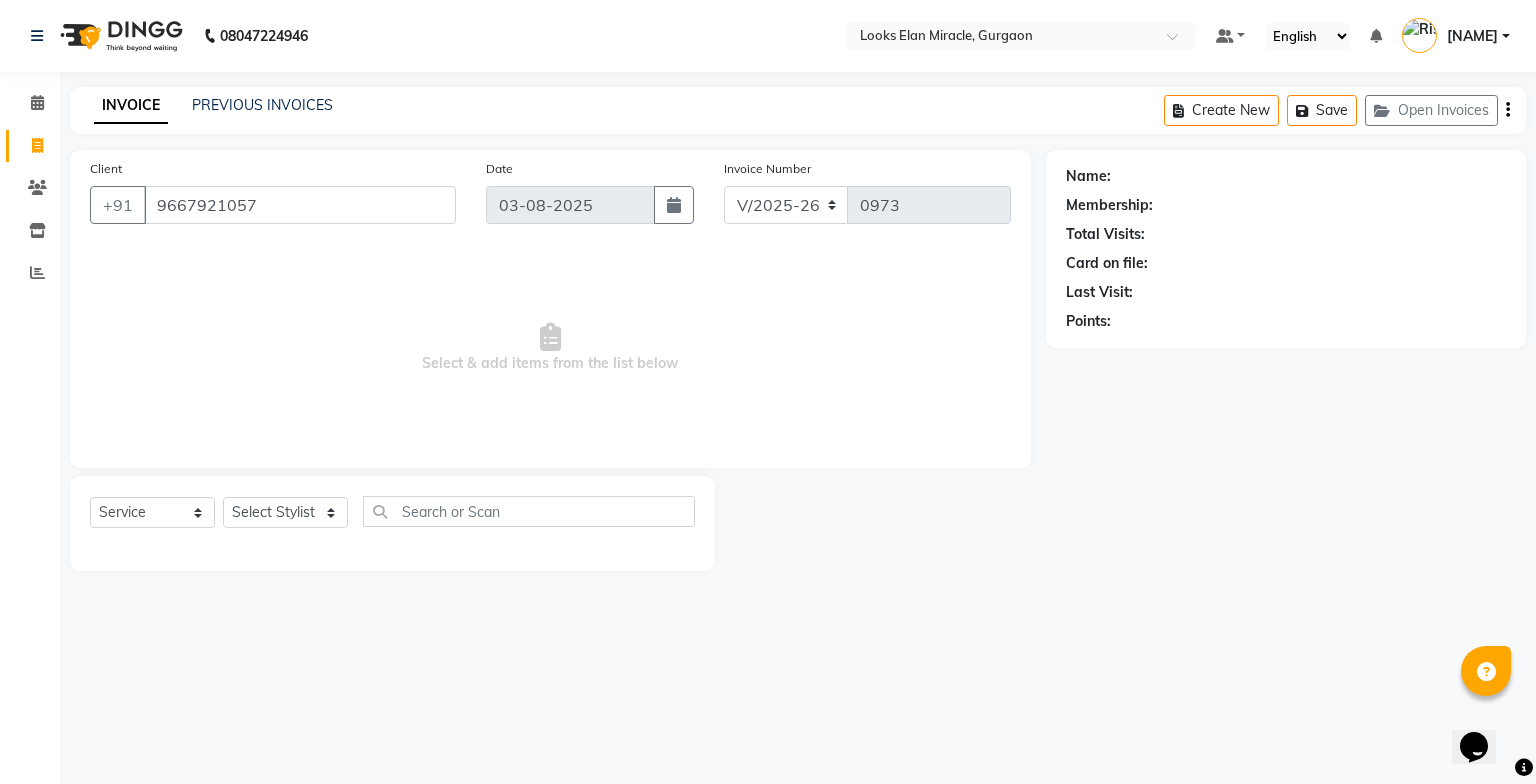 type on "9667921057" 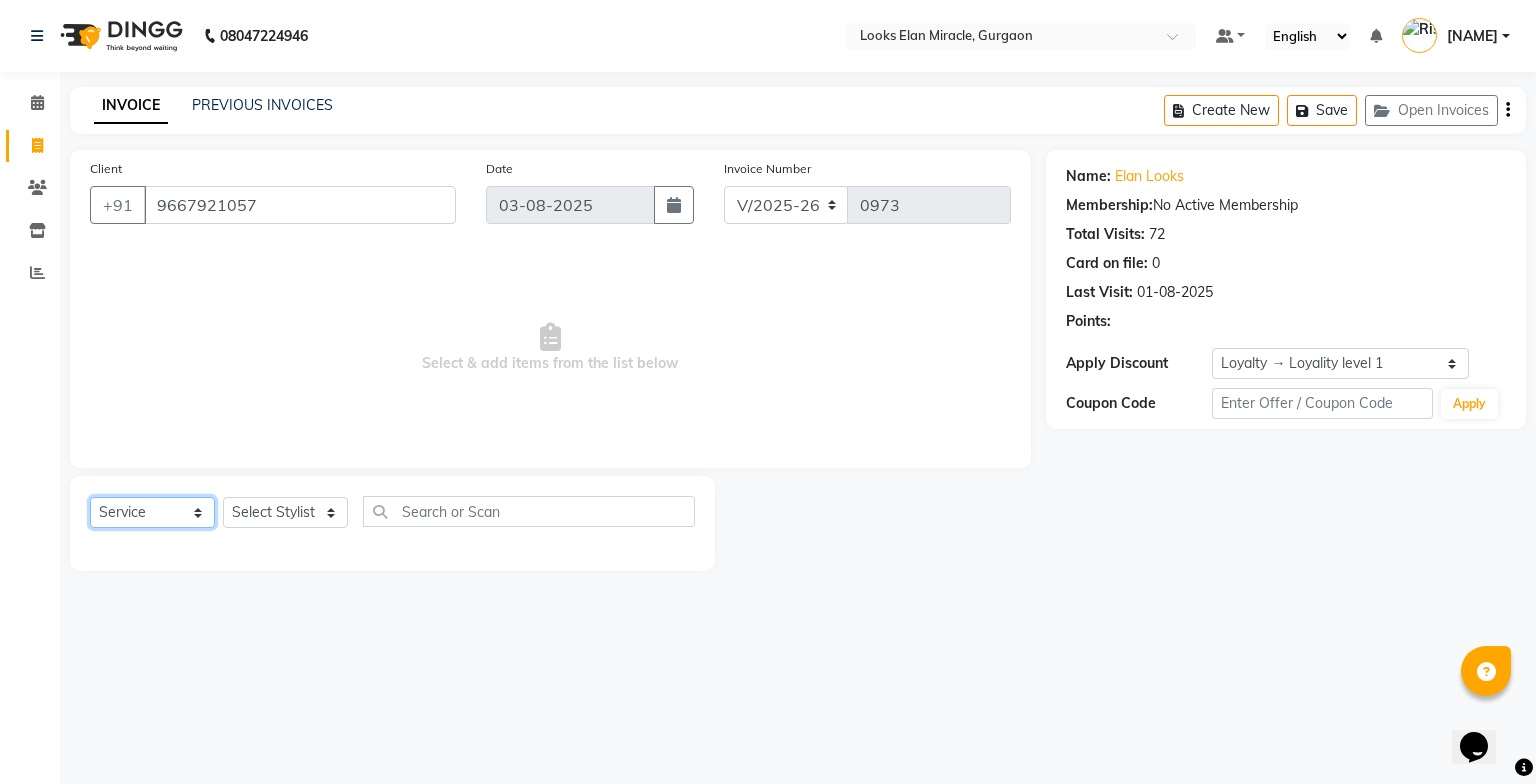 click on "Select  Service  Product  Membership  Package Voucher Prepaid Gift Card" 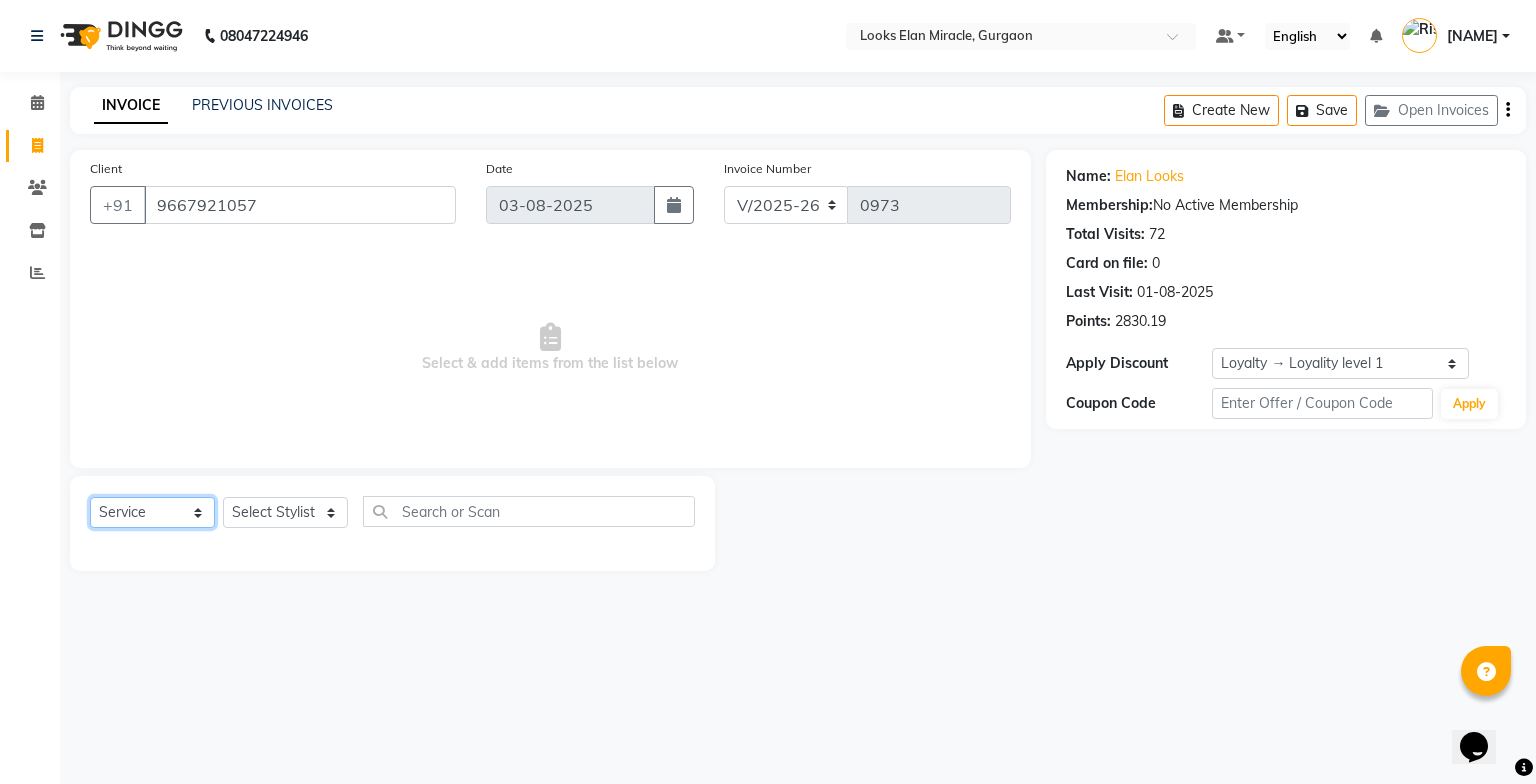 click on "Select  Service  Product  Membership  Package Voucher Prepaid Gift Card" 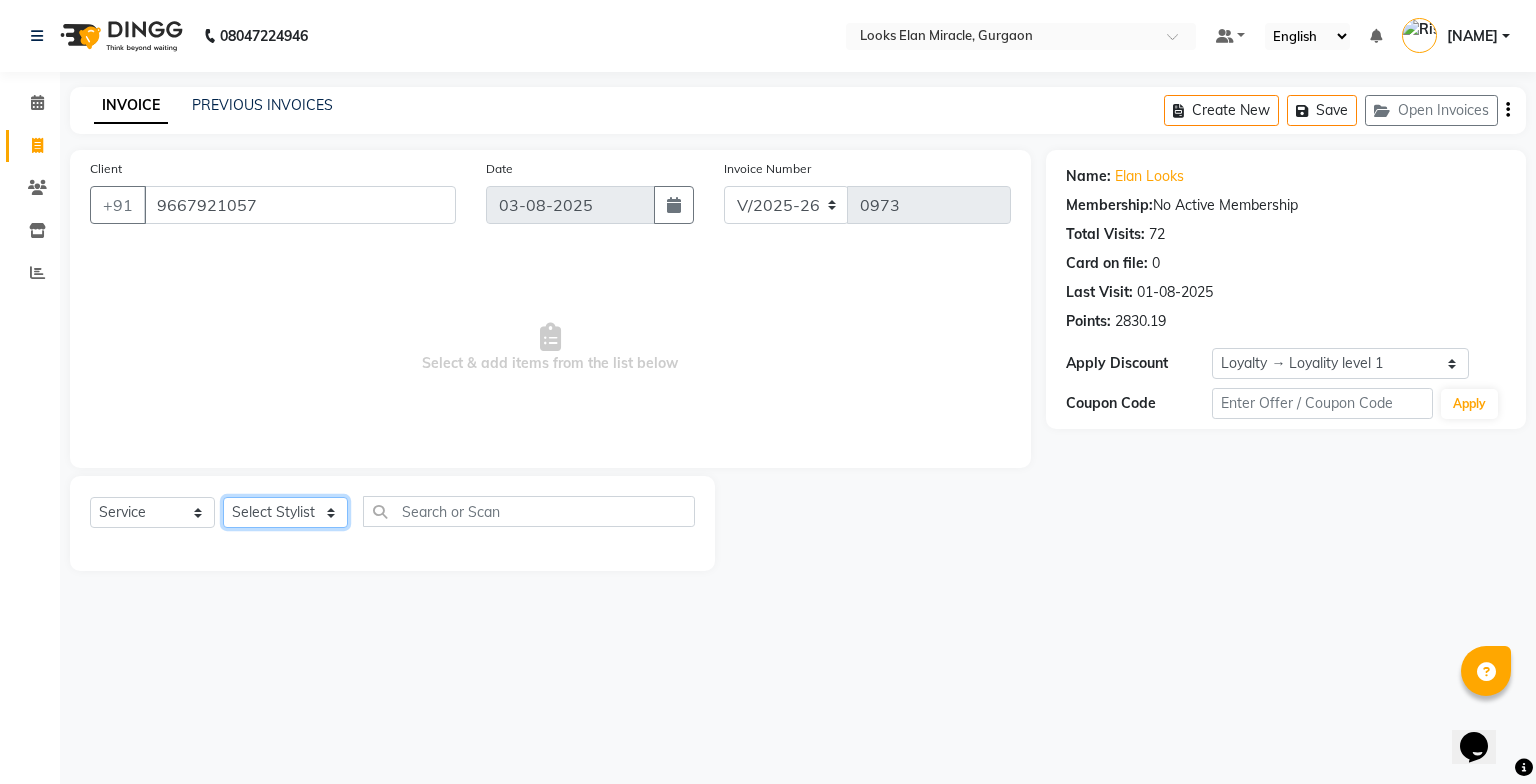 click on "Select Stylist aahil abhay Amir_mgr Anamika Counter_Sales Deepak_pdct dinesh govind Jyoti Manager Nathun nikita nitish pooja Rishabh Kapoor sabir_pdct Shuaib Soni _nail art Vishakha_mgr" 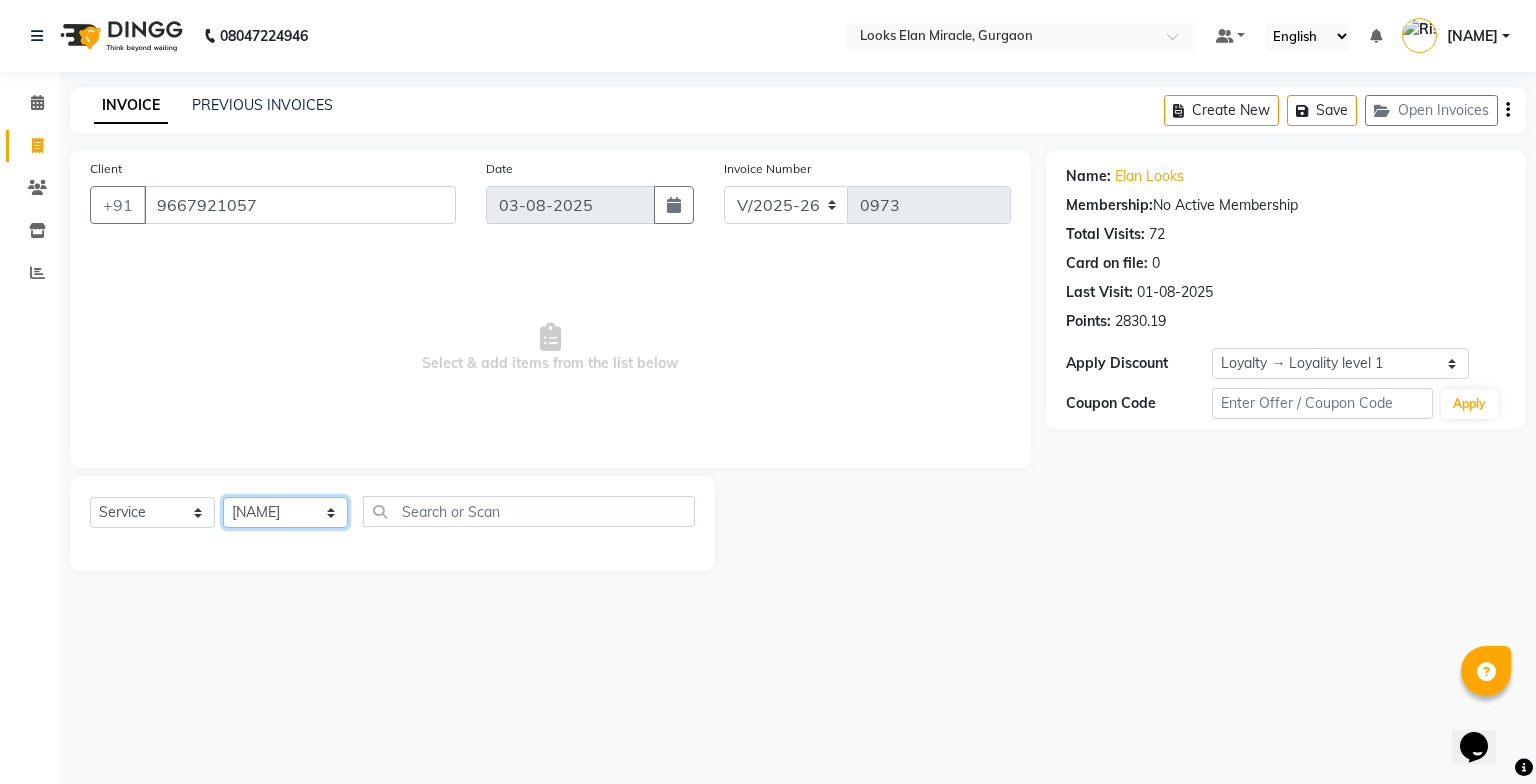 click on "Select Stylist aahil abhay Amir_mgr Anamika Counter_Sales Deepak_pdct dinesh govind Jyoti Manager Nathun nikita nitish pooja Rishabh Kapoor sabir_pdct Shuaib Soni _nail art Vishakha_mgr" 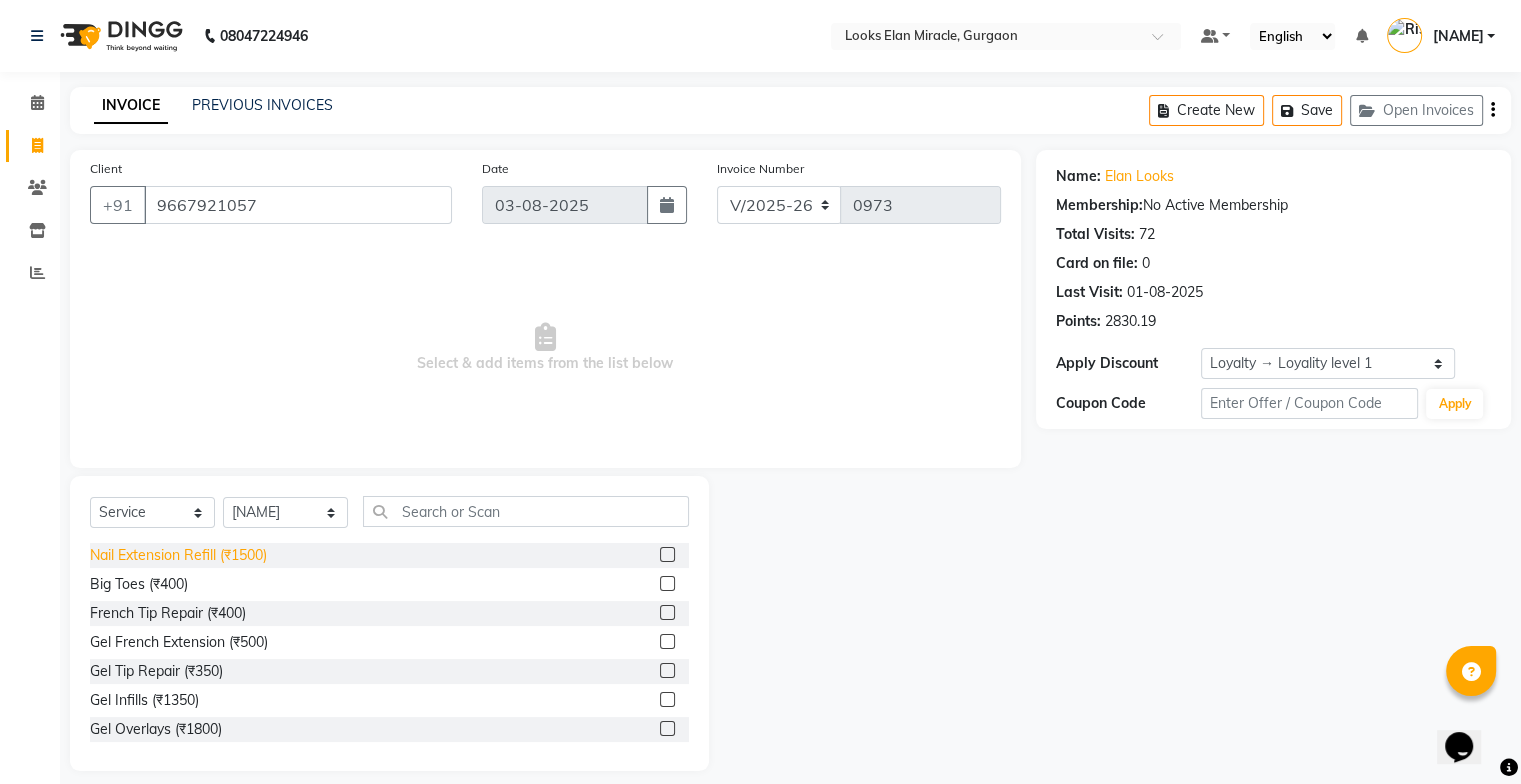 click on "Nail Extension Refill (₹1500)" 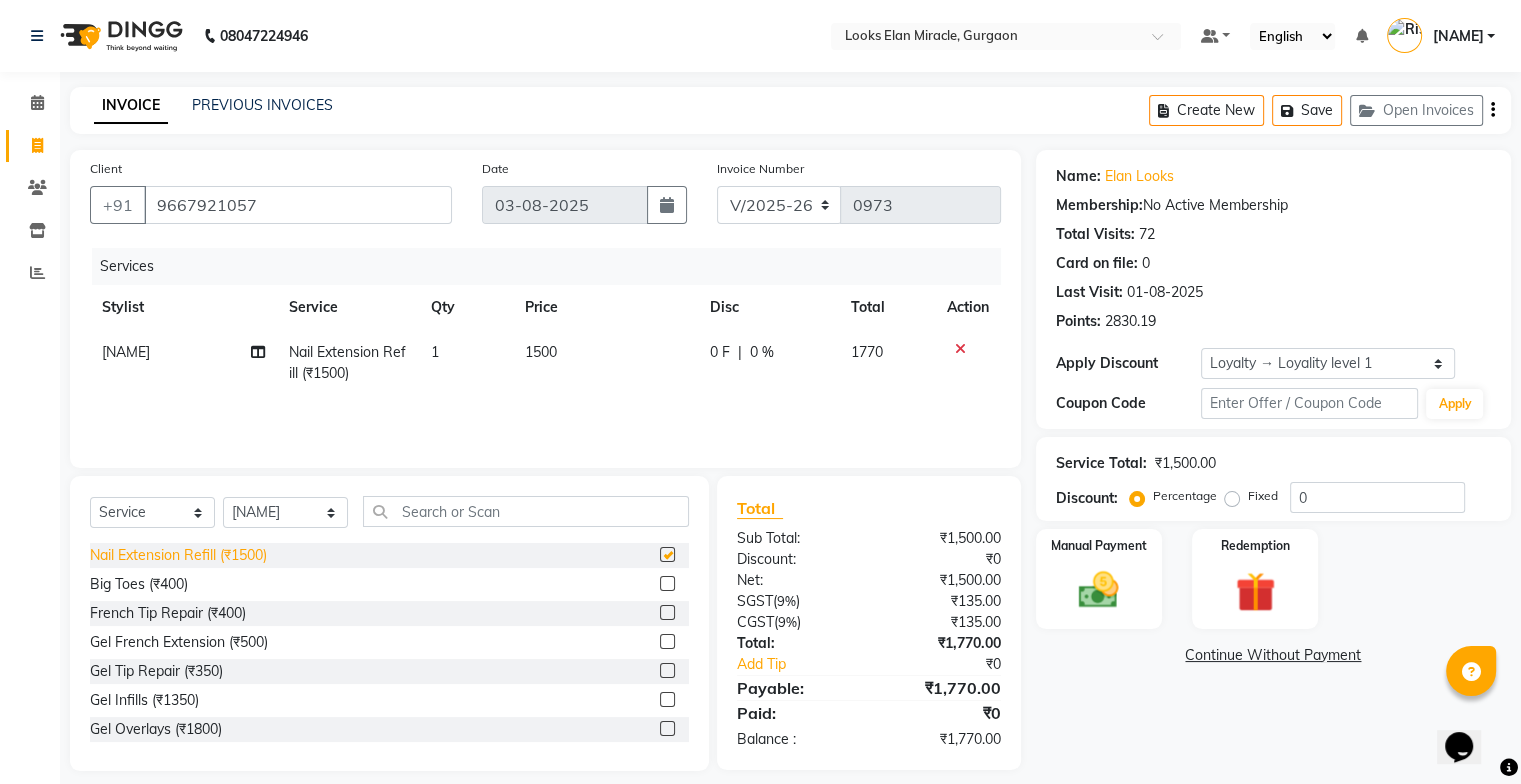 checkbox on "false" 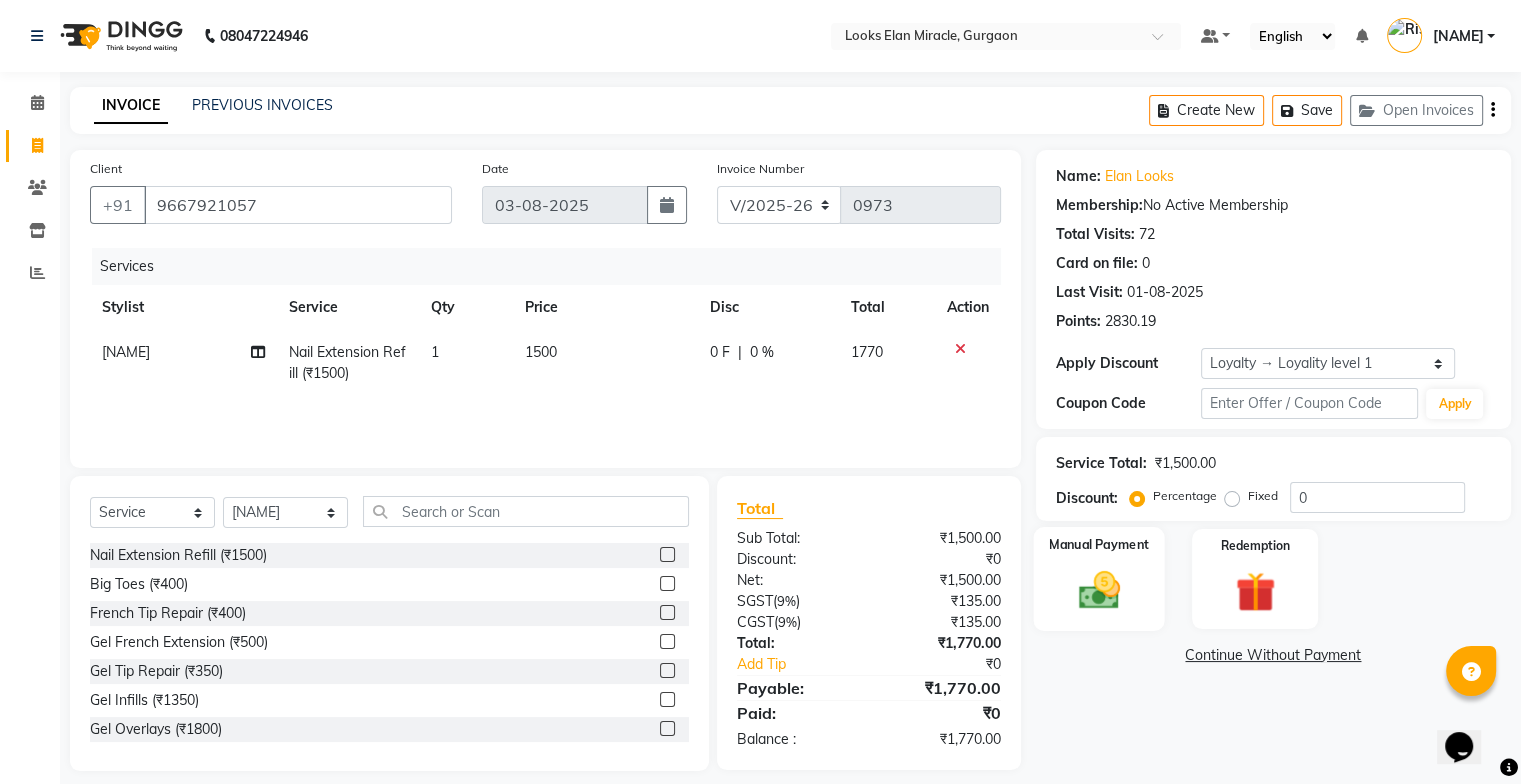 click 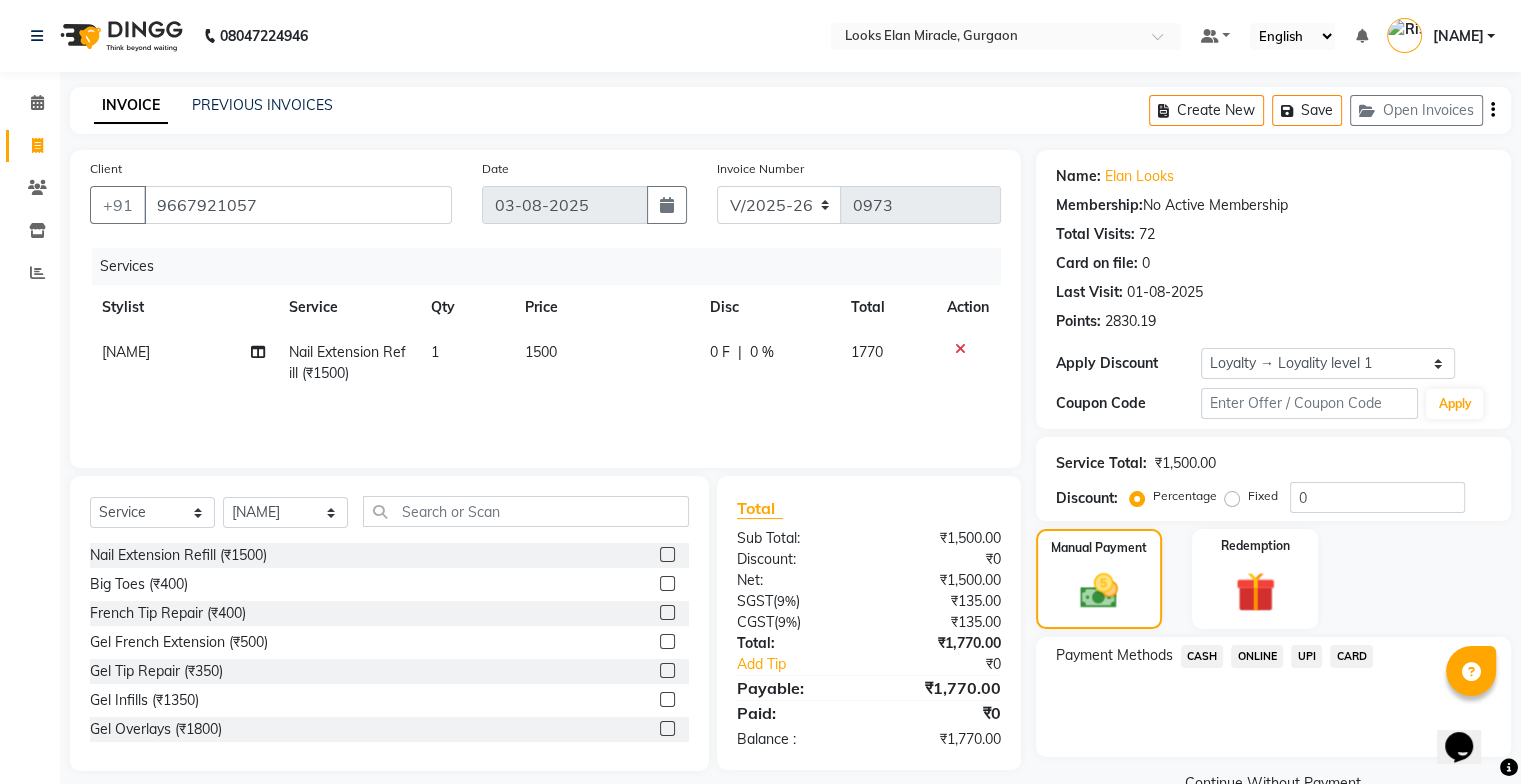 scroll, scrollTop: 43, scrollLeft: 0, axis: vertical 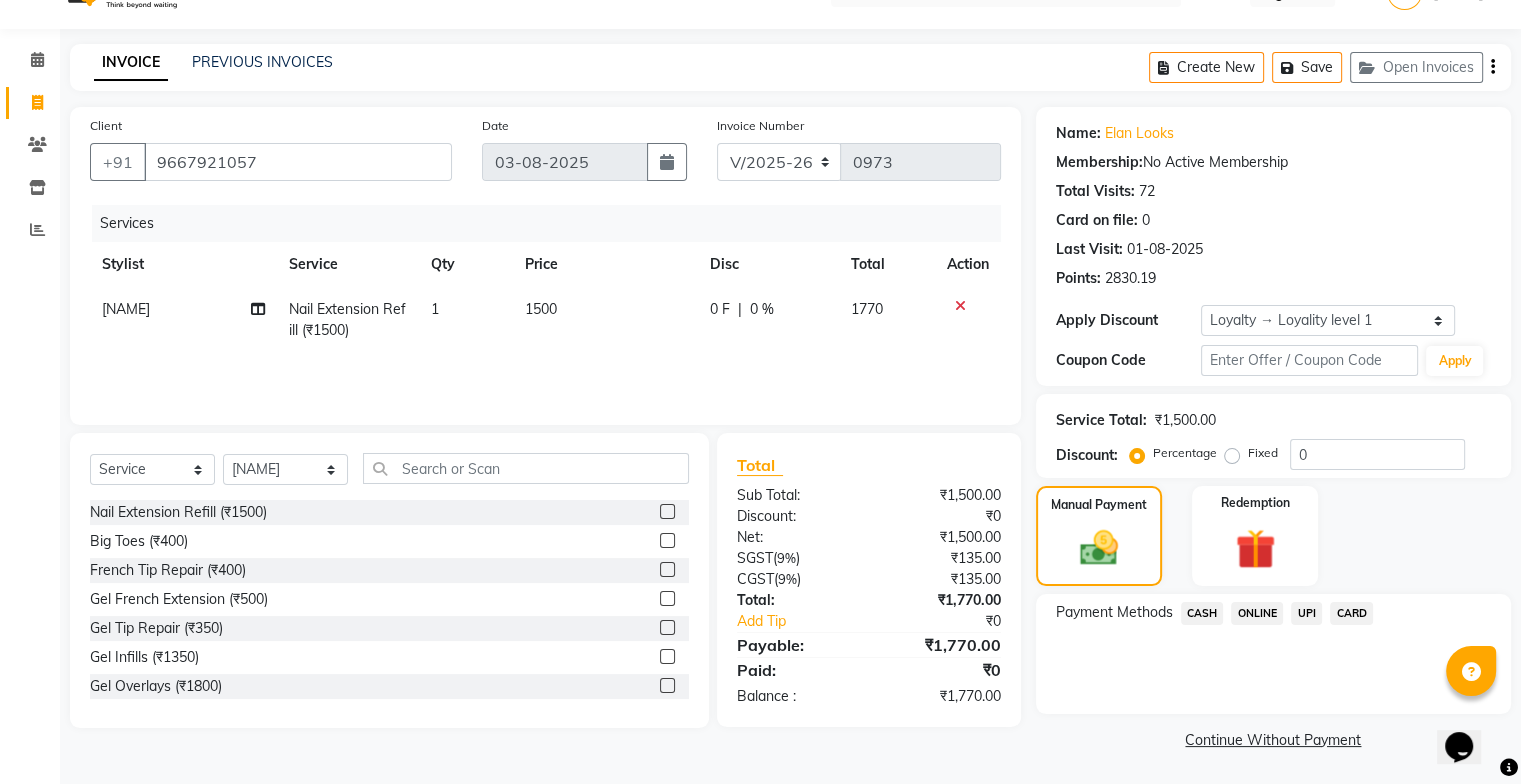 click on "CASH" 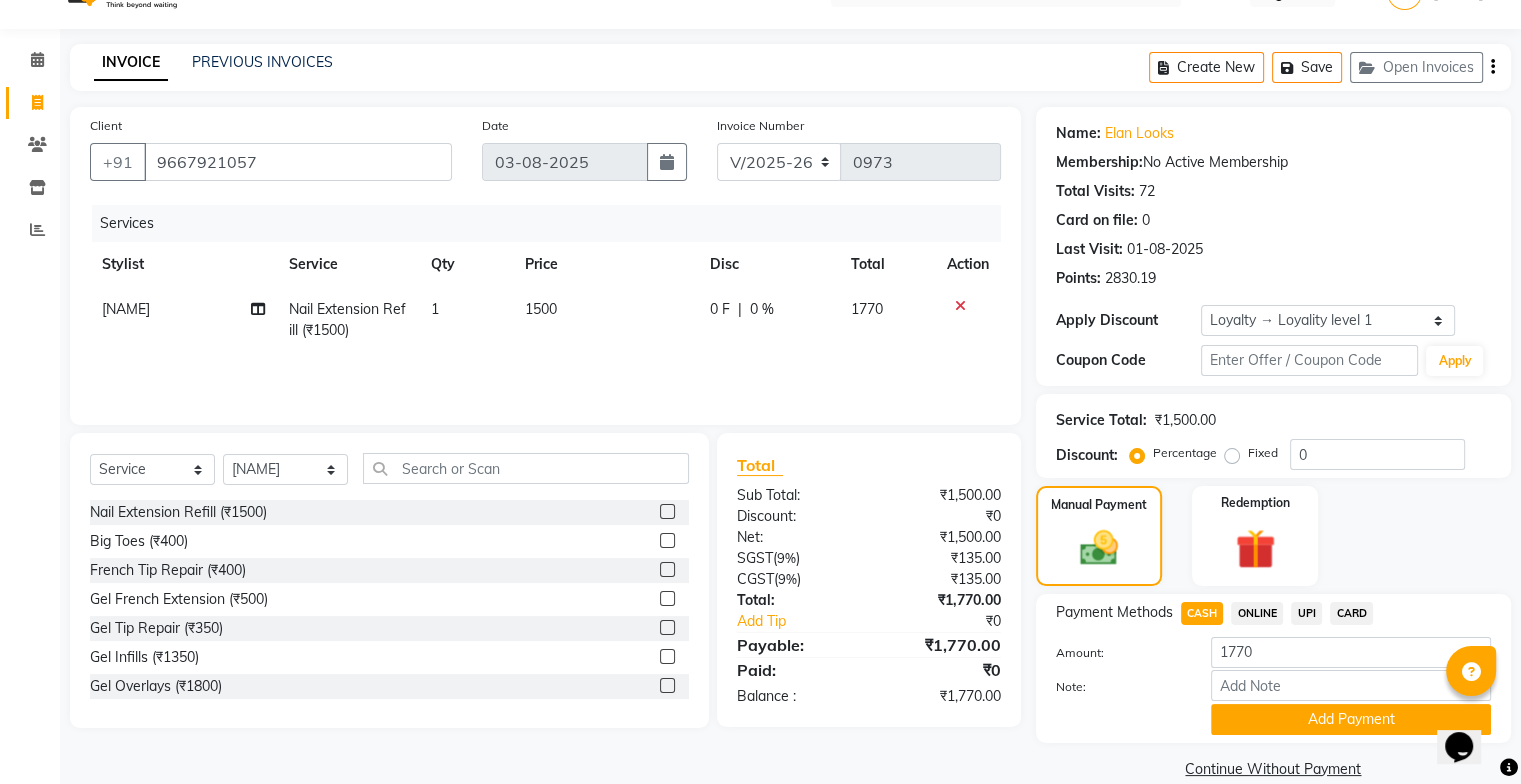 scroll, scrollTop: 74, scrollLeft: 0, axis: vertical 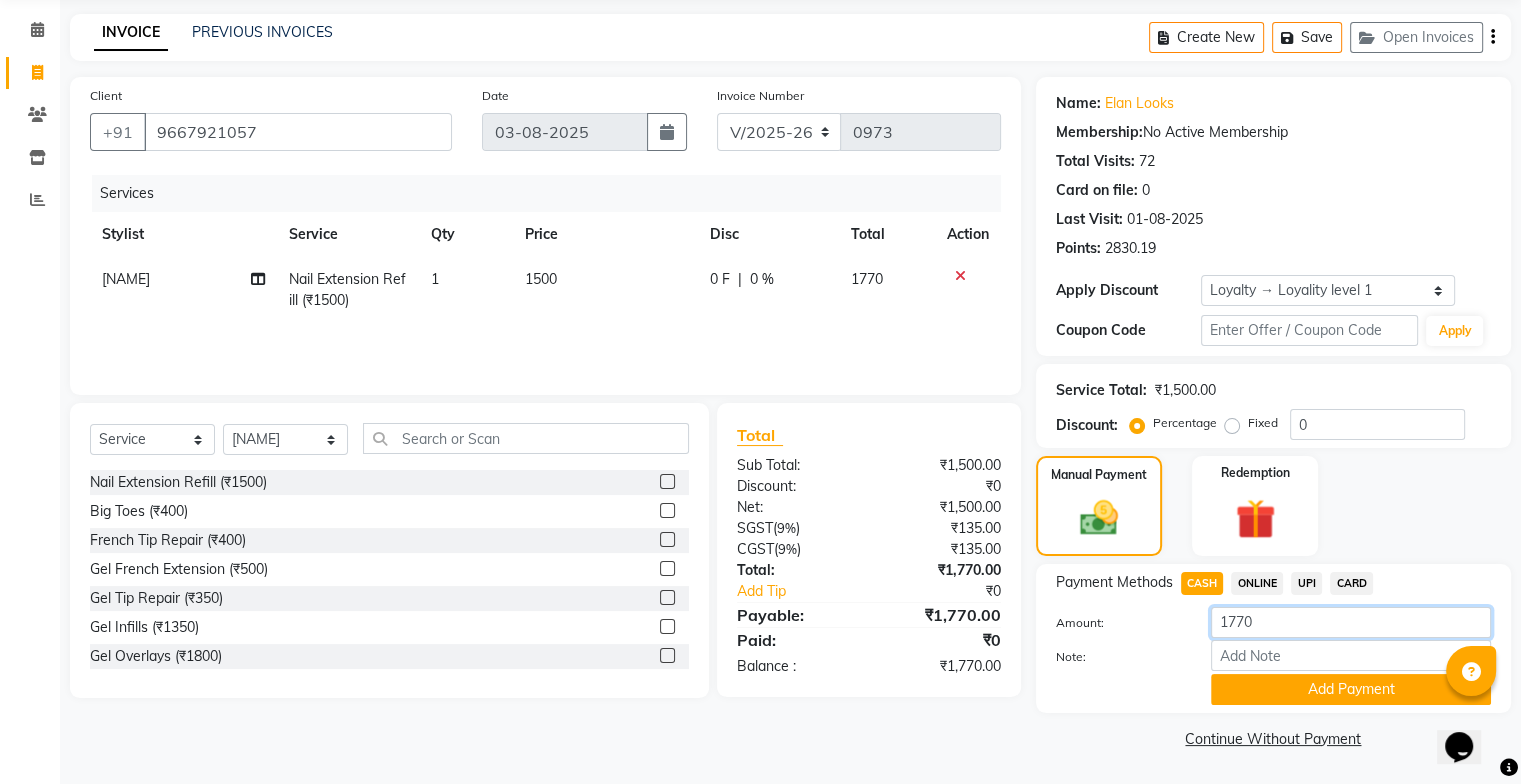 click on "1770" 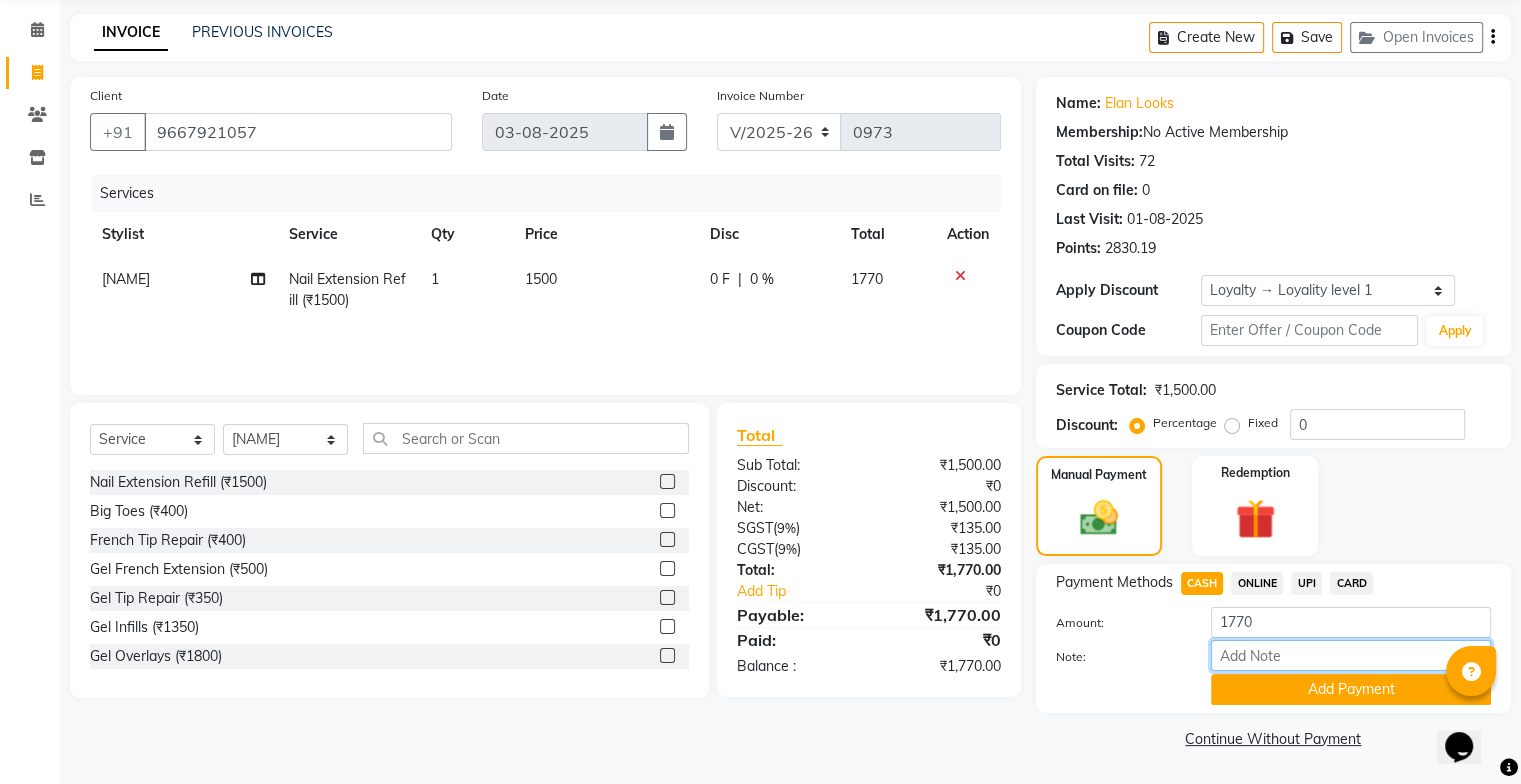 click on "Note:" at bounding box center (1351, 655) 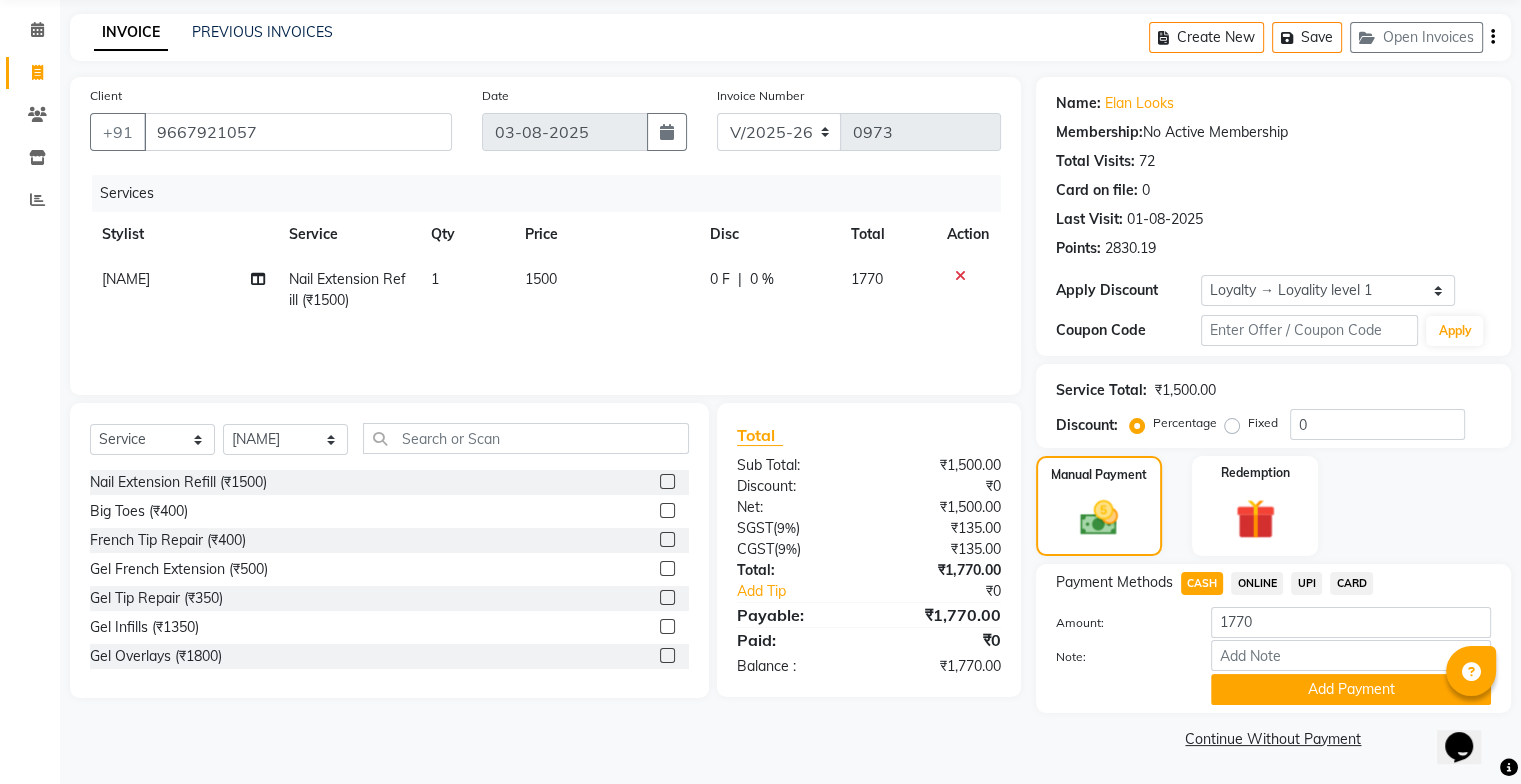 click 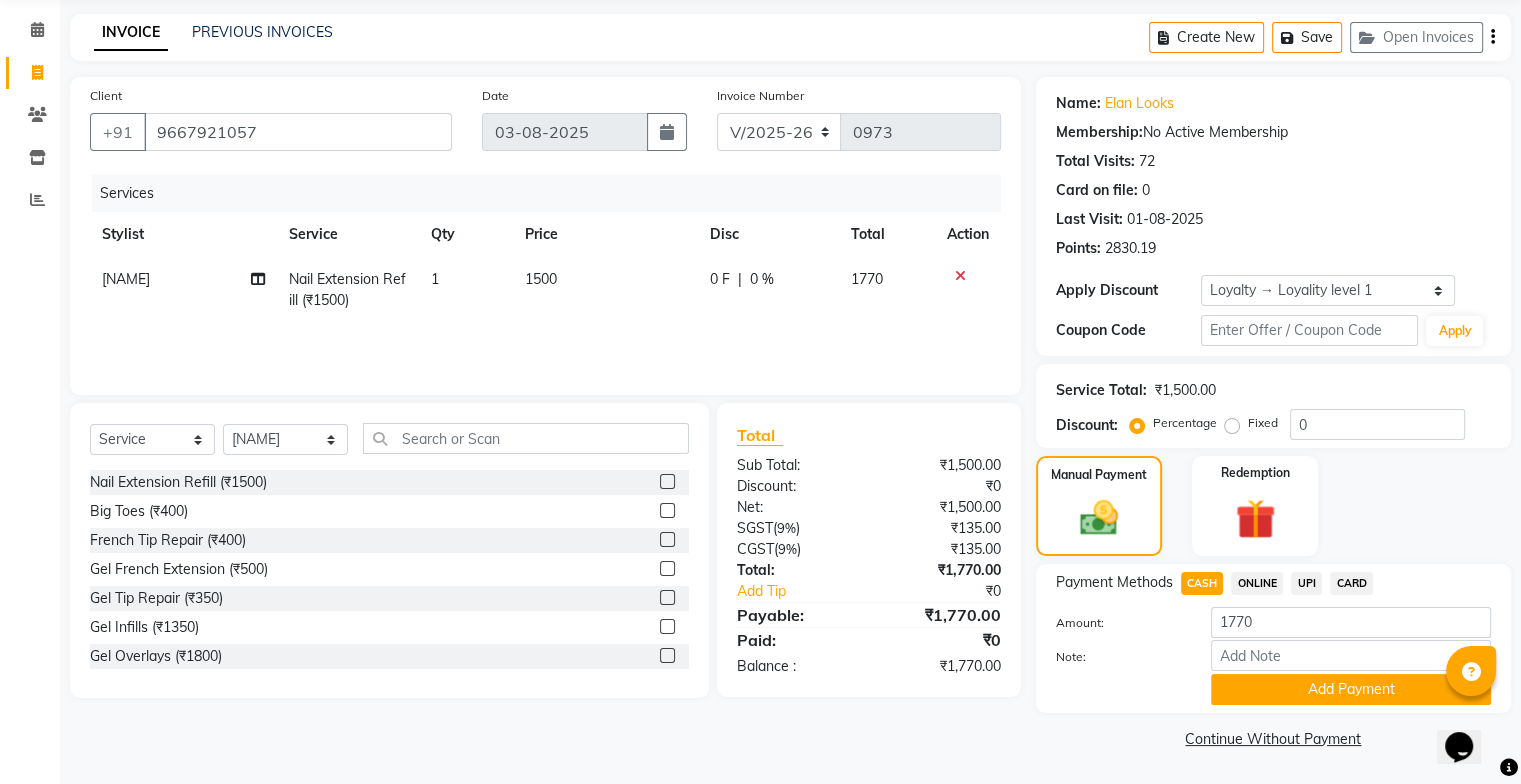 scroll, scrollTop: 17, scrollLeft: 0, axis: vertical 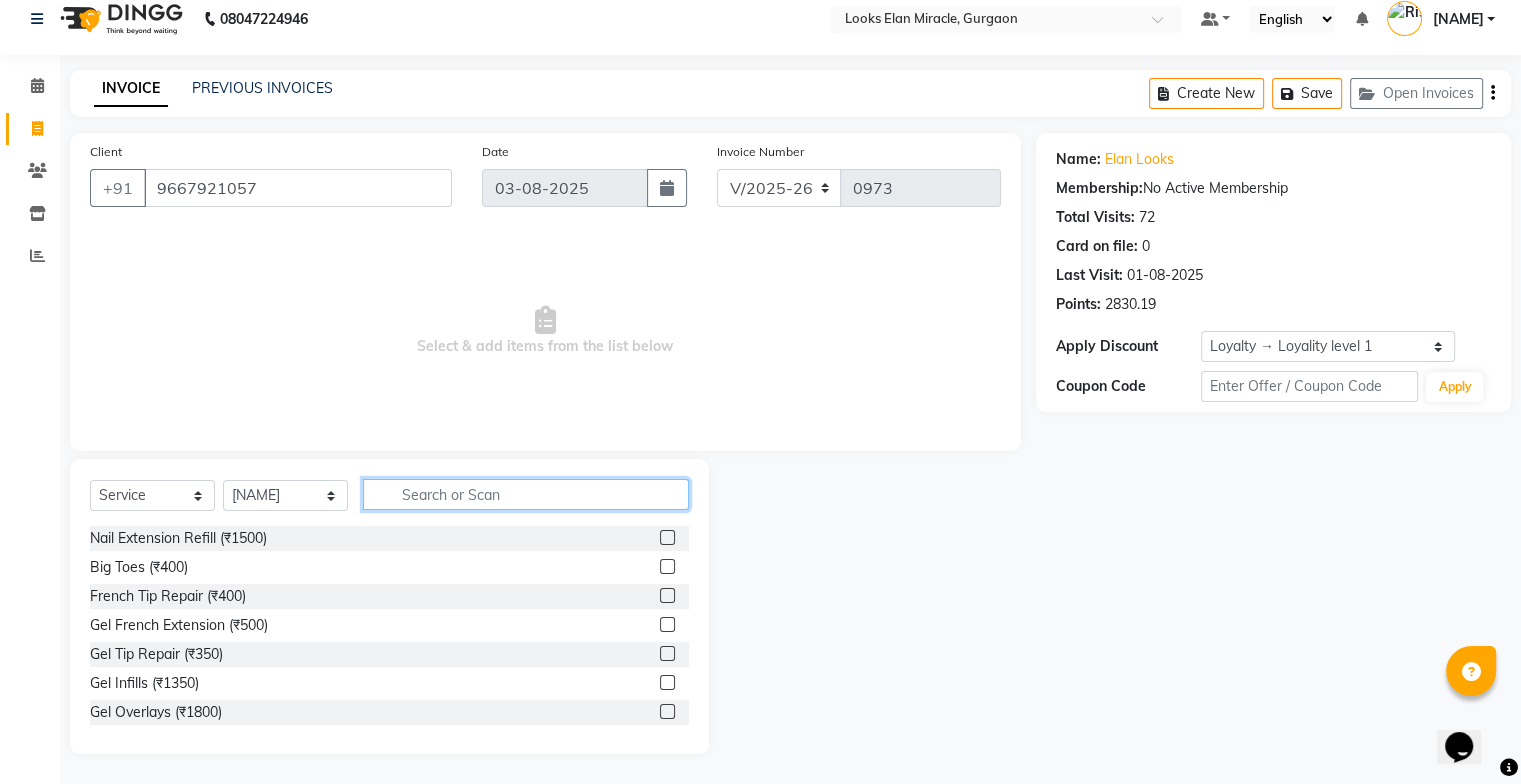 click 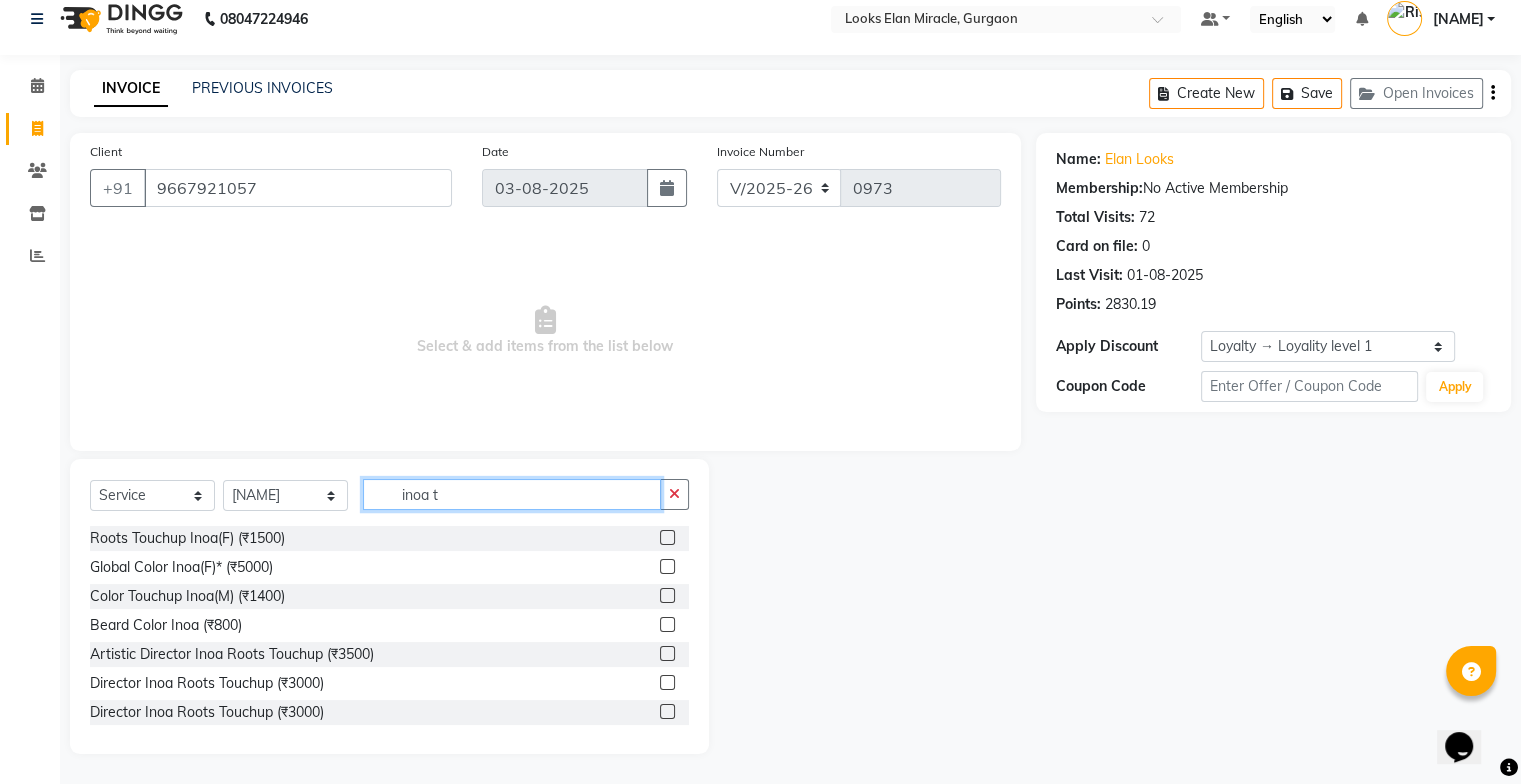 scroll, scrollTop: 0, scrollLeft: 0, axis: both 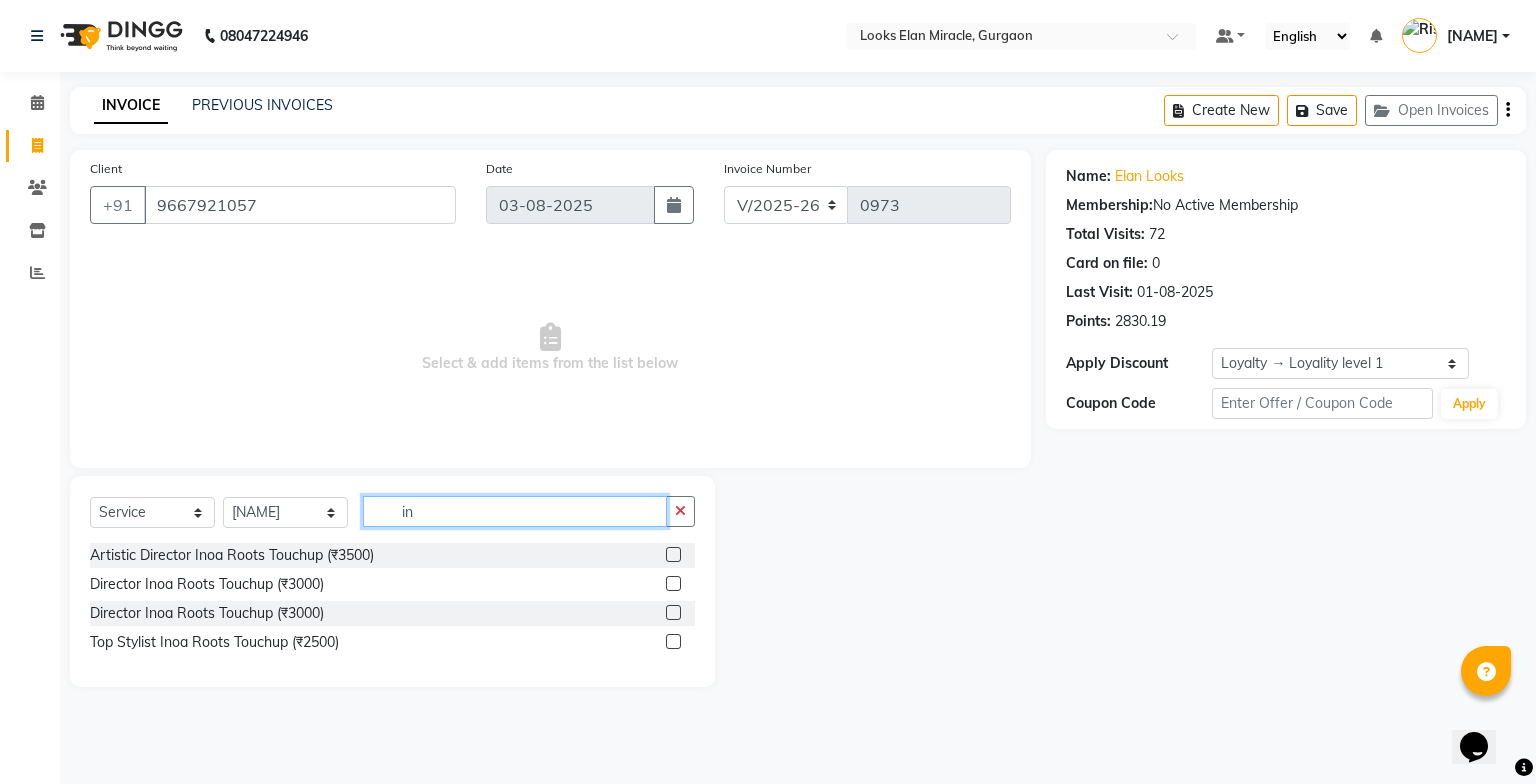 type on "i" 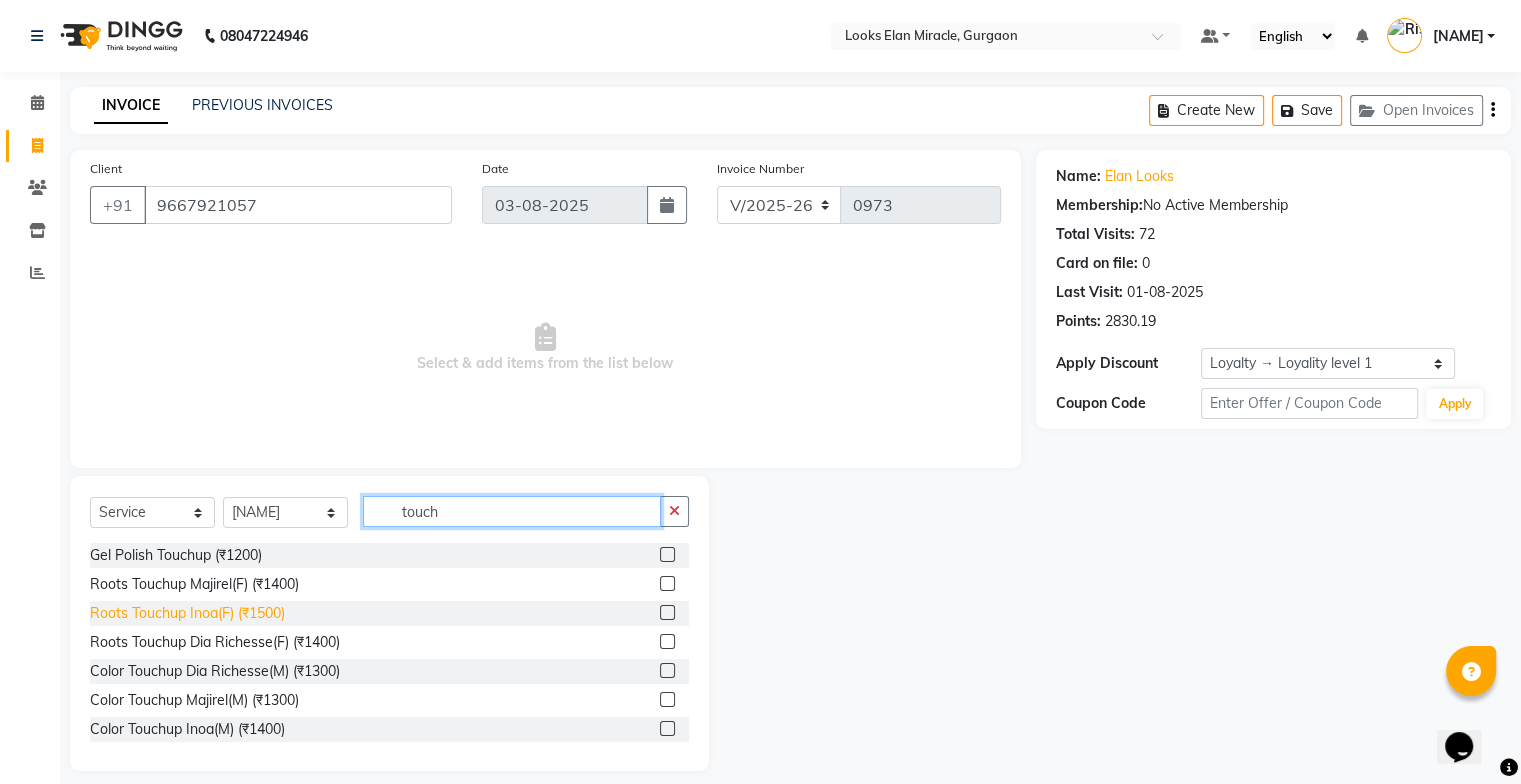 type on "touch" 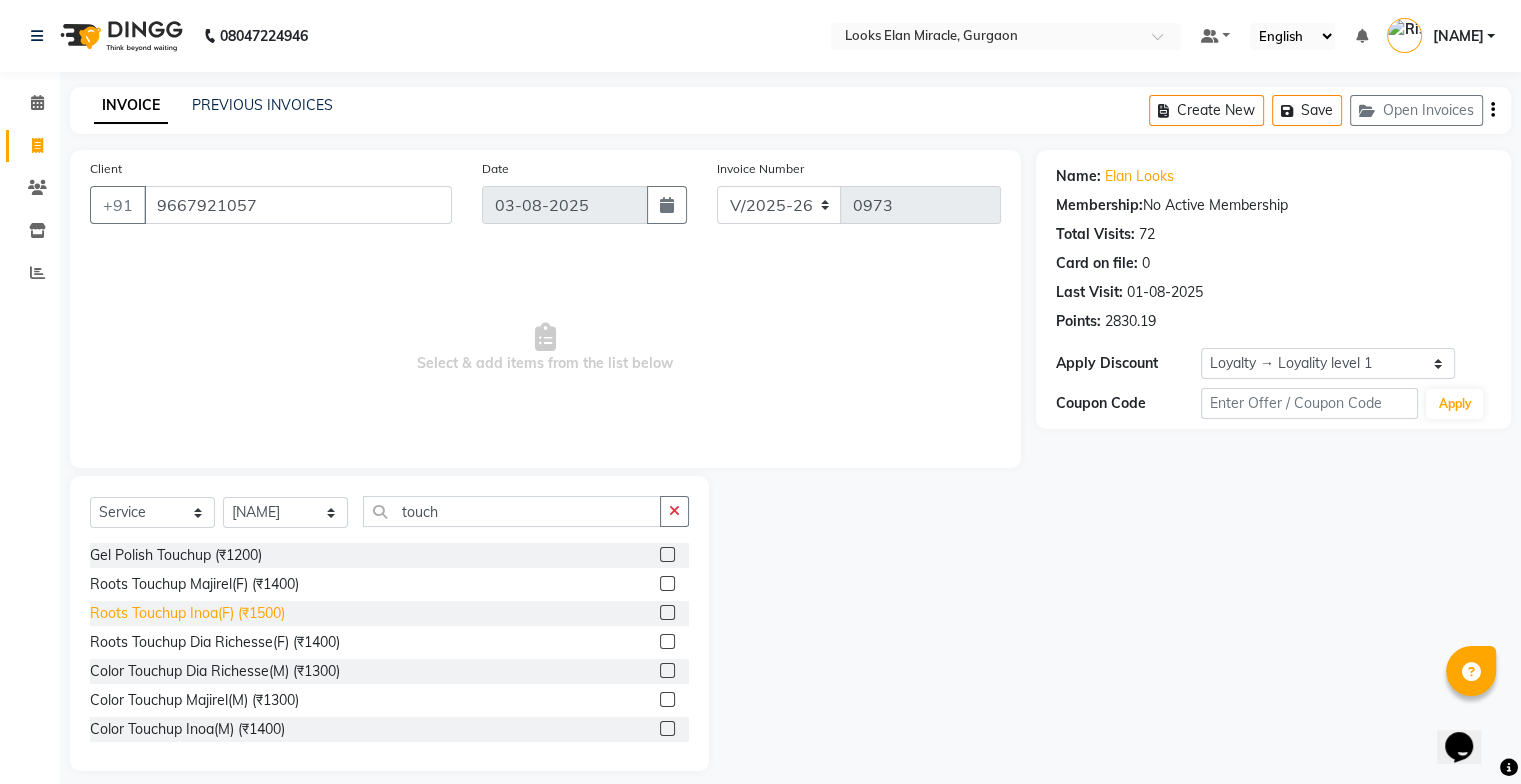 click on "Roots Touchup Inoa(F) (₹1500)" 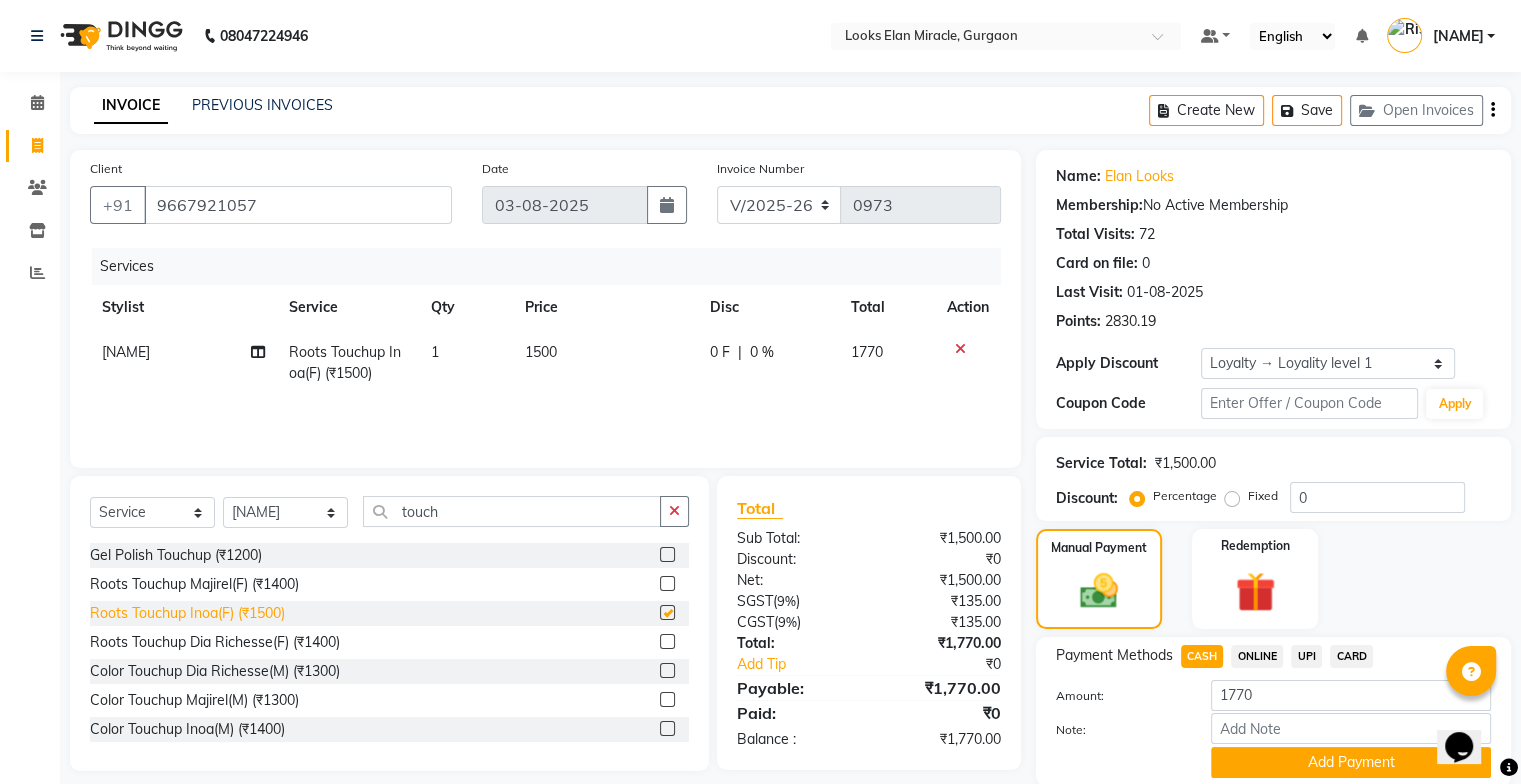 checkbox on "false" 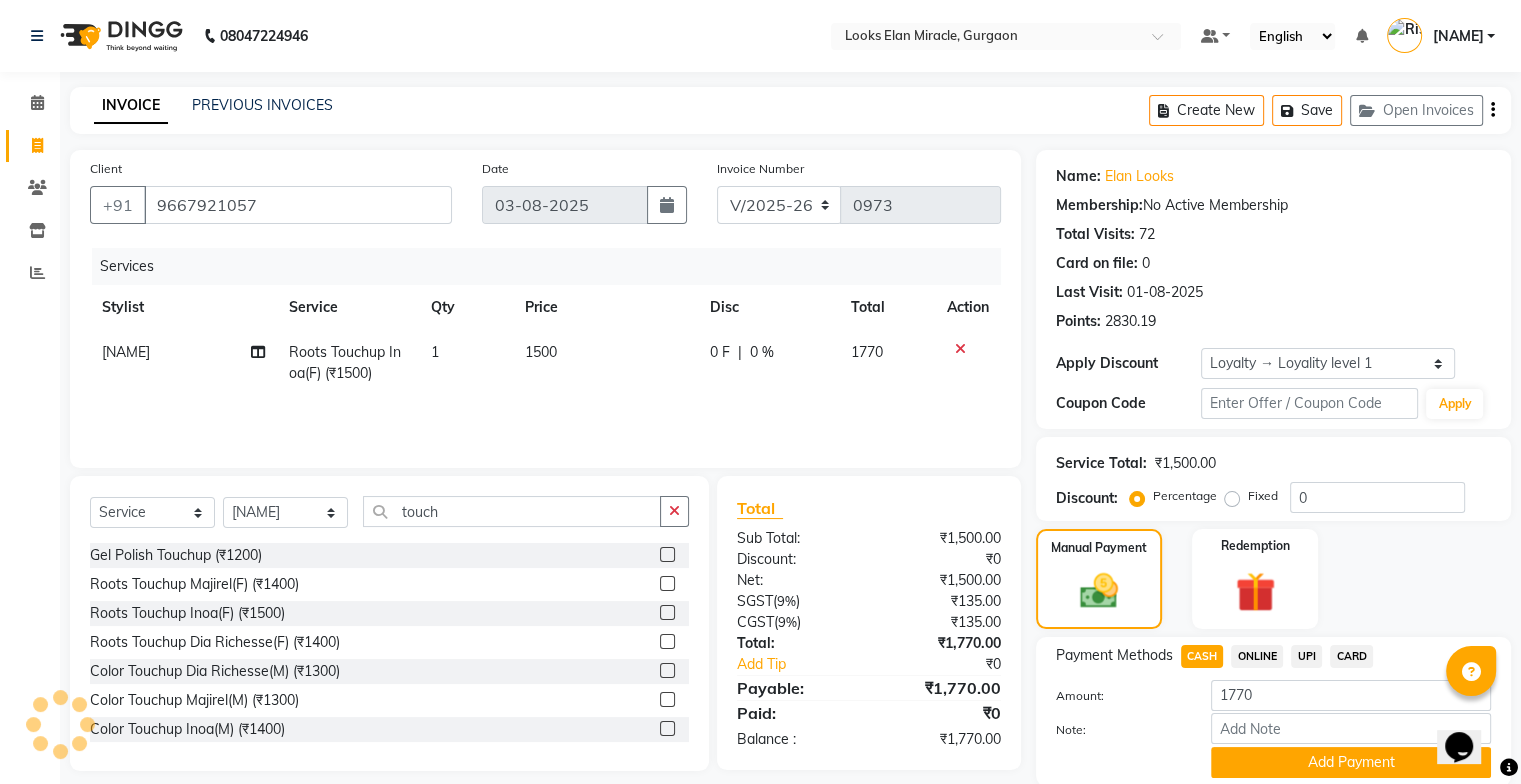 click on "1500" 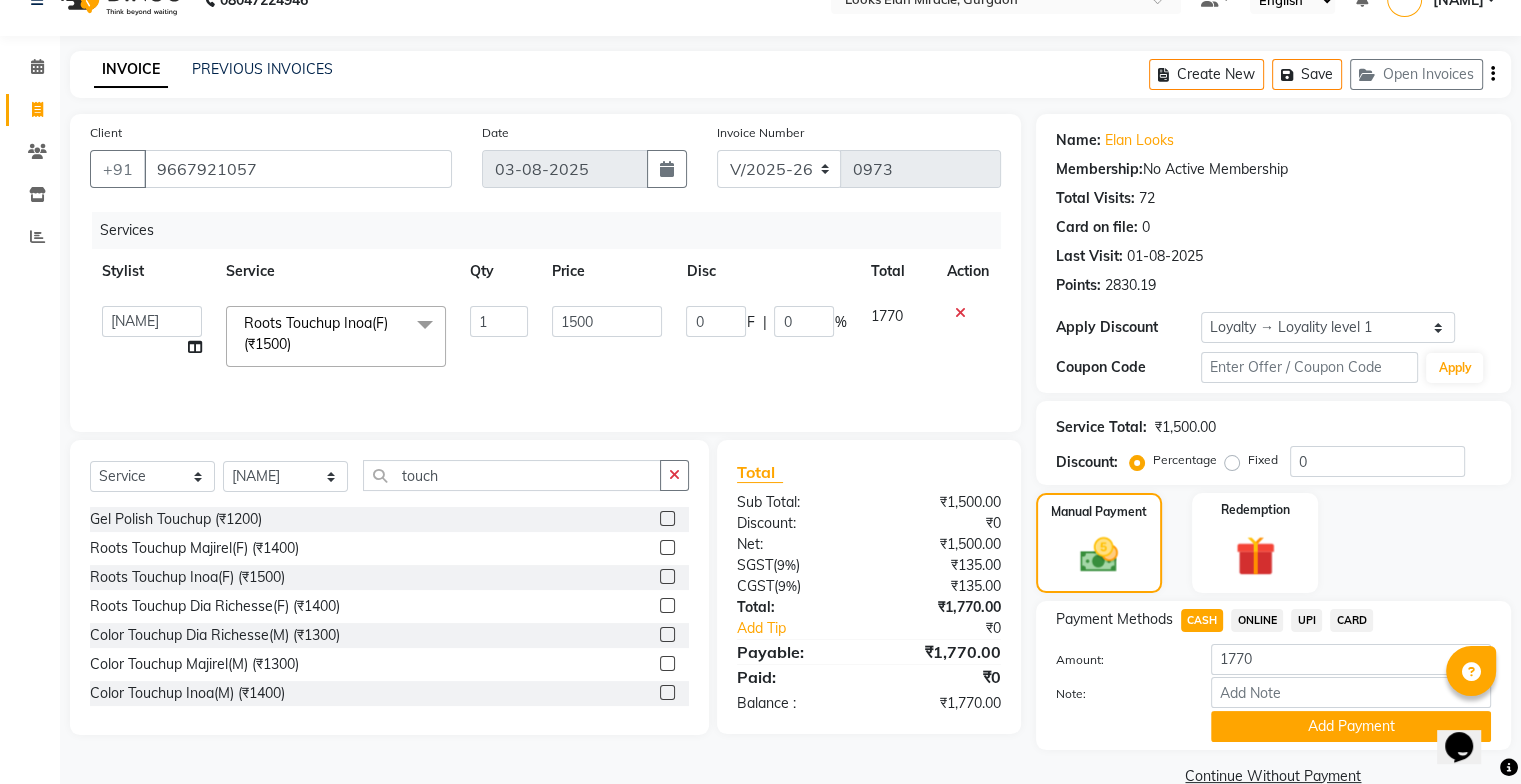 scroll, scrollTop: 74, scrollLeft: 0, axis: vertical 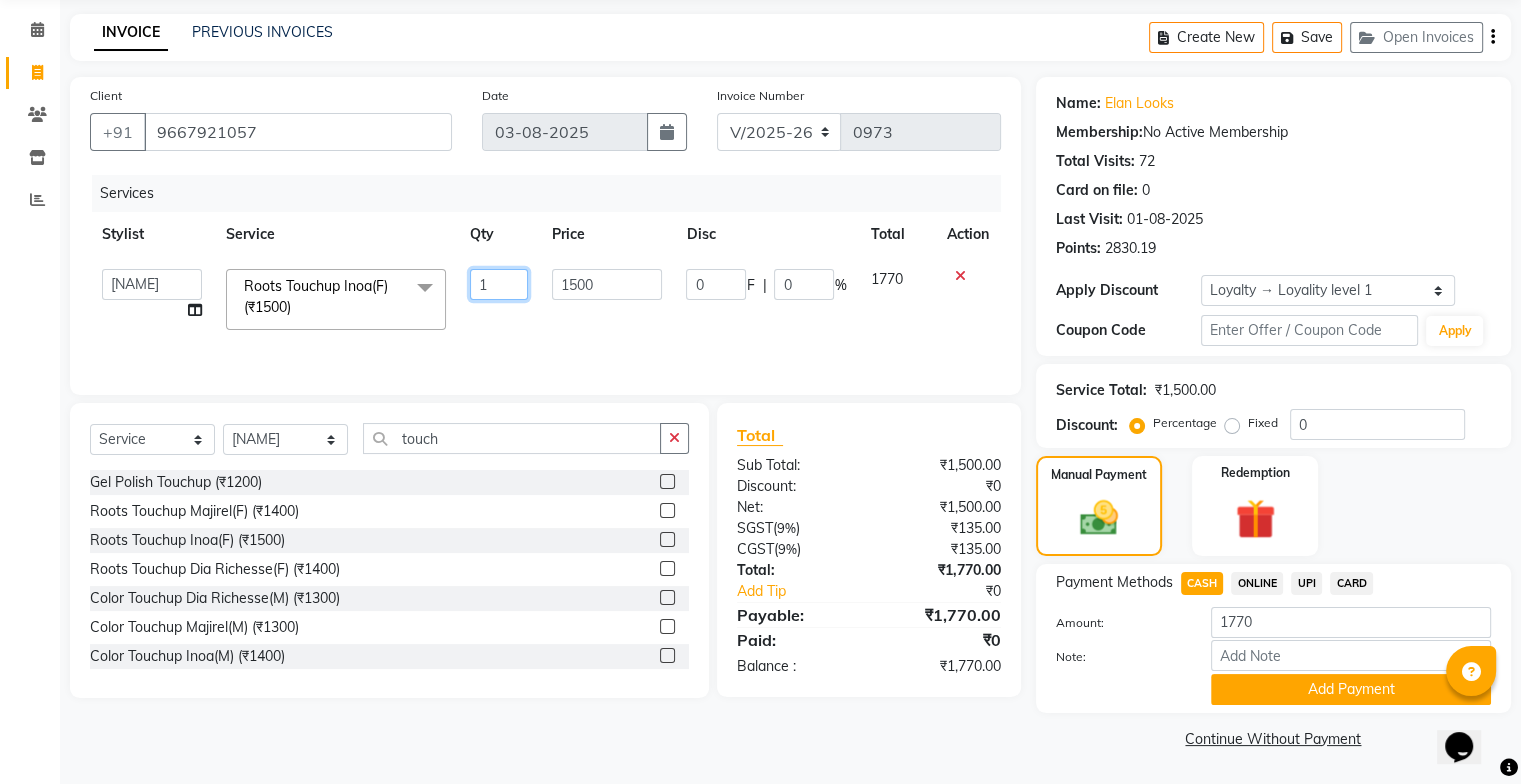 click on "1" 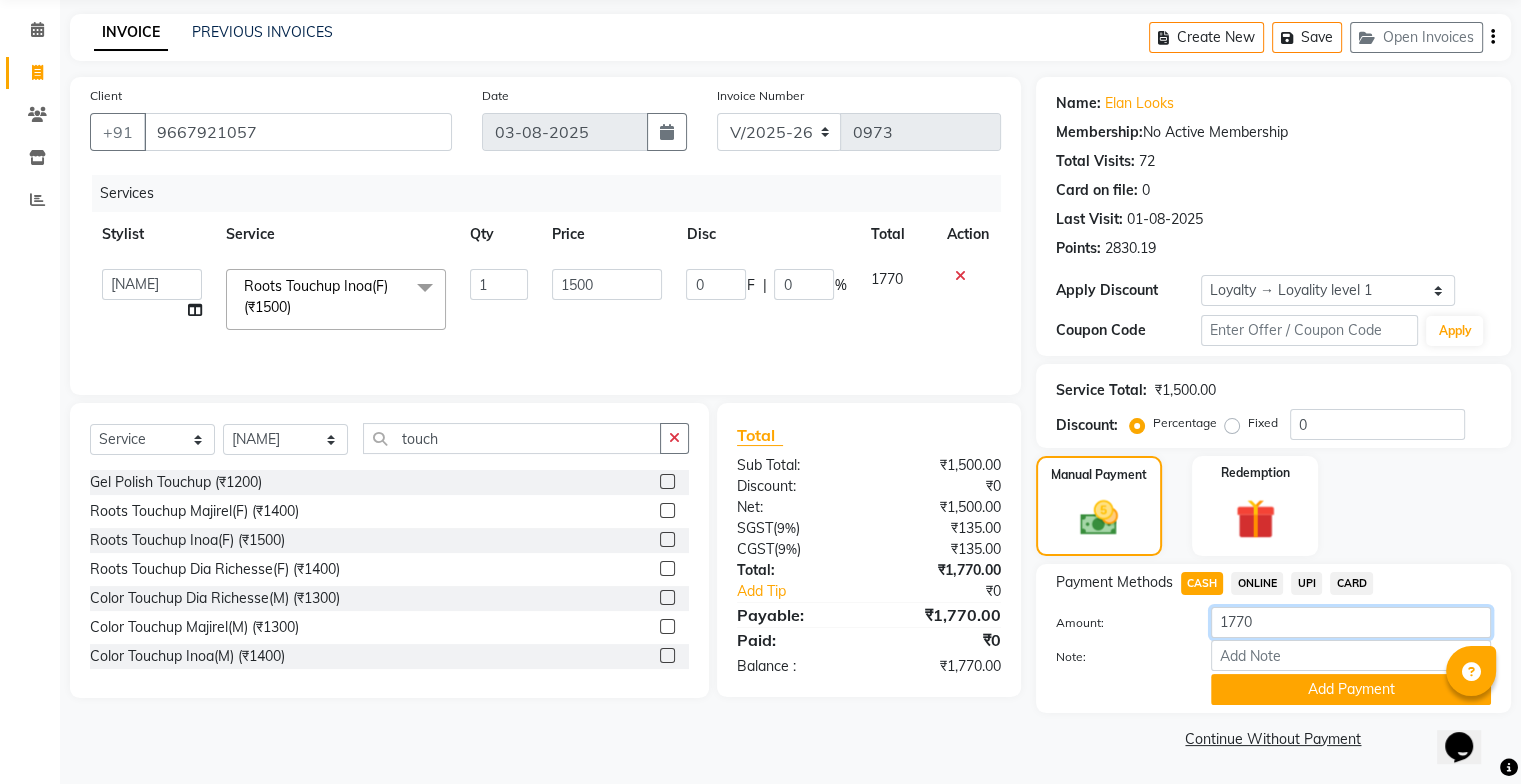 click on "1770" 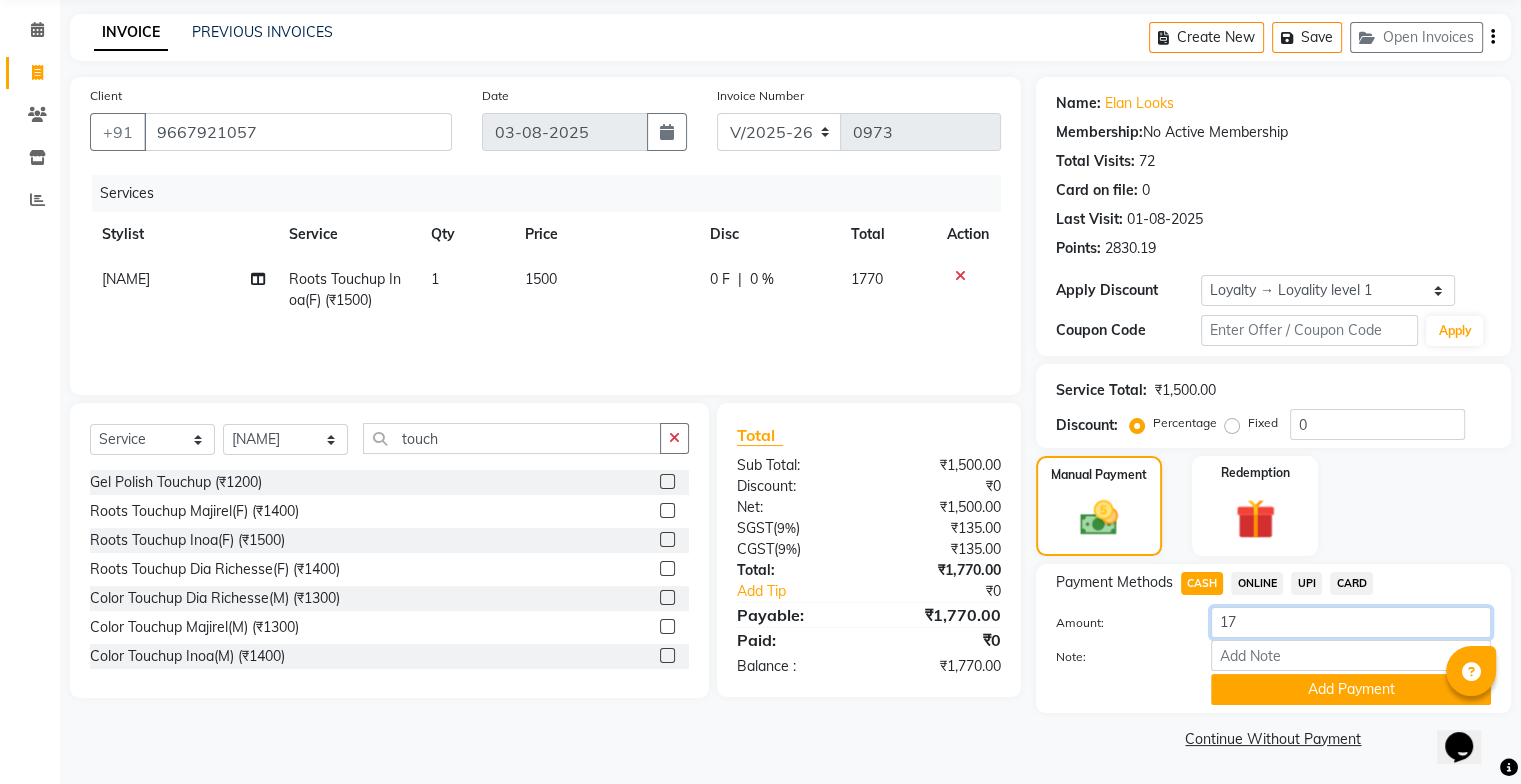 type on "1" 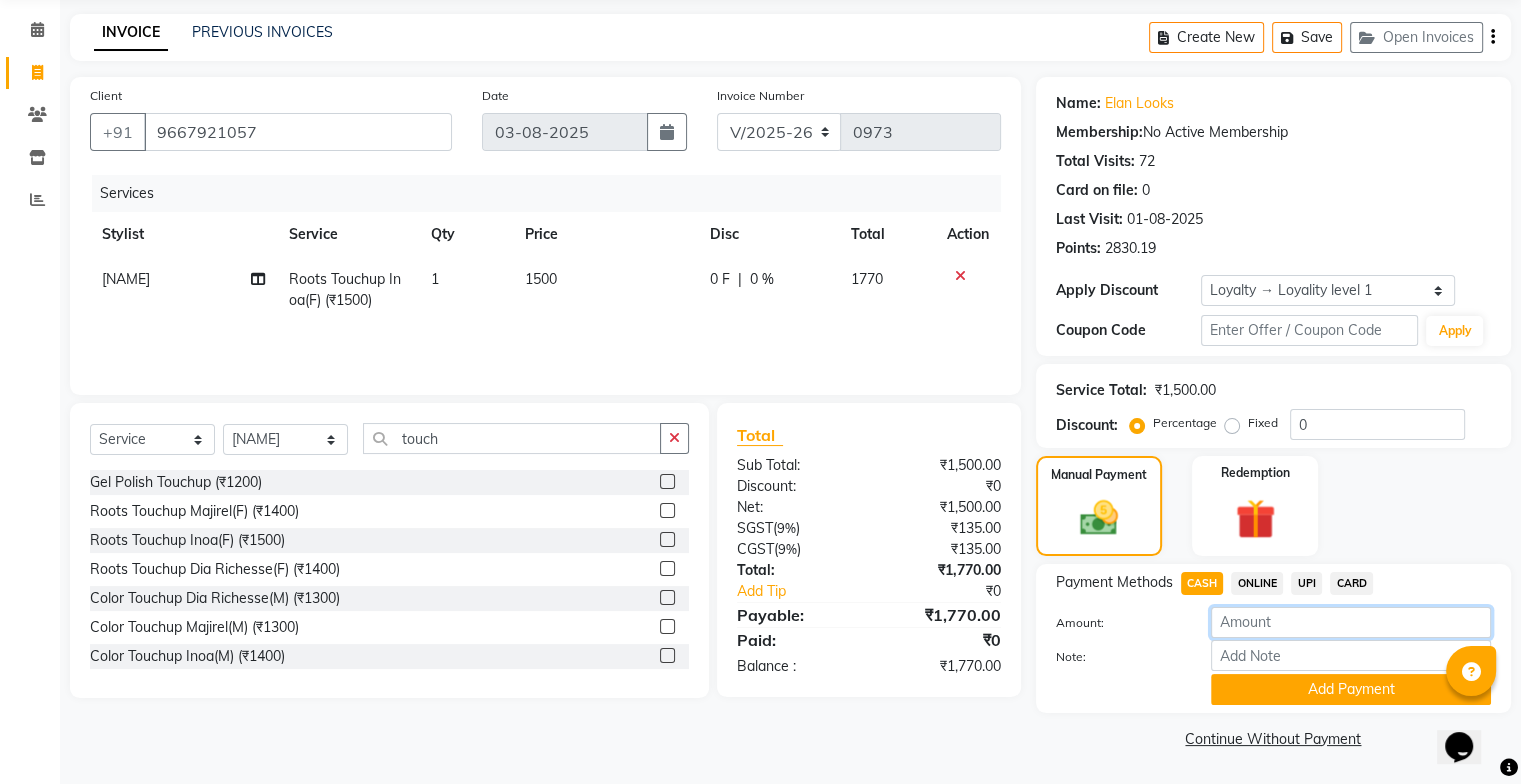 type 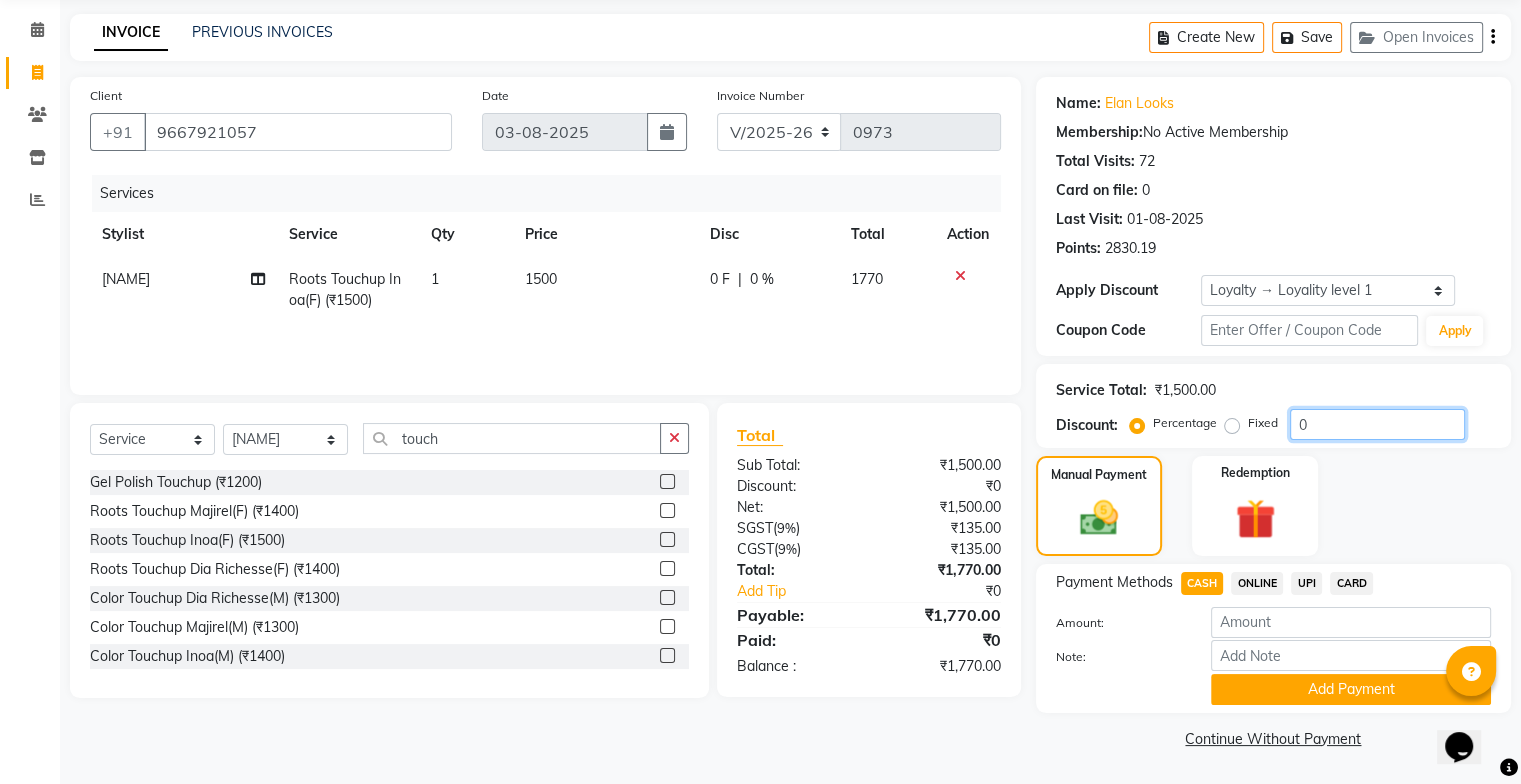 click on "0" 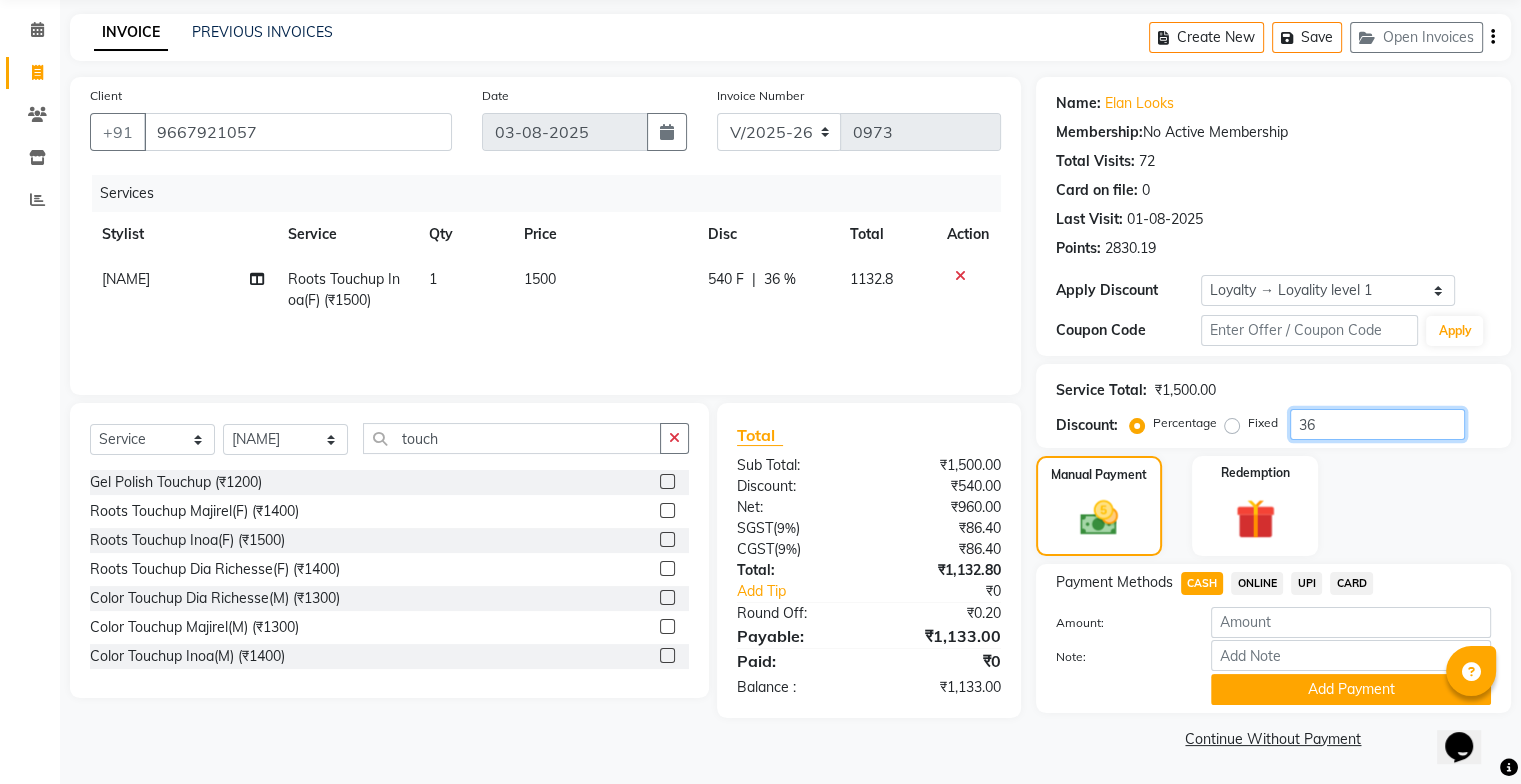 type on "36" 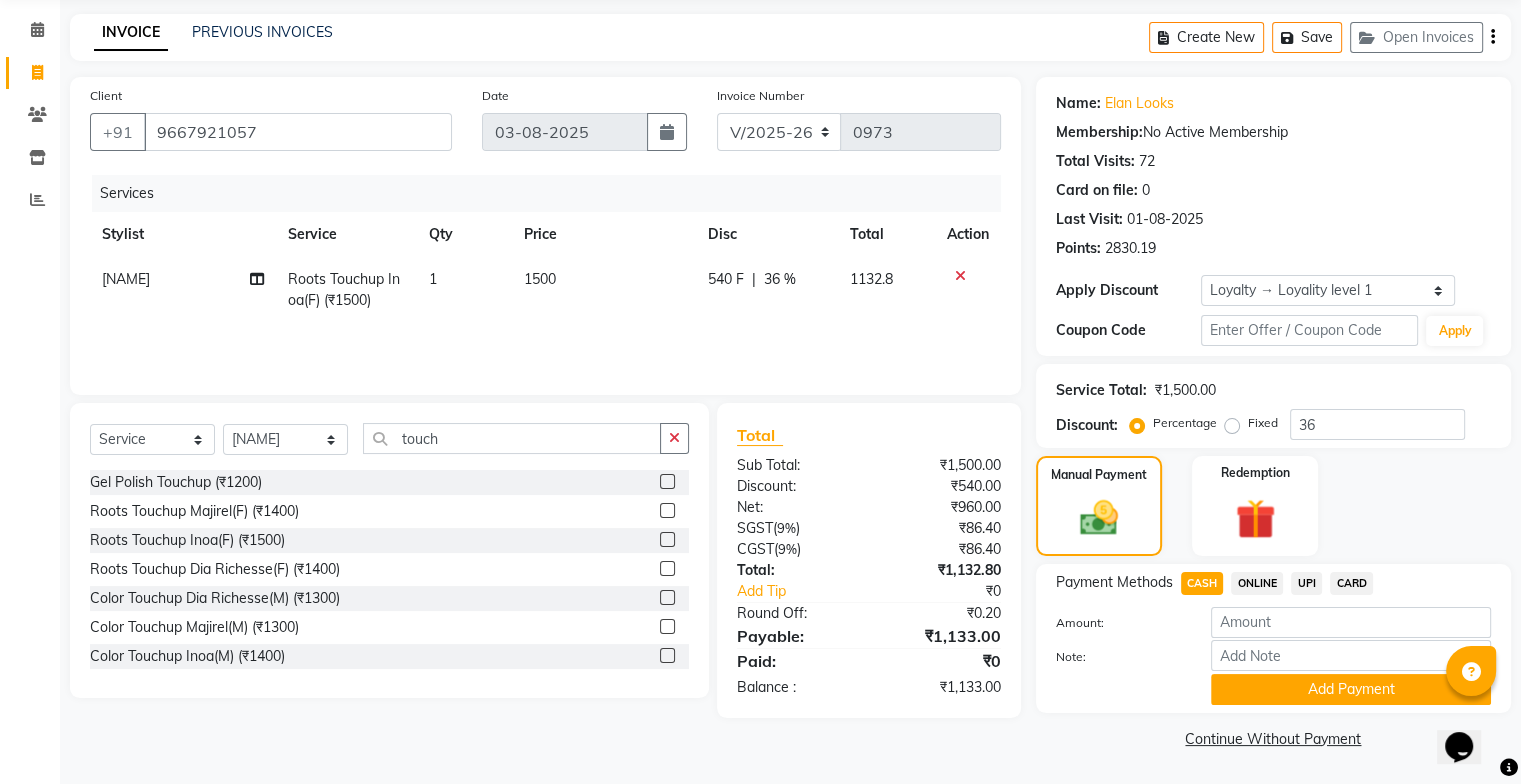 click on "1" 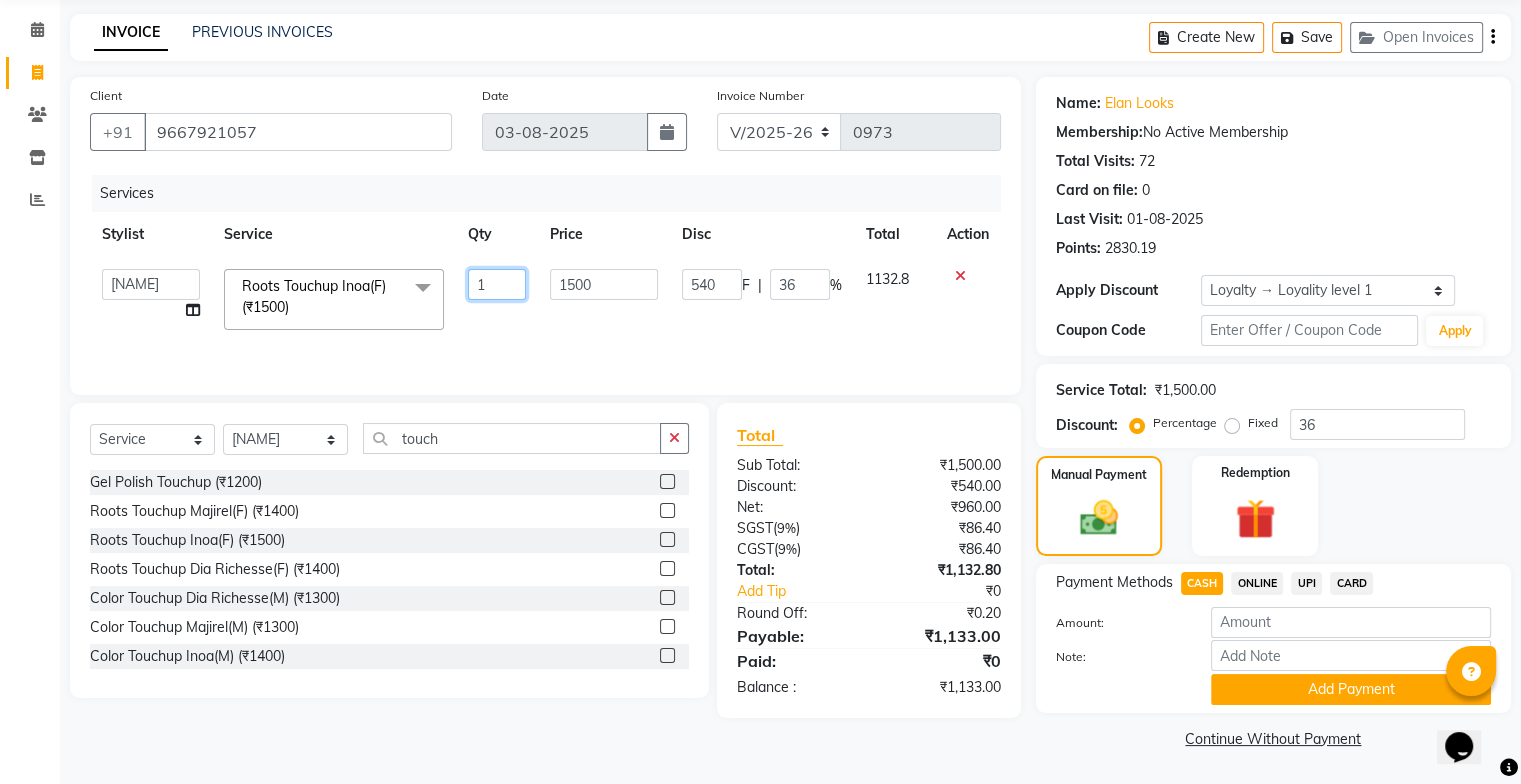 click on "1" 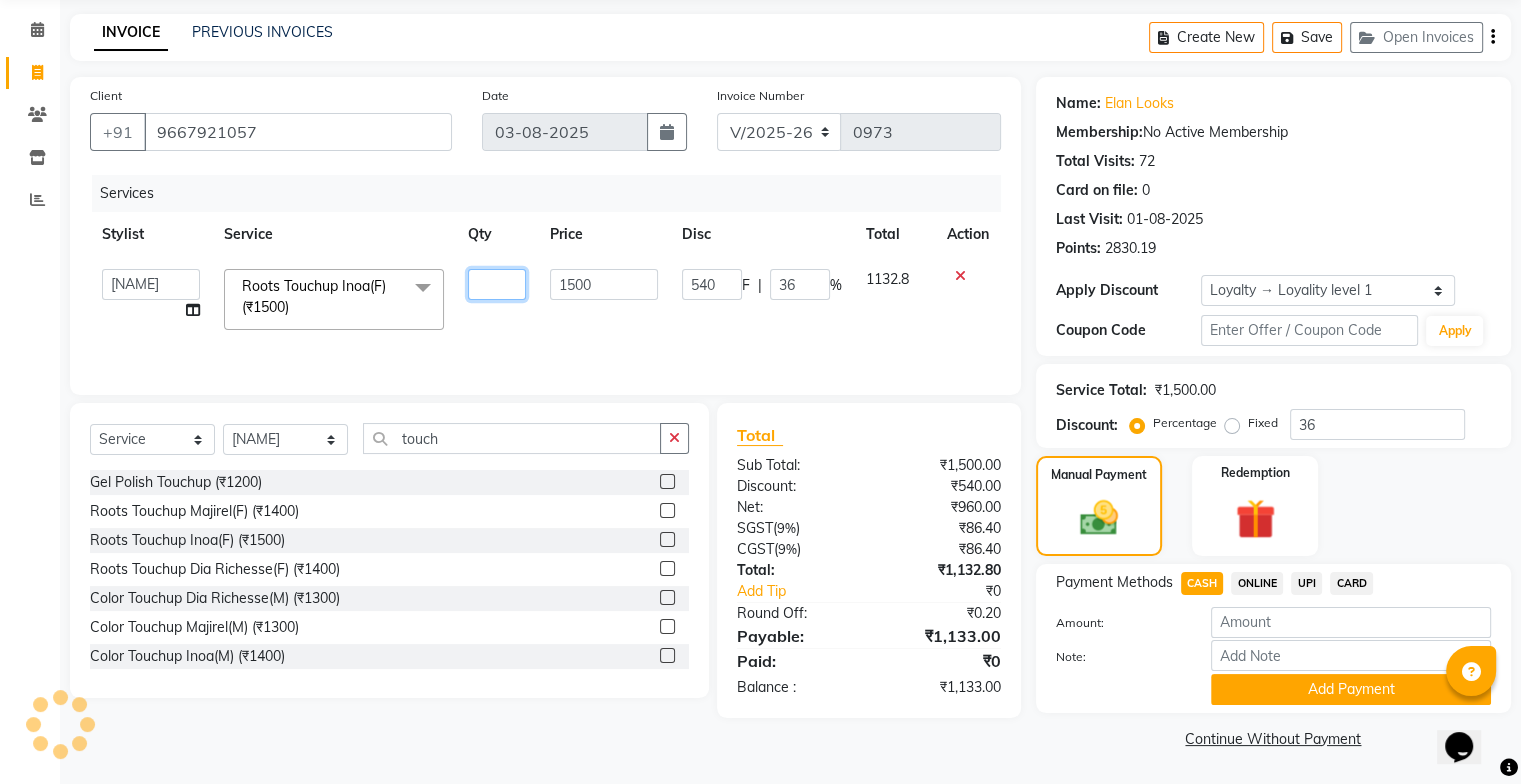 type on "5" 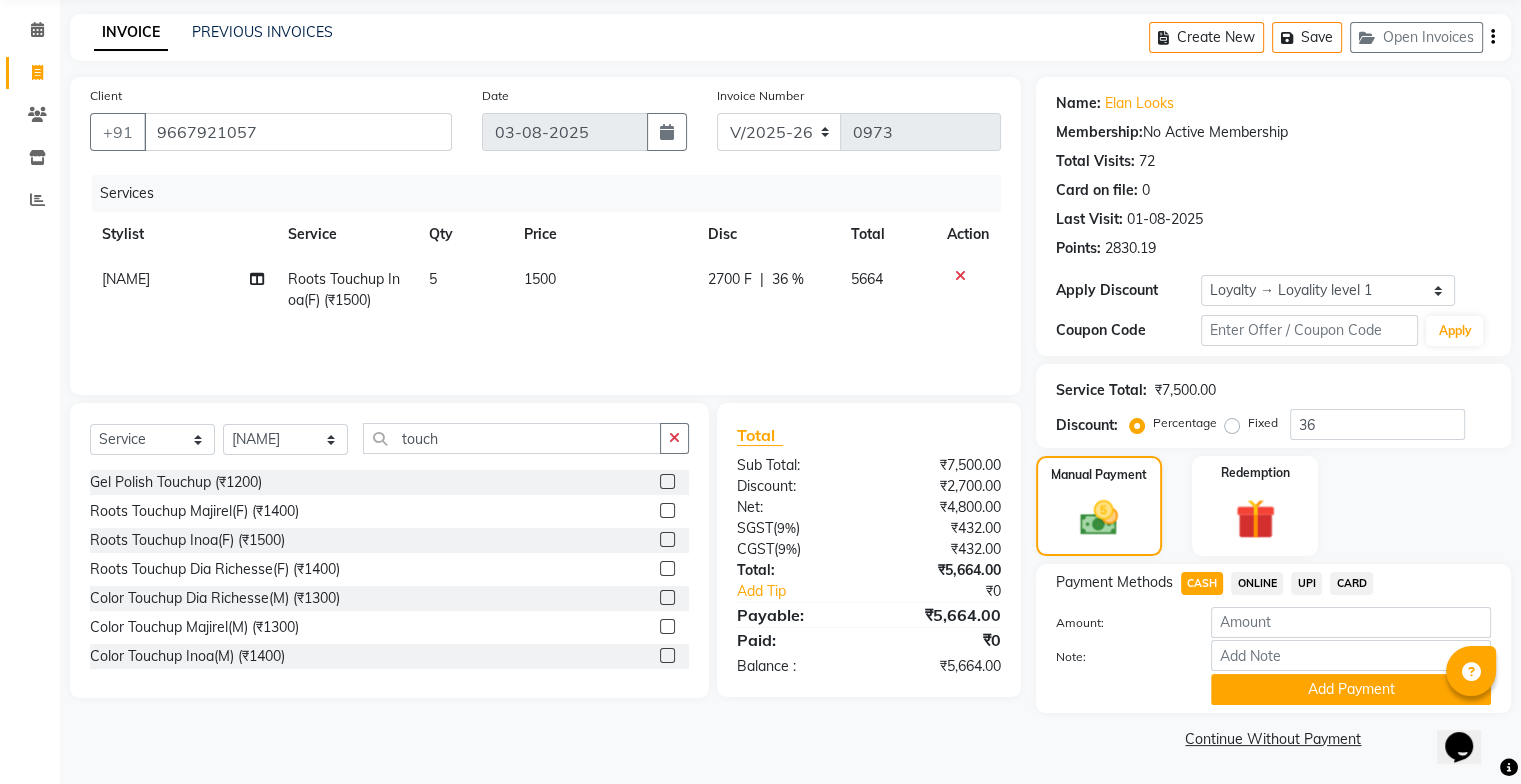click on "Services Stylist Service Qty Price Disc Total Action Rishabh Kapoor Roots Touchup Inoa(F) (₹1500) 5 1500 2700 F | 36 % 5664" 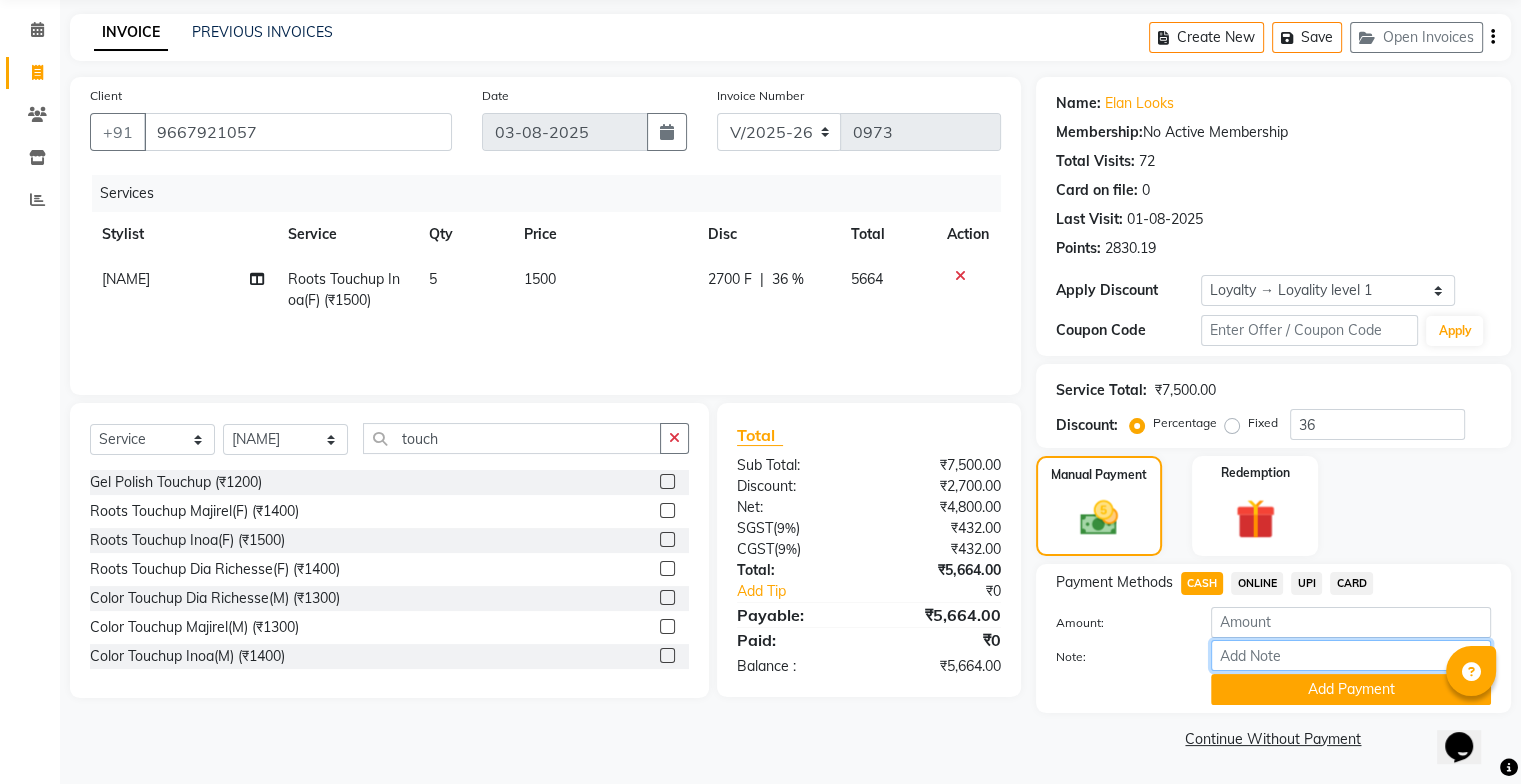 click on "Note:" at bounding box center (1351, 655) 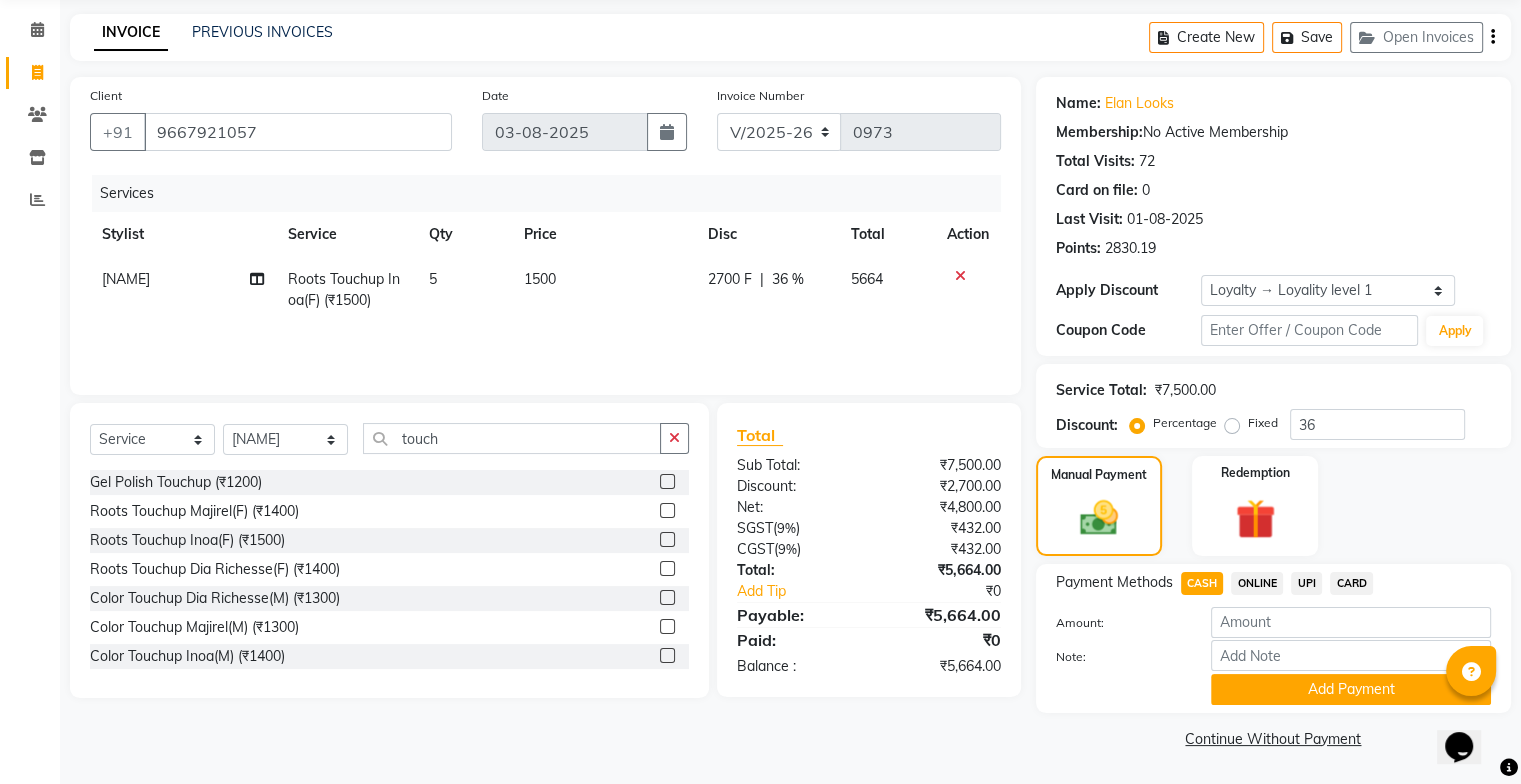 click on "5" 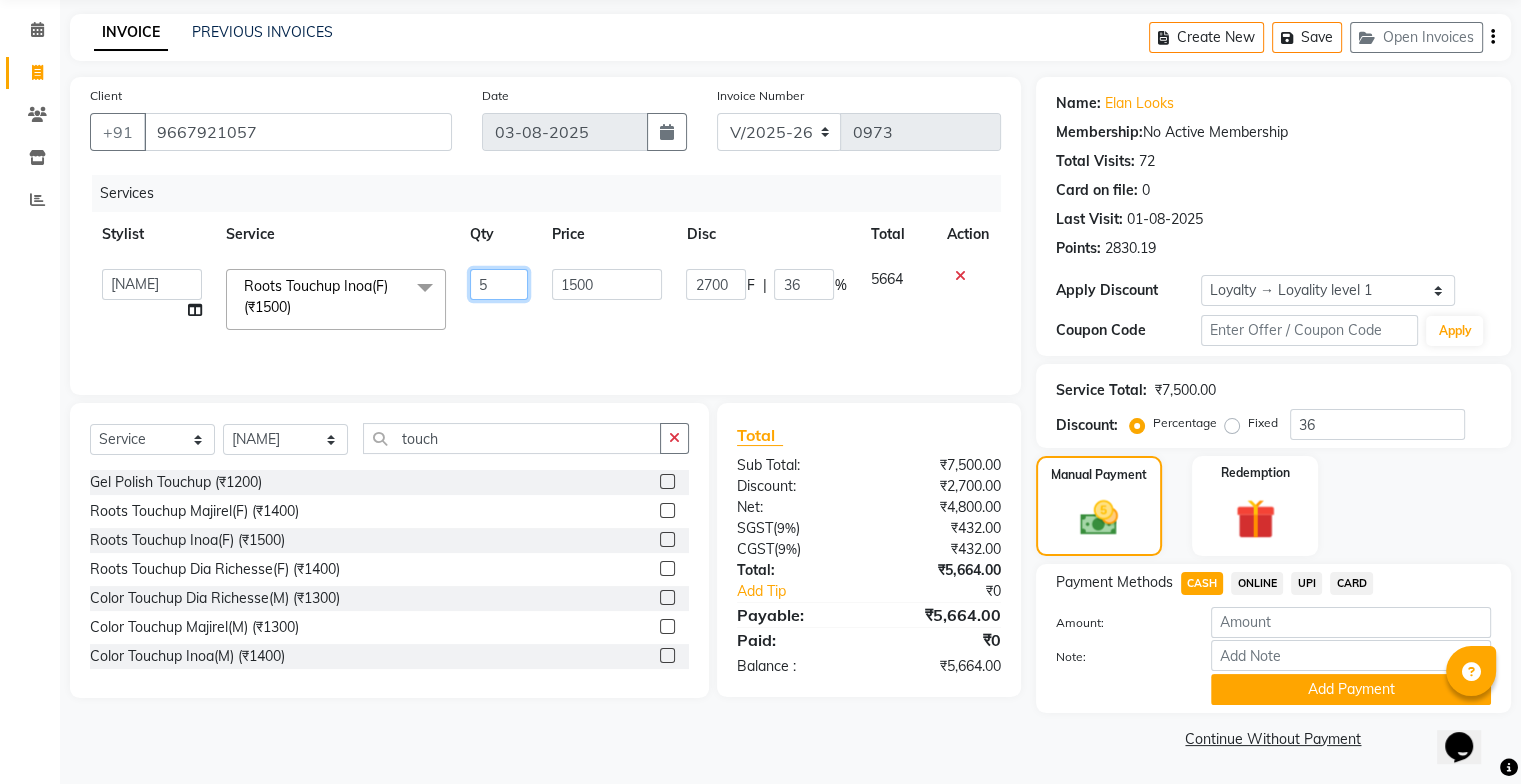 click on "5" 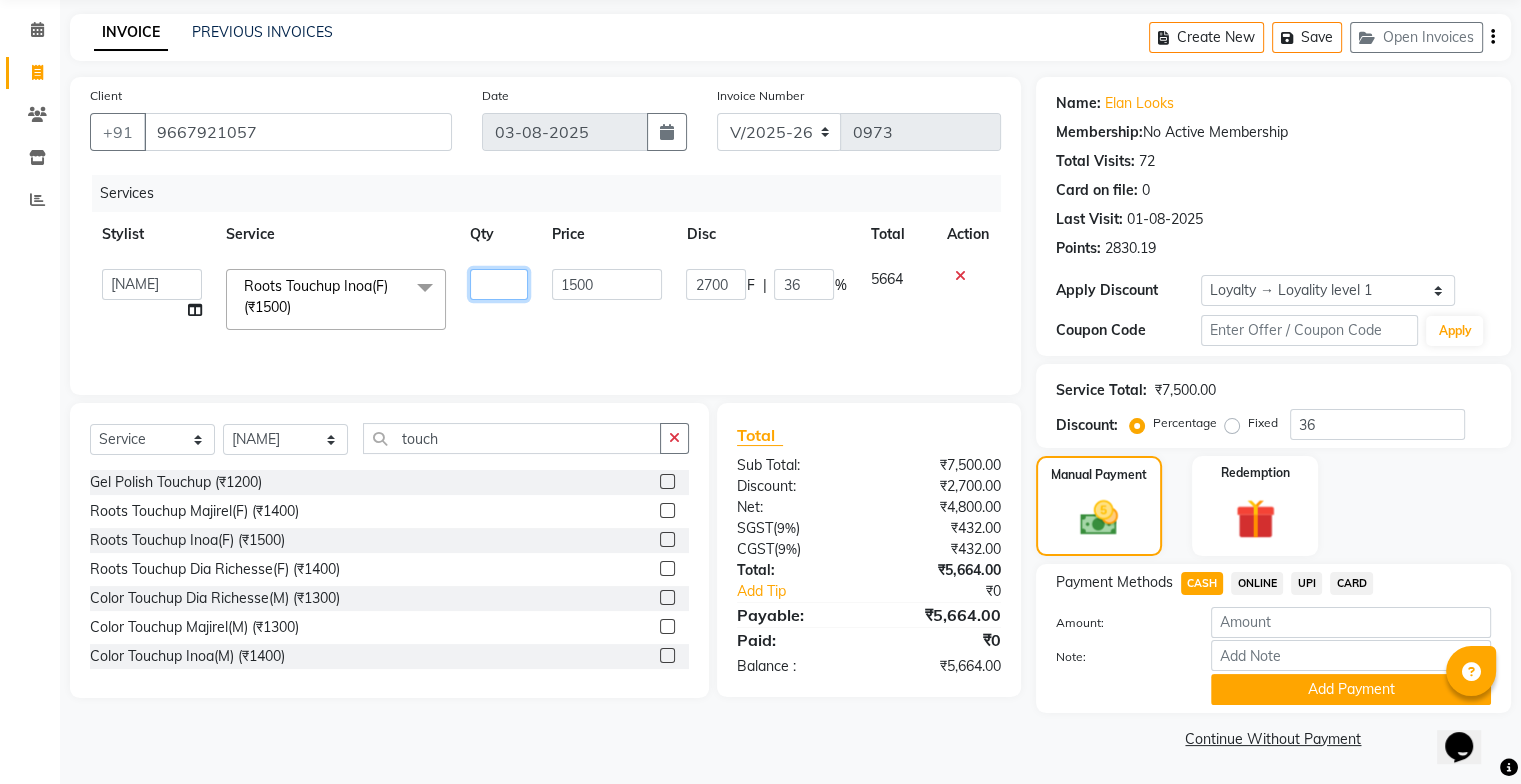 type on "1" 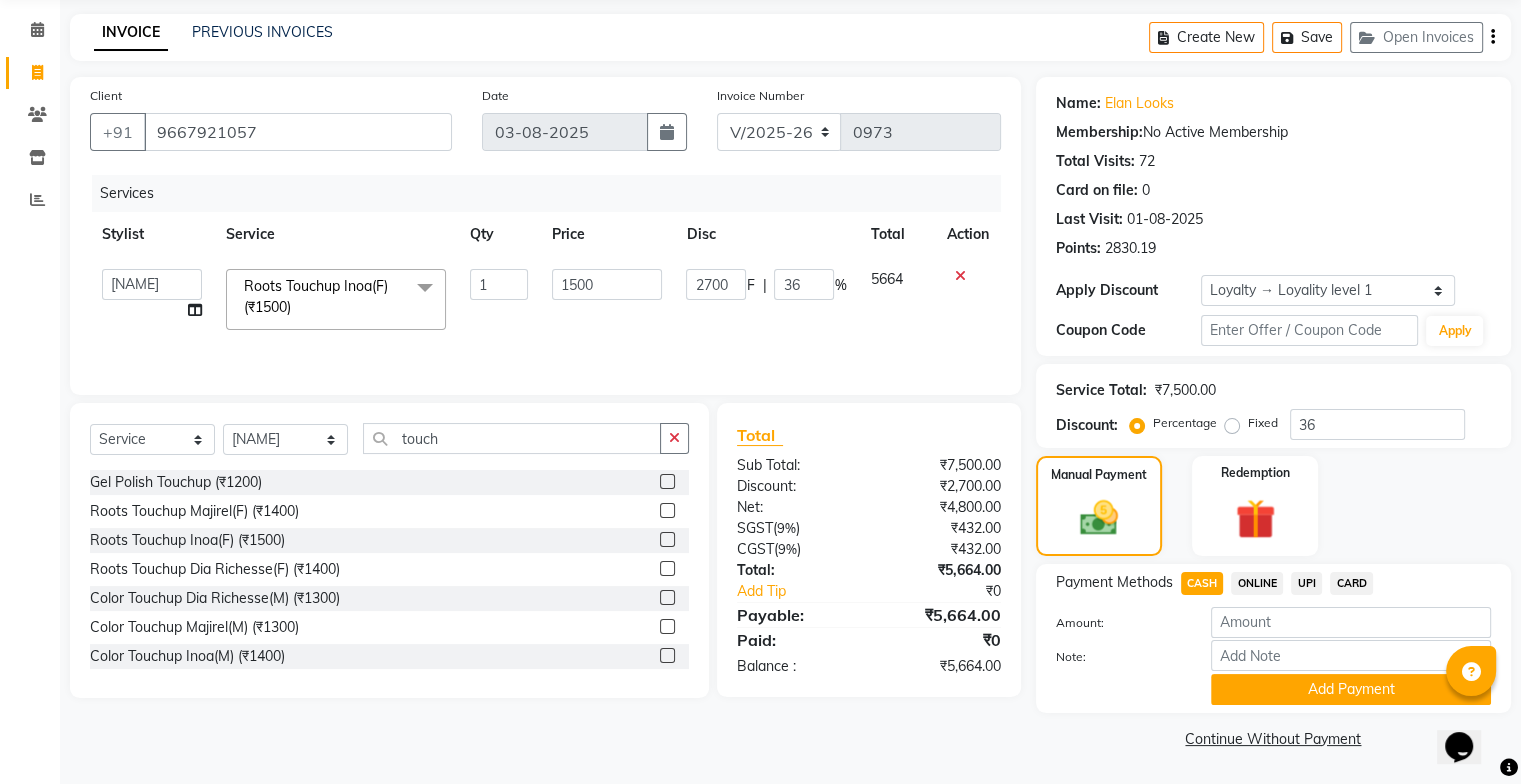 click on "Services Stylist Service Qty Price Disc Total Action aahil abhay Amir_mgr Anamika Counter_Sales Deepak_pdct dinesh govind Jyoti Manager Nathun nikita nitish pooja Rishabh Kapoor sabir_pdct Shuaib Soni _nail art Vishakha_mgr Roots Touchup Inoa(F) (₹1500) x Nail Extension Refill (₹1500) Big Toes (₹400) French Tip Repair (₹400) Gel French Extension (₹500) Gel Tip Repair (₹350) Gel Infills (₹1350) Gel Overlays (₹1800) Gel Extension (₹500) Gel Nail Removal (₹150) Natural Nail Extensions (₹3300) French Nail Extensions (₹3500) Gel Polish Removal (₹600) Extension Removal (₹1000) Nail Art Recruiter (₹500) French Gel Polish (₹2500) Nail Art Nedle (₹600) Cutical Care (₹250) Nail Art Brush (₹500) French Gel Polish (₹2000) French Glitter Gel Polish (₹2500) Gel Polish Touchup (₹1200) Nail Art Per Finger(F)* (₹400) 3D Nail Art Recruiter (₹600) Nail Art with Stones/Foil/Stickers per Finger (₹500)" 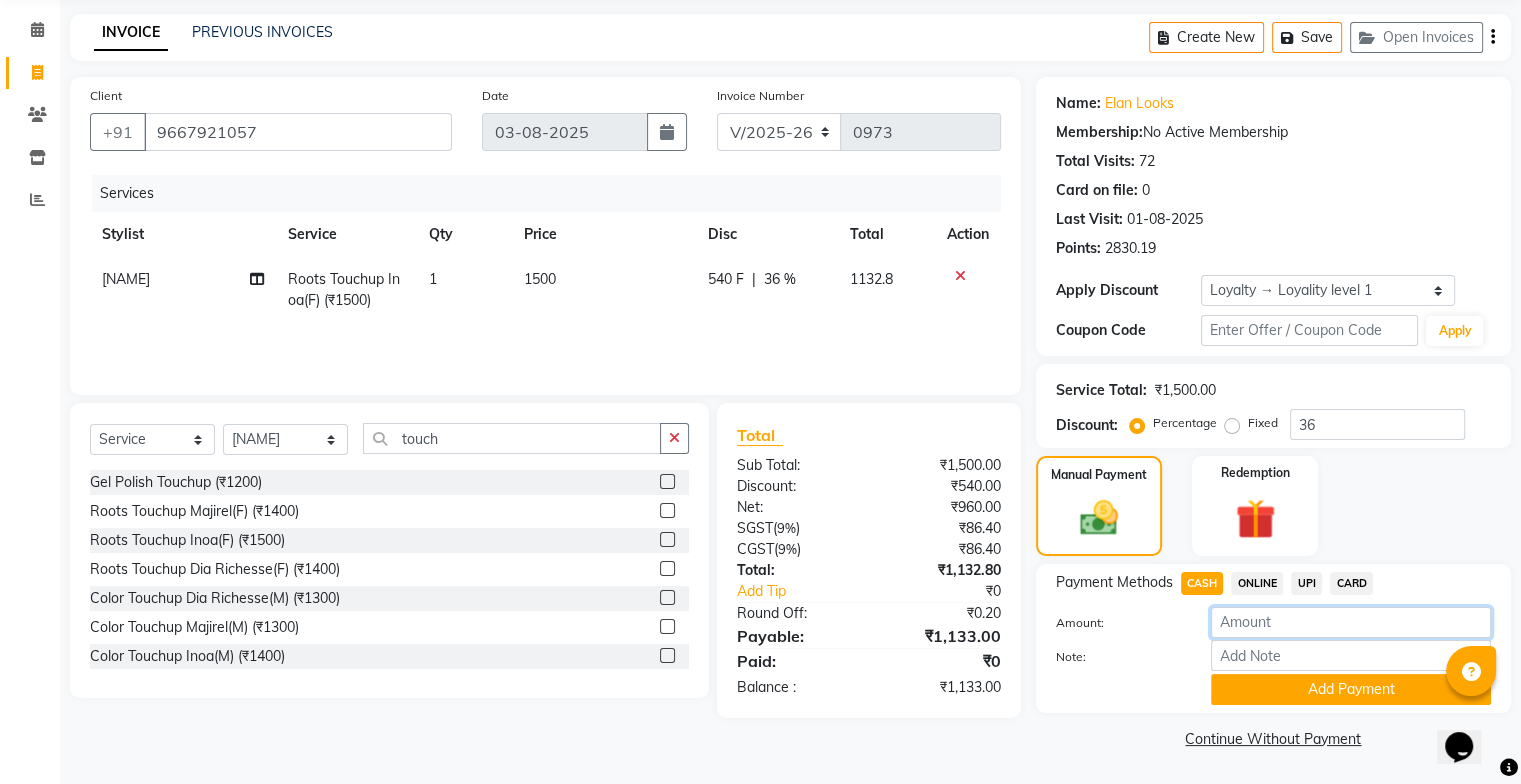 click 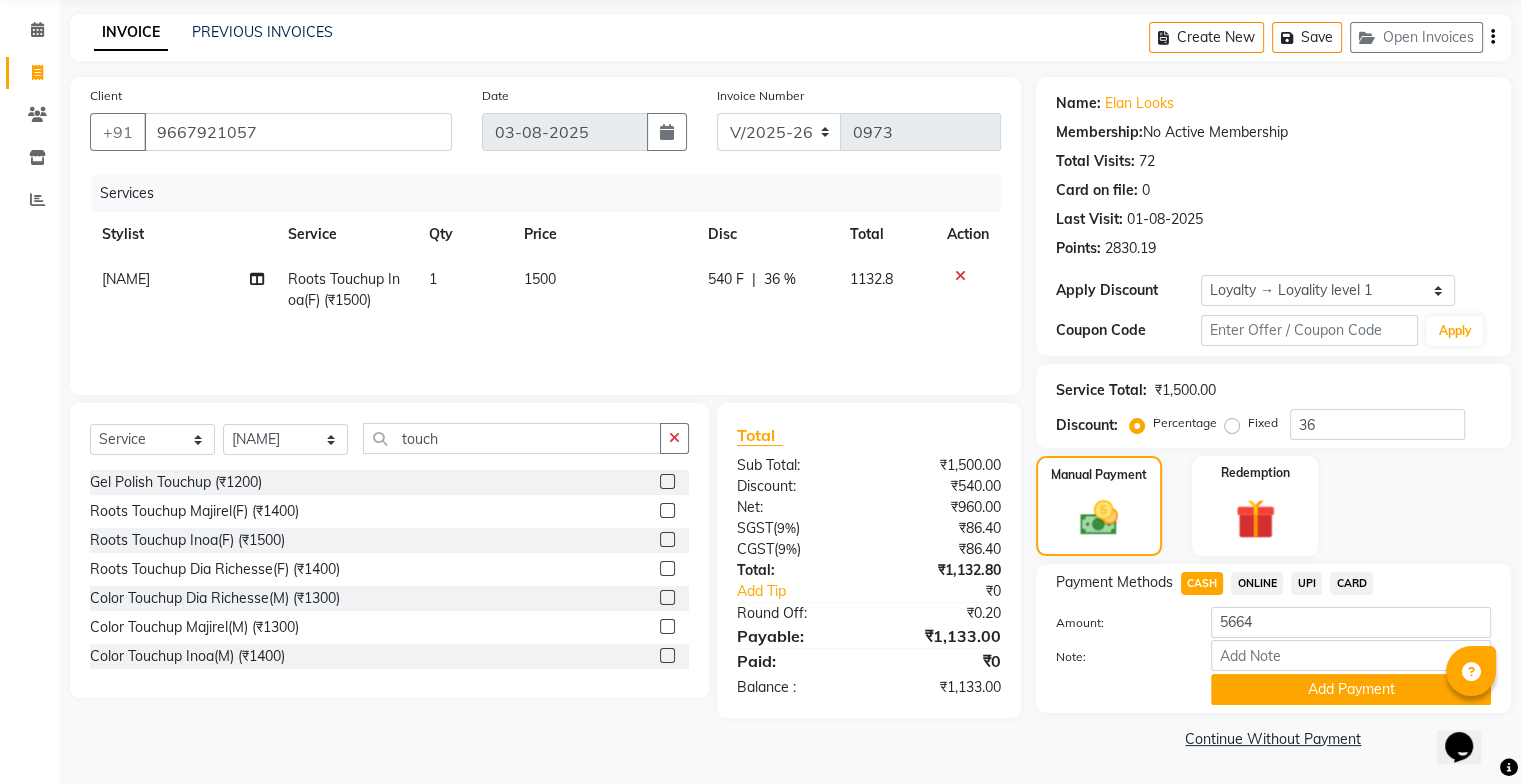 click on "Note:" 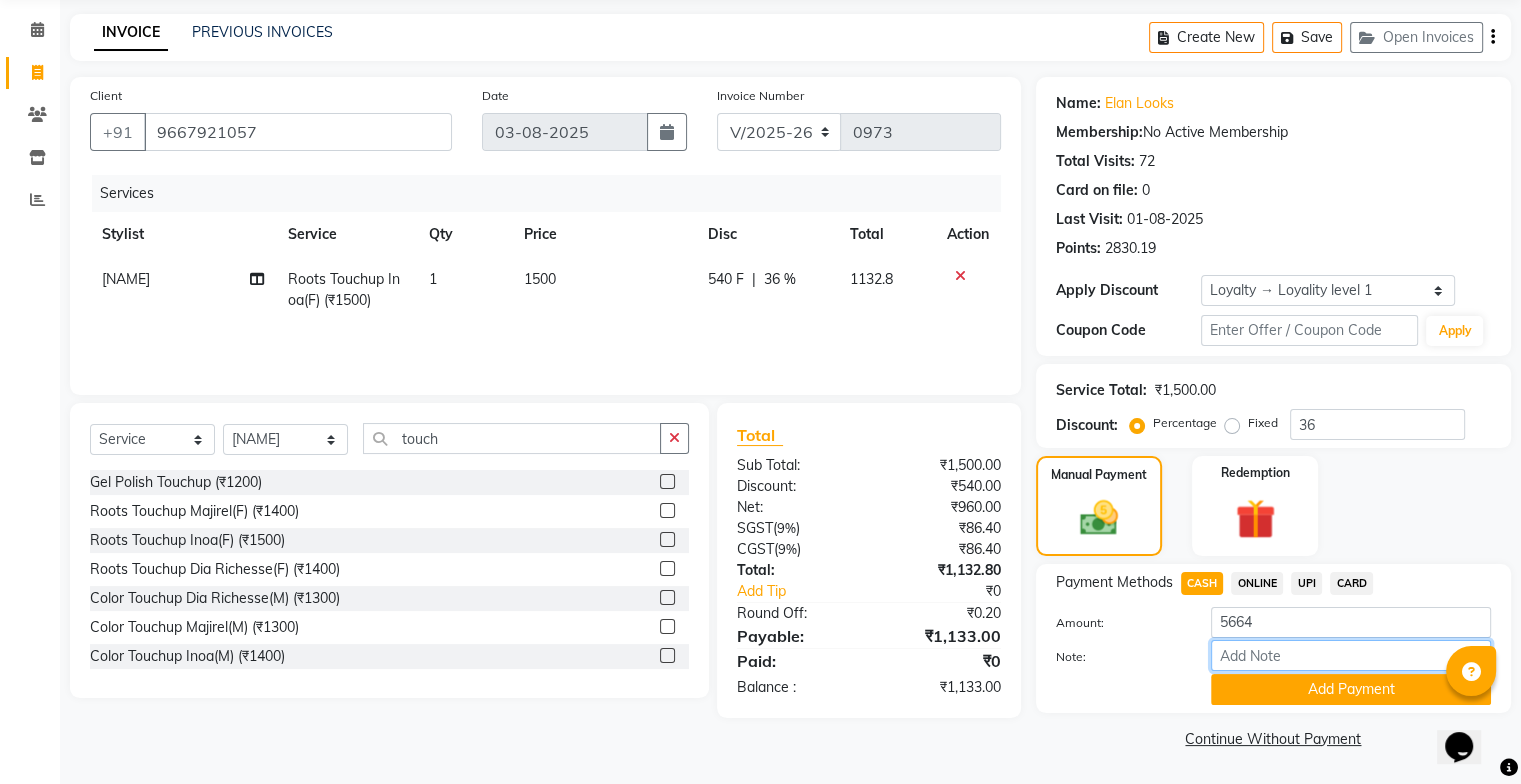 click on "Note:" at bounding box center (1351, 655) 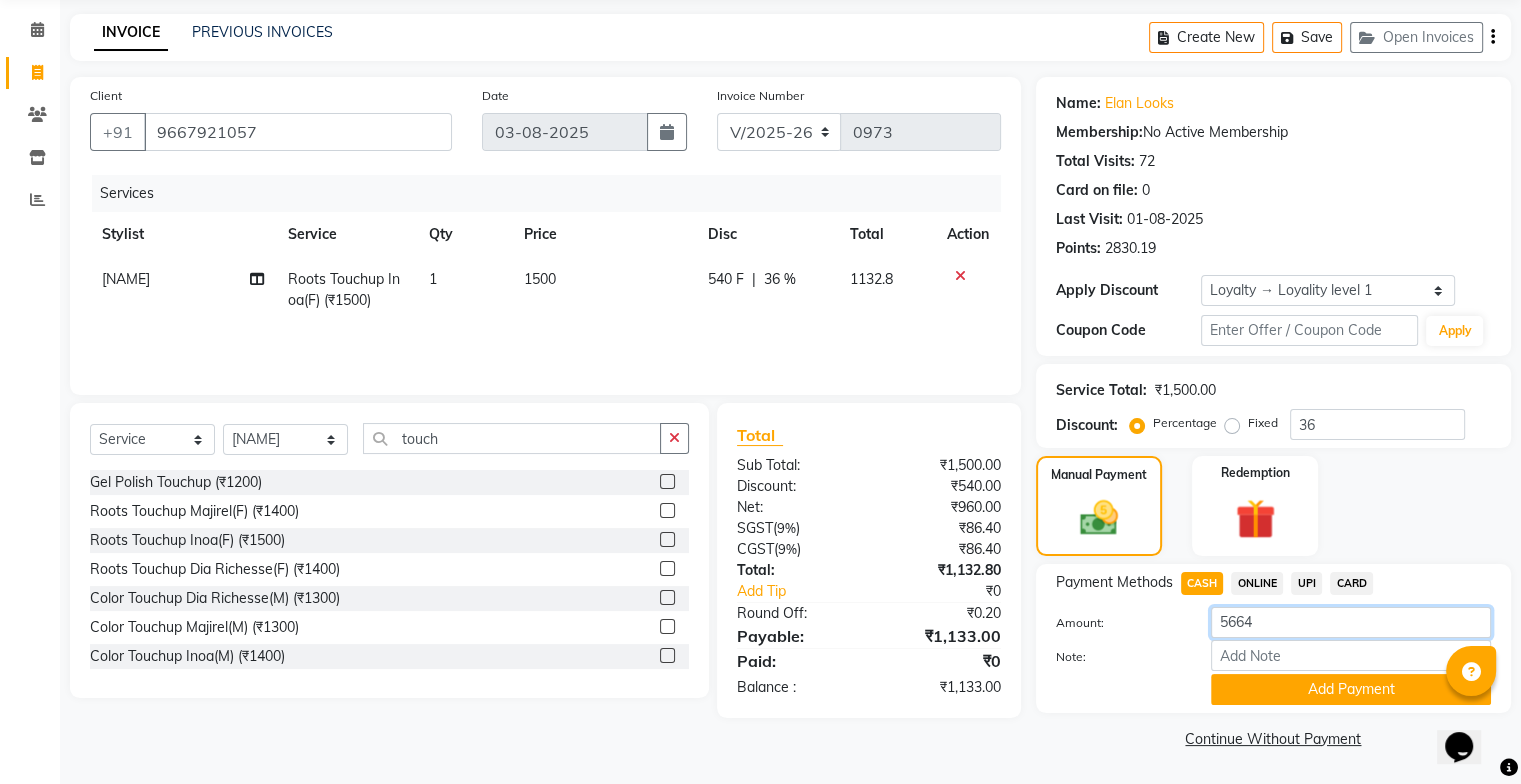 click on "5664" 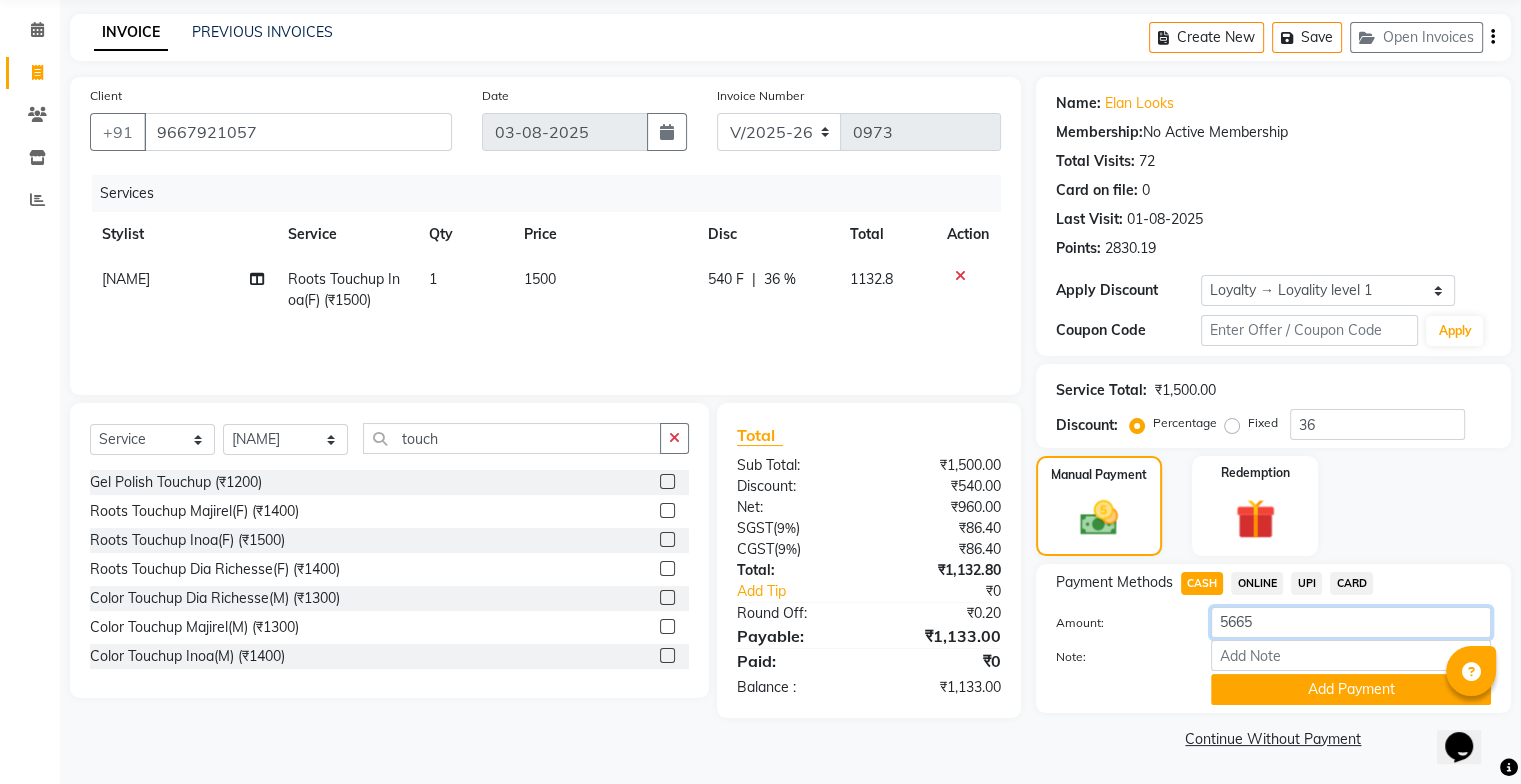 type on "5665" 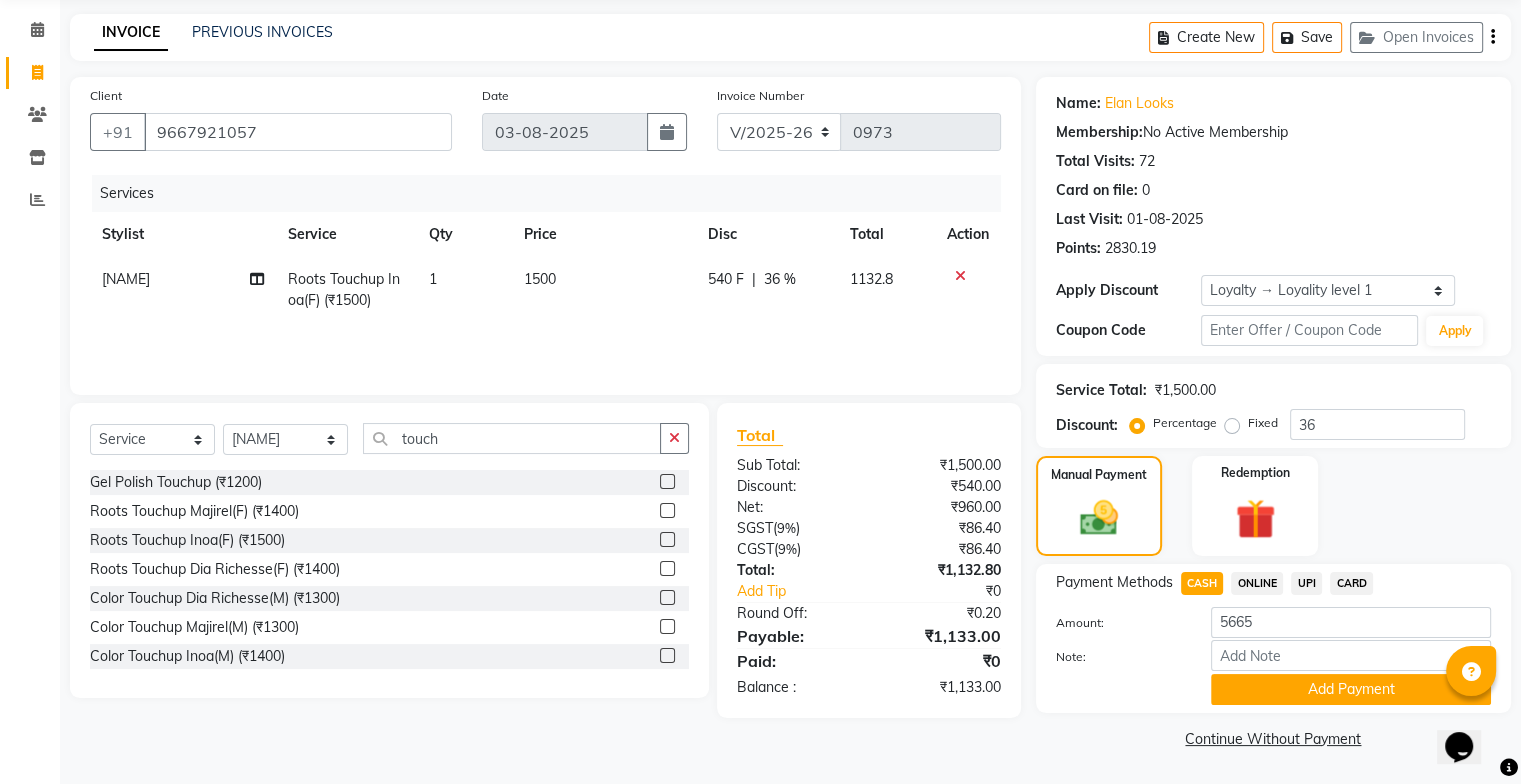 click 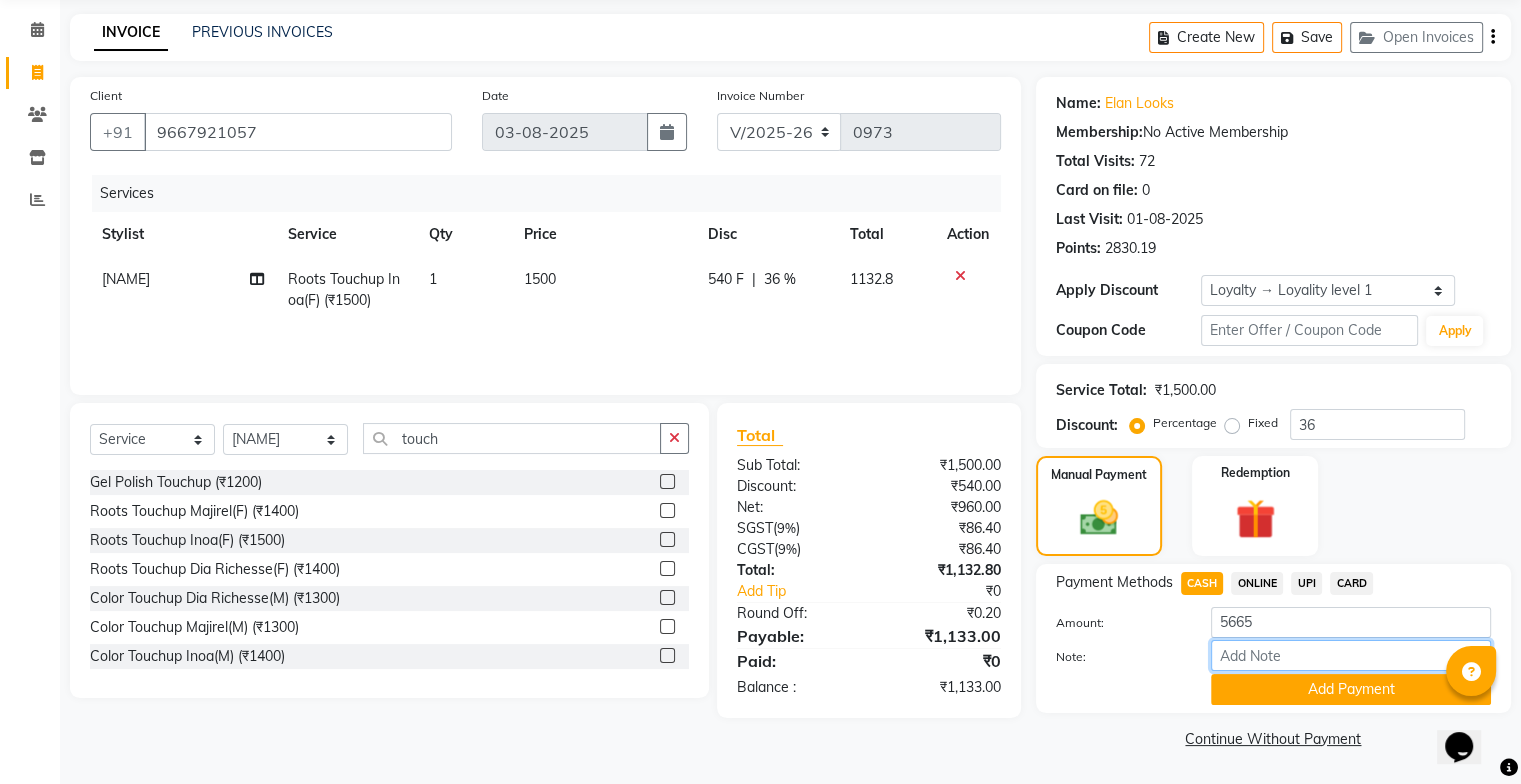 click on "Note:" at bounding box center [1351, 655] 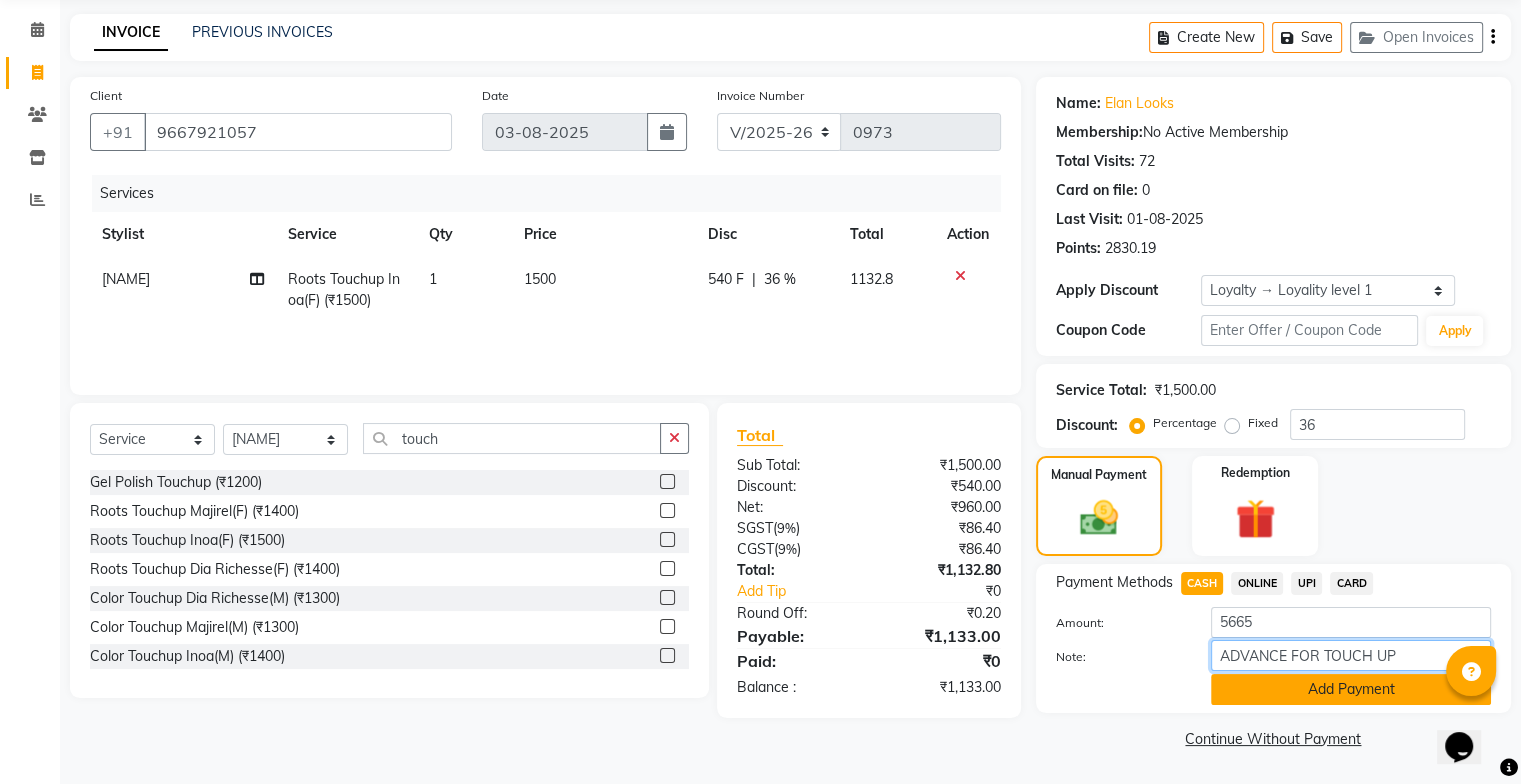 type on "ADVANCE FOR TOUCH UP" 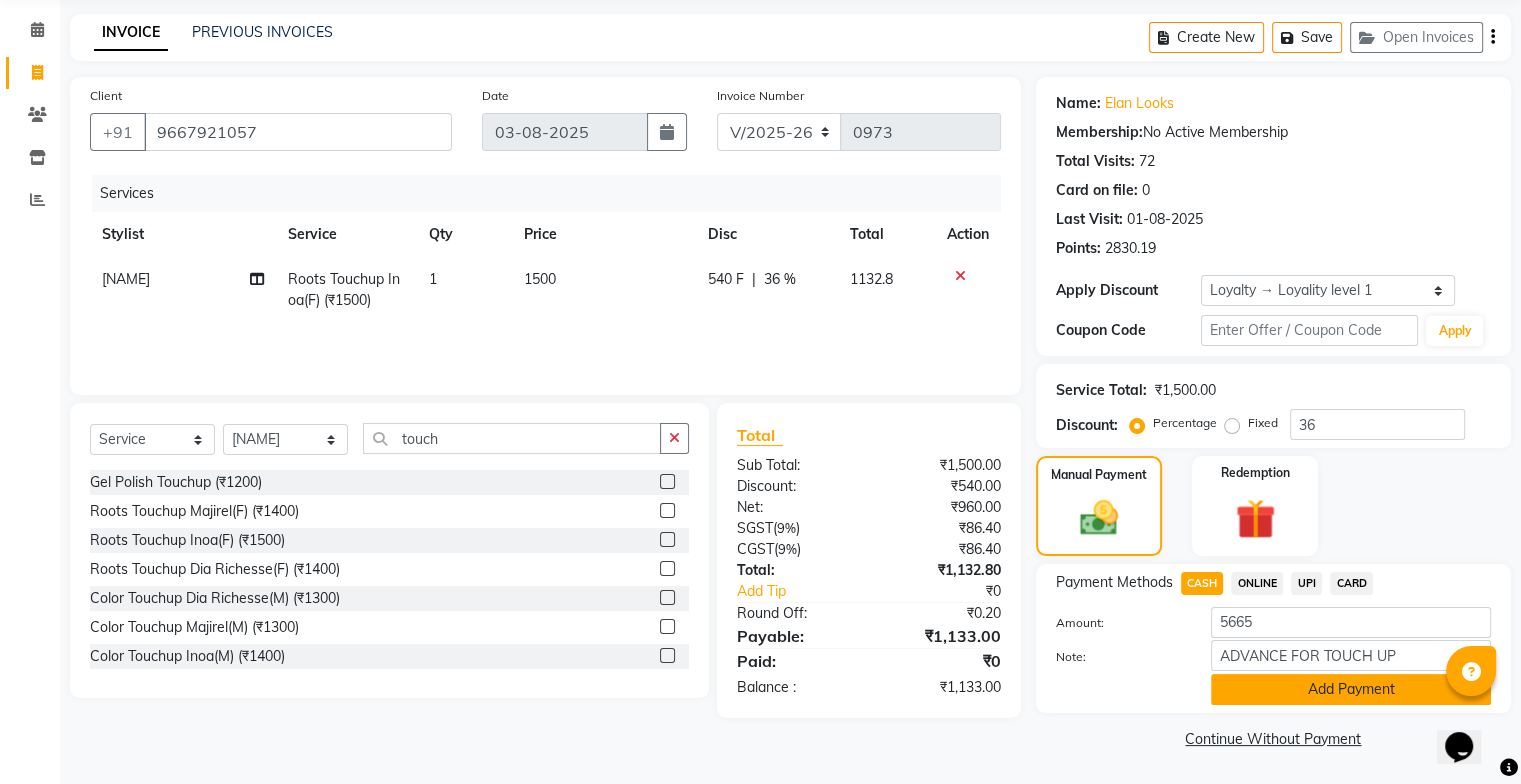 click on "Add Payment" 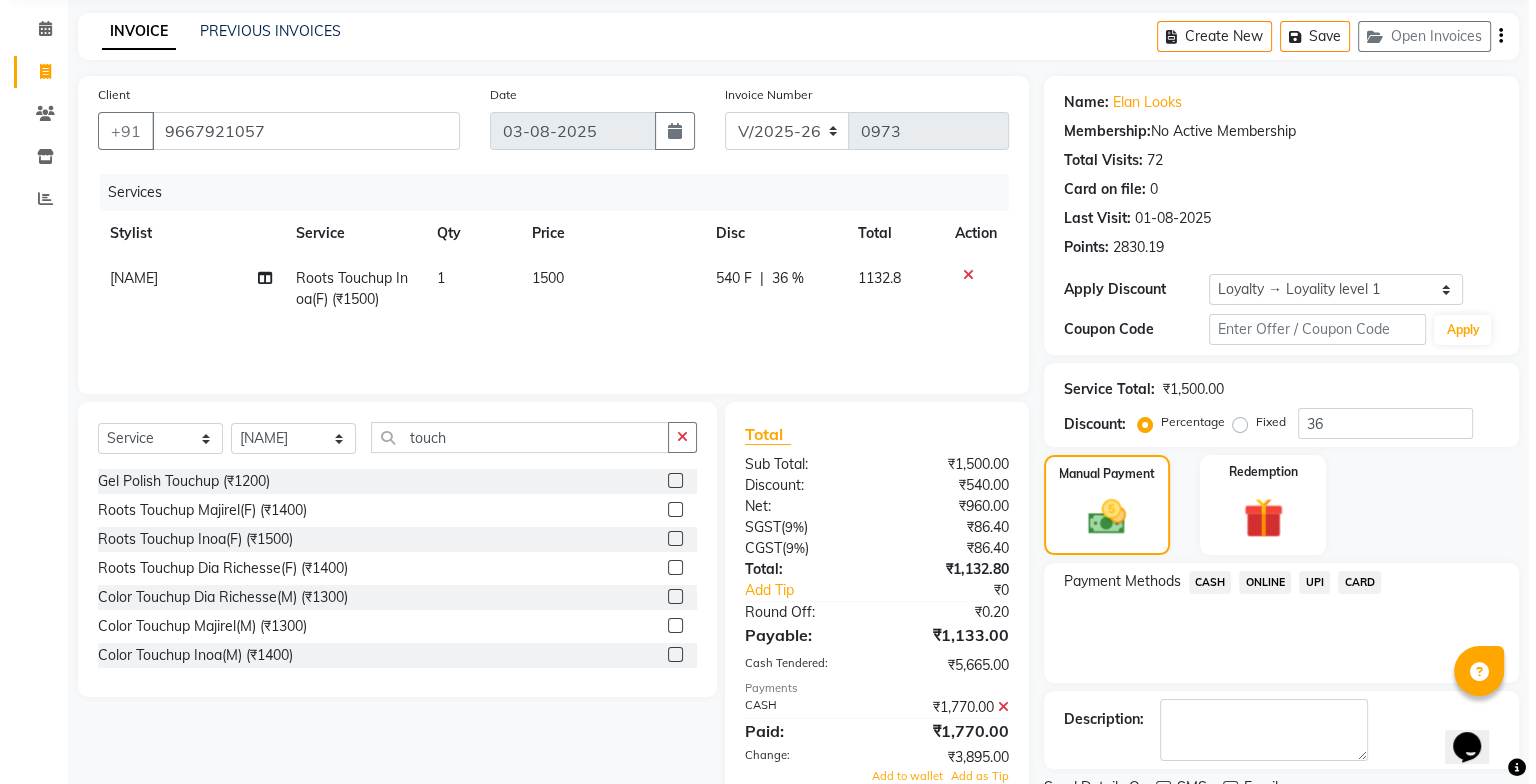 scroll, scrollTop: 267, scrollLeft: 0, axis: vertical 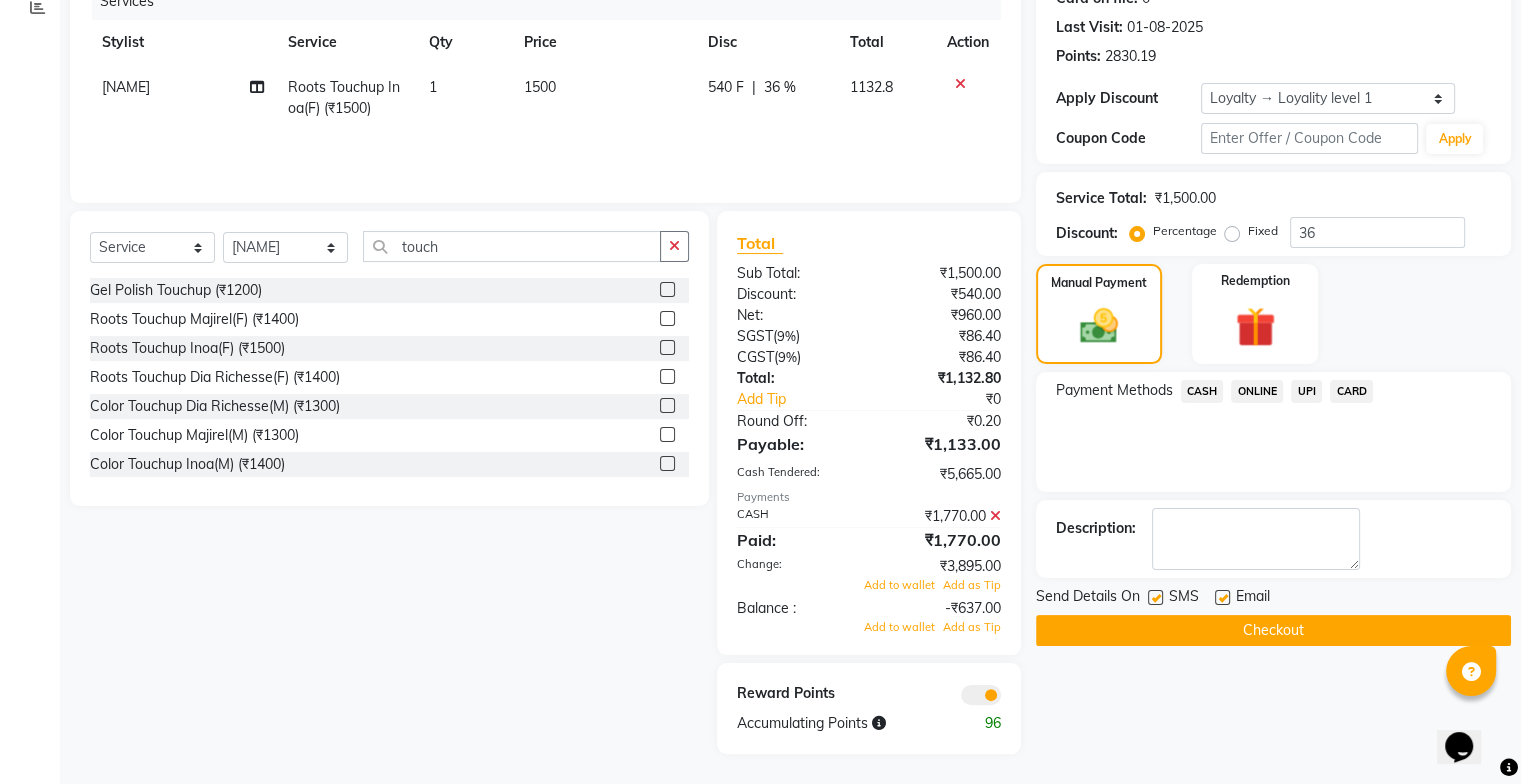 click 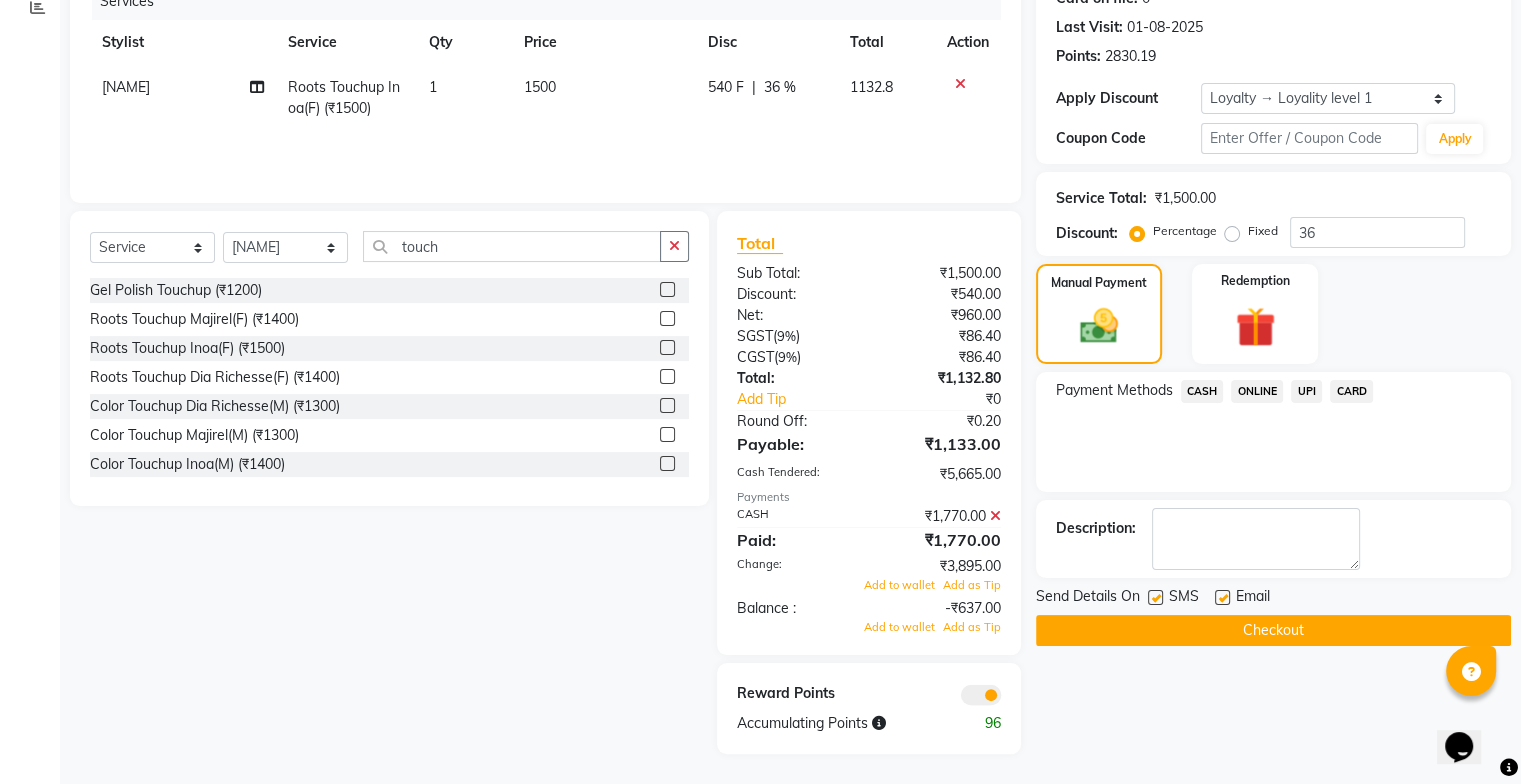 click 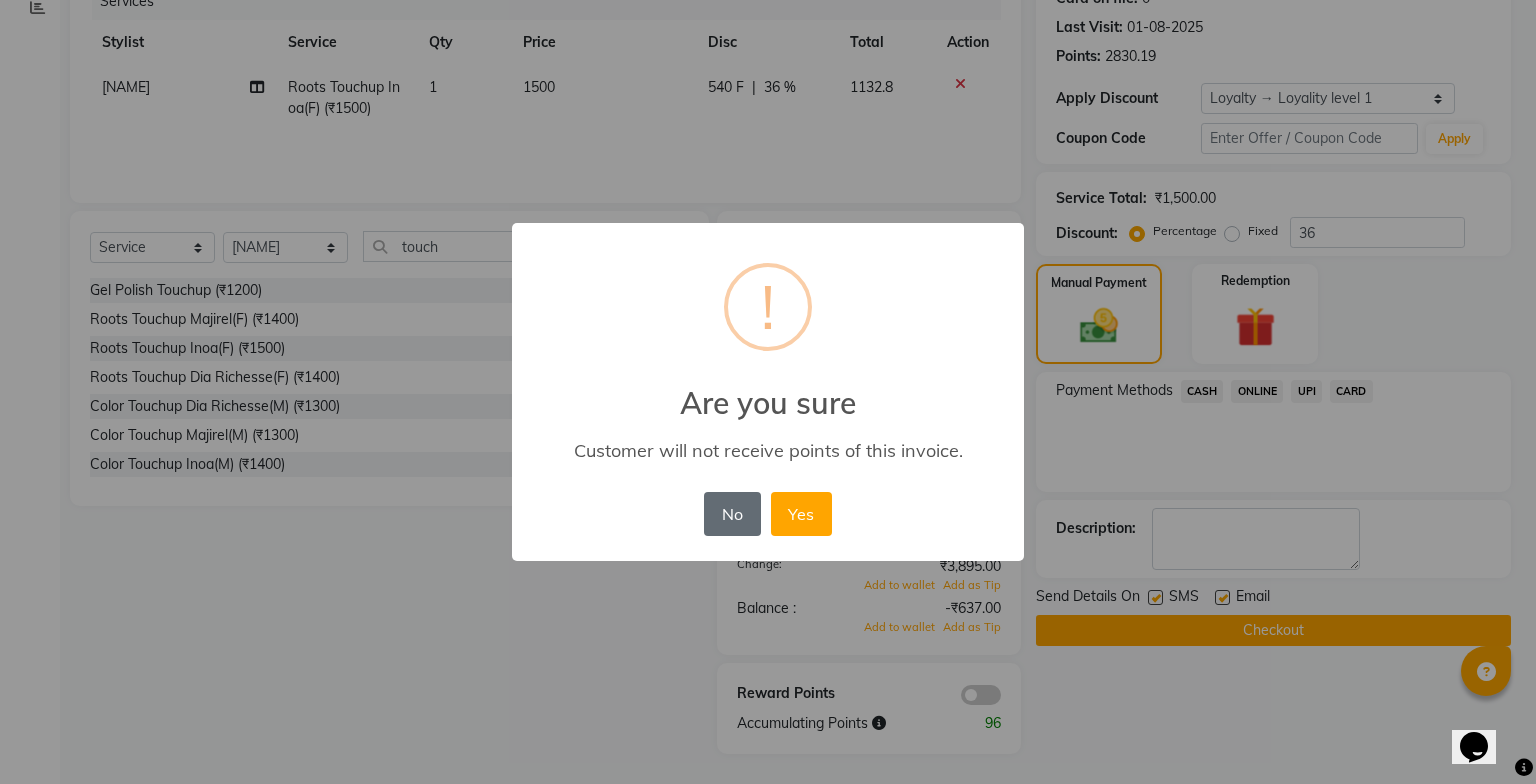 click on "No" at bounding box center [732, 514] 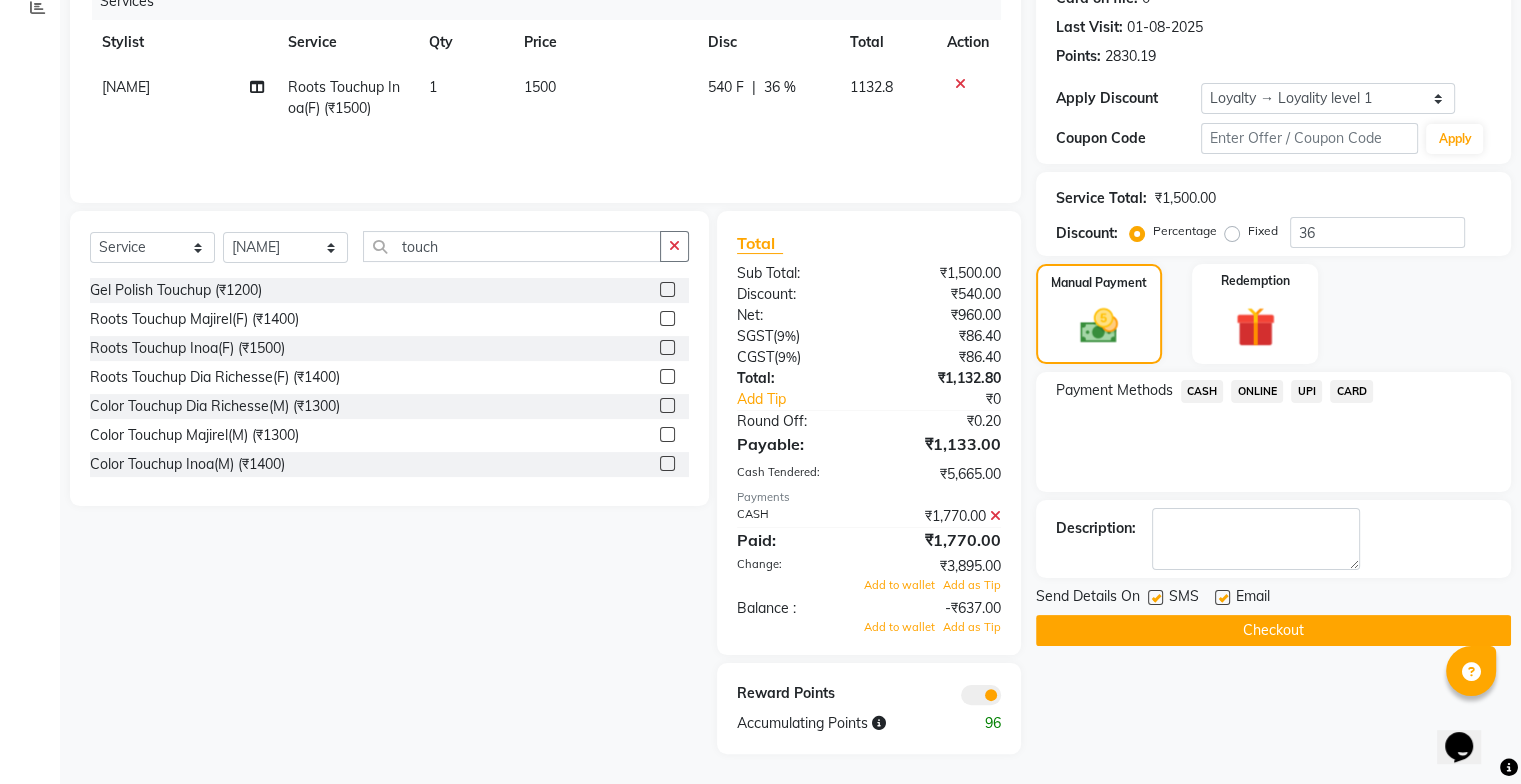click 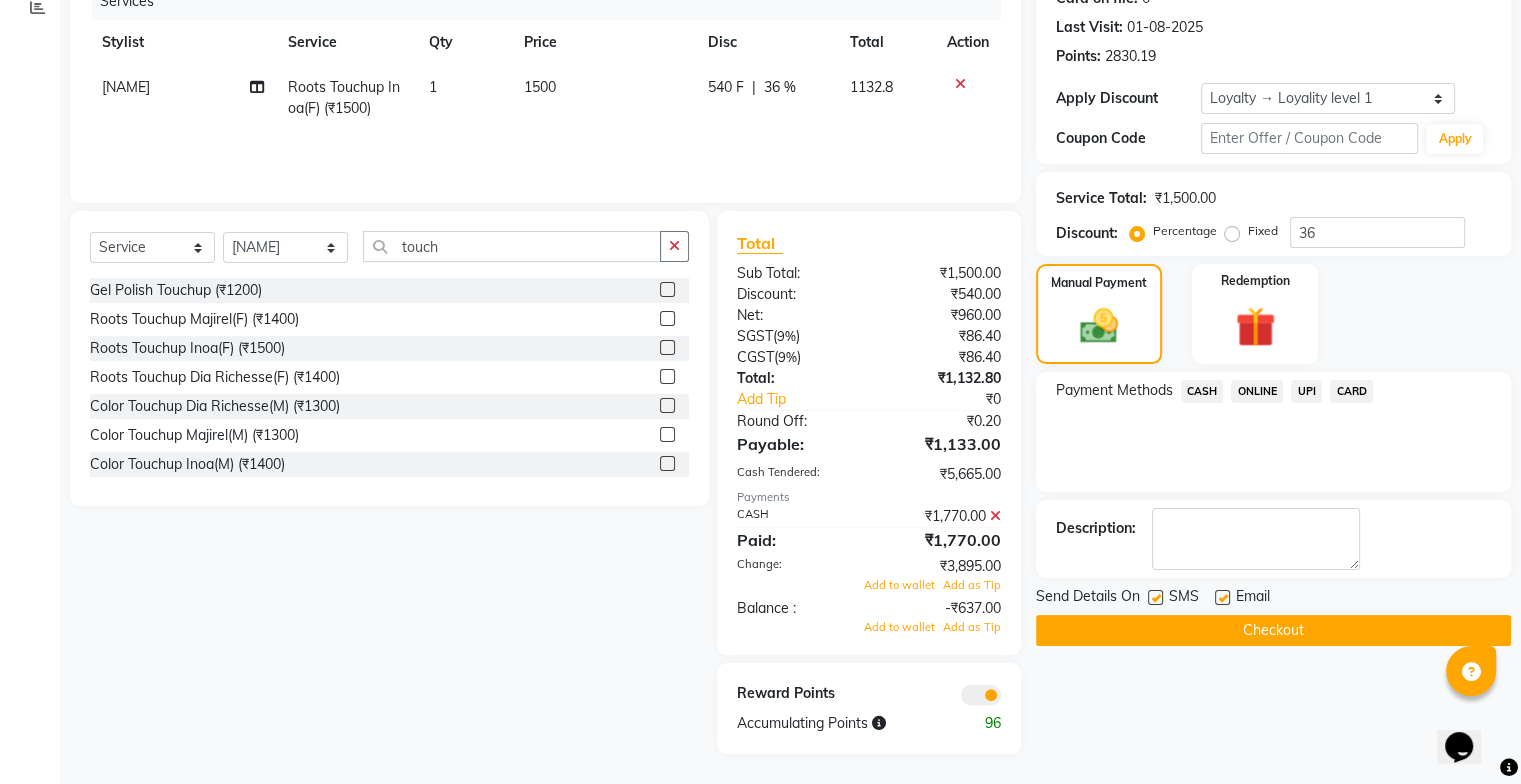 click 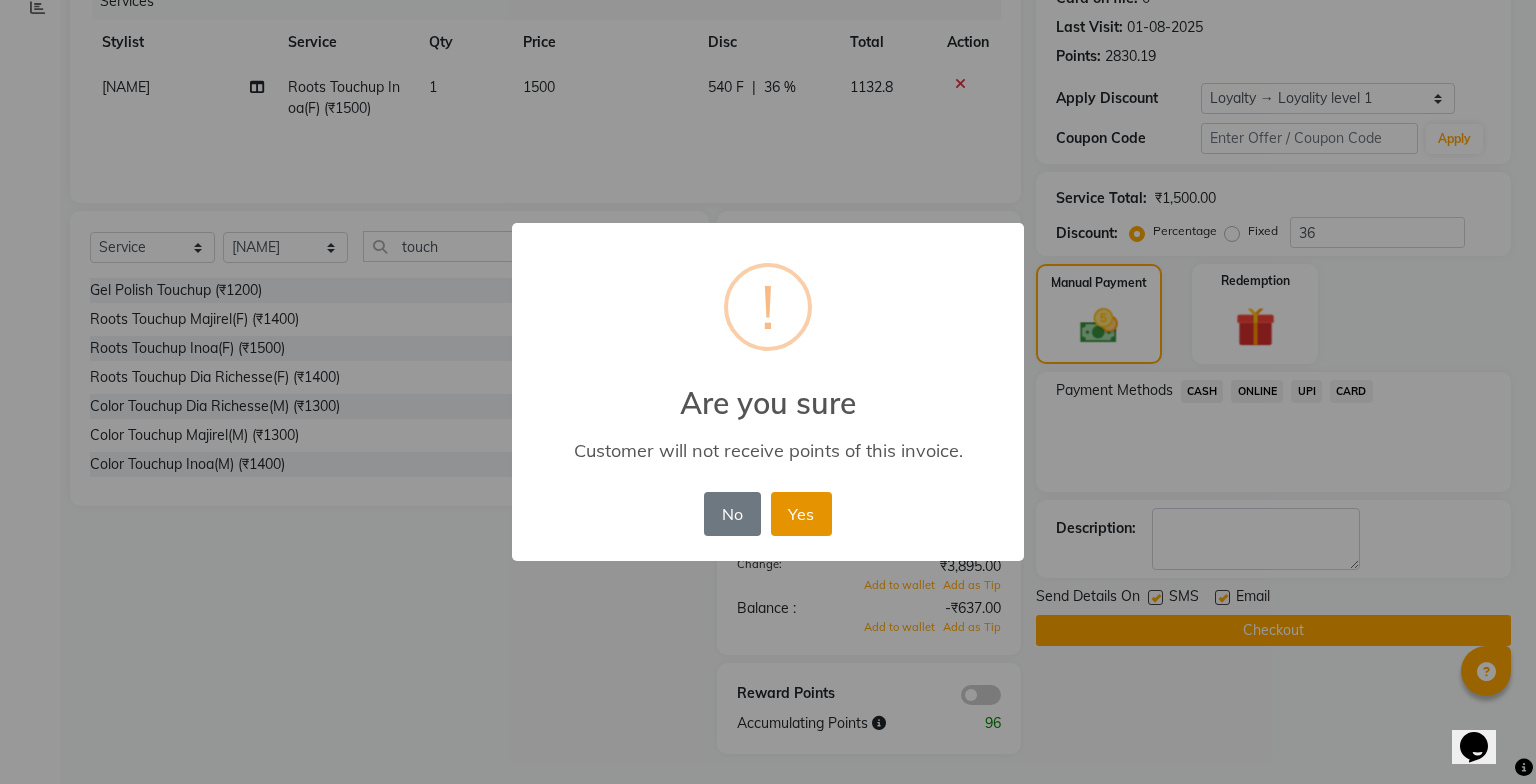 click on "Yes" at bounding box center (801, 514) 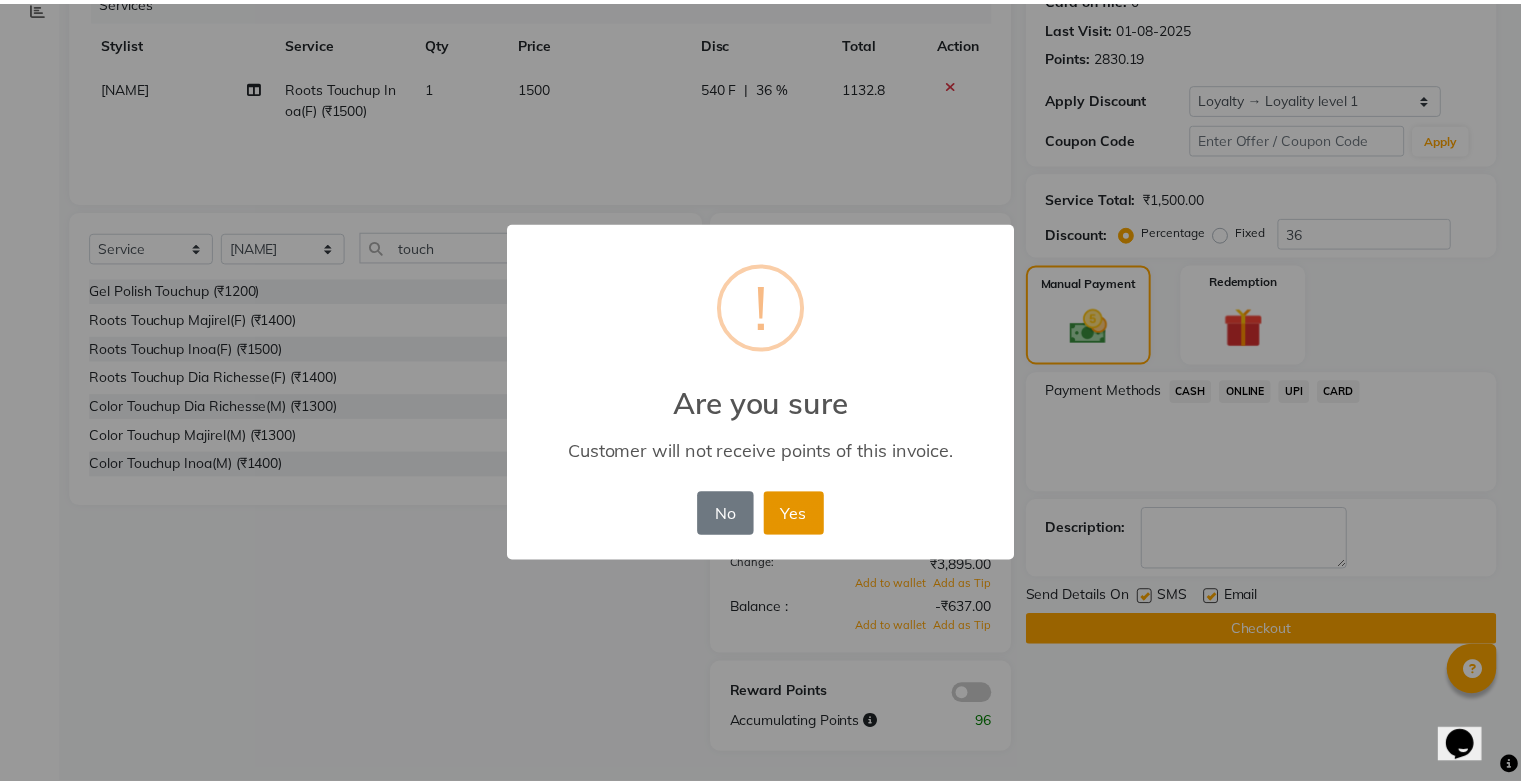 scroll, scrollTop: 238, scrollLeft: 0, axis: vertical 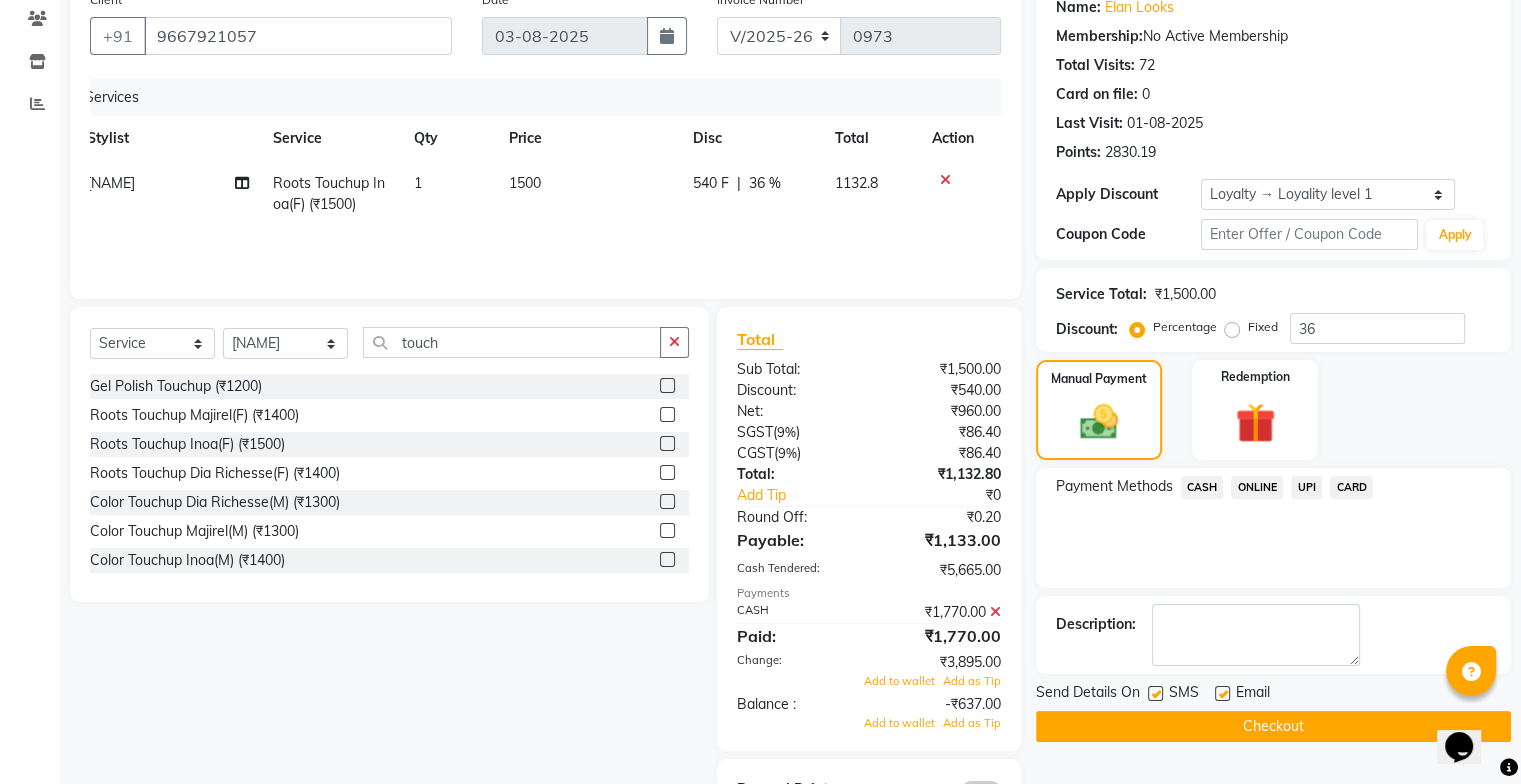drag, startPoint x: 751, startPoint y: 158, endPoint x: 1450, endPoint y: 504, distance: 779.9468 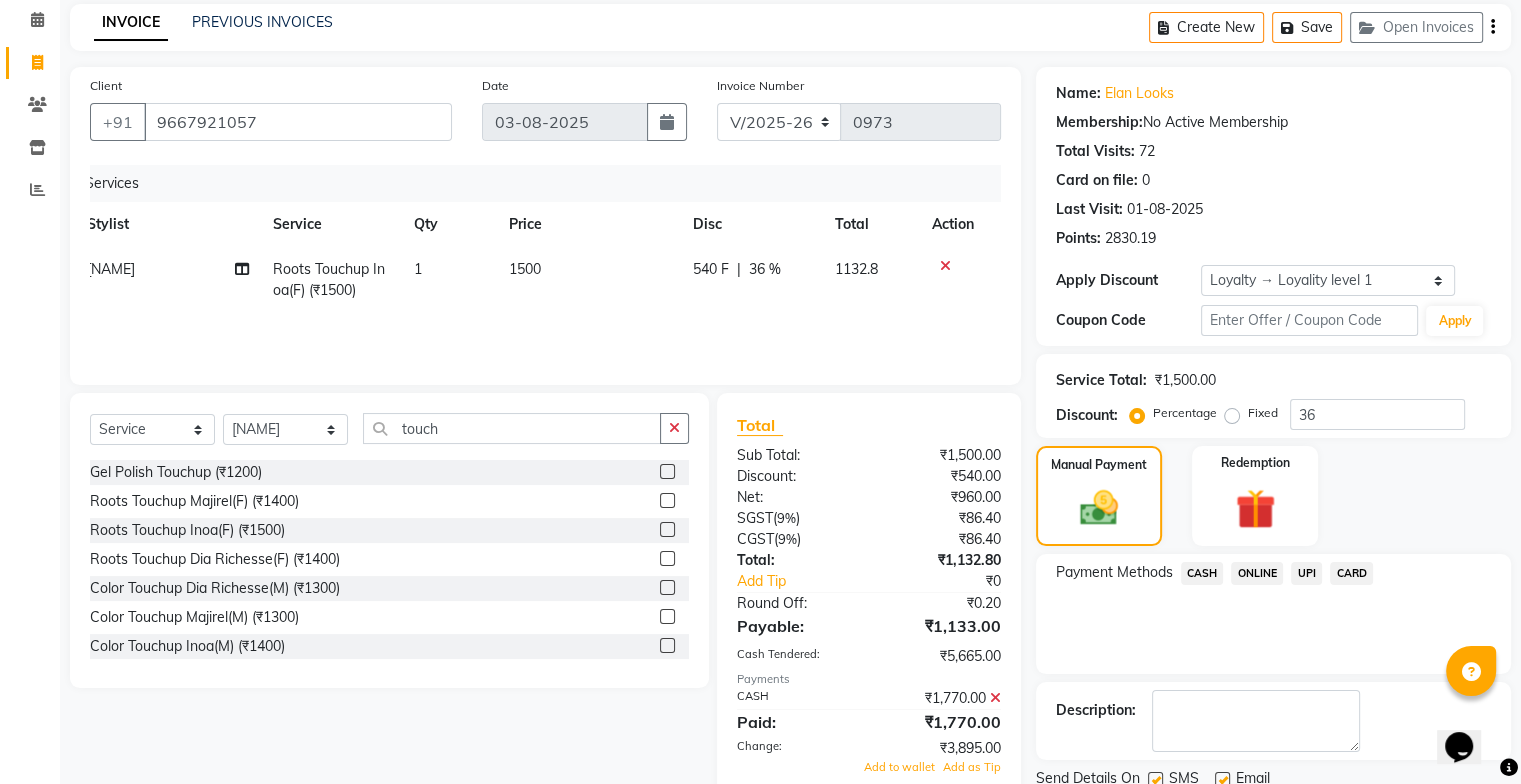 scroll, scrollTop: 92, scrollLeft: 0, axis: vertical 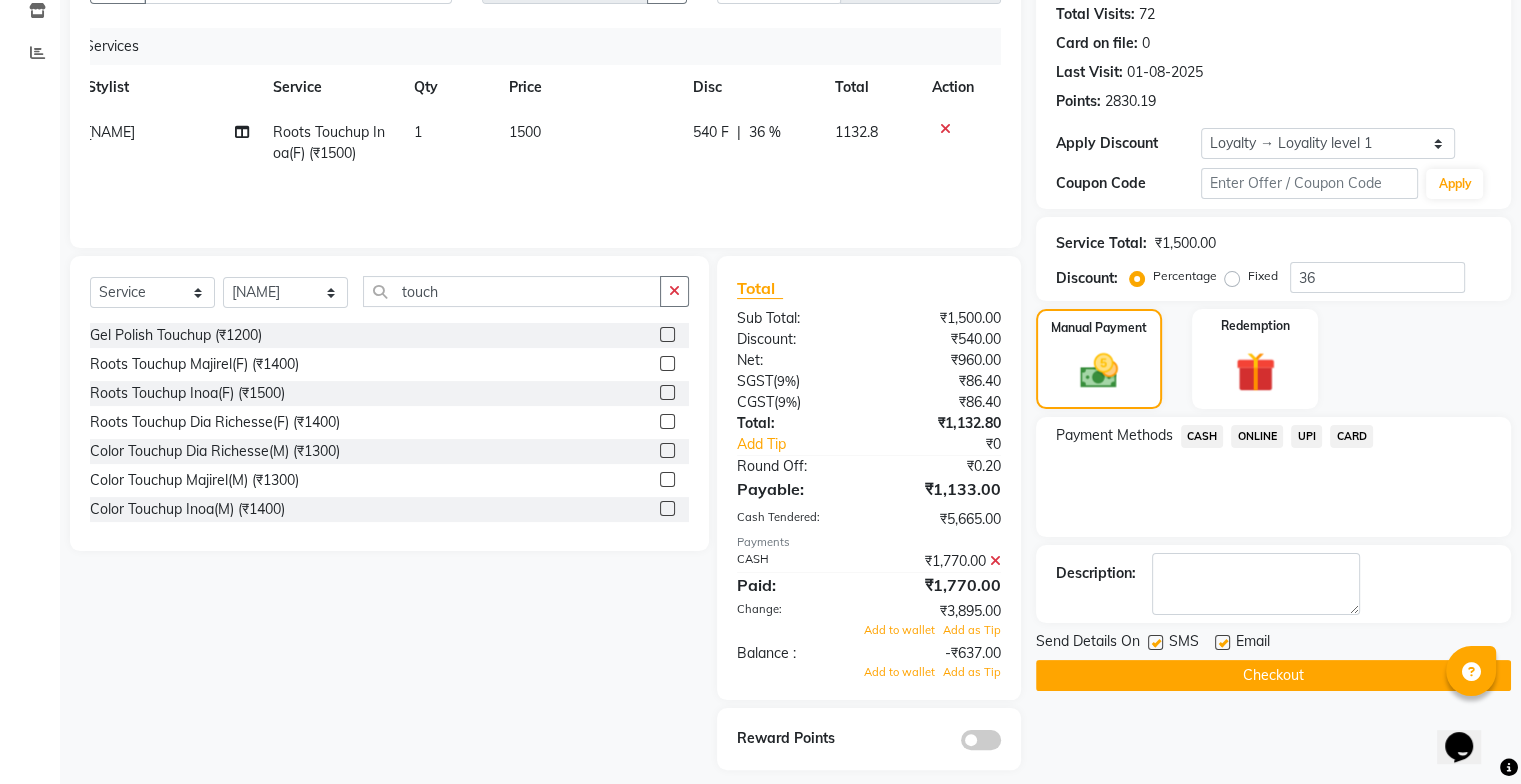 click 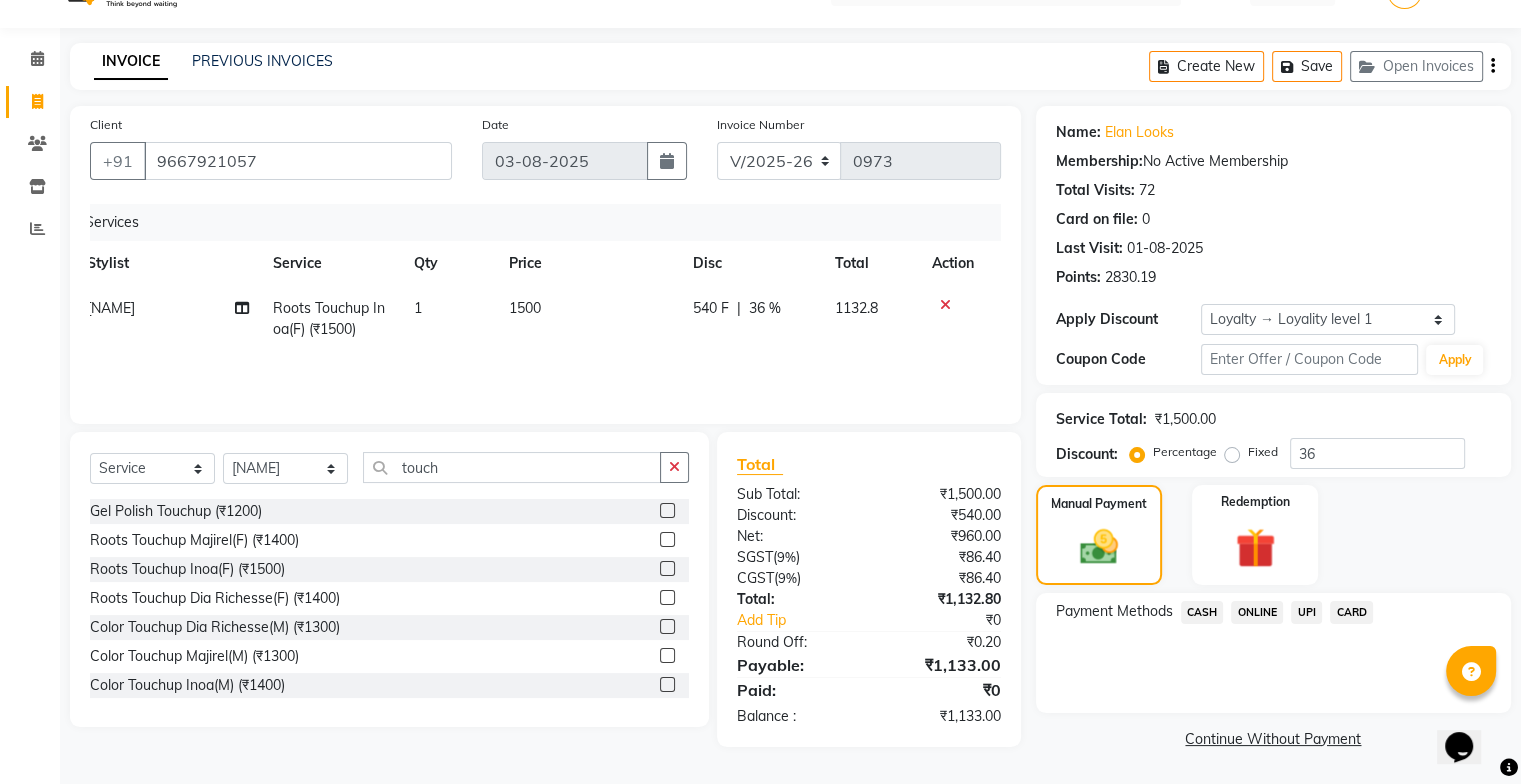 scroll, scrollTop: 43, scrollLeft: 0, axis: vertical 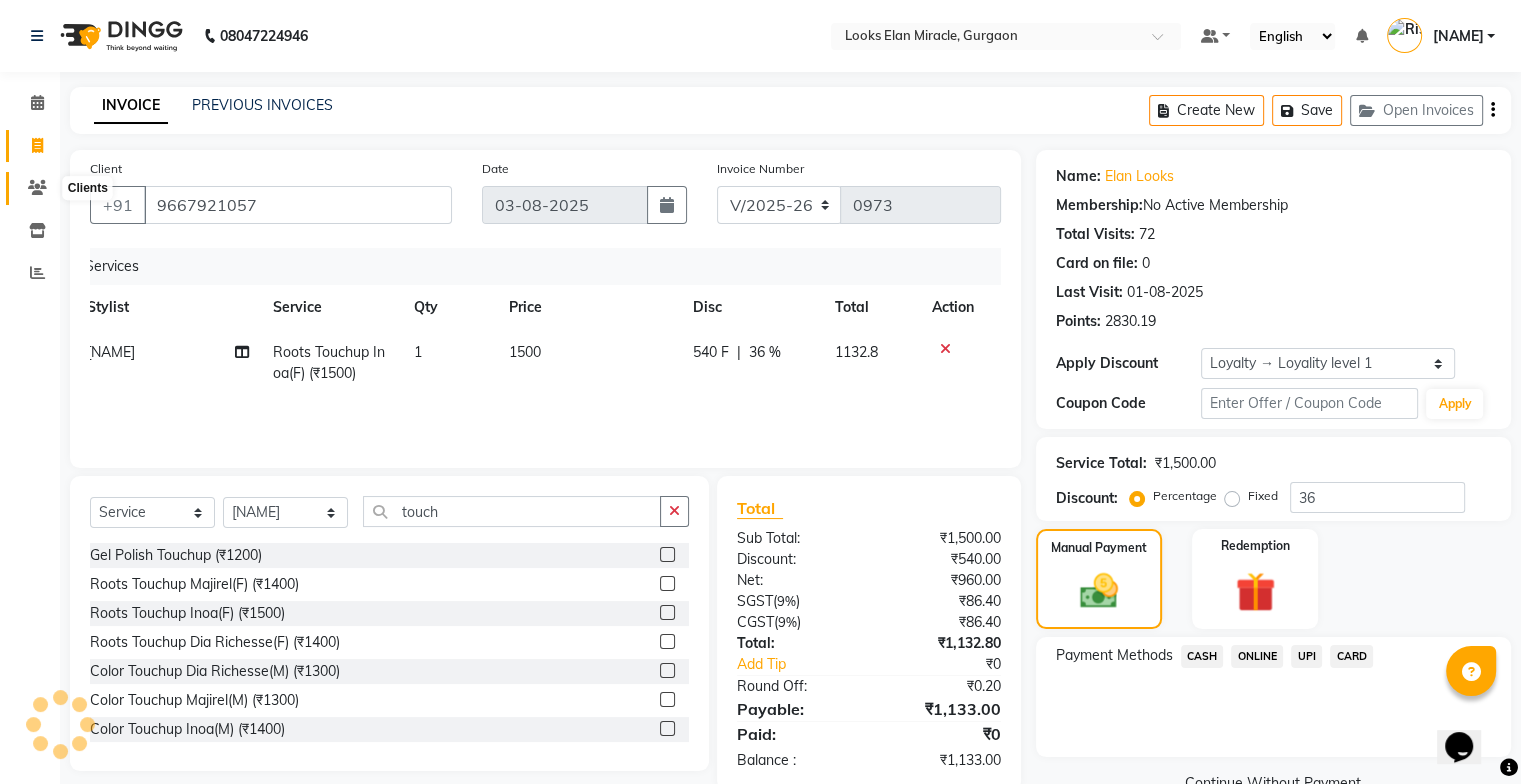 click 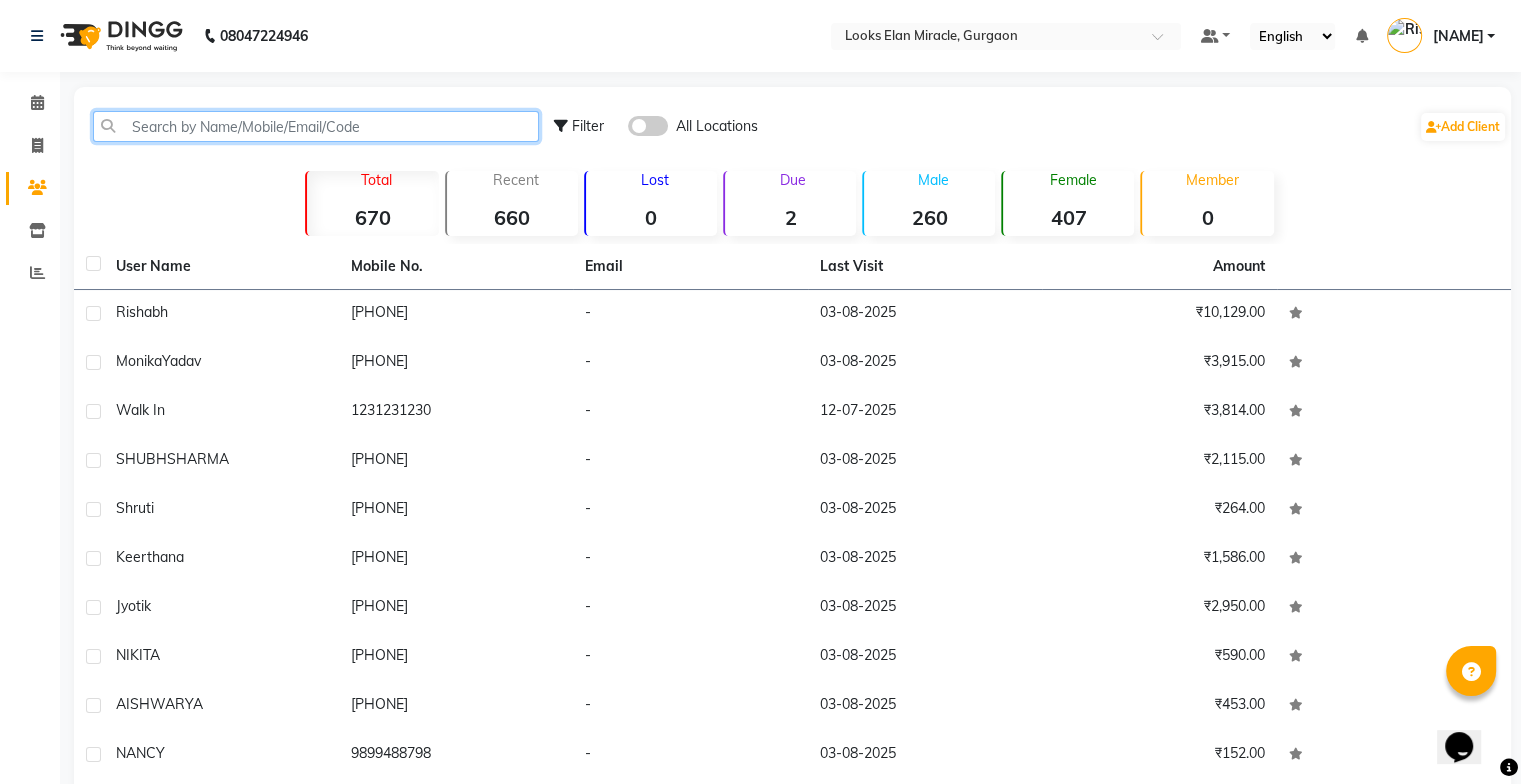 click 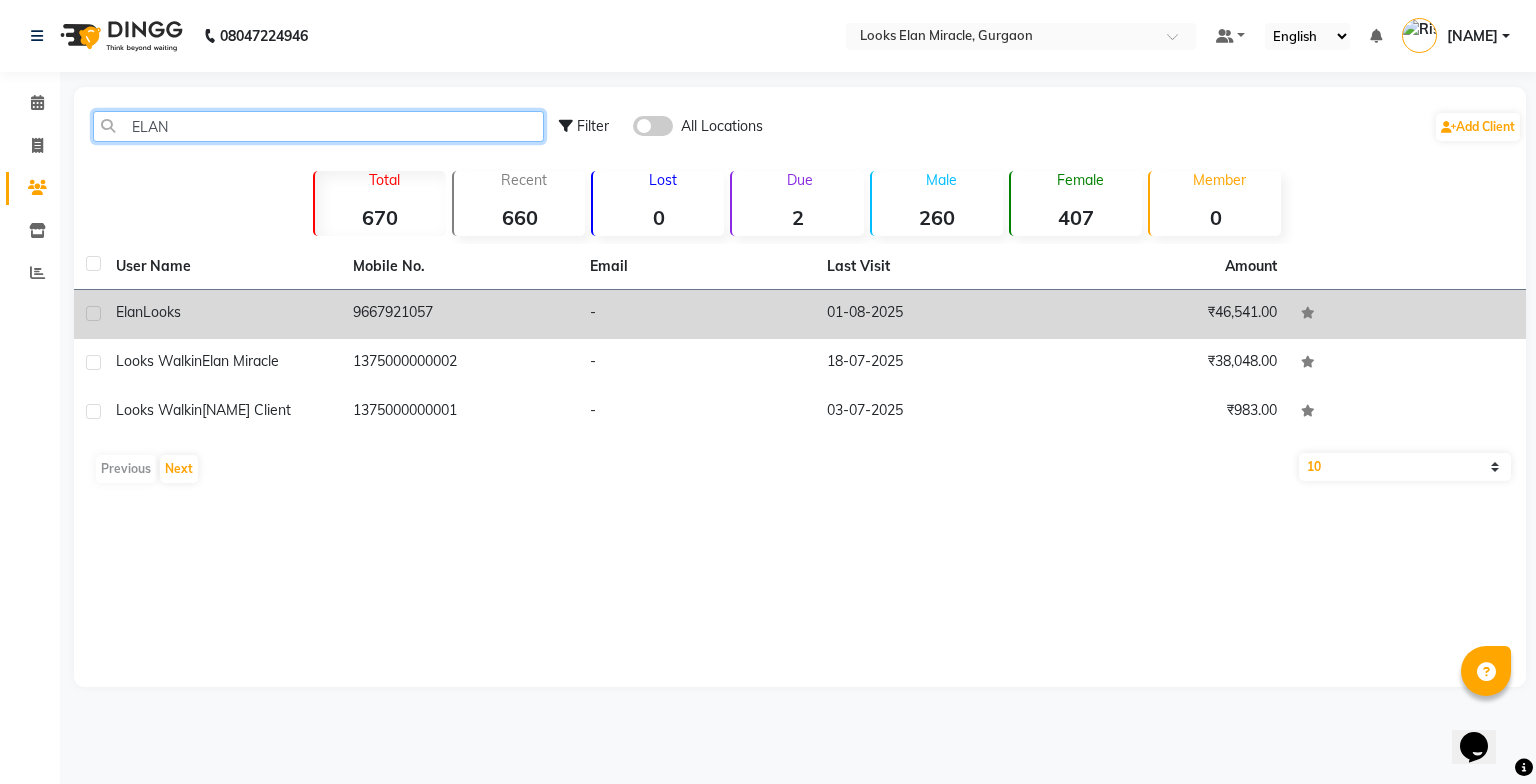 type on "ELAN" 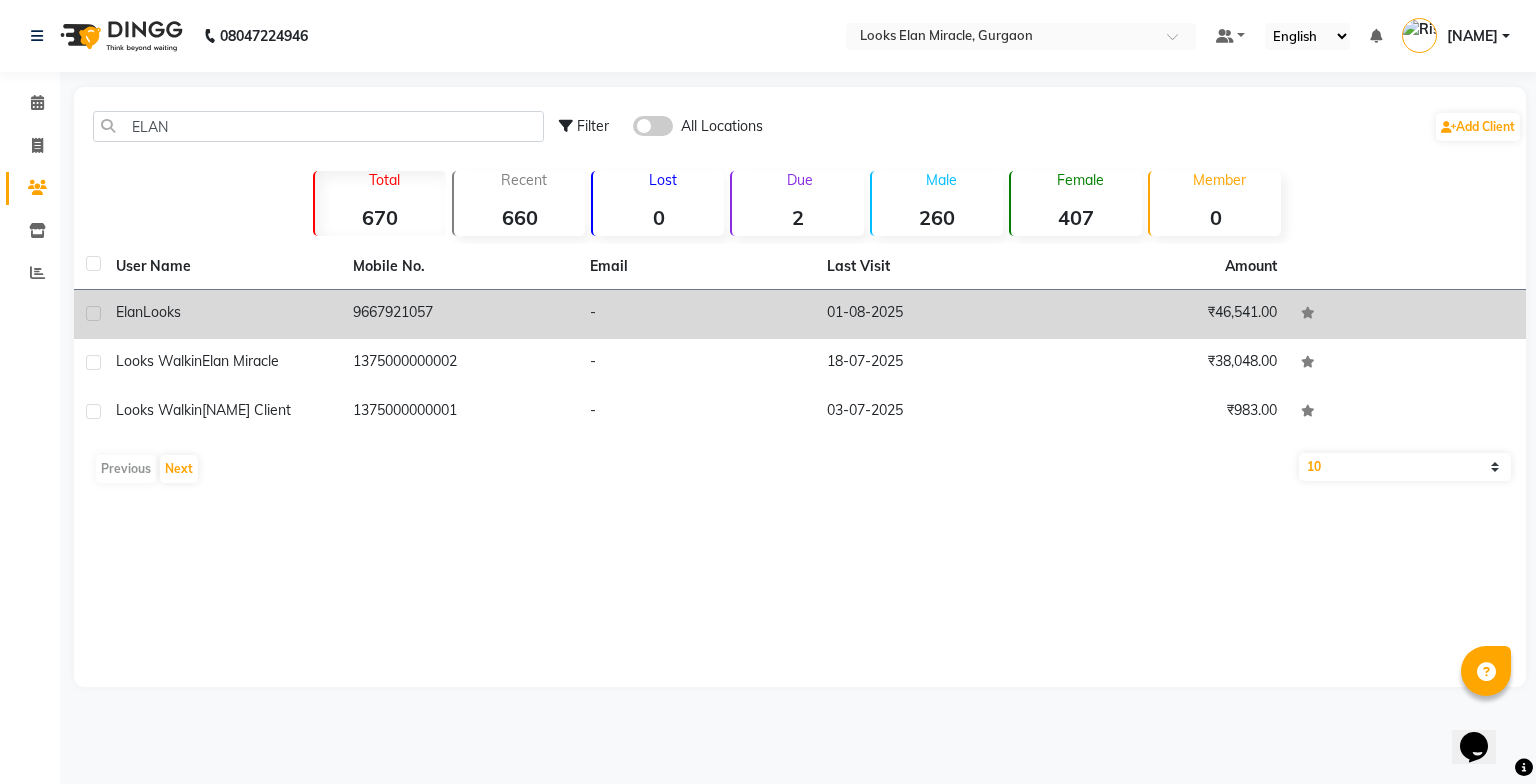 click on "Elan  Looks" 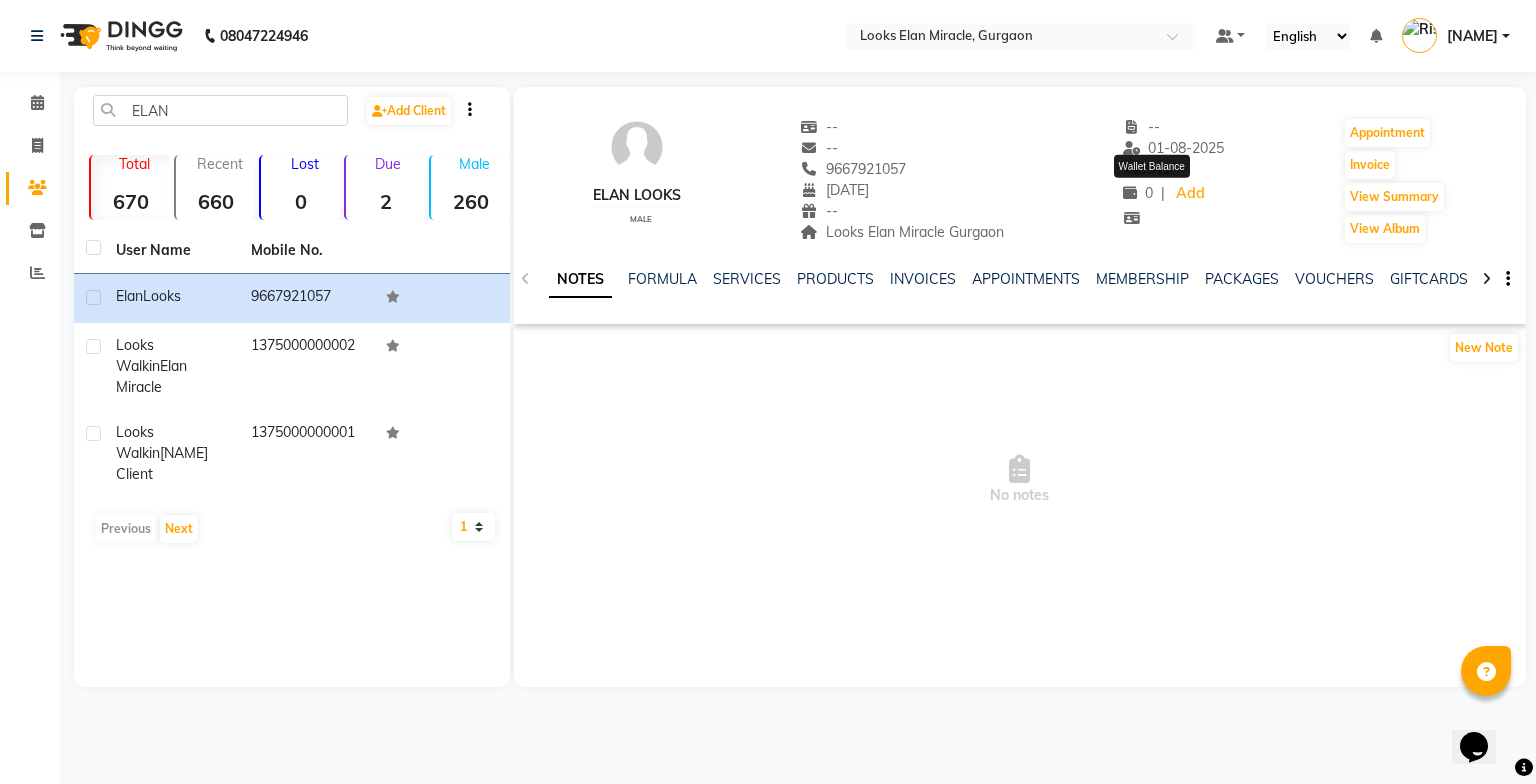 click on "0" 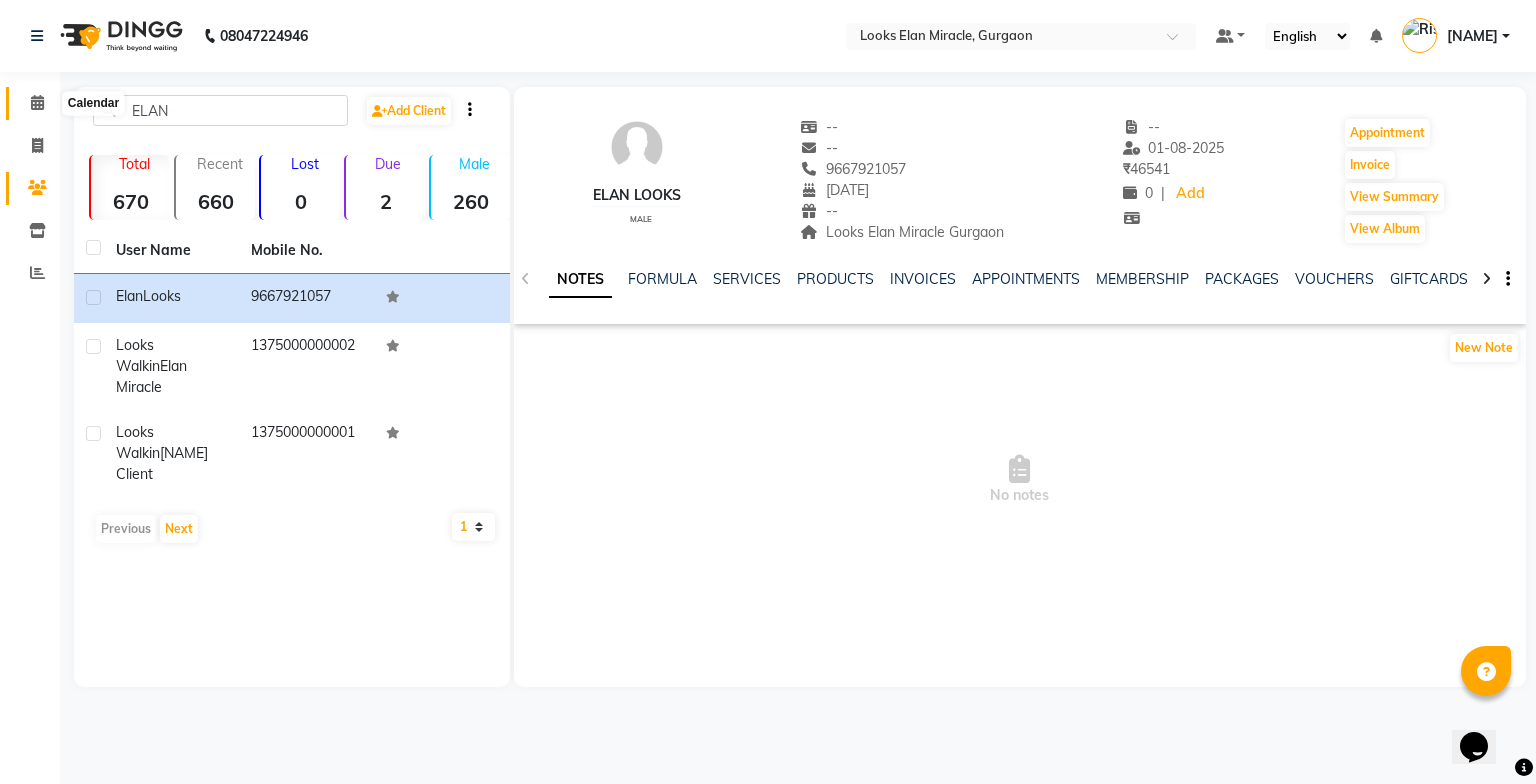 click 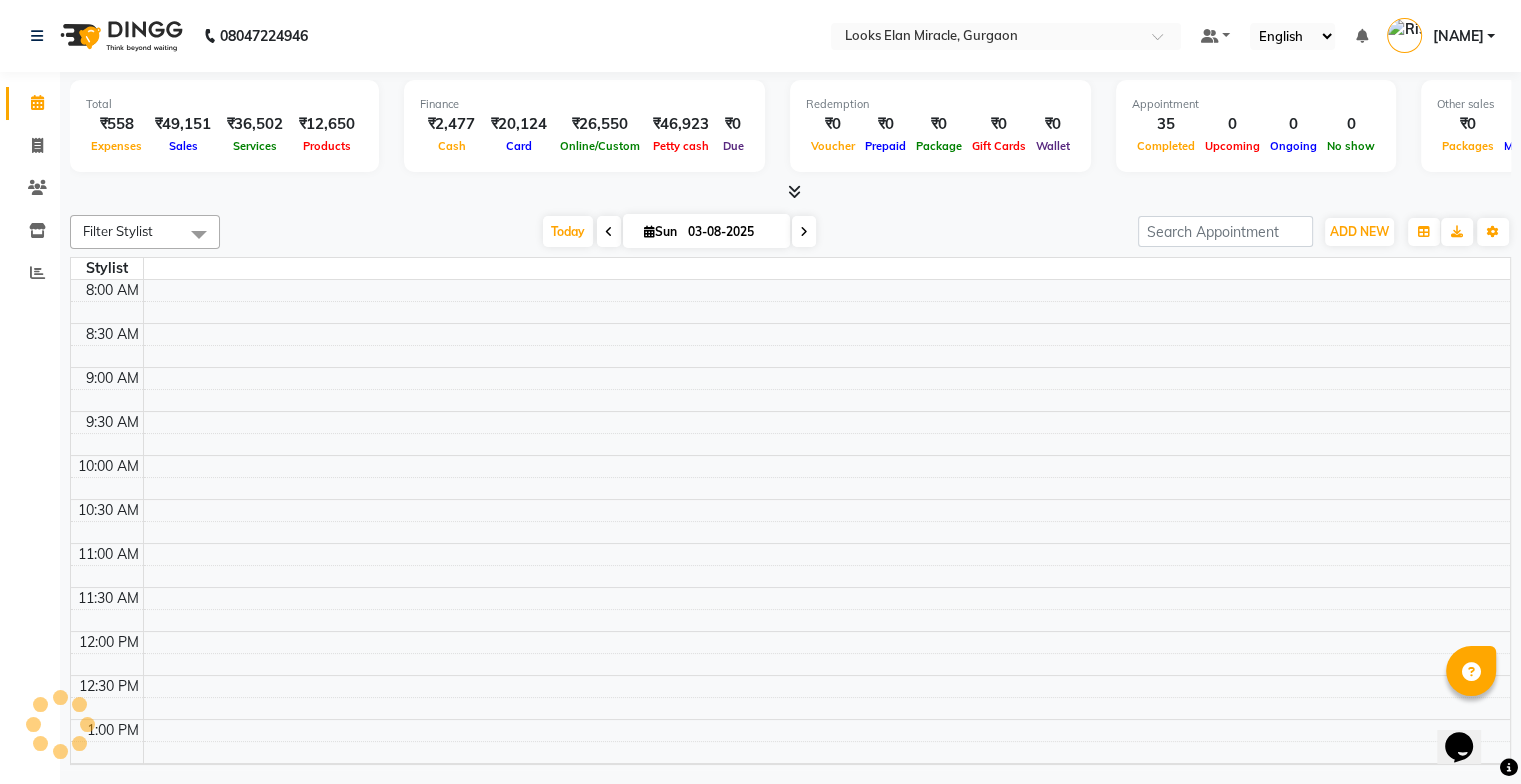 scroll, scrollTop: 0, scrollLeft: 0, axis: both 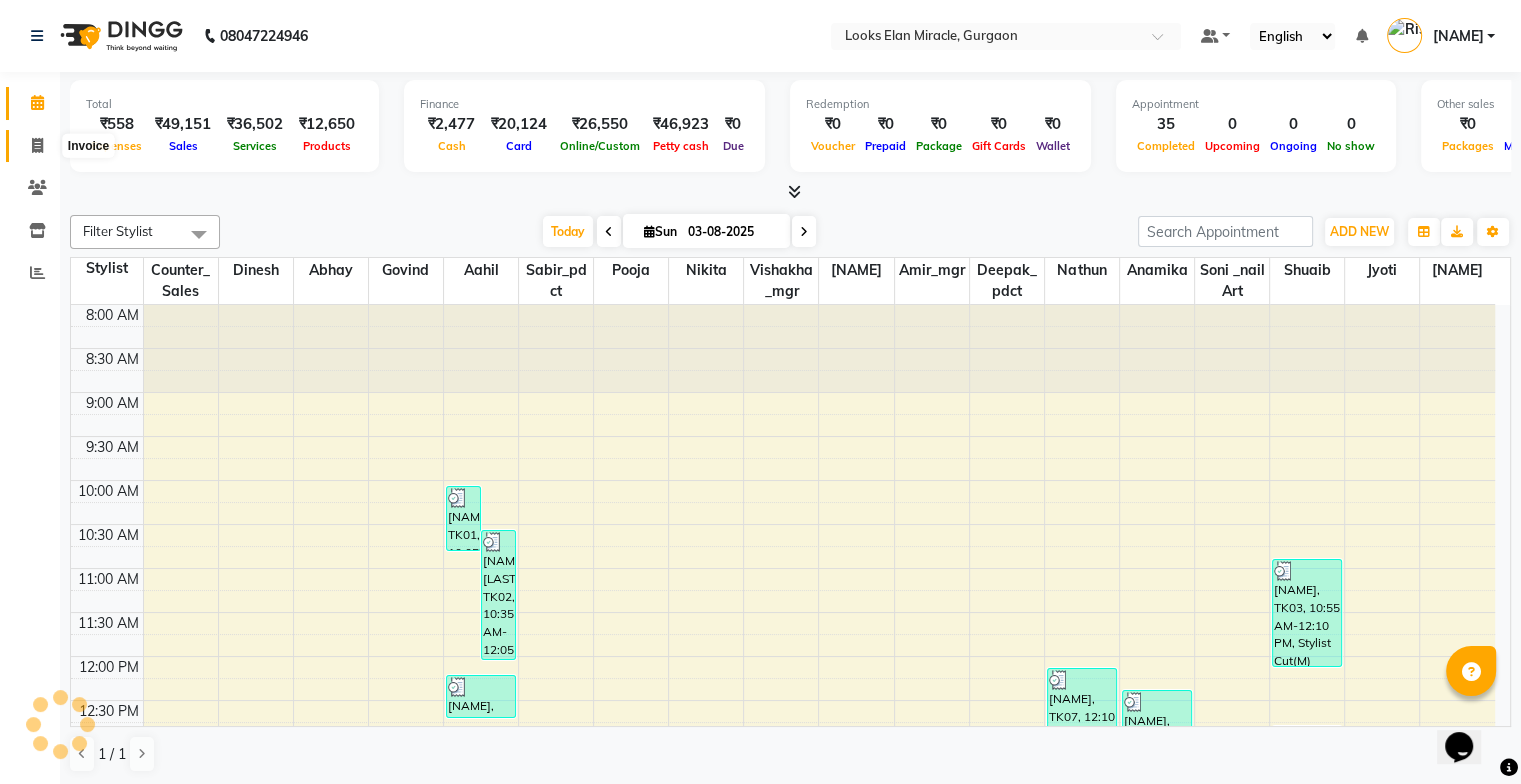 click 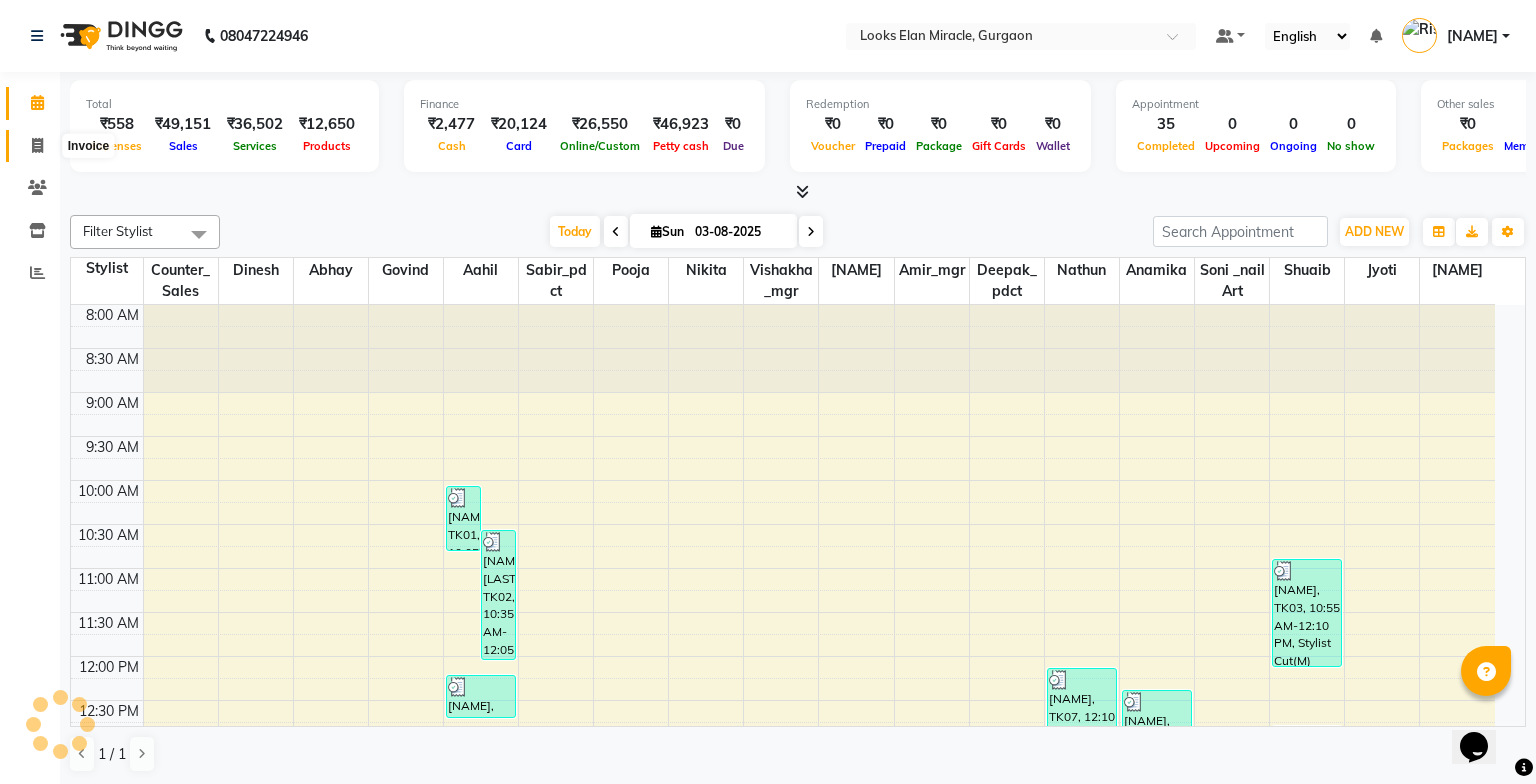 select on "8452" 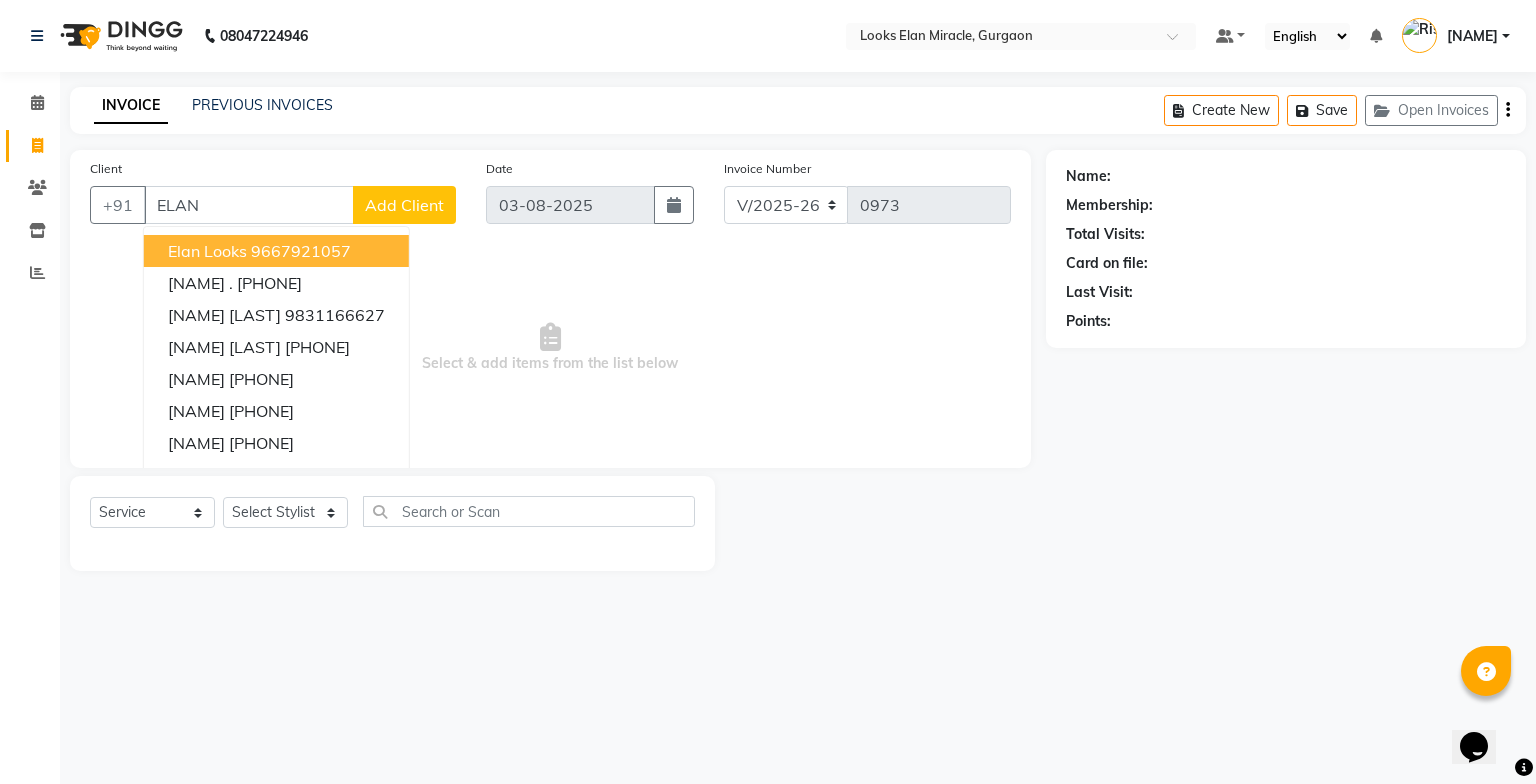 click on "Elan Looks" at bounding box center [207, 251] 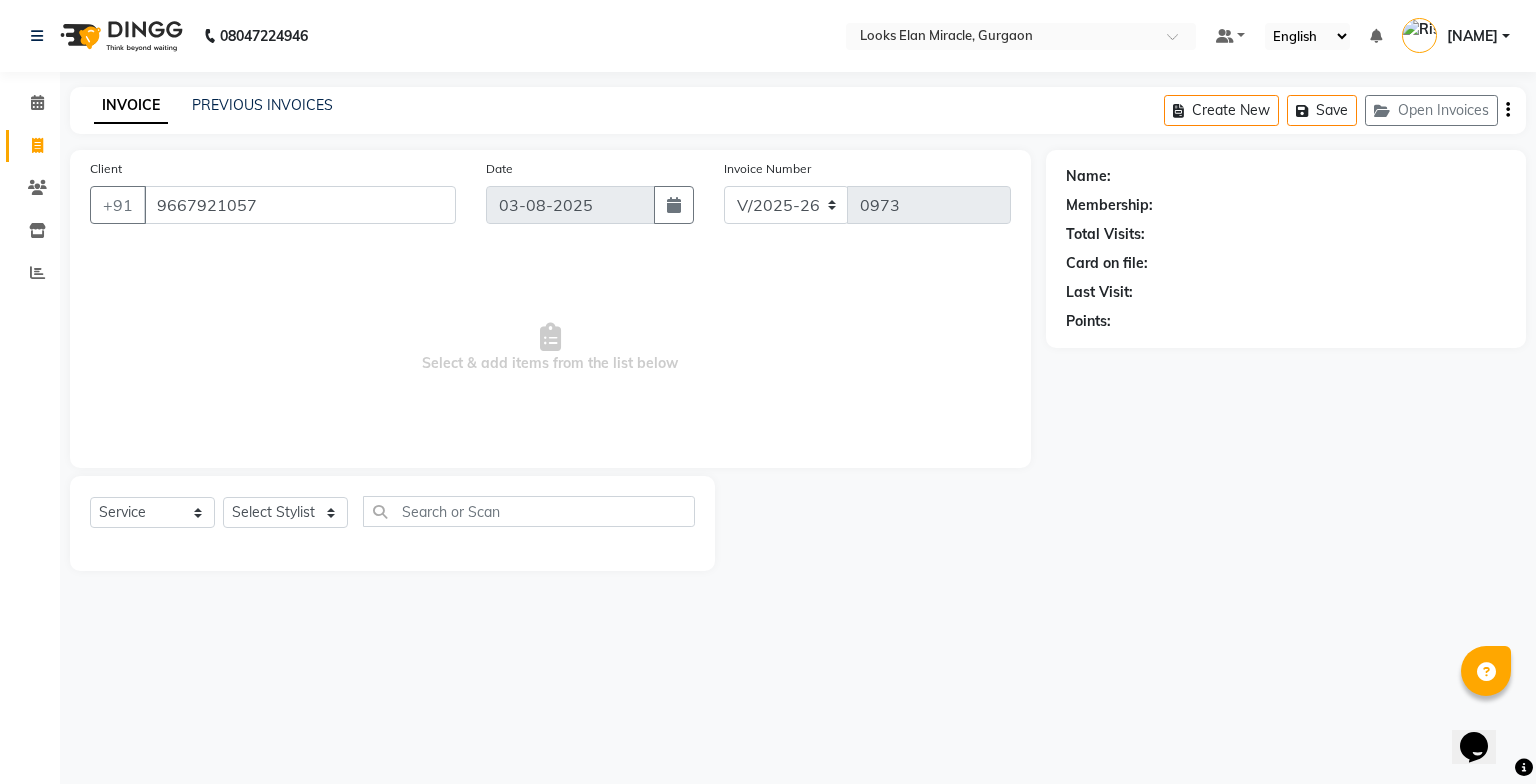 type on "9667921057" 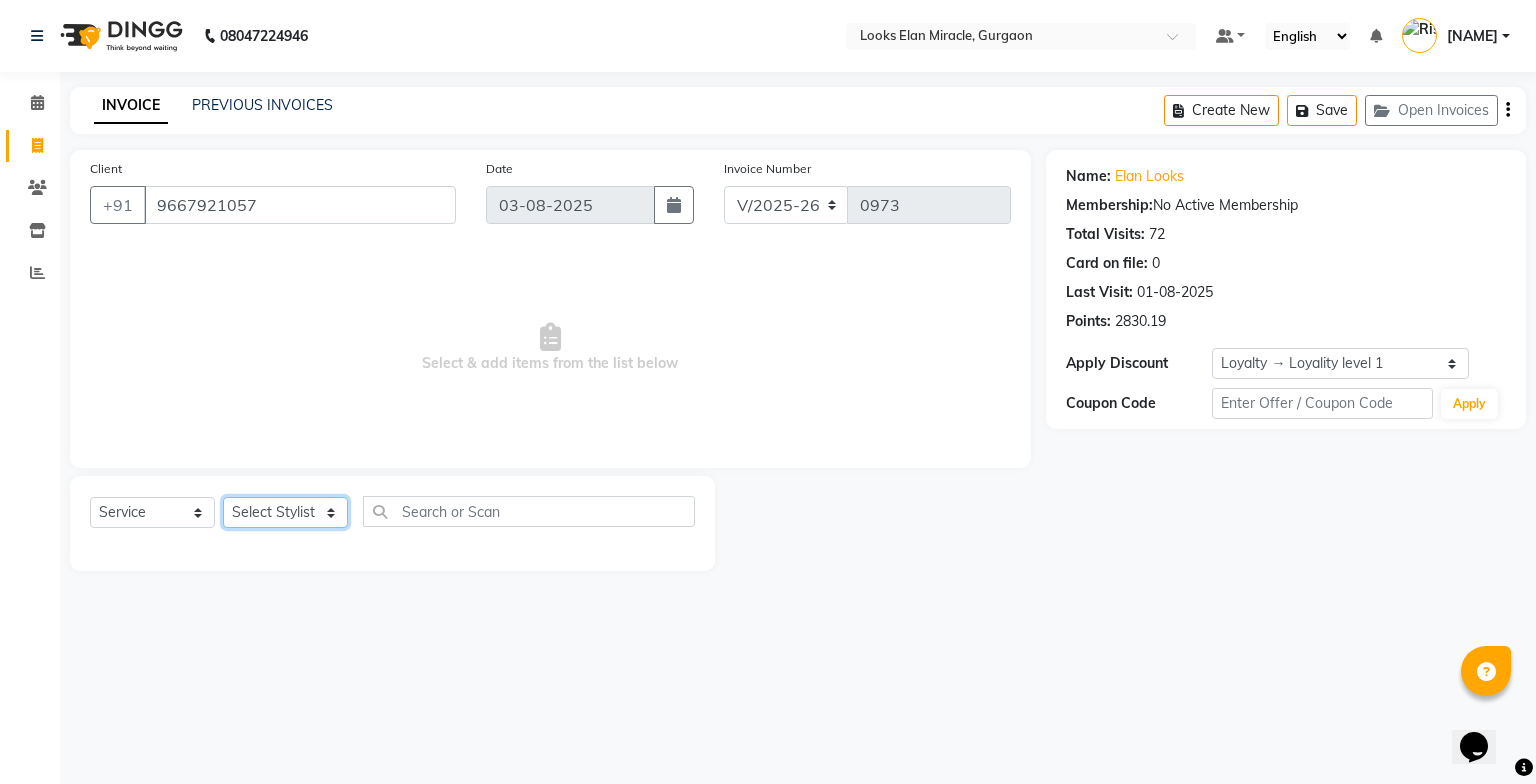 click on "Select Stylist aahil abhay Amir_mgr Anamika Counter_Sales Deepak_pdct dinesh govind Jyoti Manager Nathun nikita nitish pooja Rishabh Kapoor sabir_pdct Shuaib Soni _nail art Vishakha_mgr" 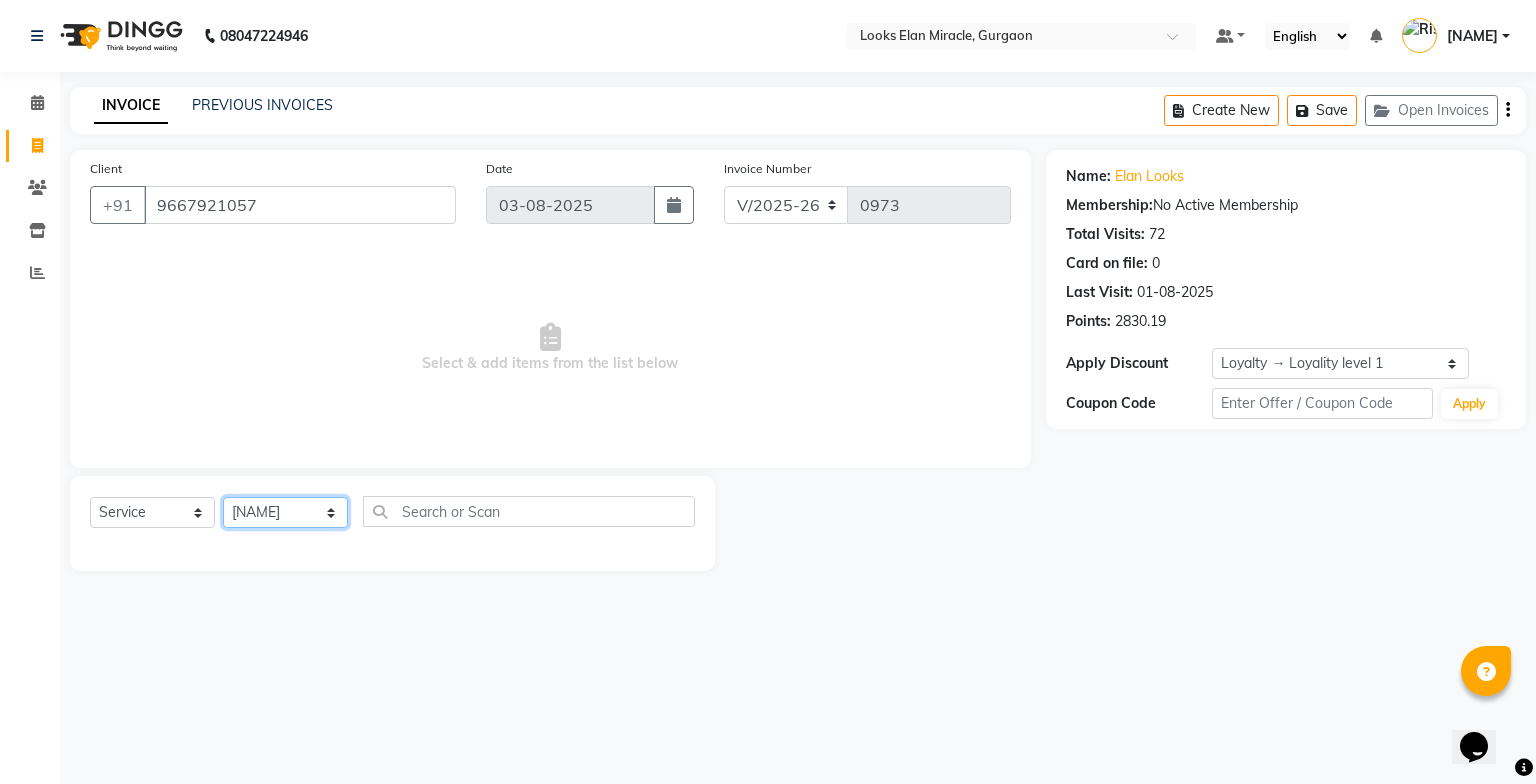 click on "Select Stylist aahil abhay Amir_mgr Anamika Counter_Sales Deepak_pdct dinesh govind Jyoti Manager Nathun nikita nitish pooja Rishabh Kapoor sabir_pdct Shuaib Soni _nail art Vishakha_mgr" 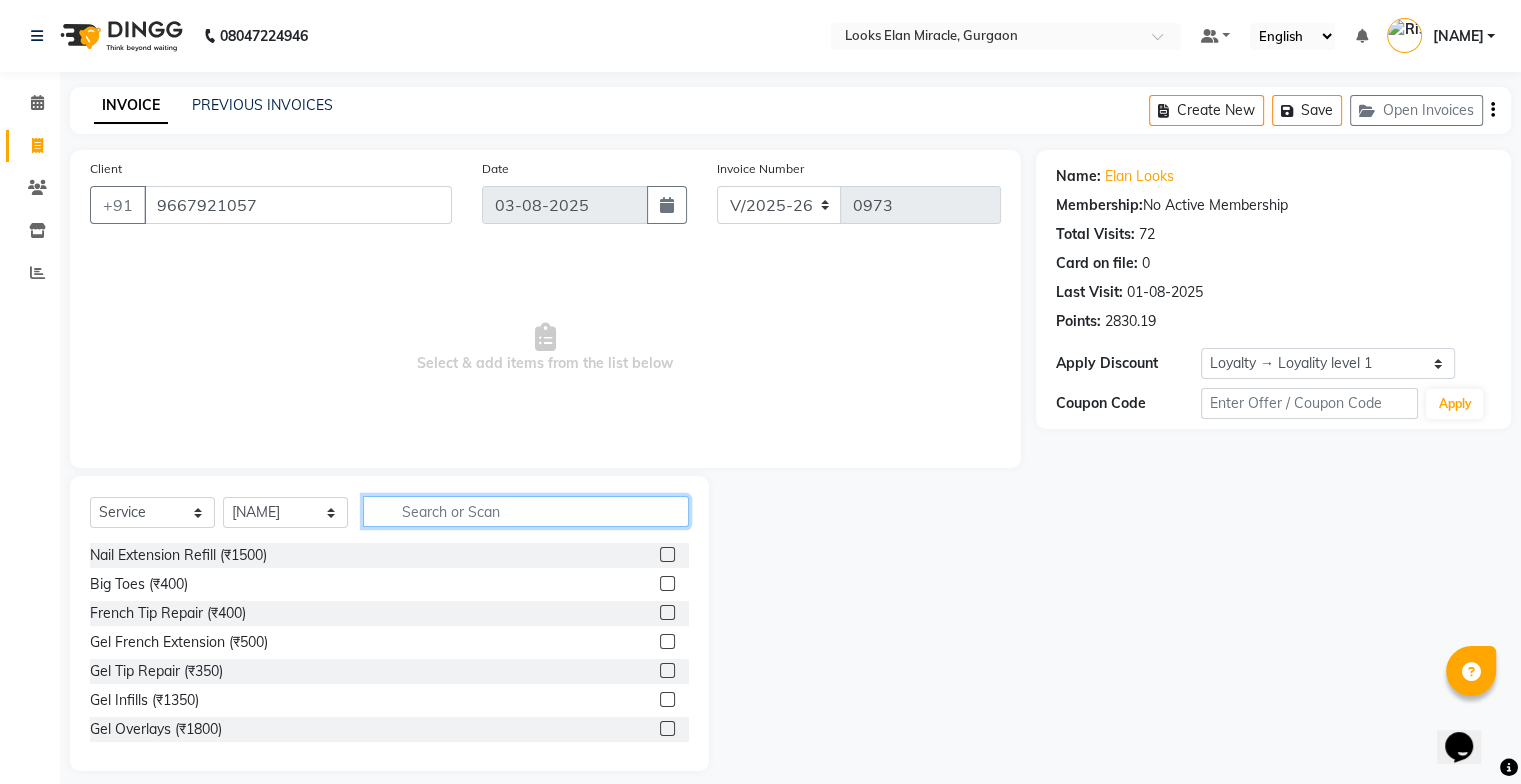 click 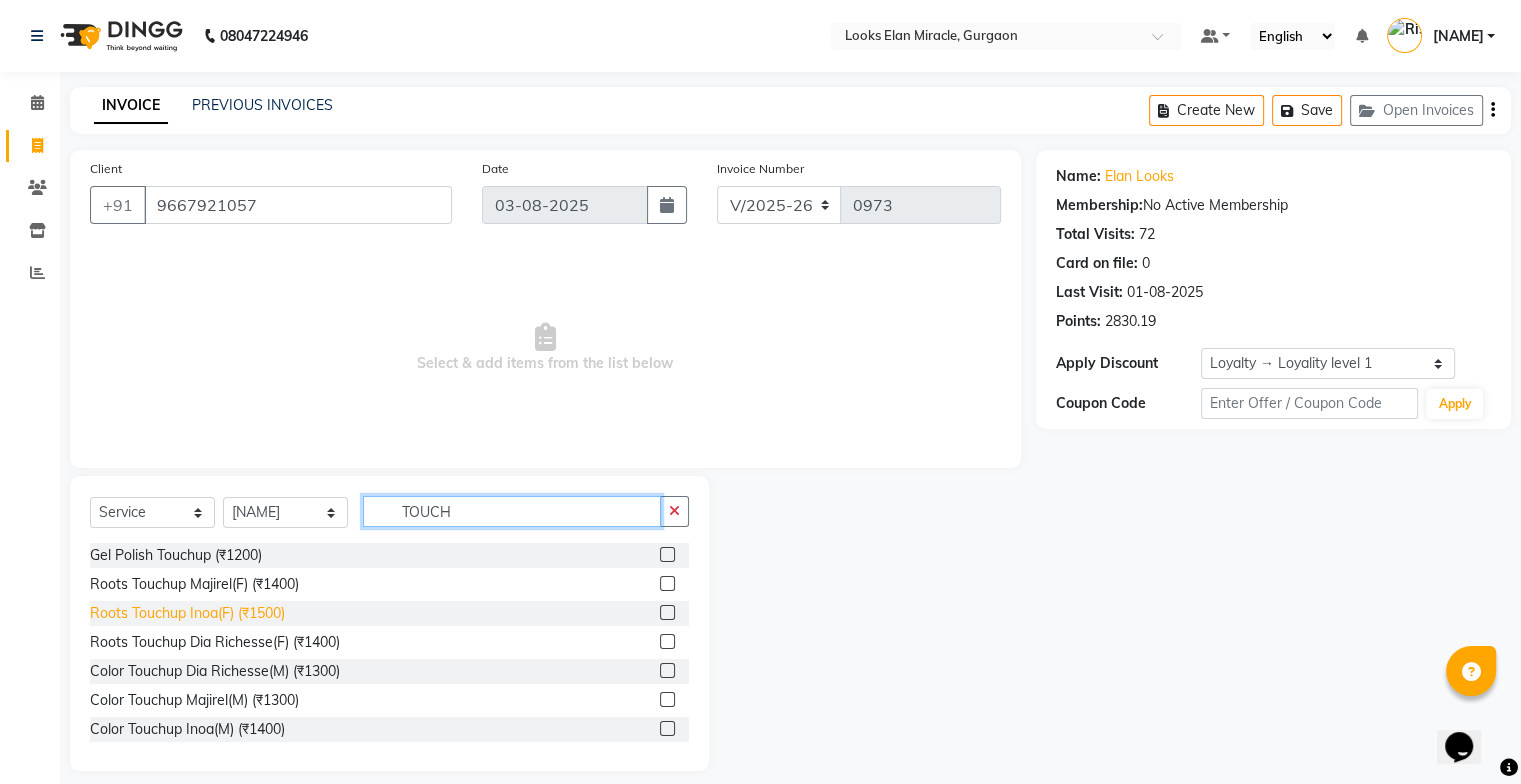 type on "TOUCH" 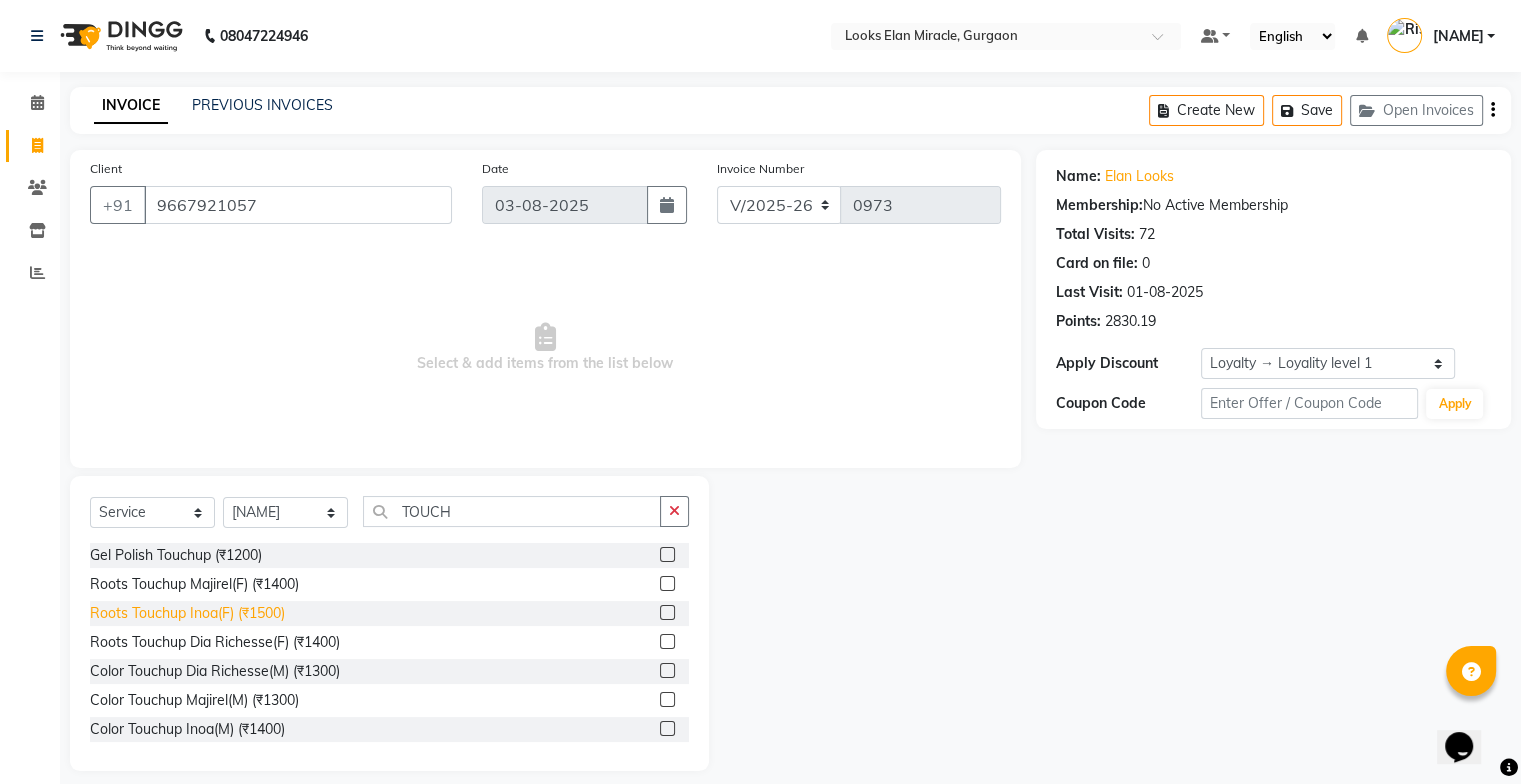 click on "Roots Touchup Inoa(F) (₹1500)" 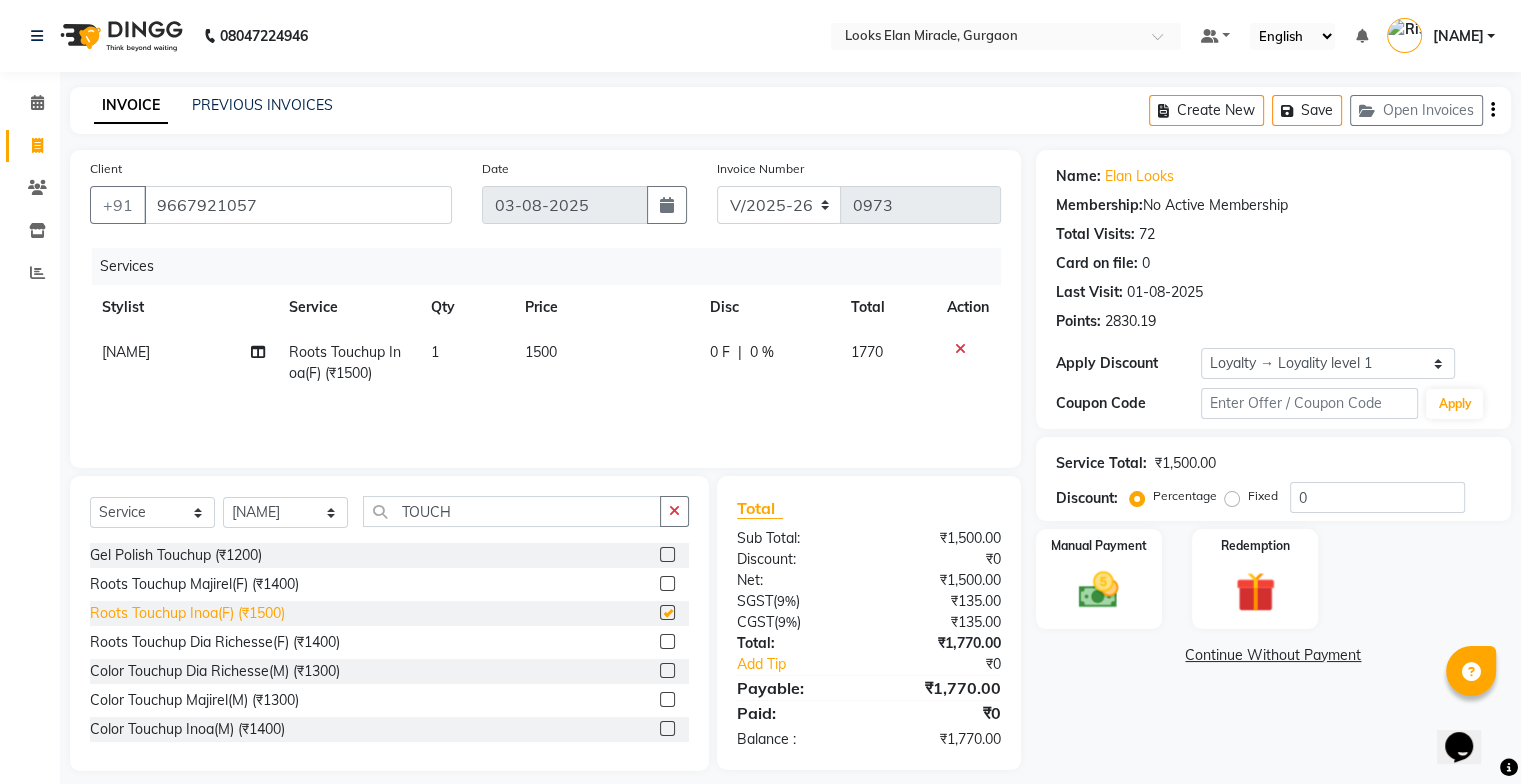 checkbox on "false" 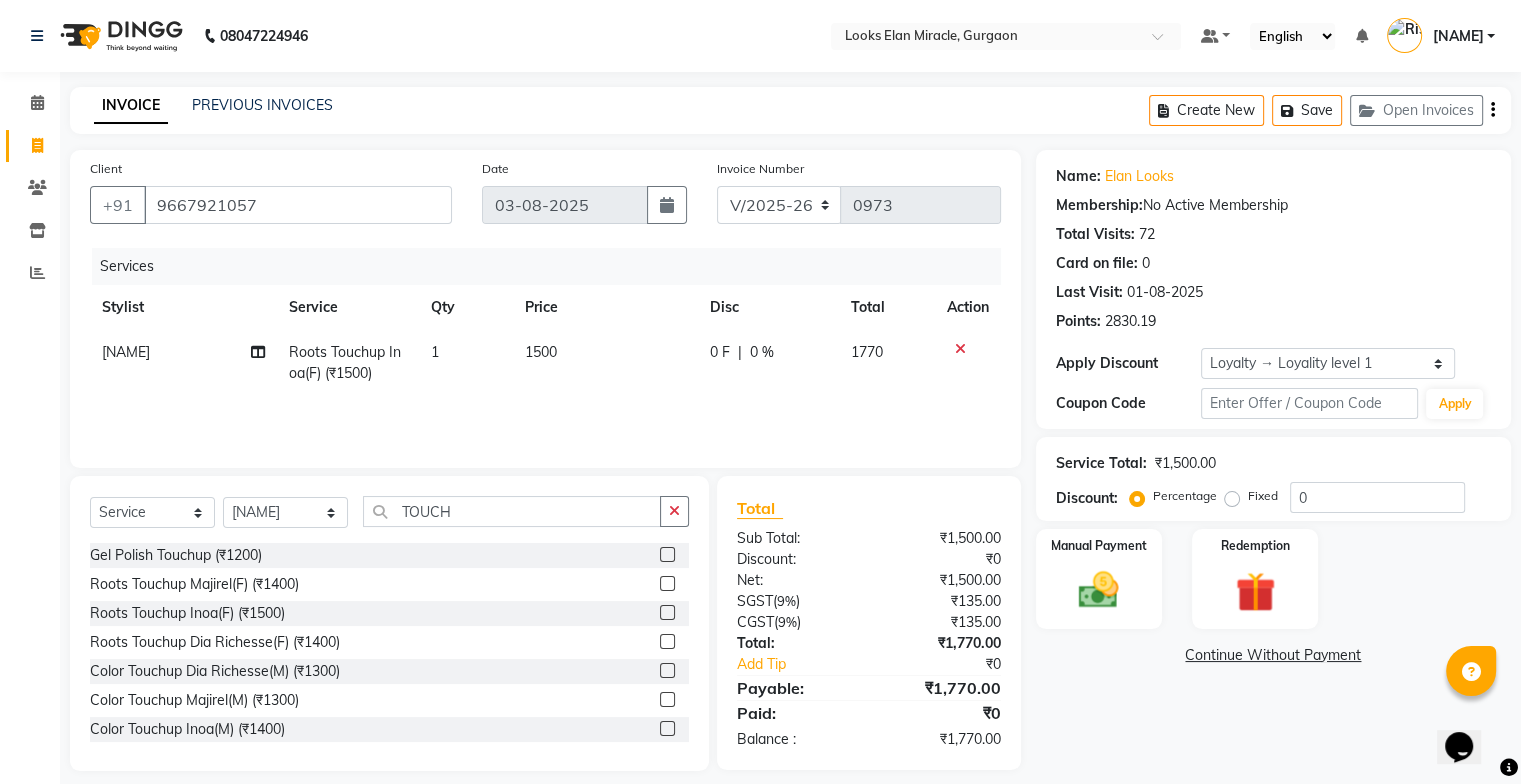 scroll, scrollTop: 17, scrollLeft: 0, axis: vertical 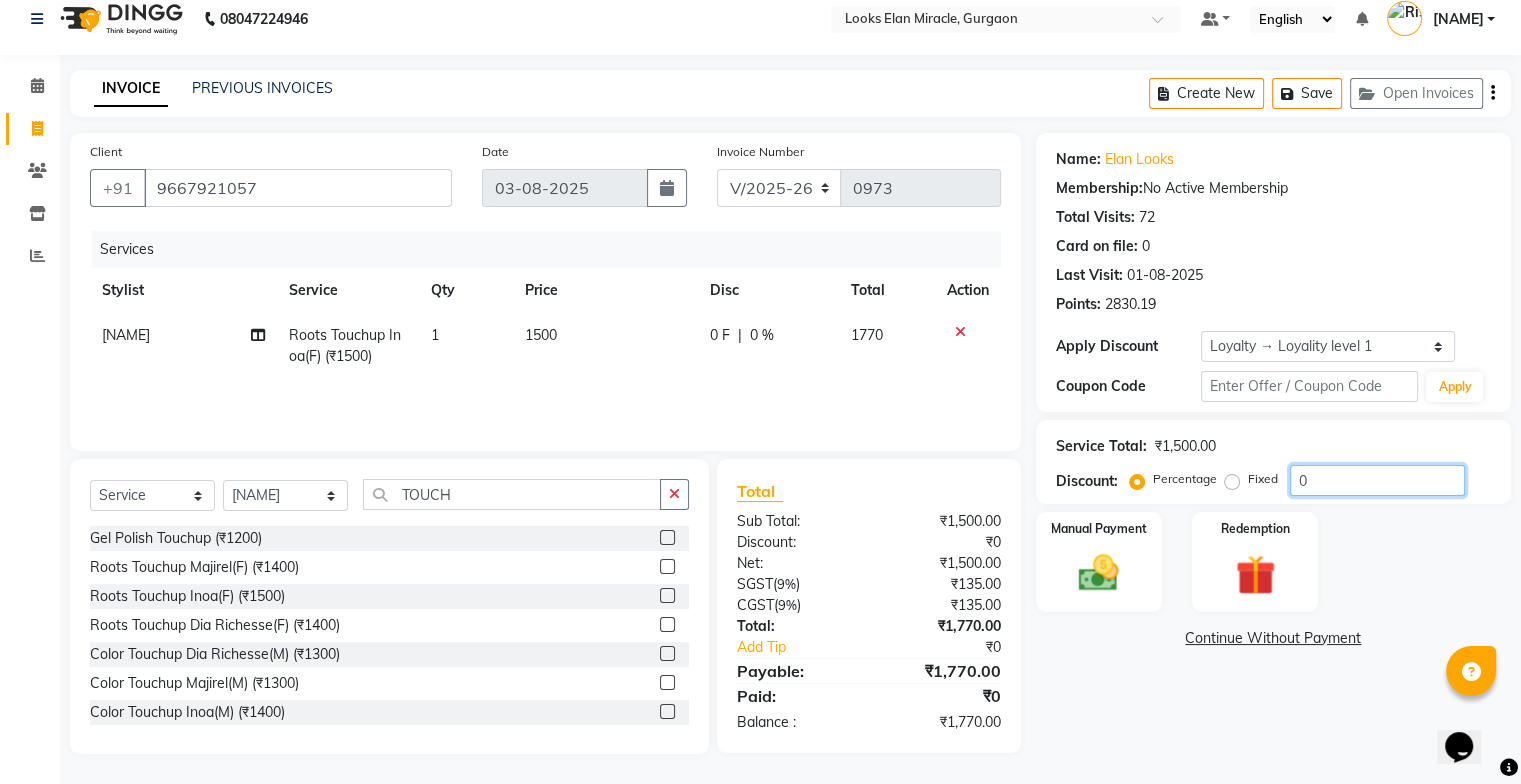 click on "0" 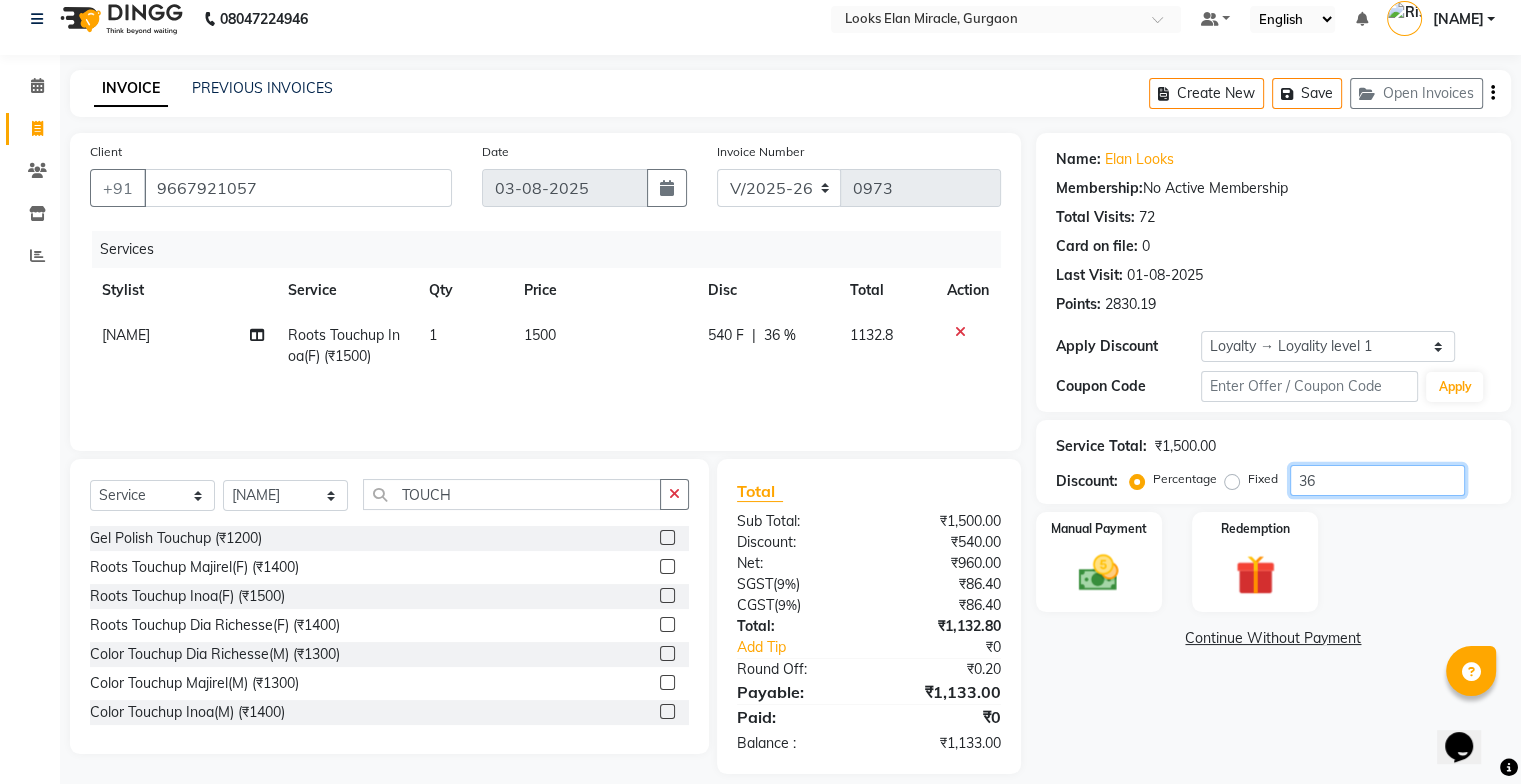 type on "36" 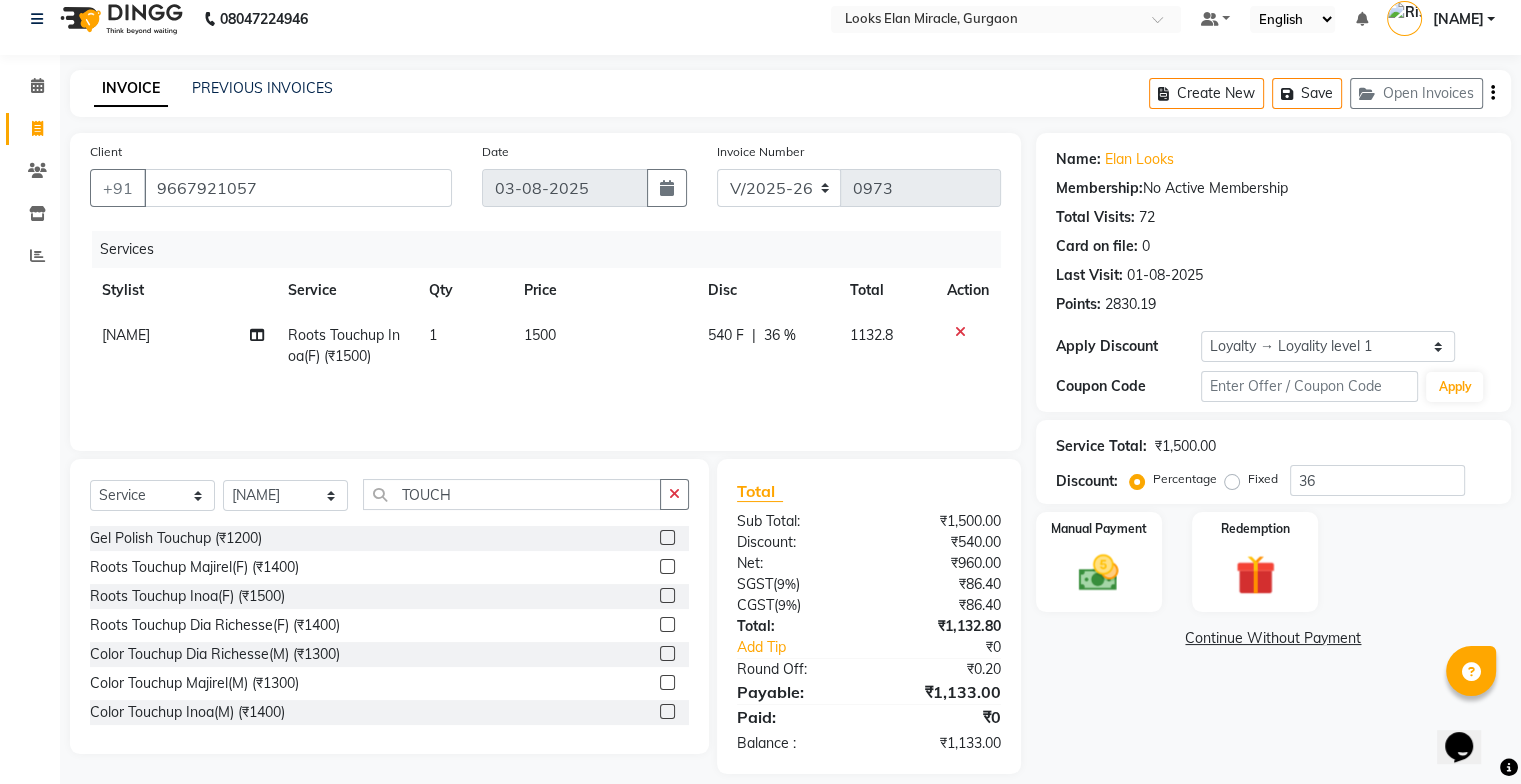 click on "Name: Elan Looks Membership:  No Active Membership  Total Visits:  72 Card on file:  0 Last Visit:   [DATE] Points:   2830.19  Apply Discount Select  Loyalty → Loyality level 1  Coupon Code Apply Service Total:  ₹1,500.00  Discount:  Percentage   Fixed  36 Manual Payment Redemption  Continue Without Payment" 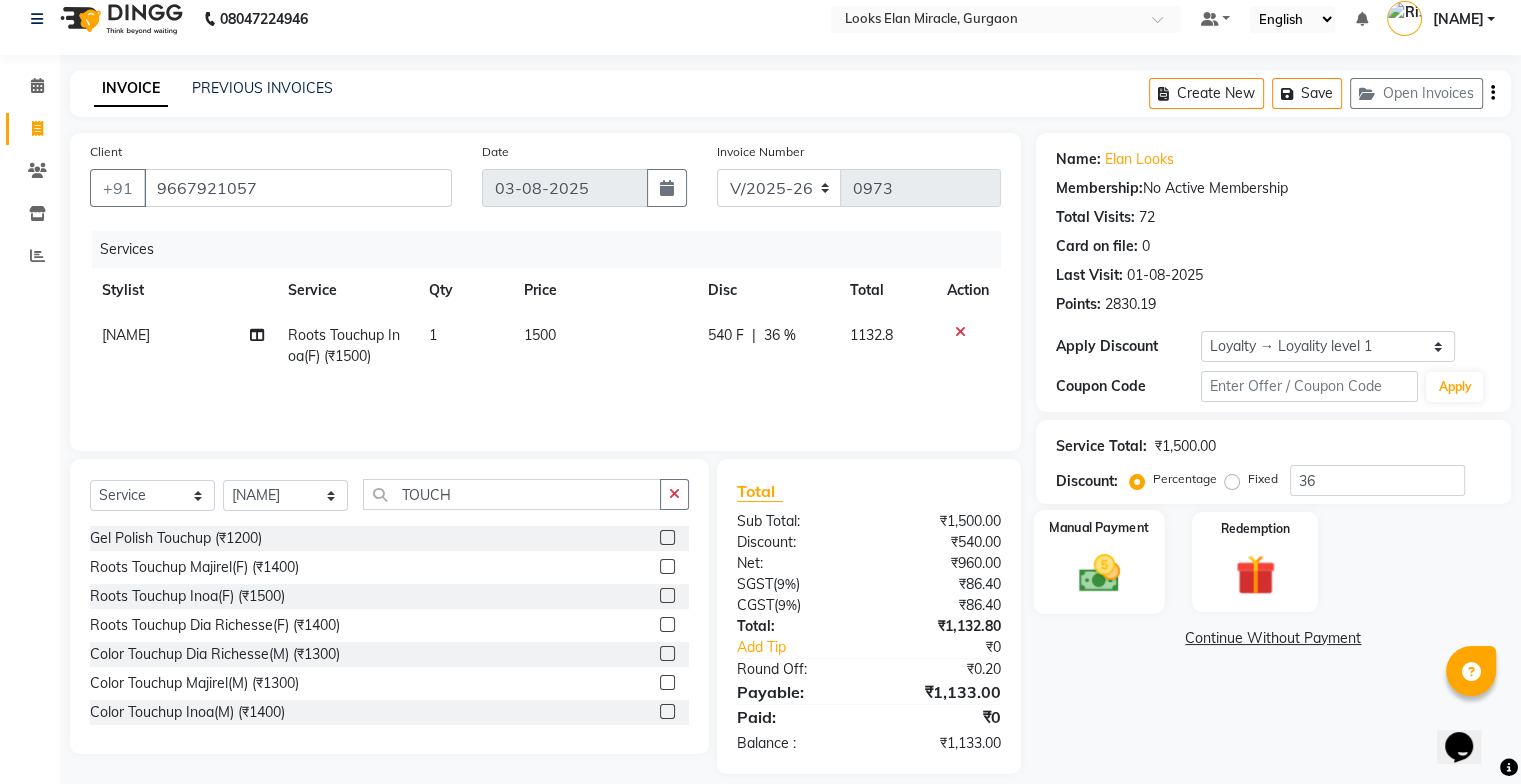 click on "Manual Payment" 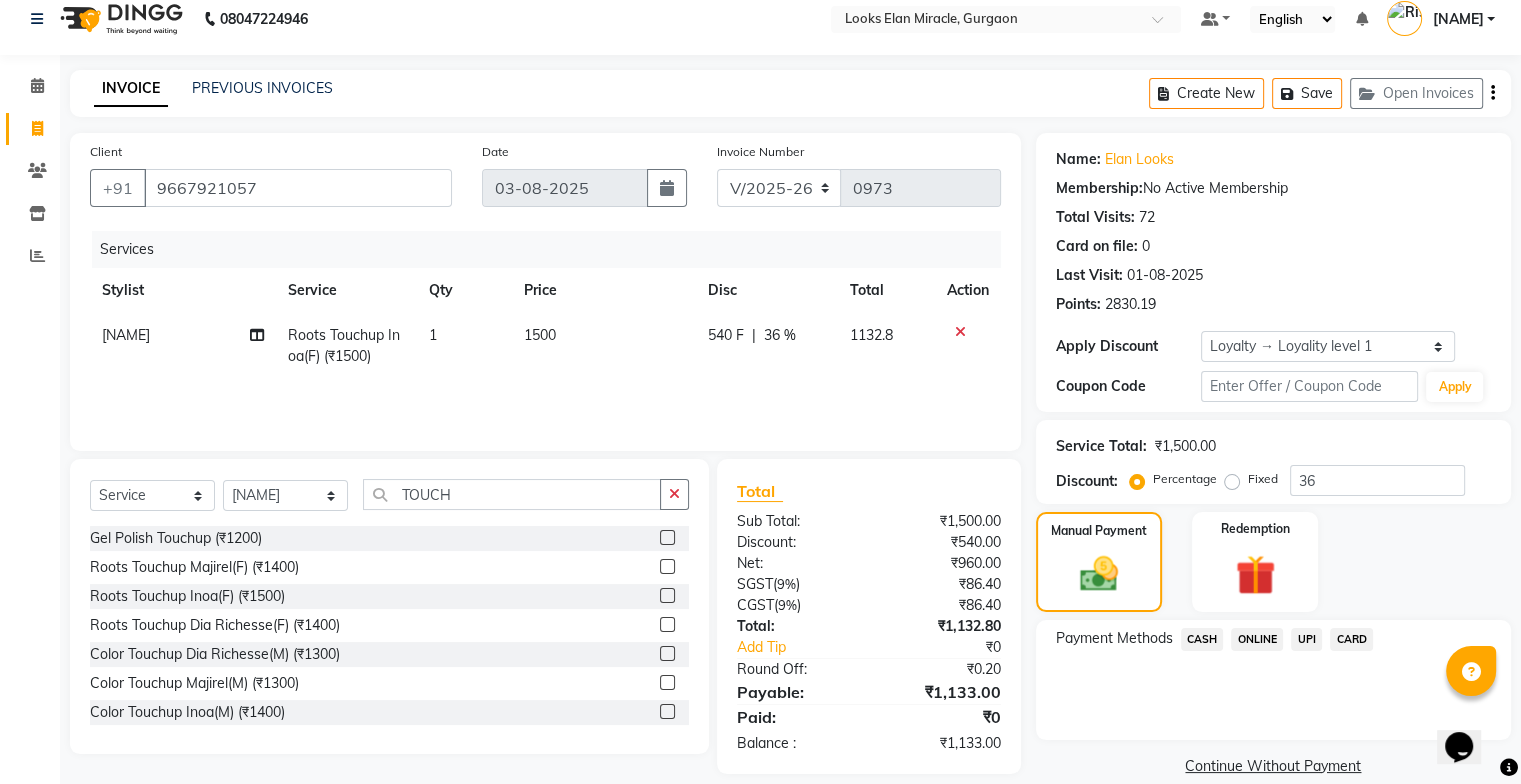 click on "CASH" 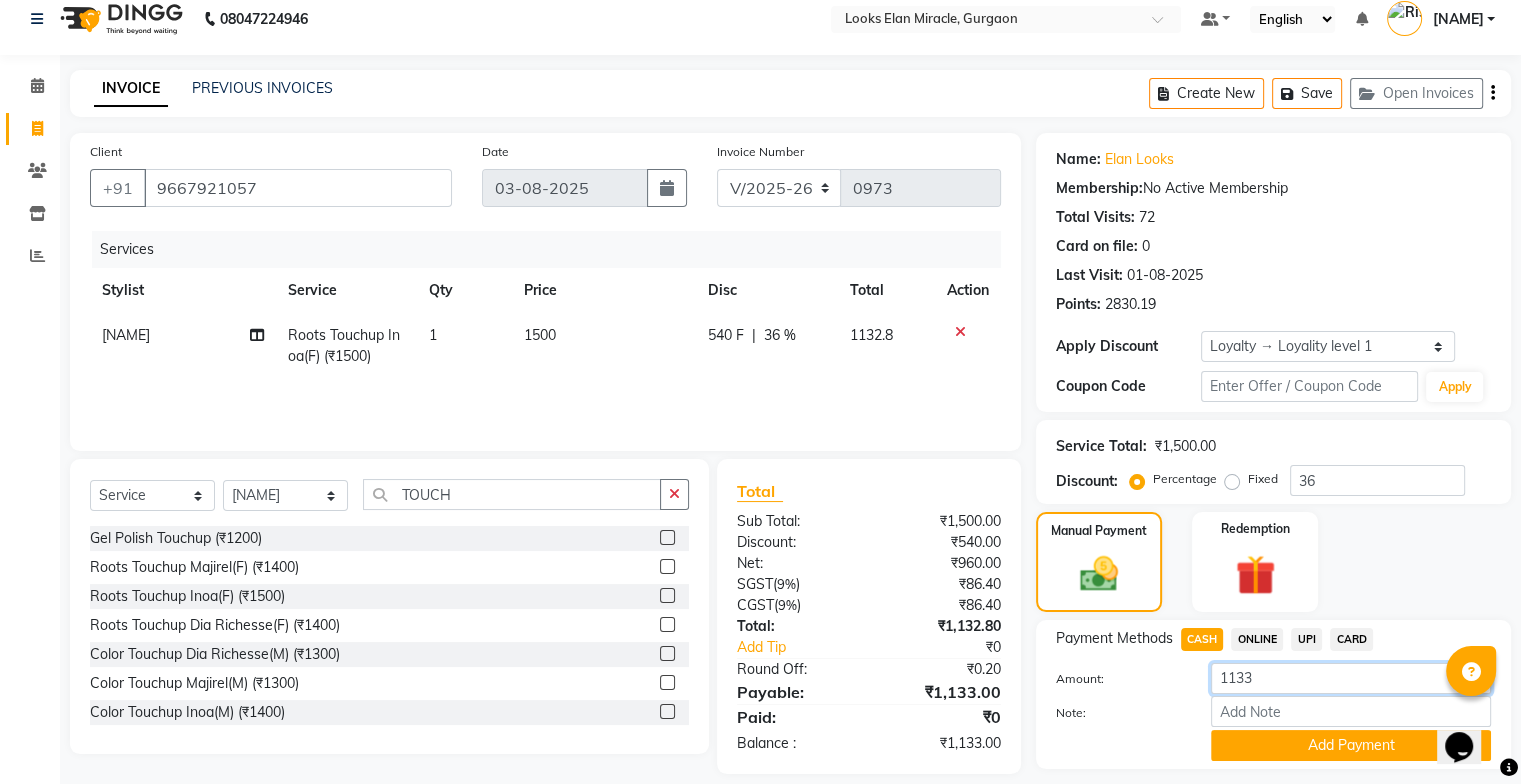 click on "1133" 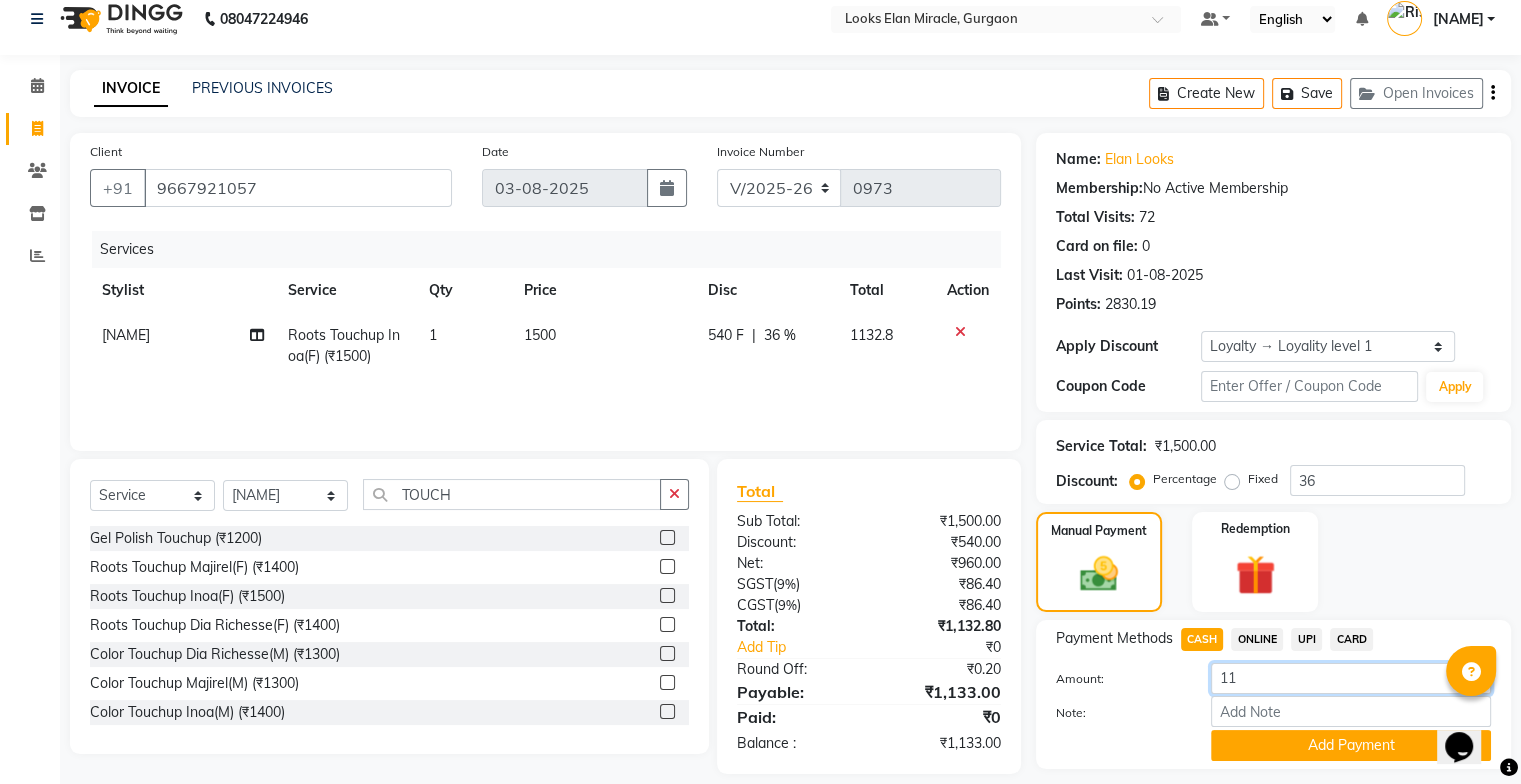 type on "1" 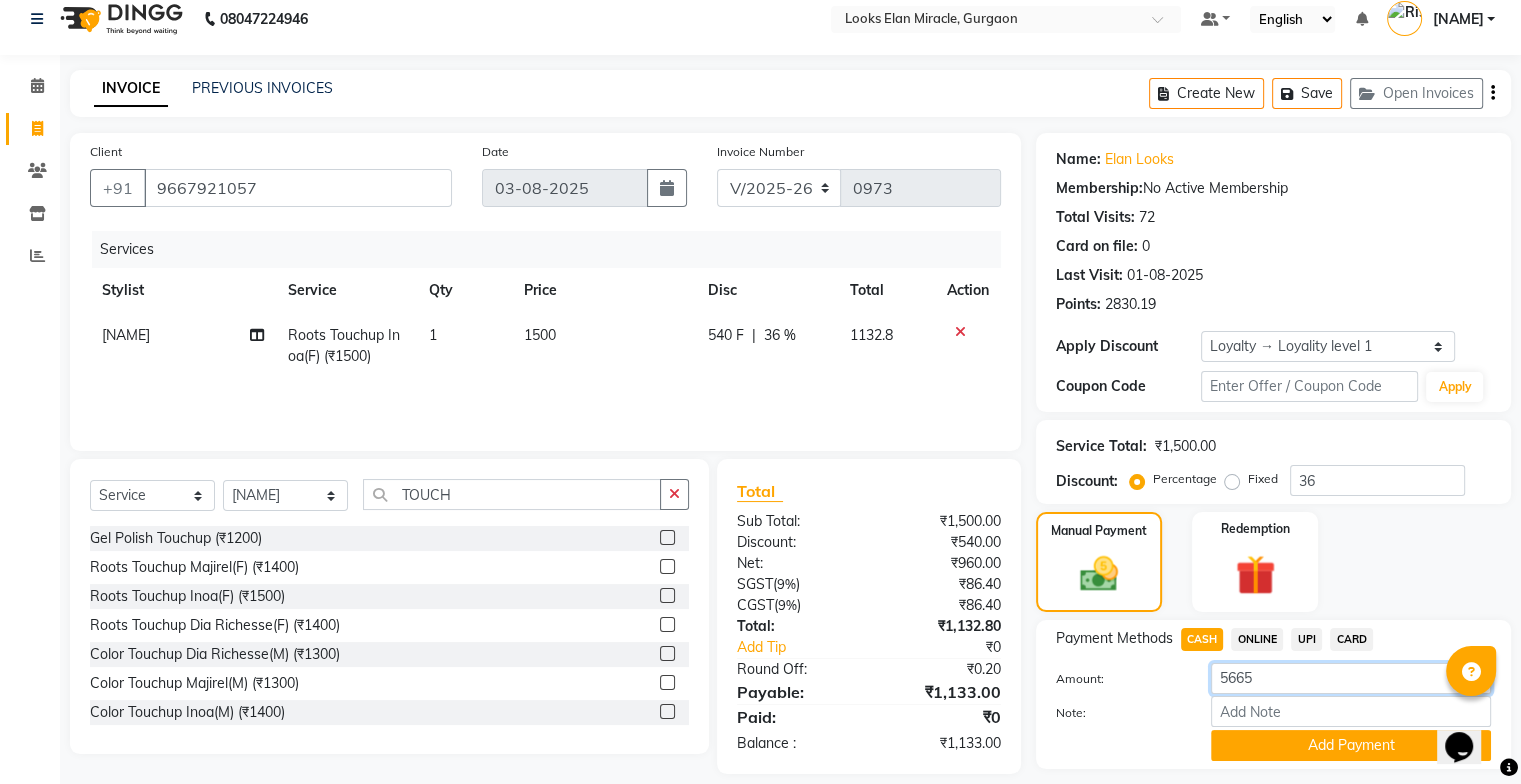 scroll, scrollTop: 74, scrollLeft: 0, axis: vertical 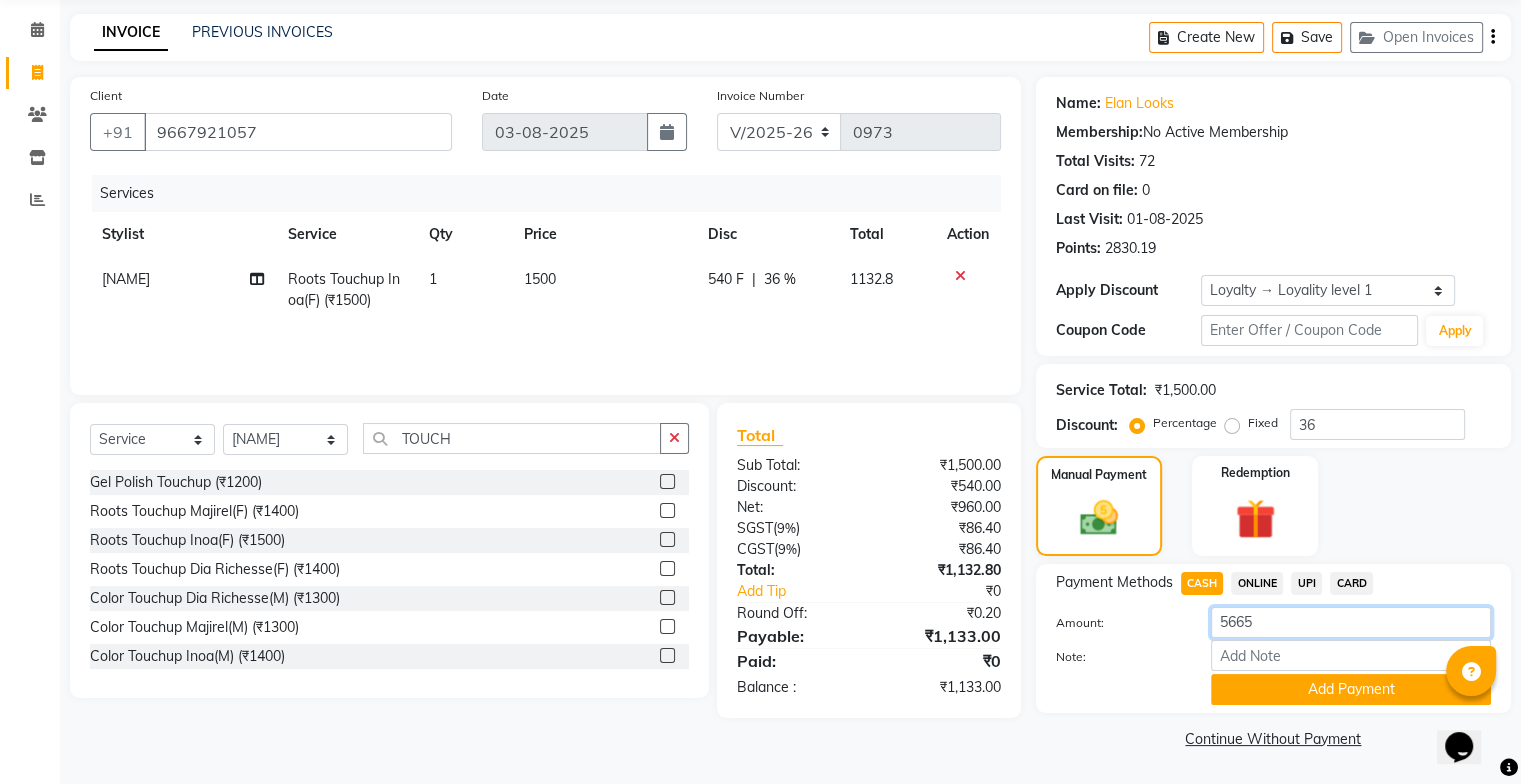 type on "5665" 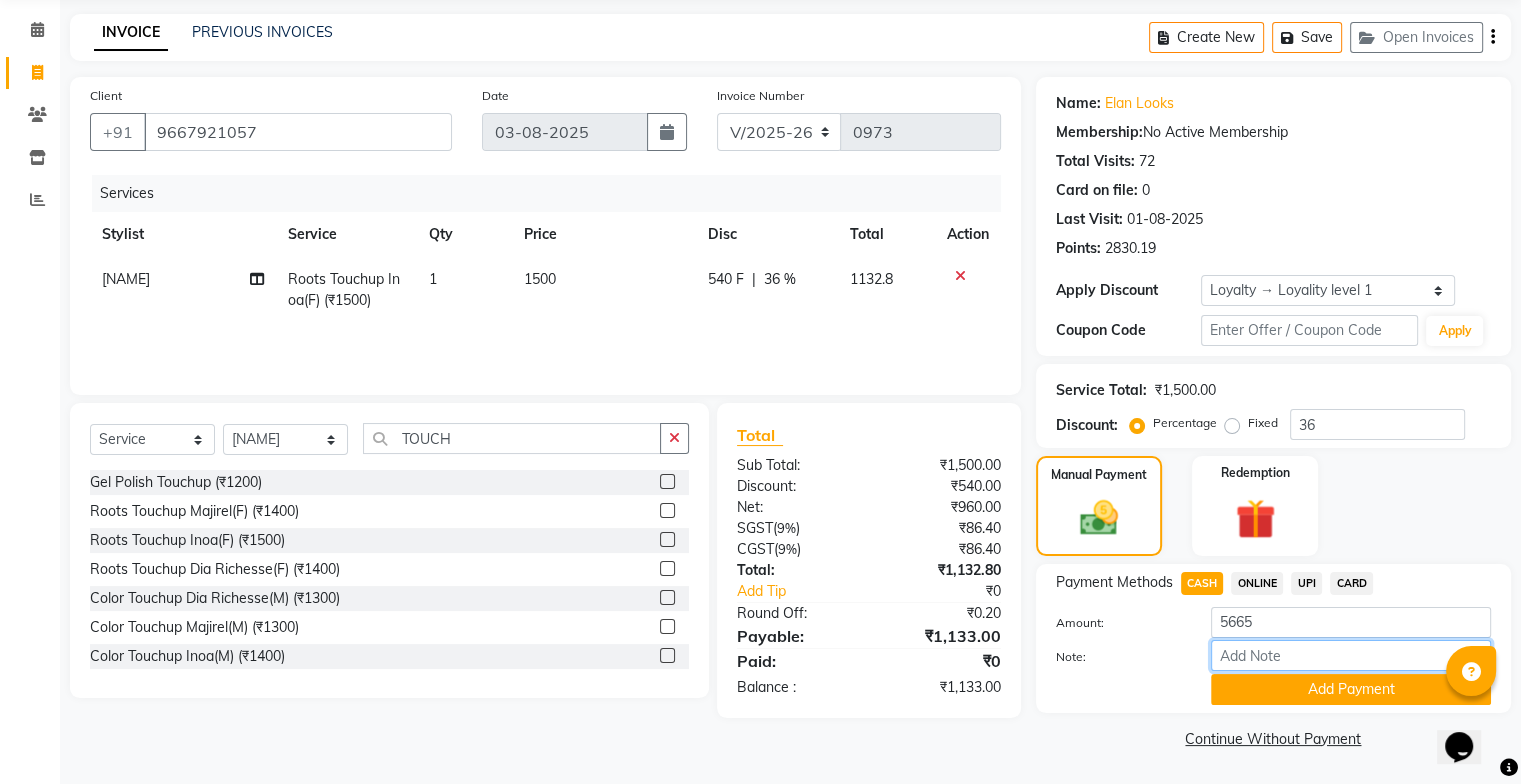 click on "Note:" at bounding box center (1351, 655) 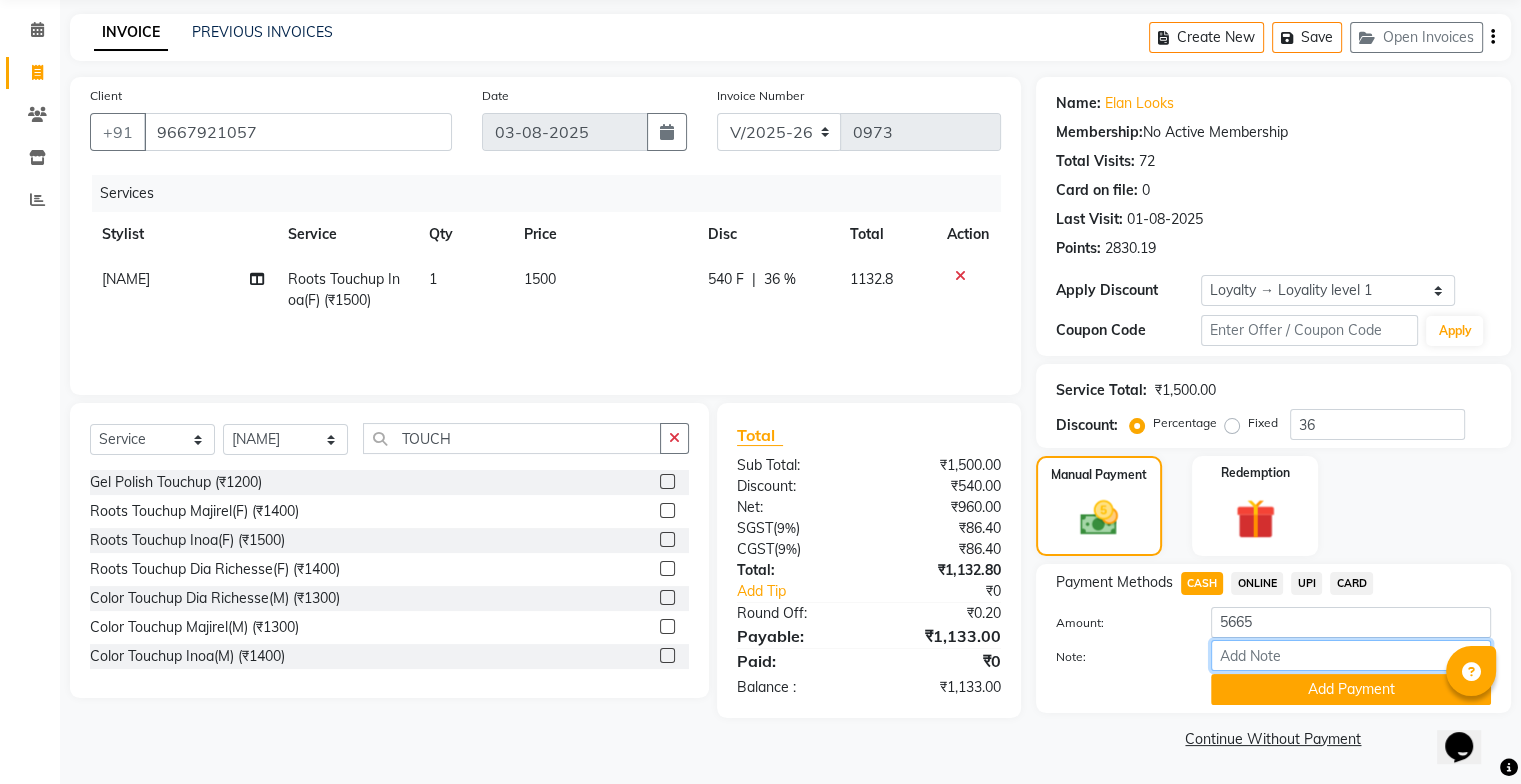 type on "ADVANCE FOR TOUCH UP" 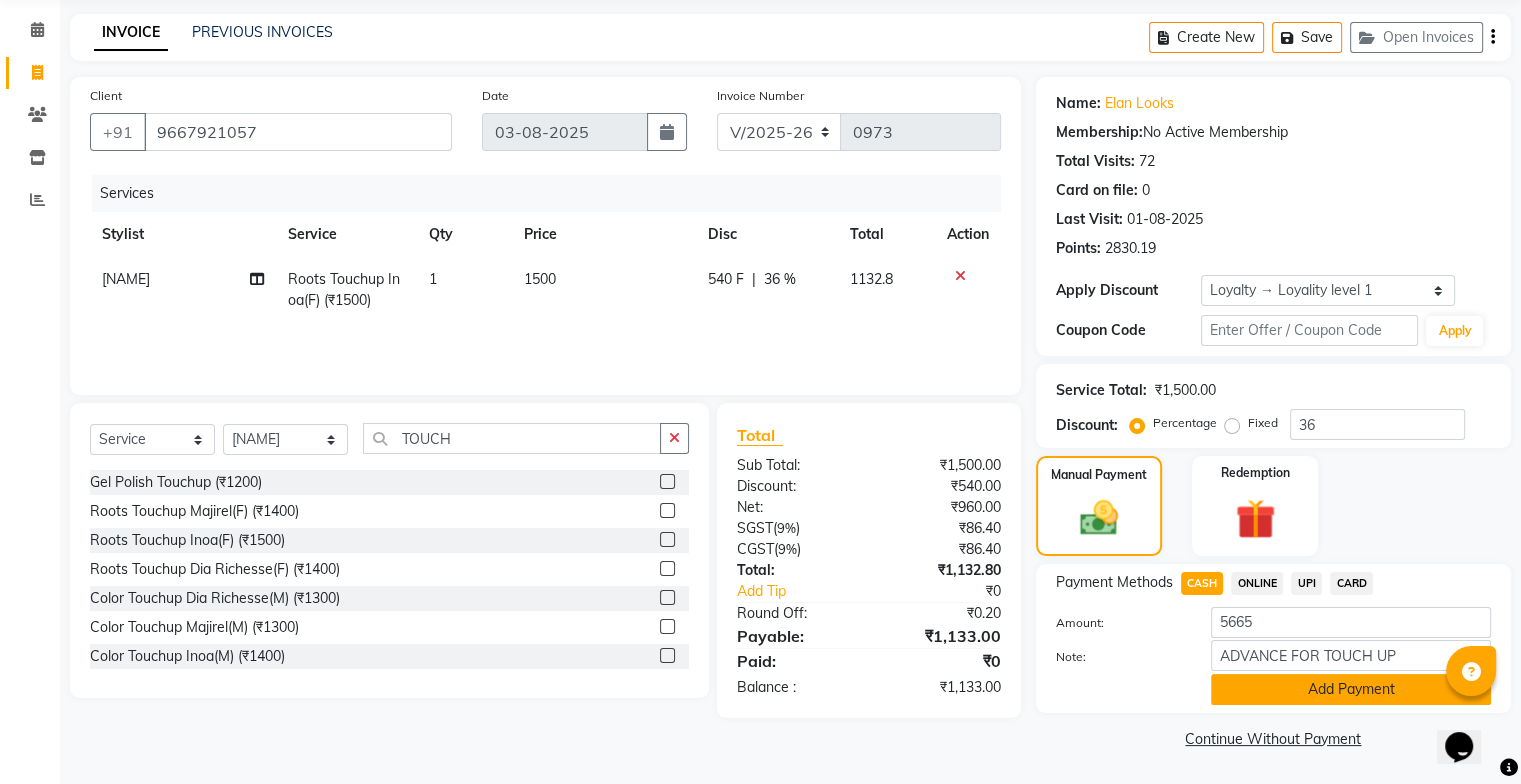 click on "Add Payment" 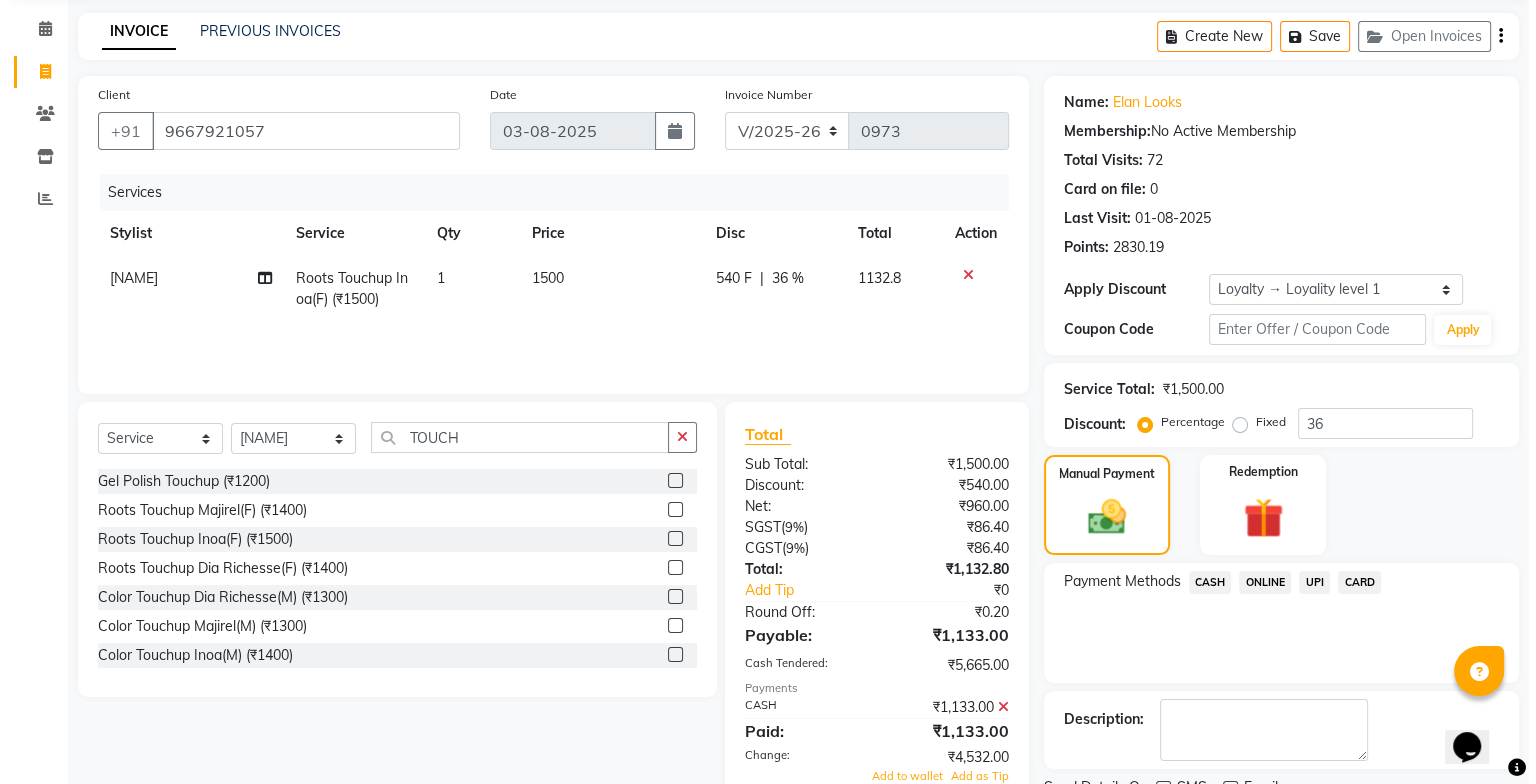 scroll, scrollTop: 250, scrollLeft: 0, axis: vertical 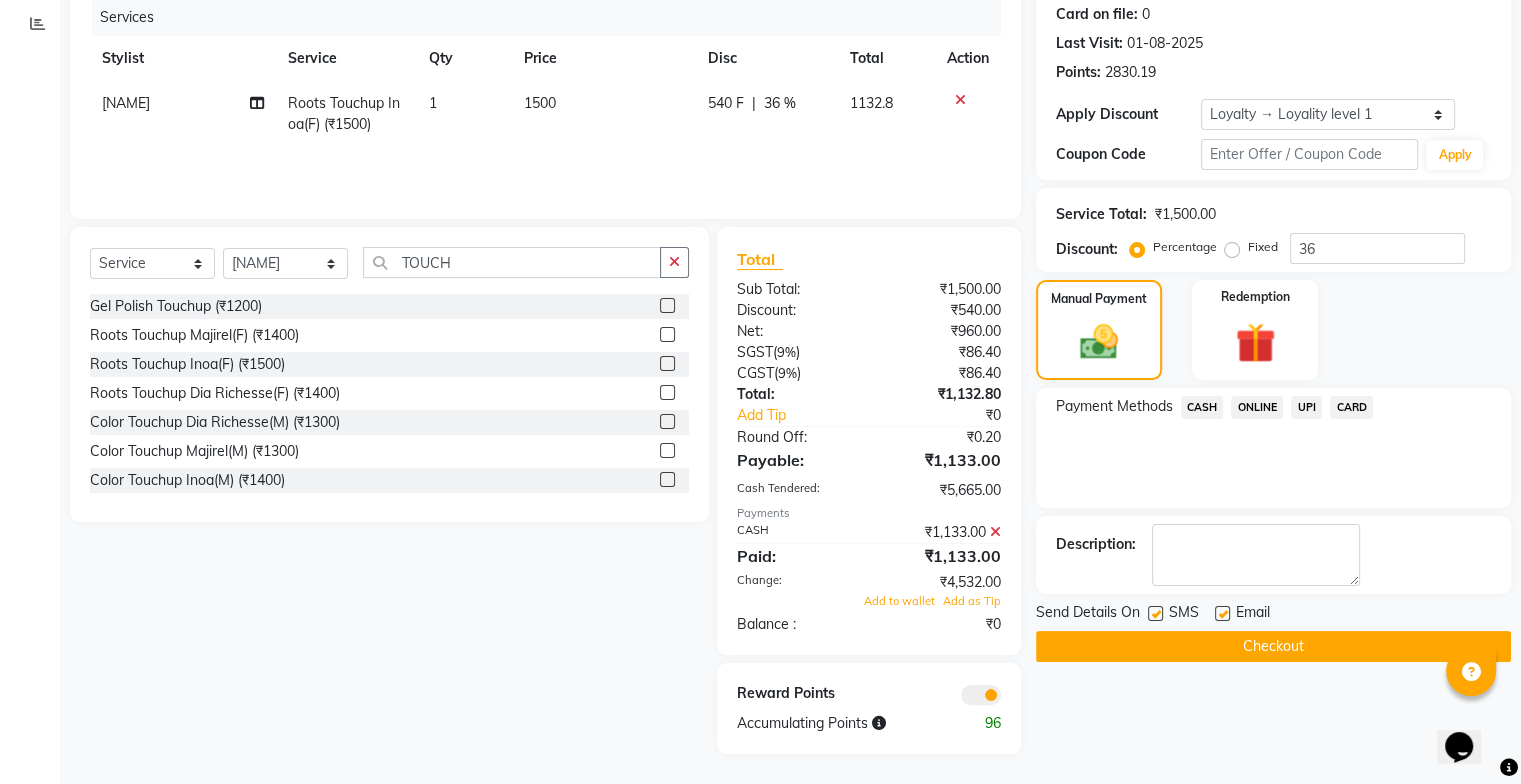 click 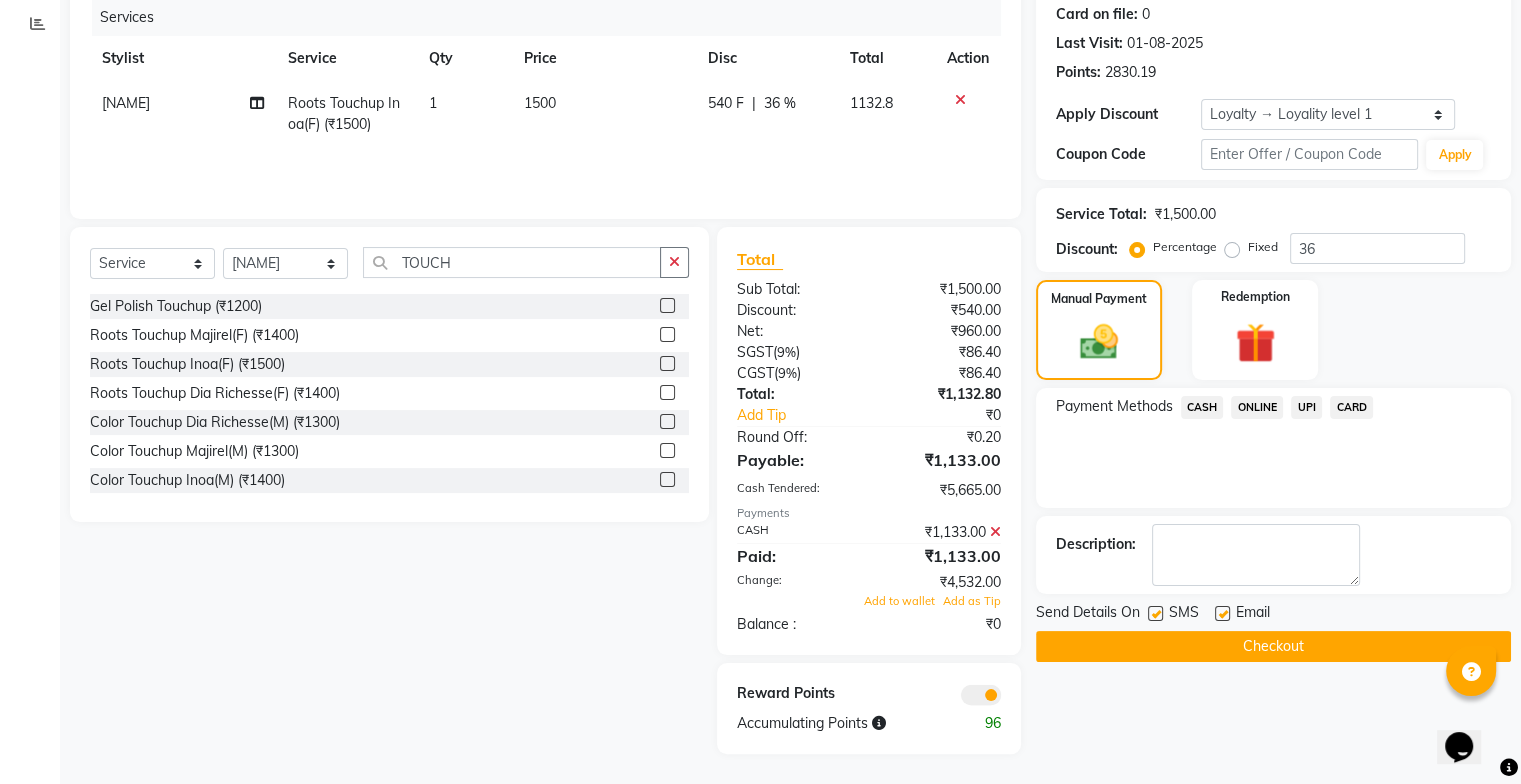 click 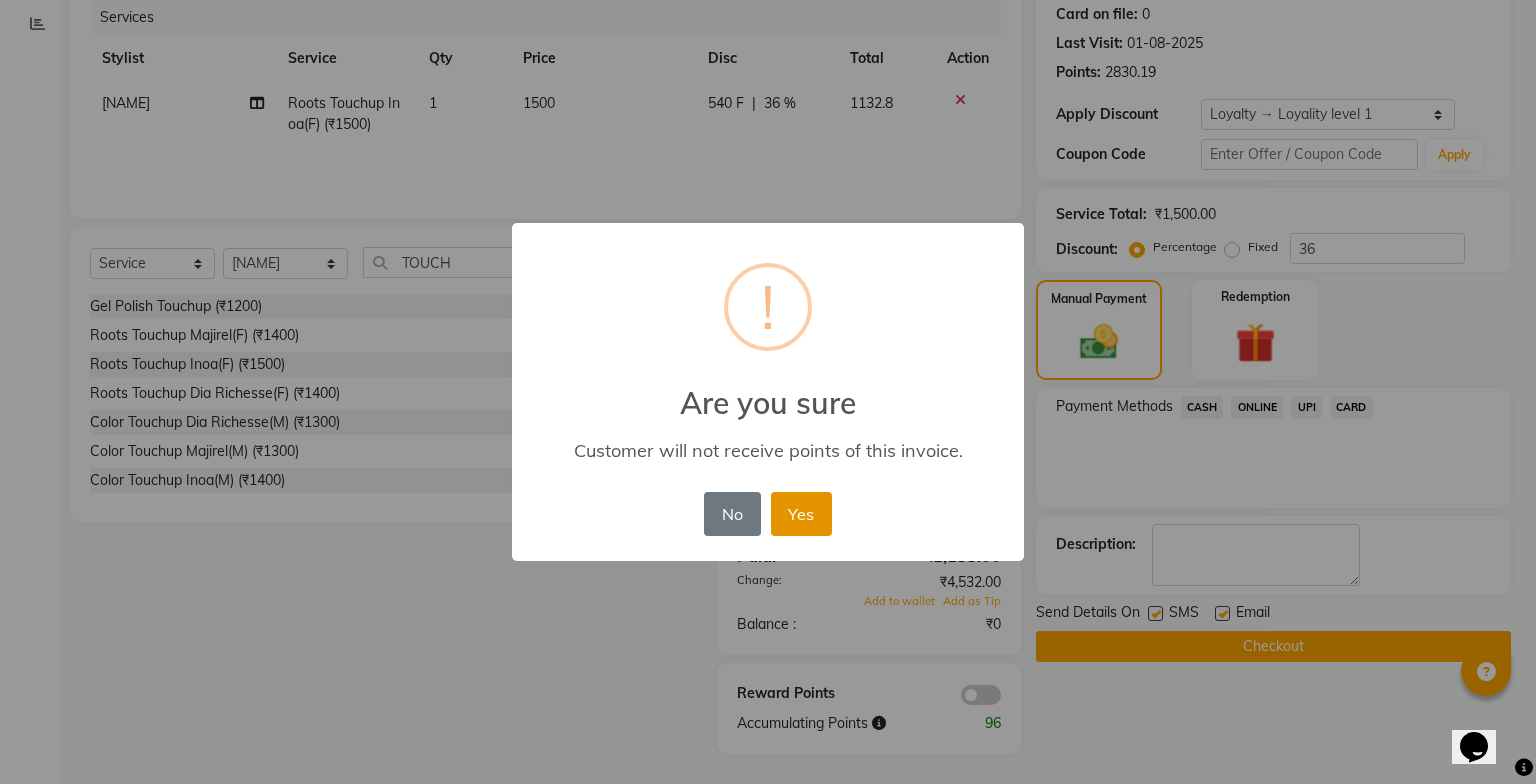 click on "Yes" at bounding box center [801, 514] 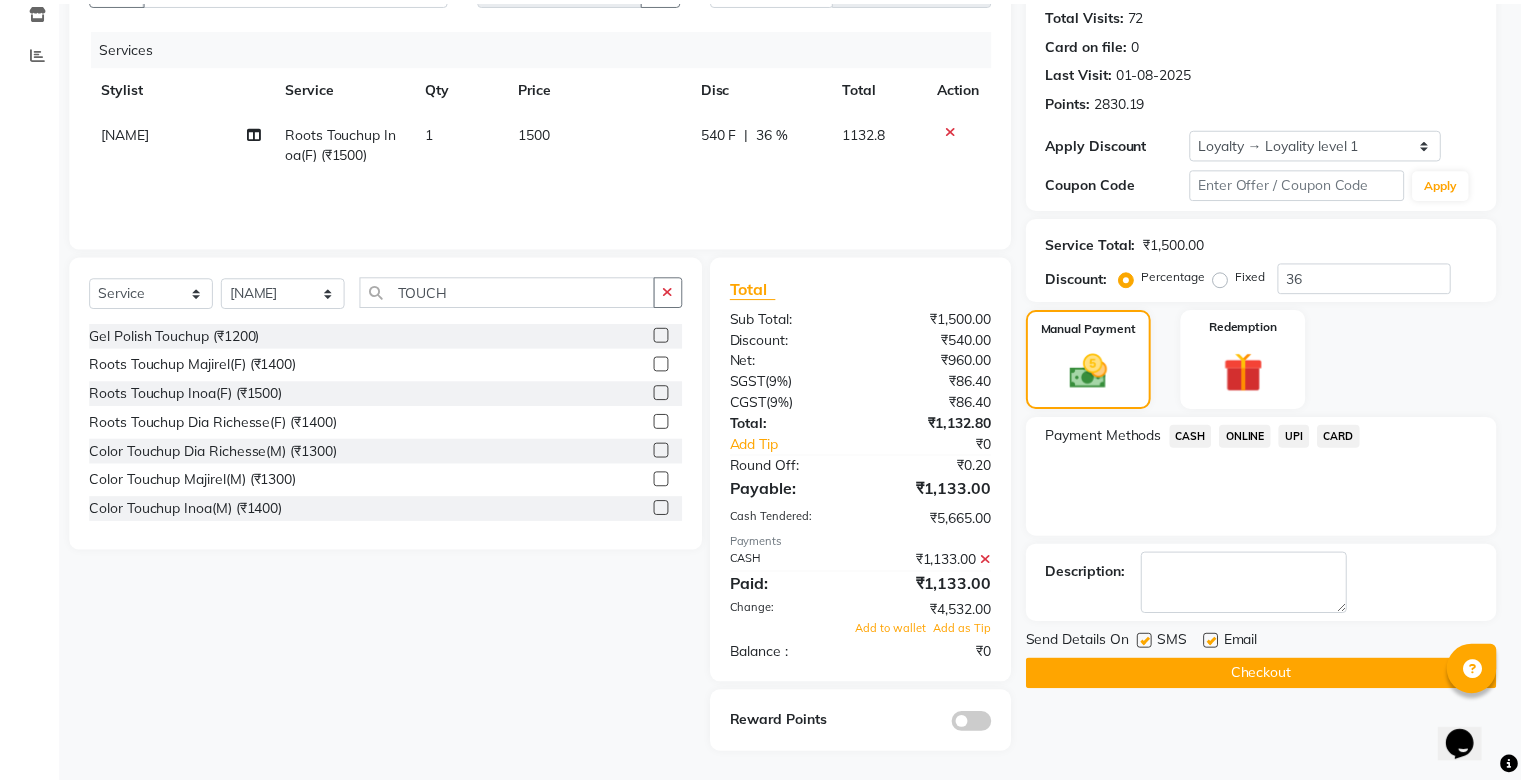 scroll, scrollTop: 221, scrollLeft: 0, axis: vertical 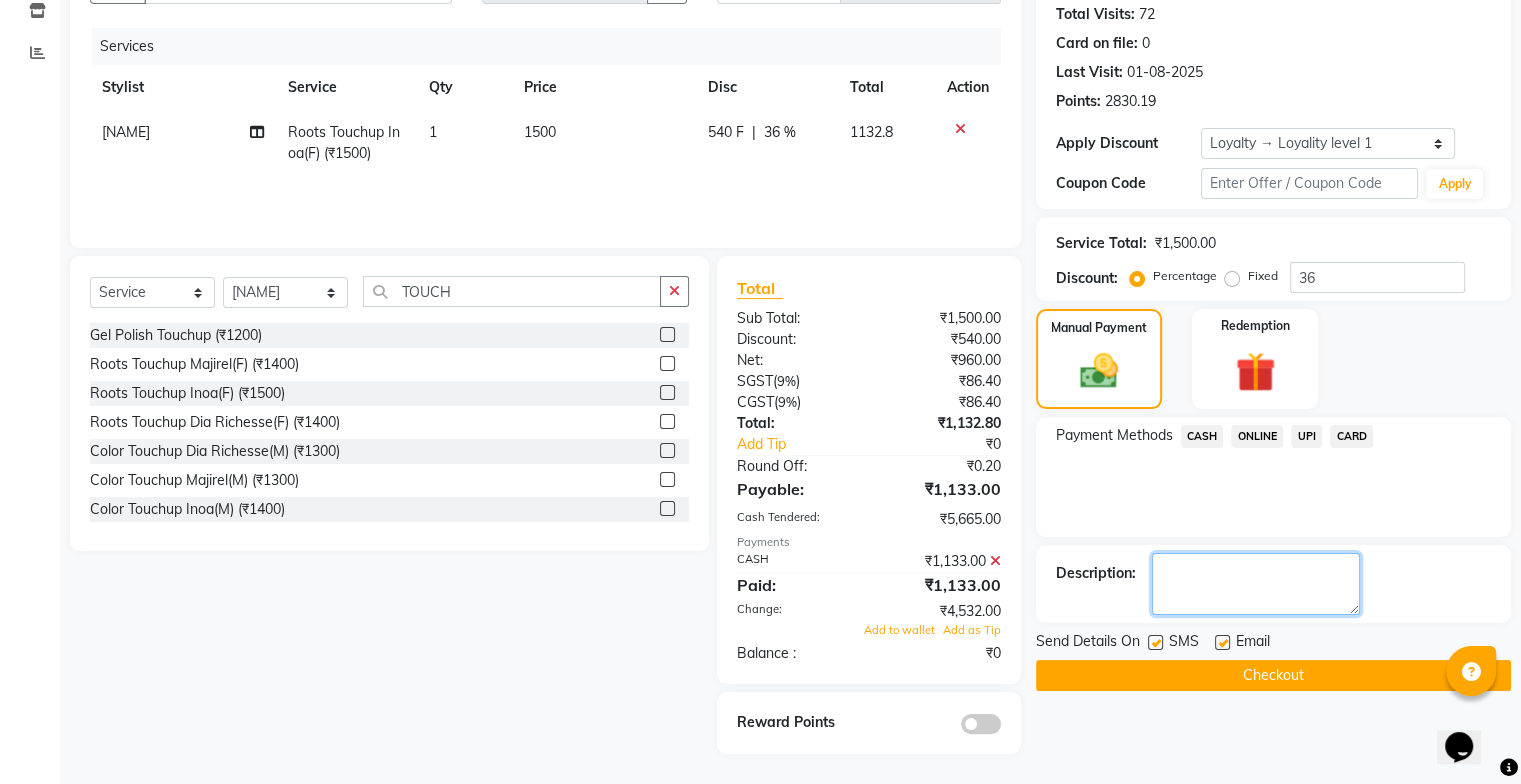 click 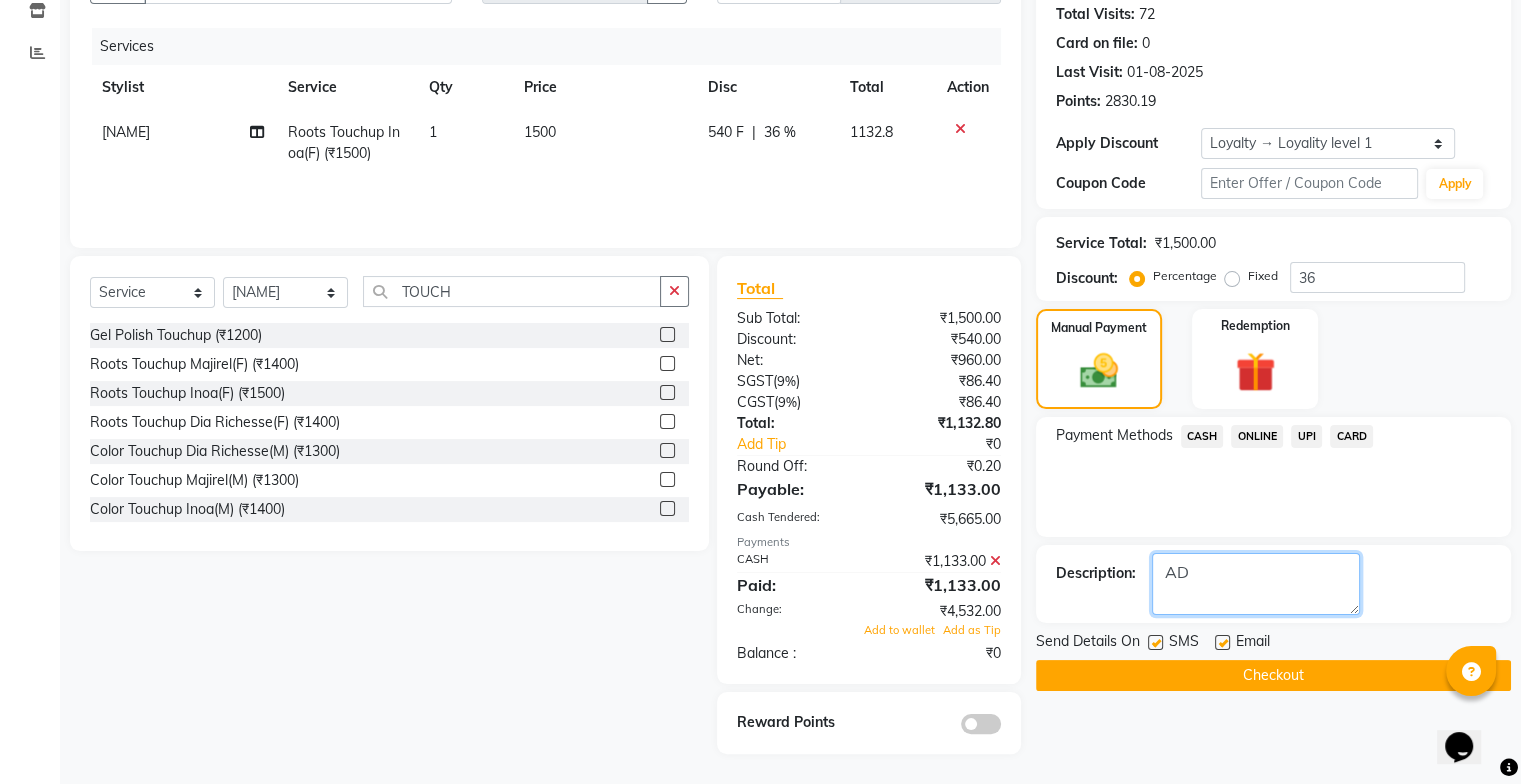type on "A" 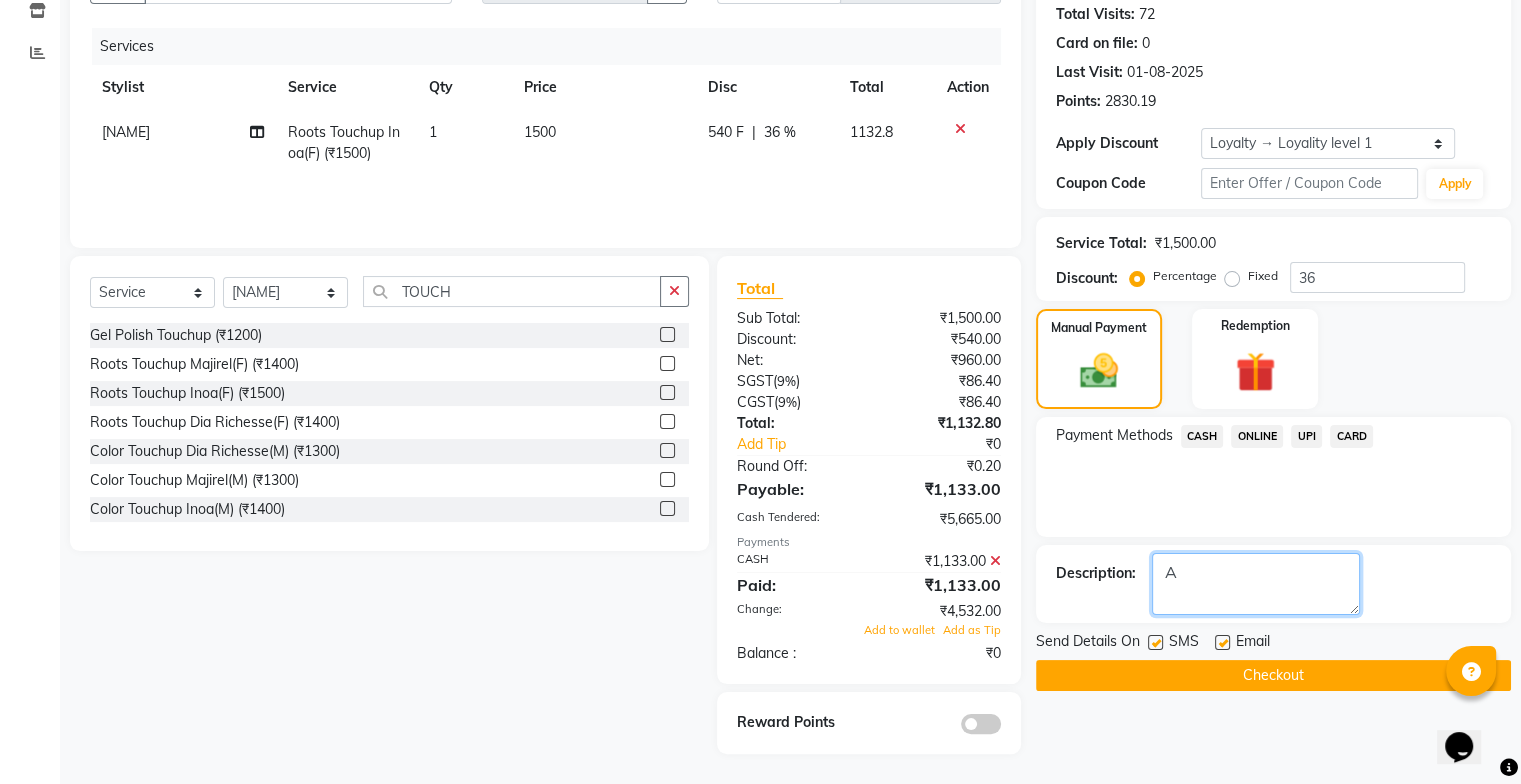 type 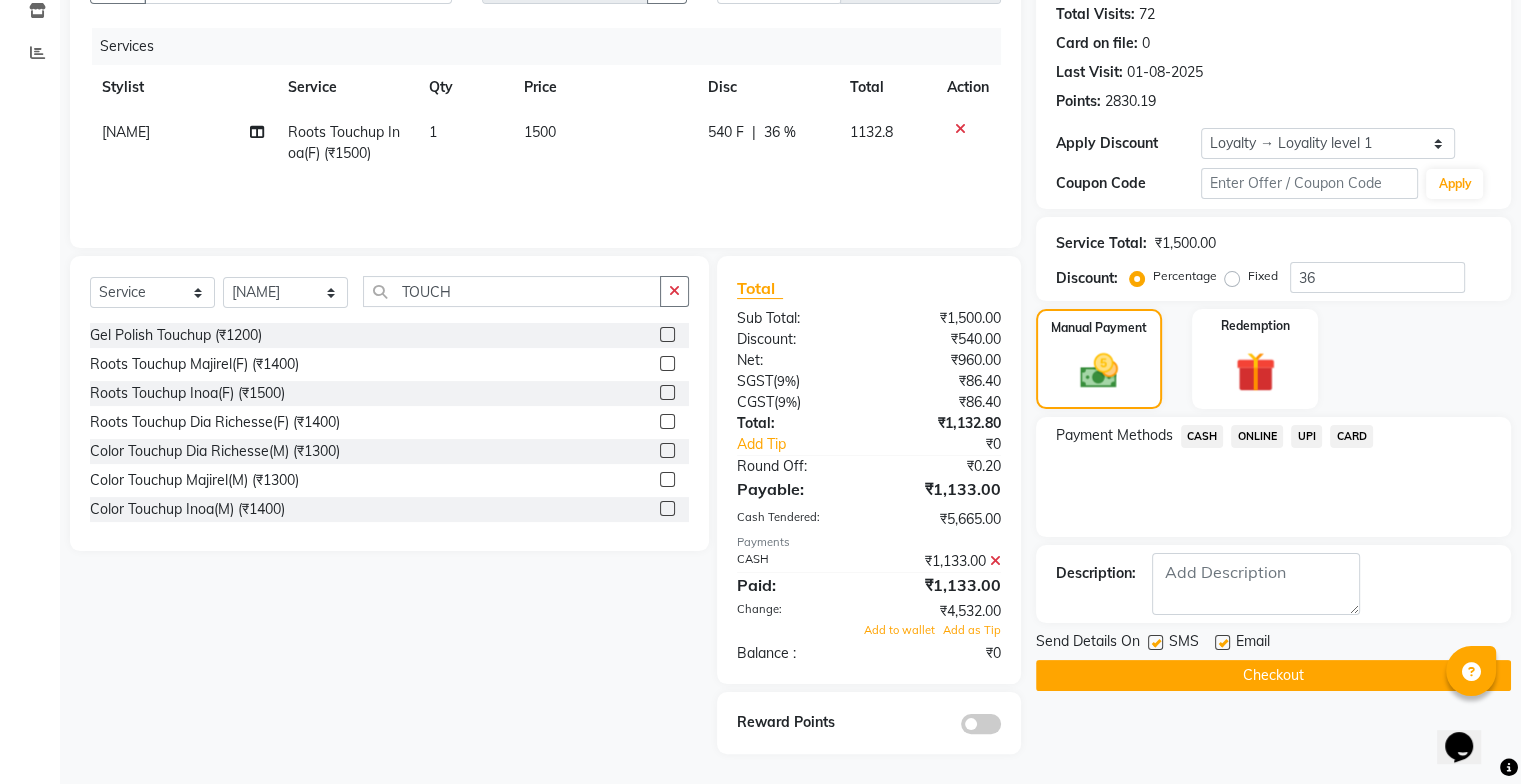 click 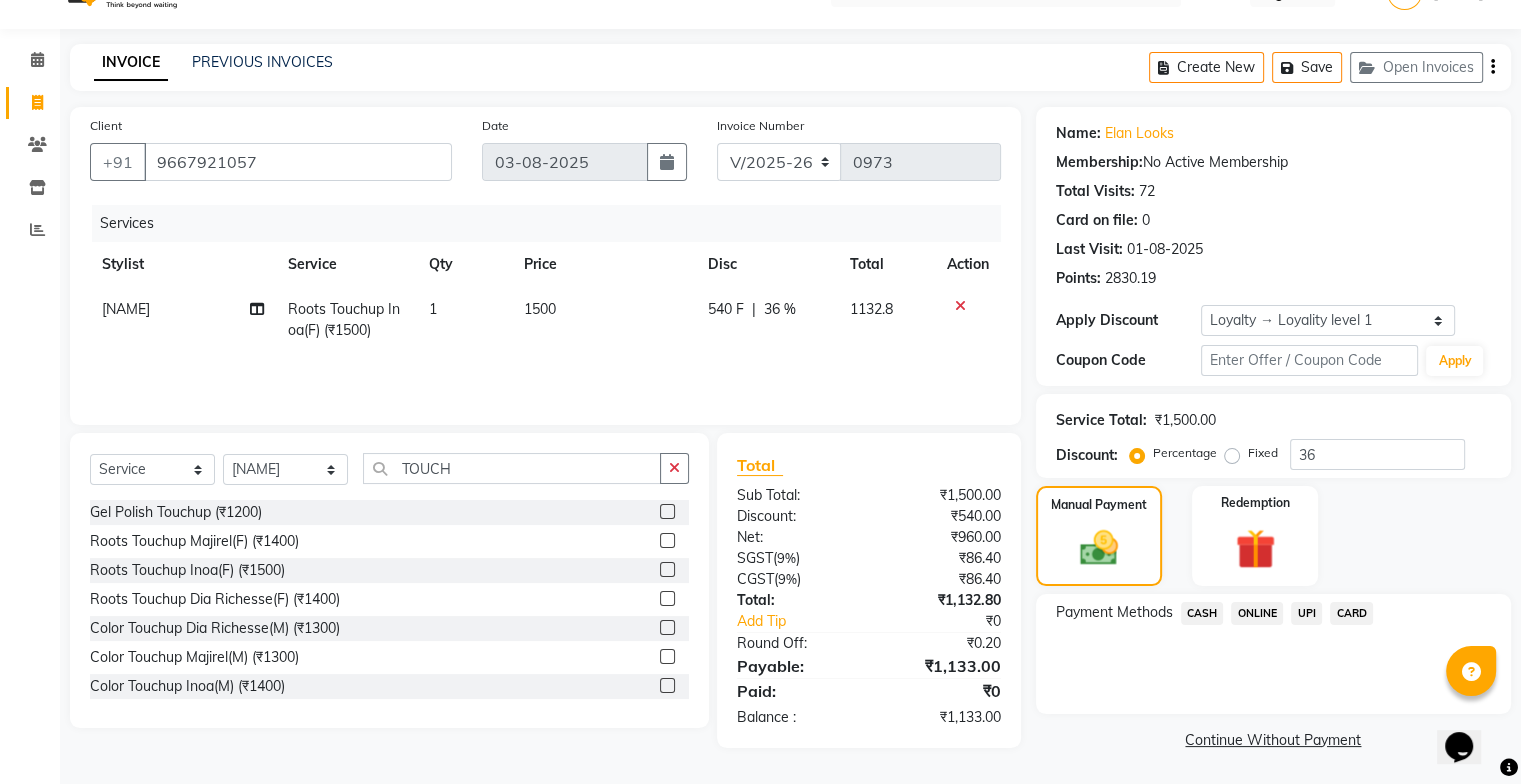 click on "CASH" 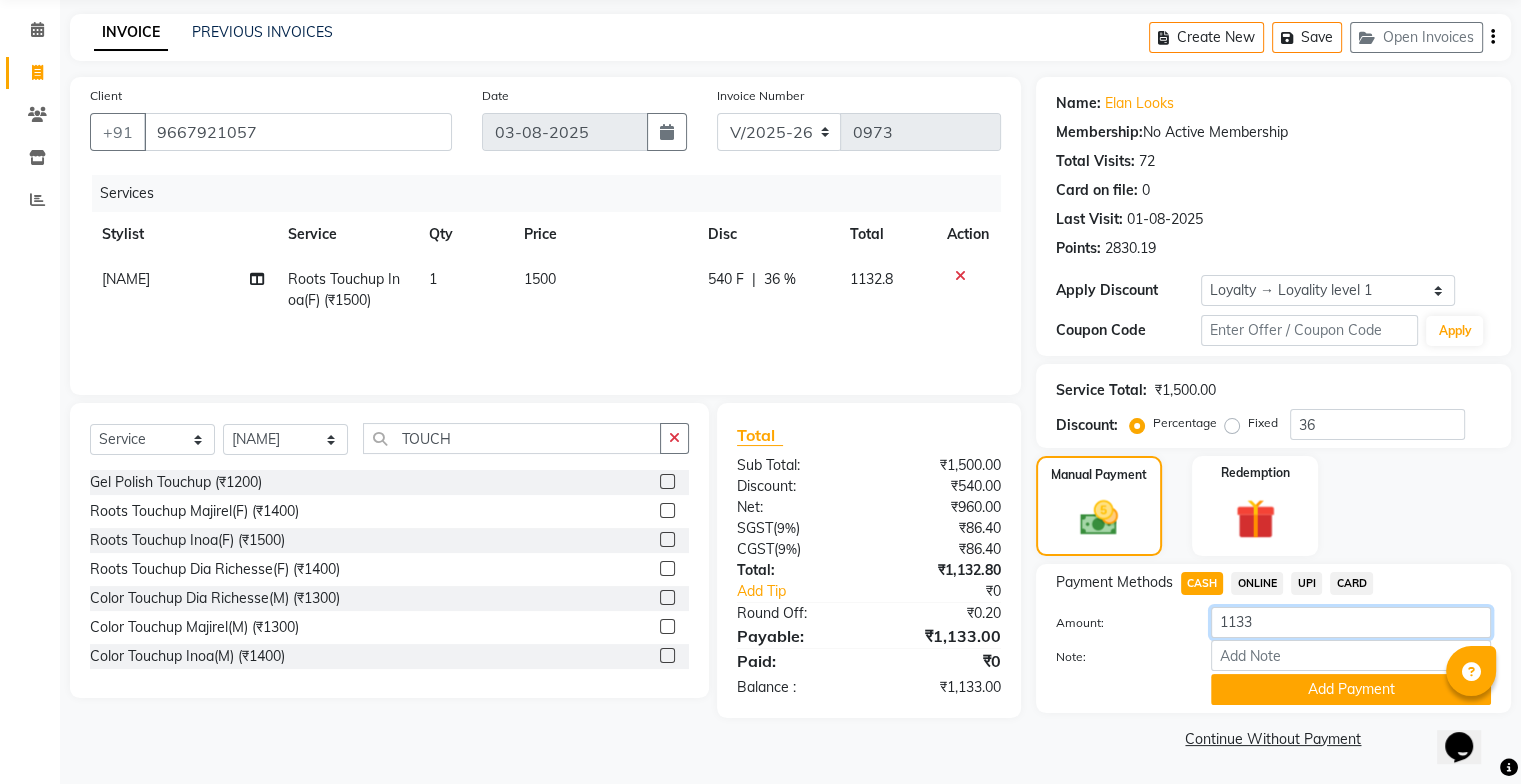 click on "1133" 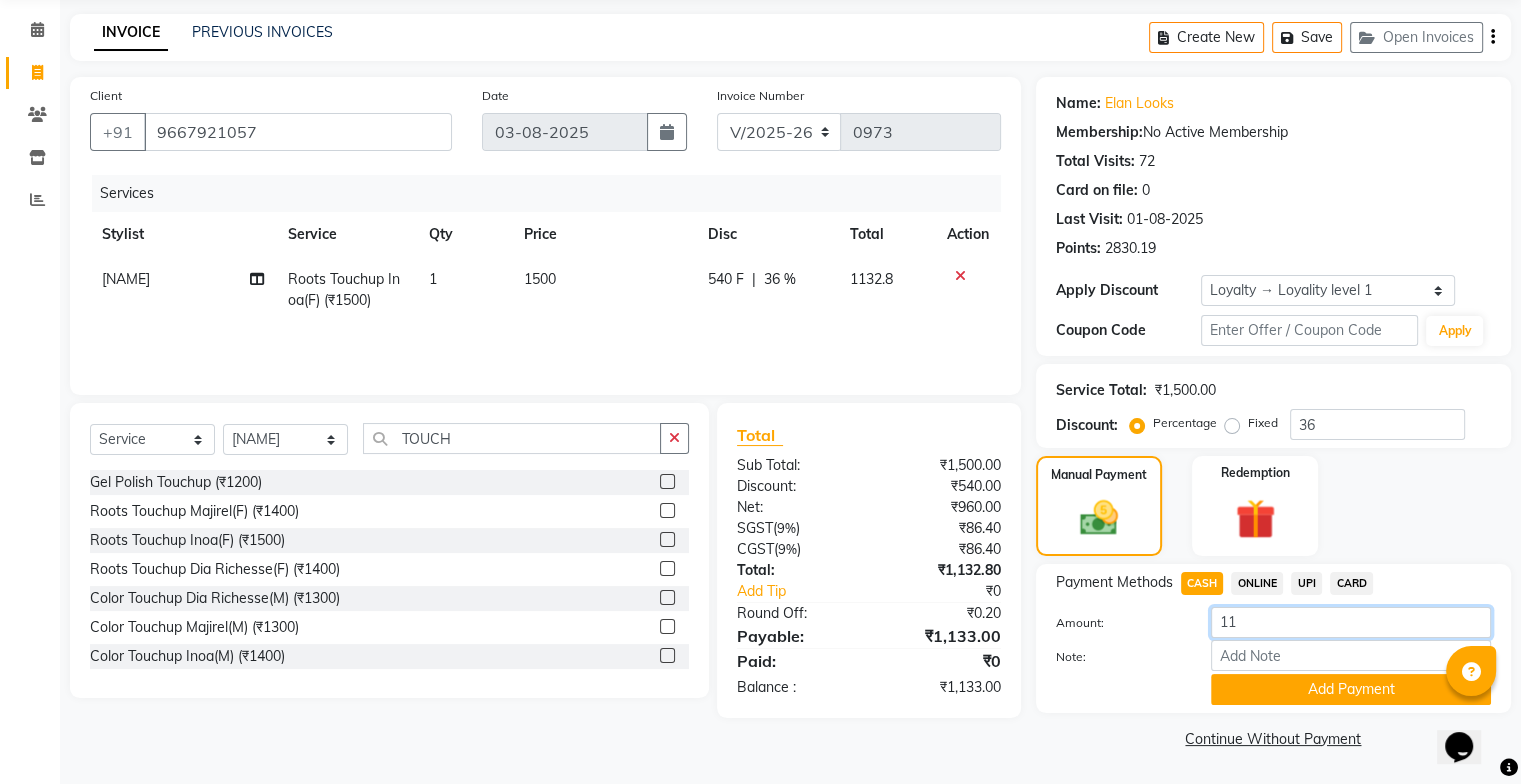type on "1" 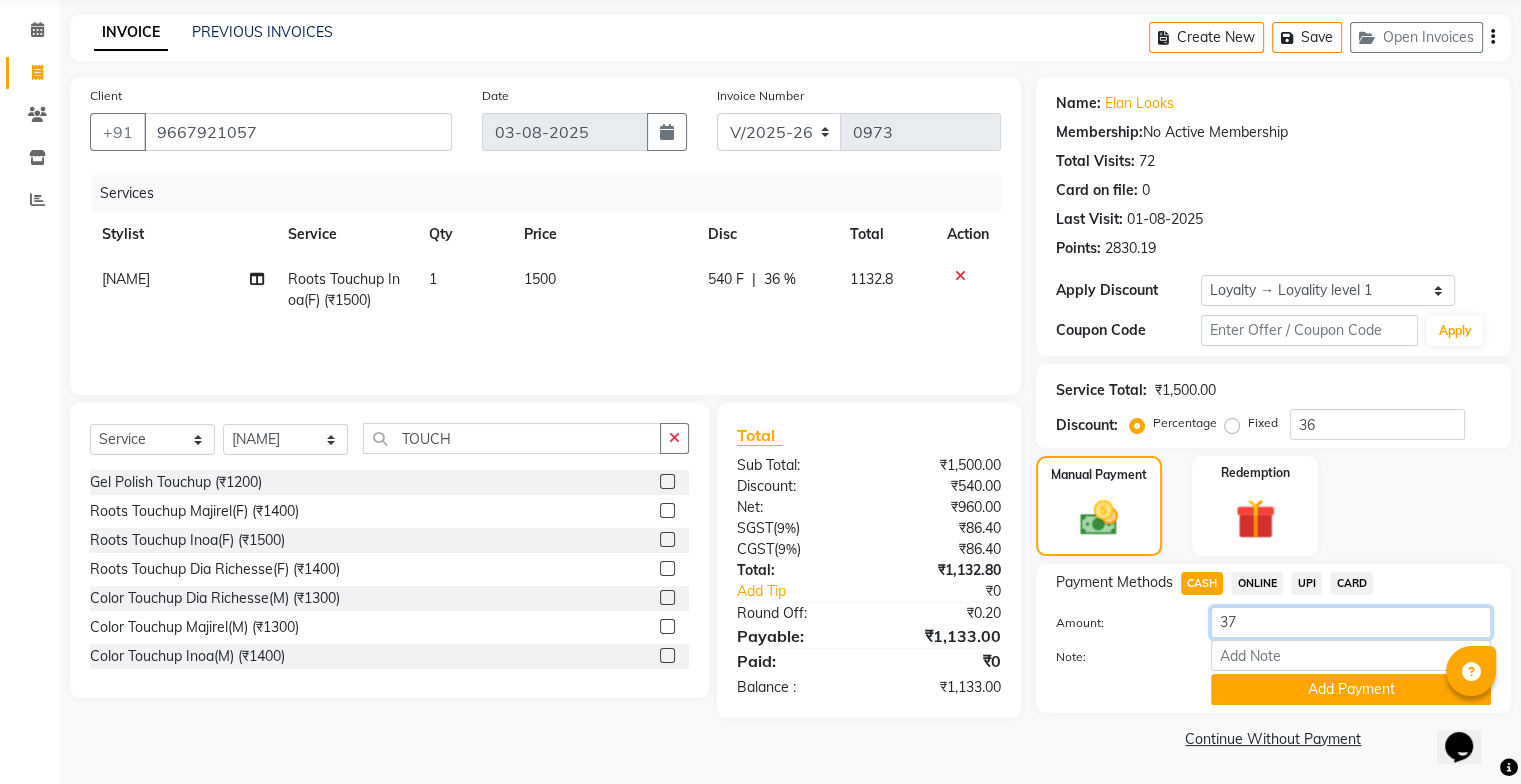 type on "3" 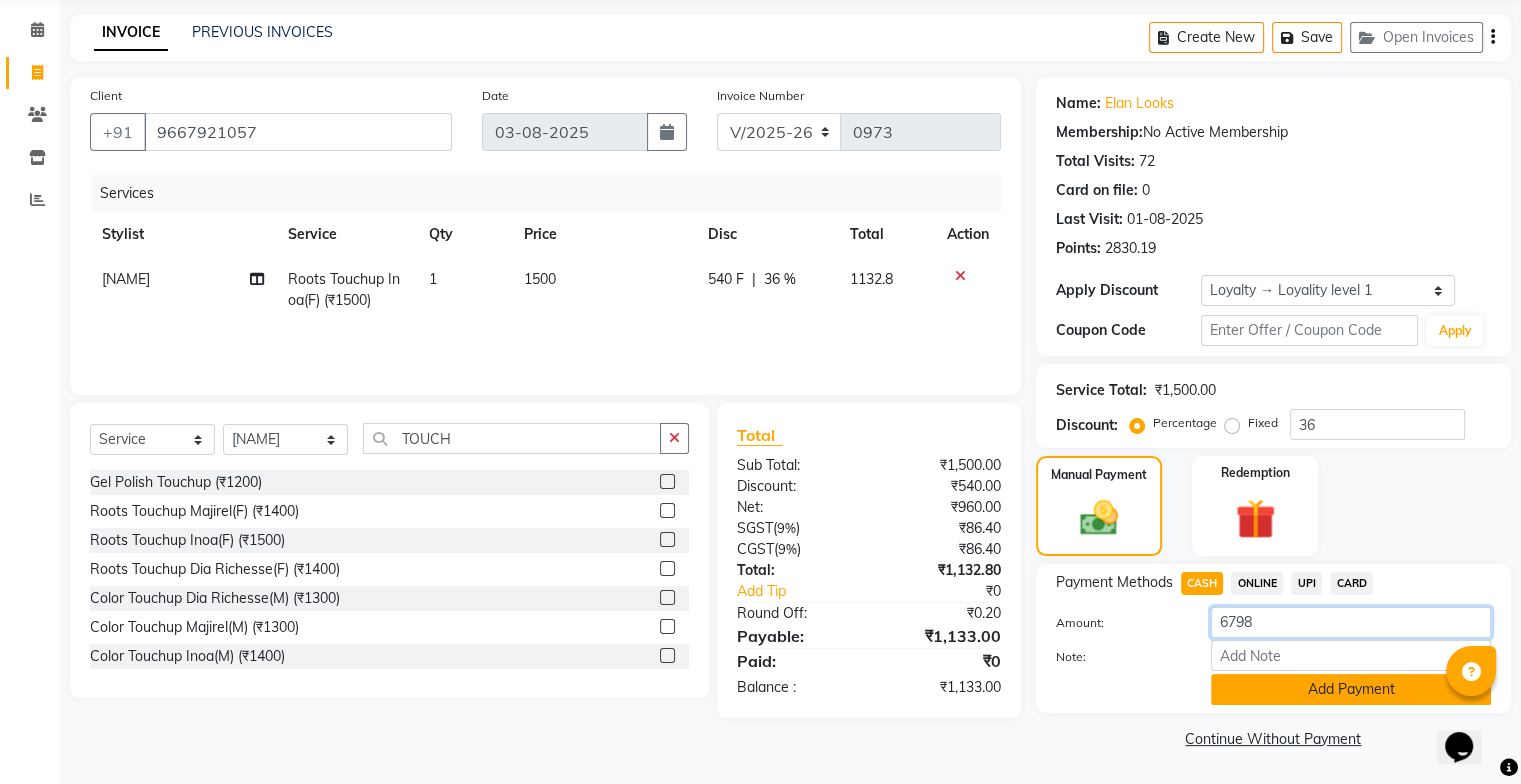 type on "6798" 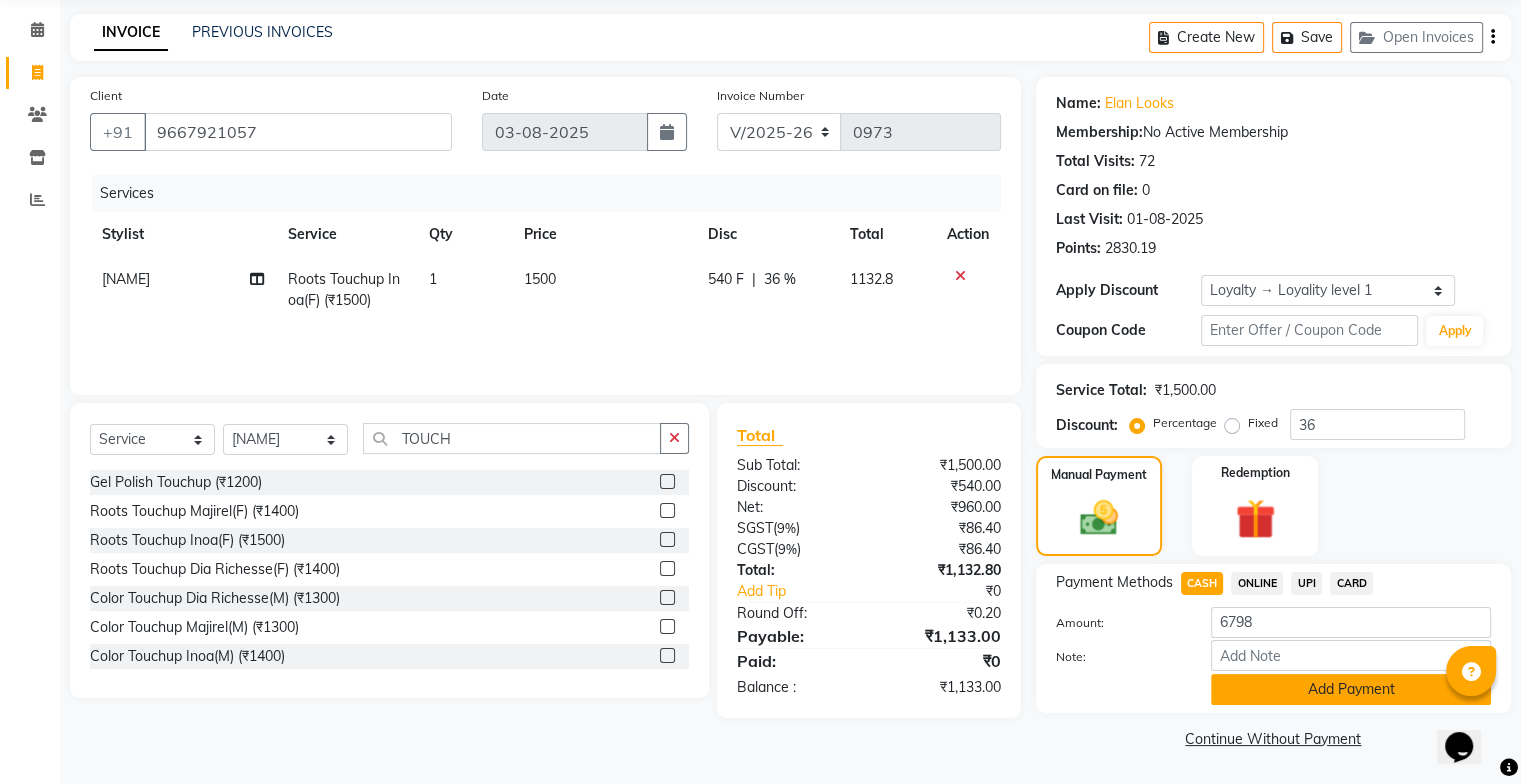 click on "Add Payment" 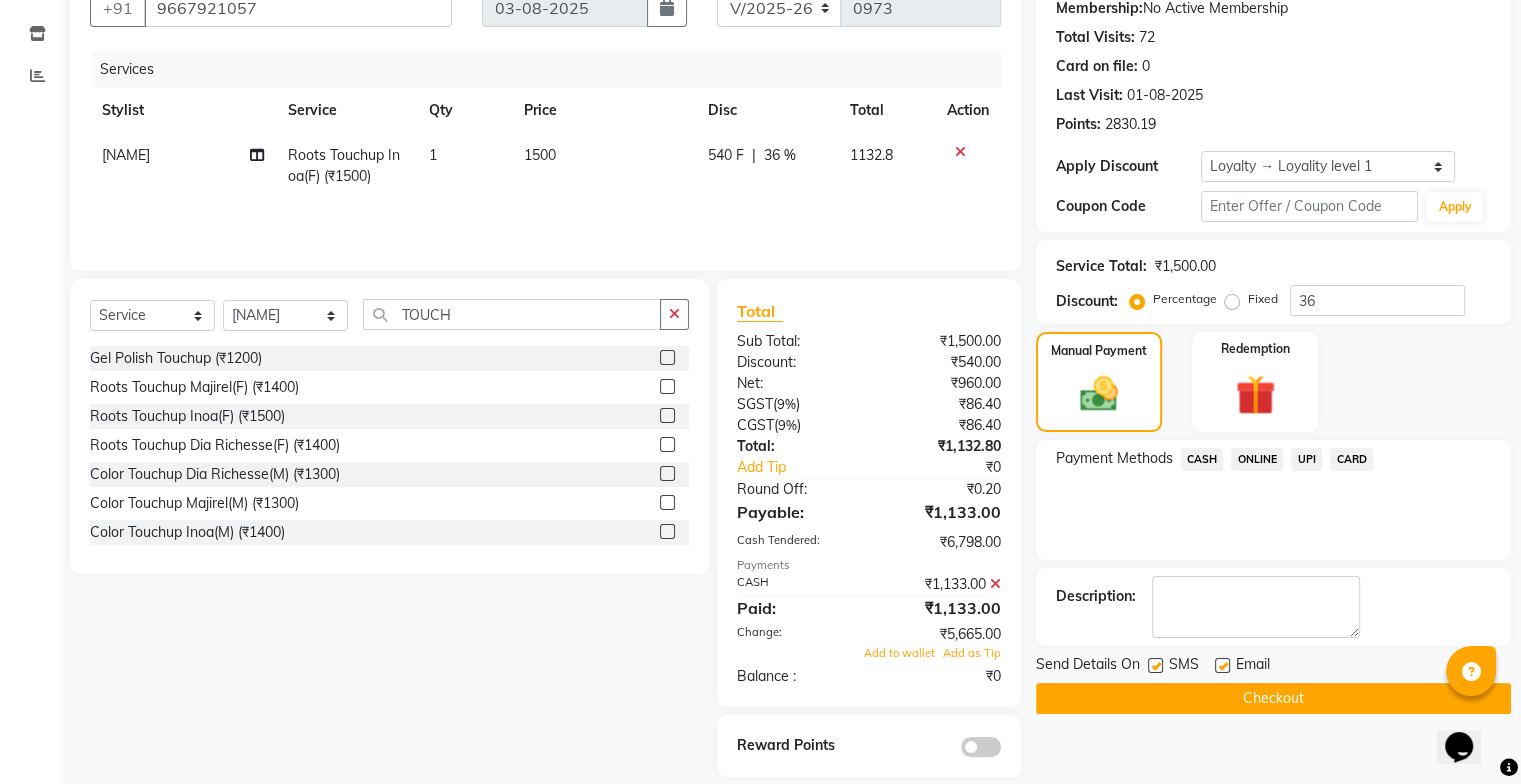 scroll, scrollTop: 199, scrollLeft: 0, axis: vertical 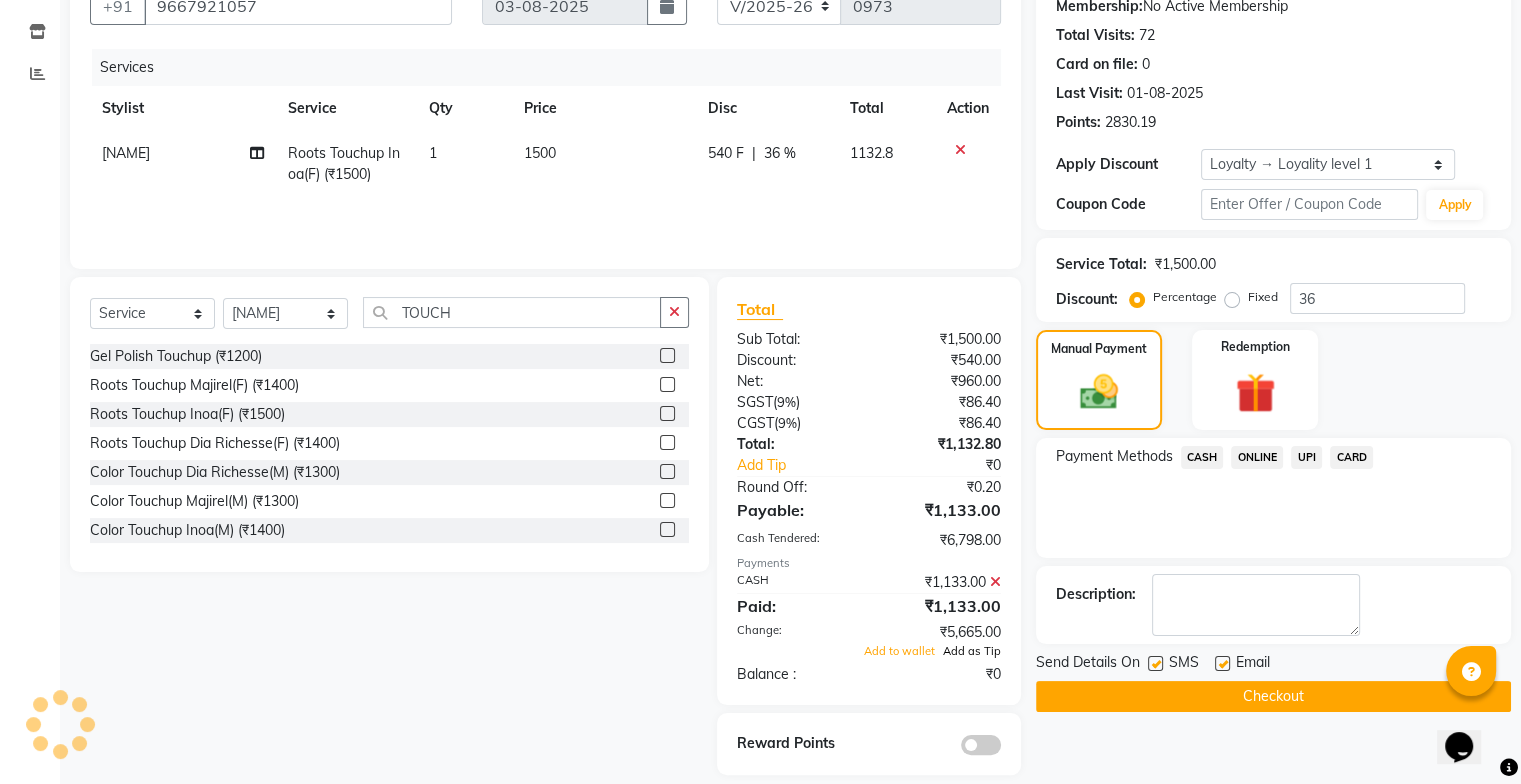 click on "Add as Tip" 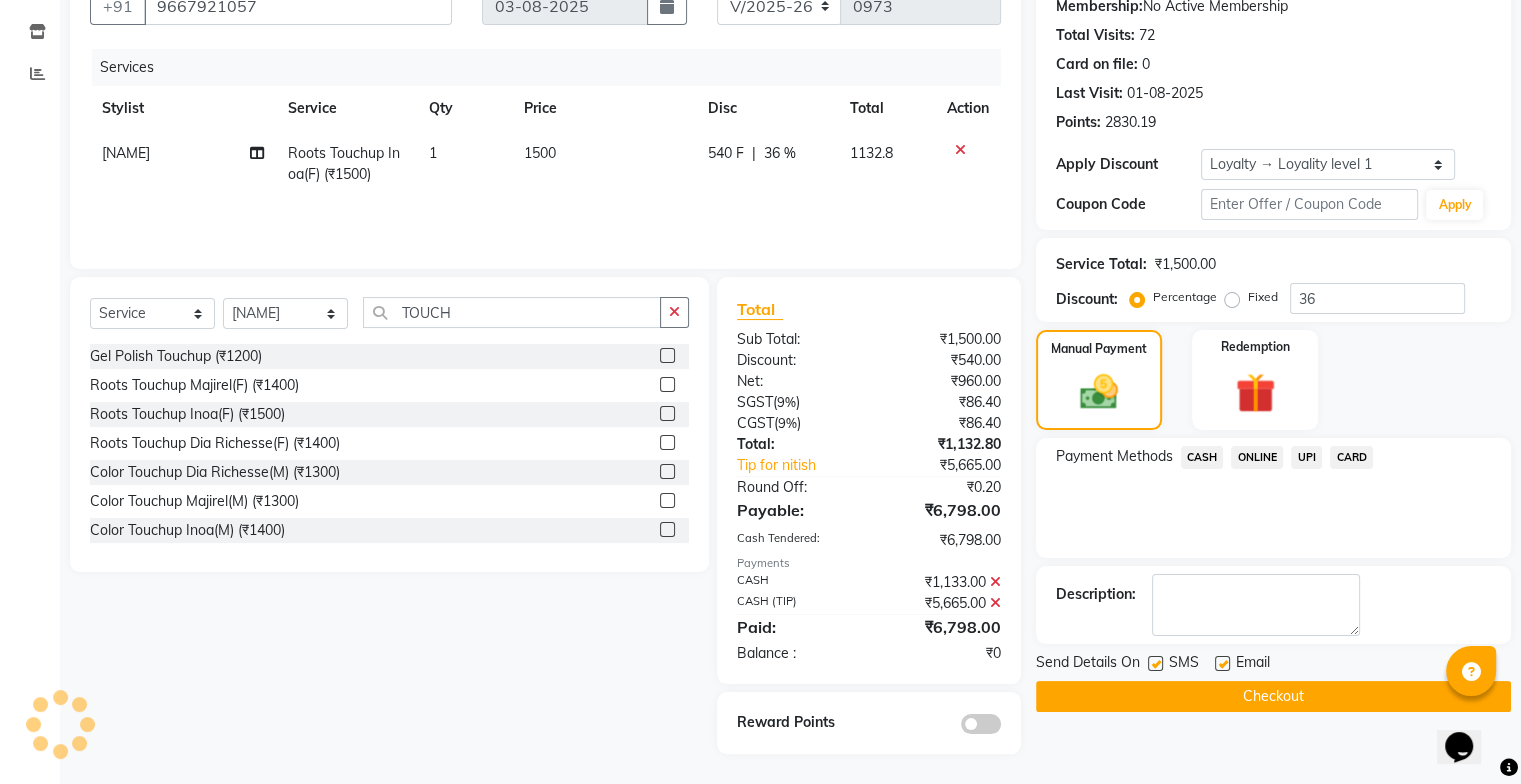 click 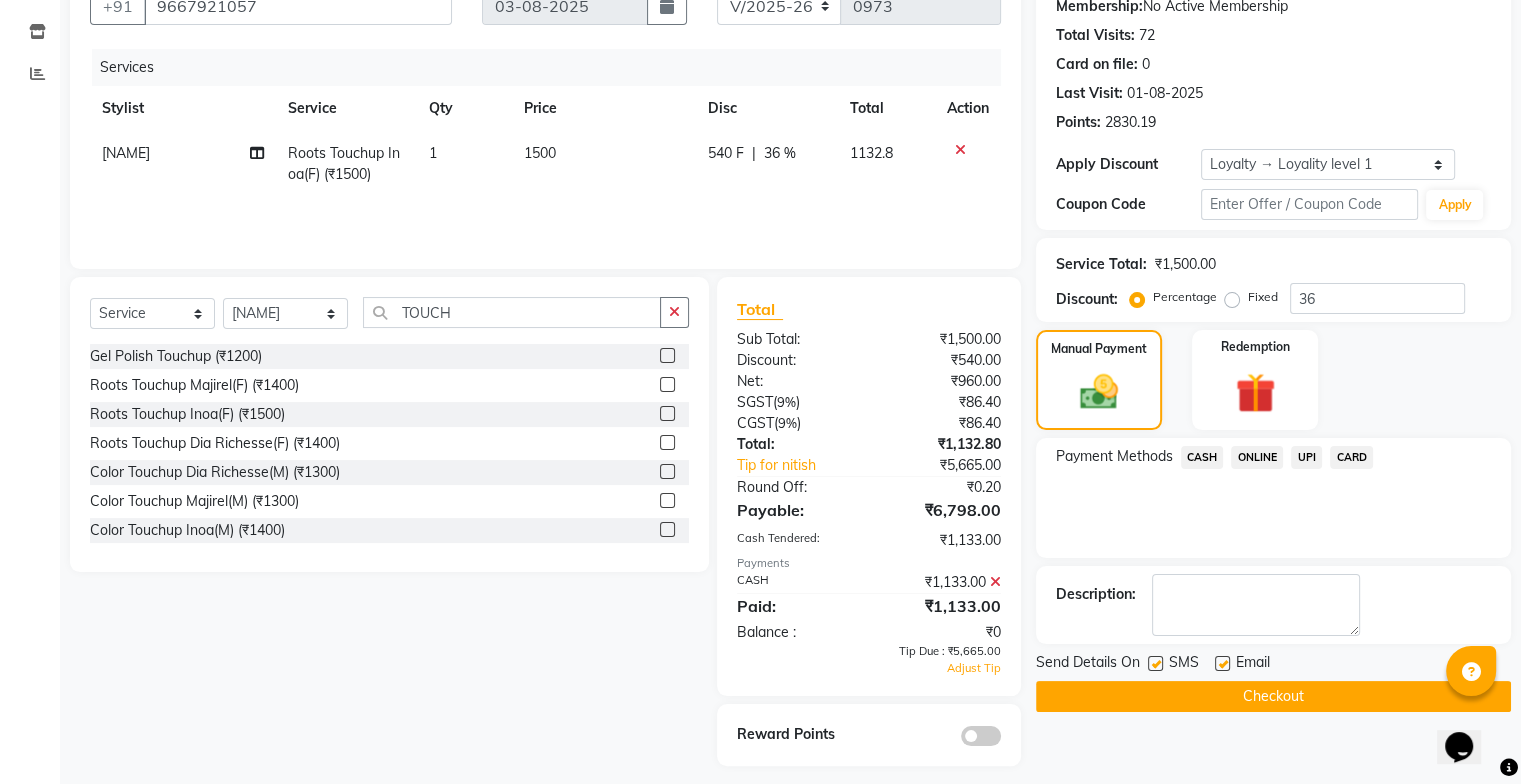 click 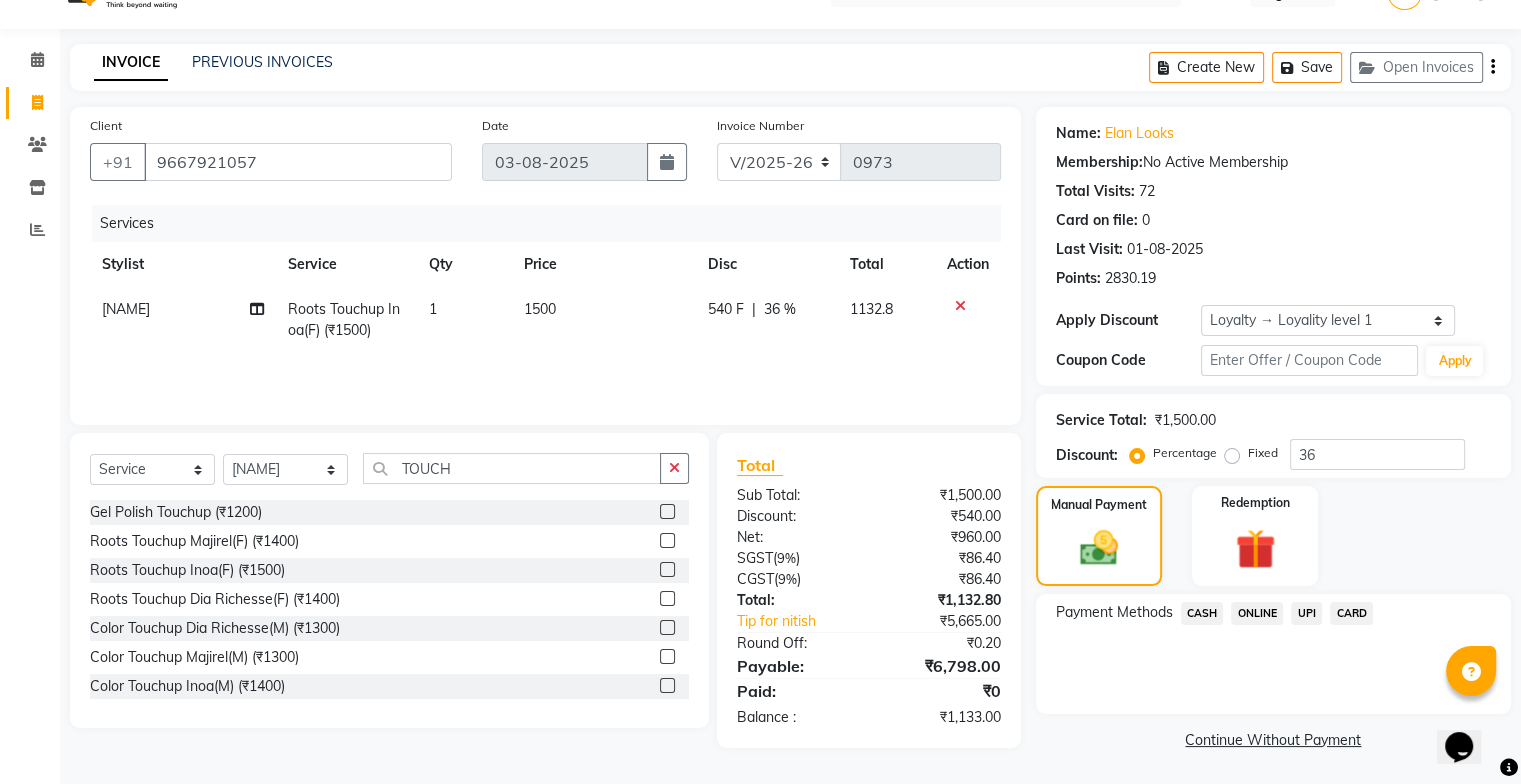 click on "CASH" 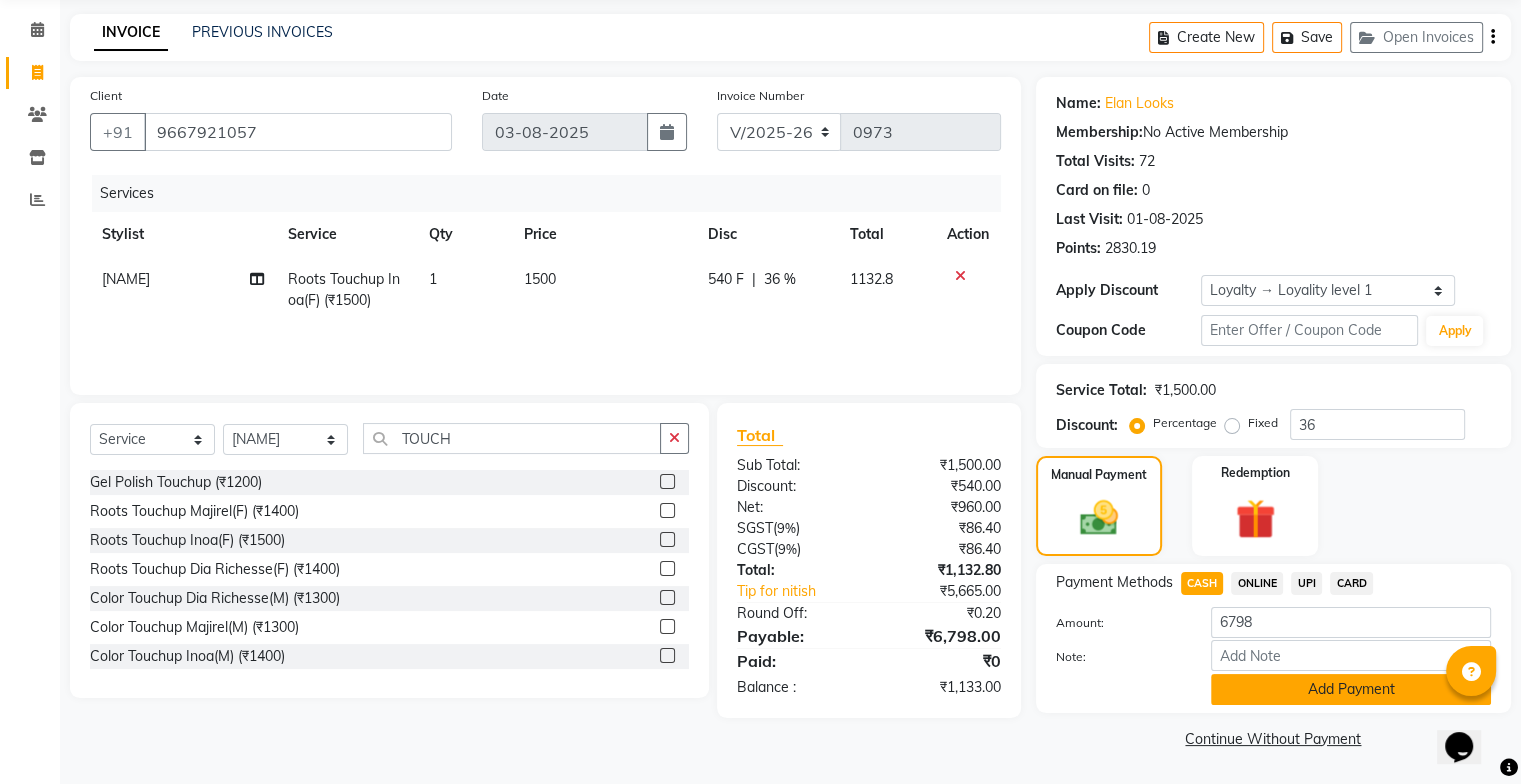click on "Add Payment" 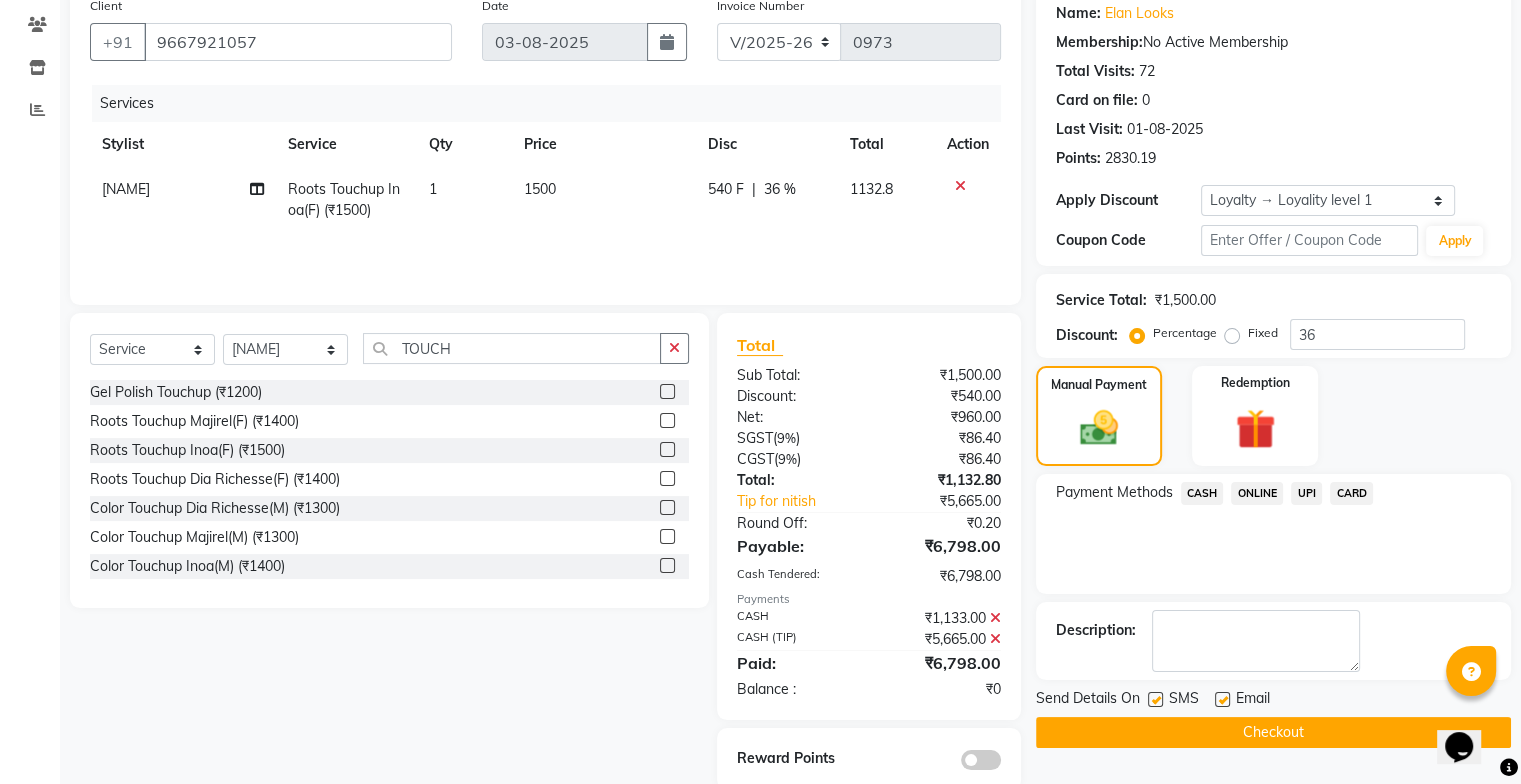 scroll, scrollTop: 187, scrollLeft: 0, axis: vertical 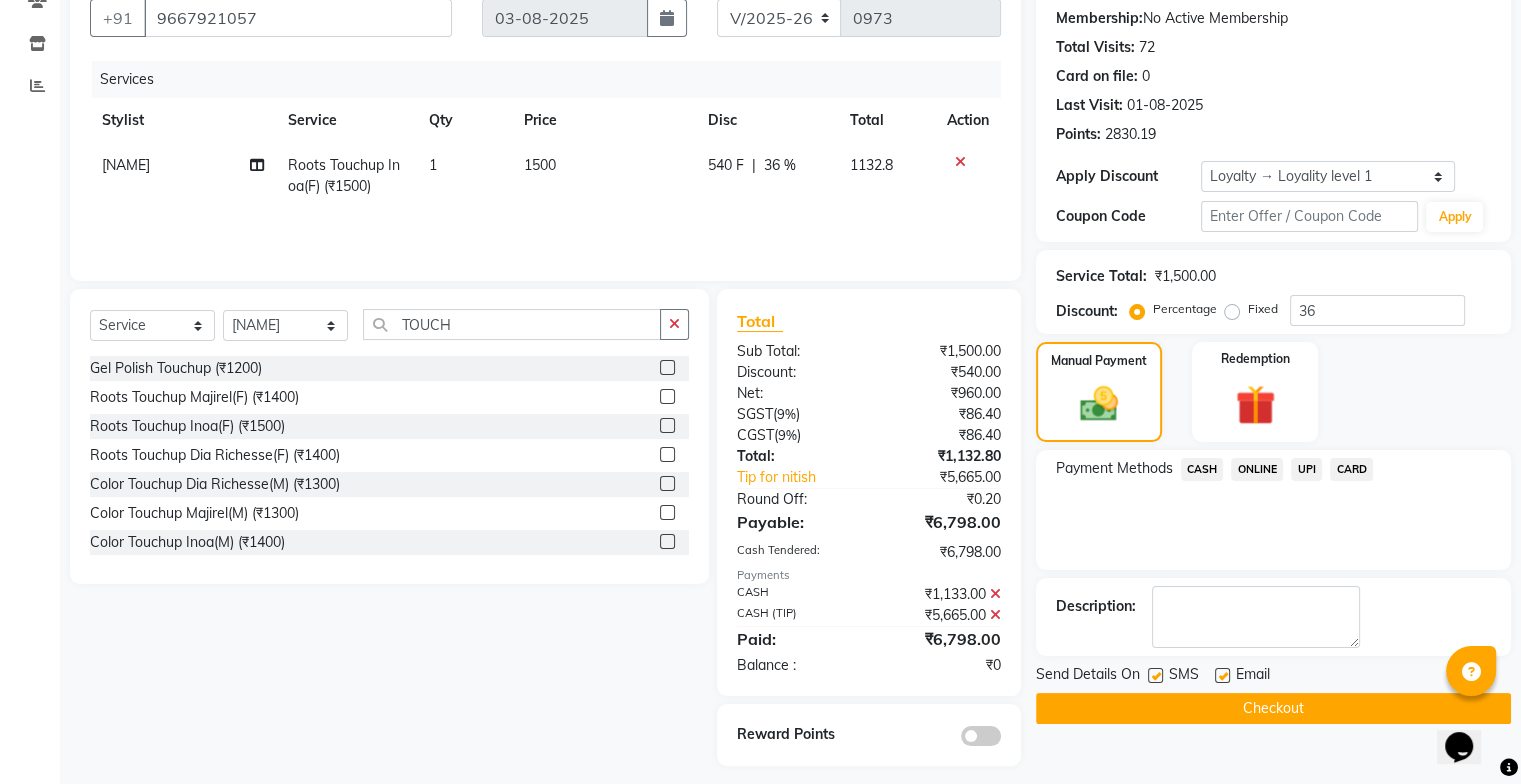 click 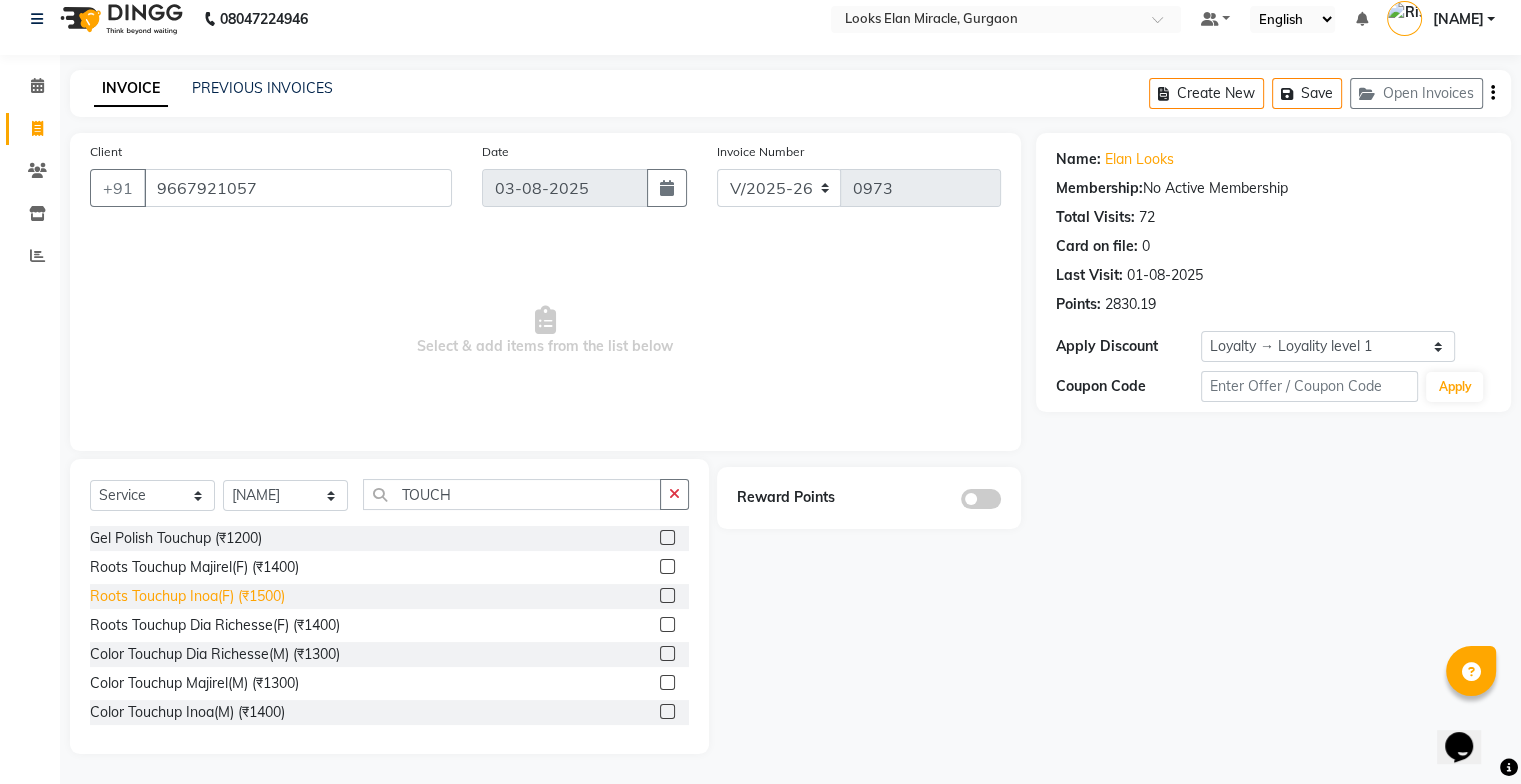 click on "Roots Touchup Inoa(F) (₹1500)" 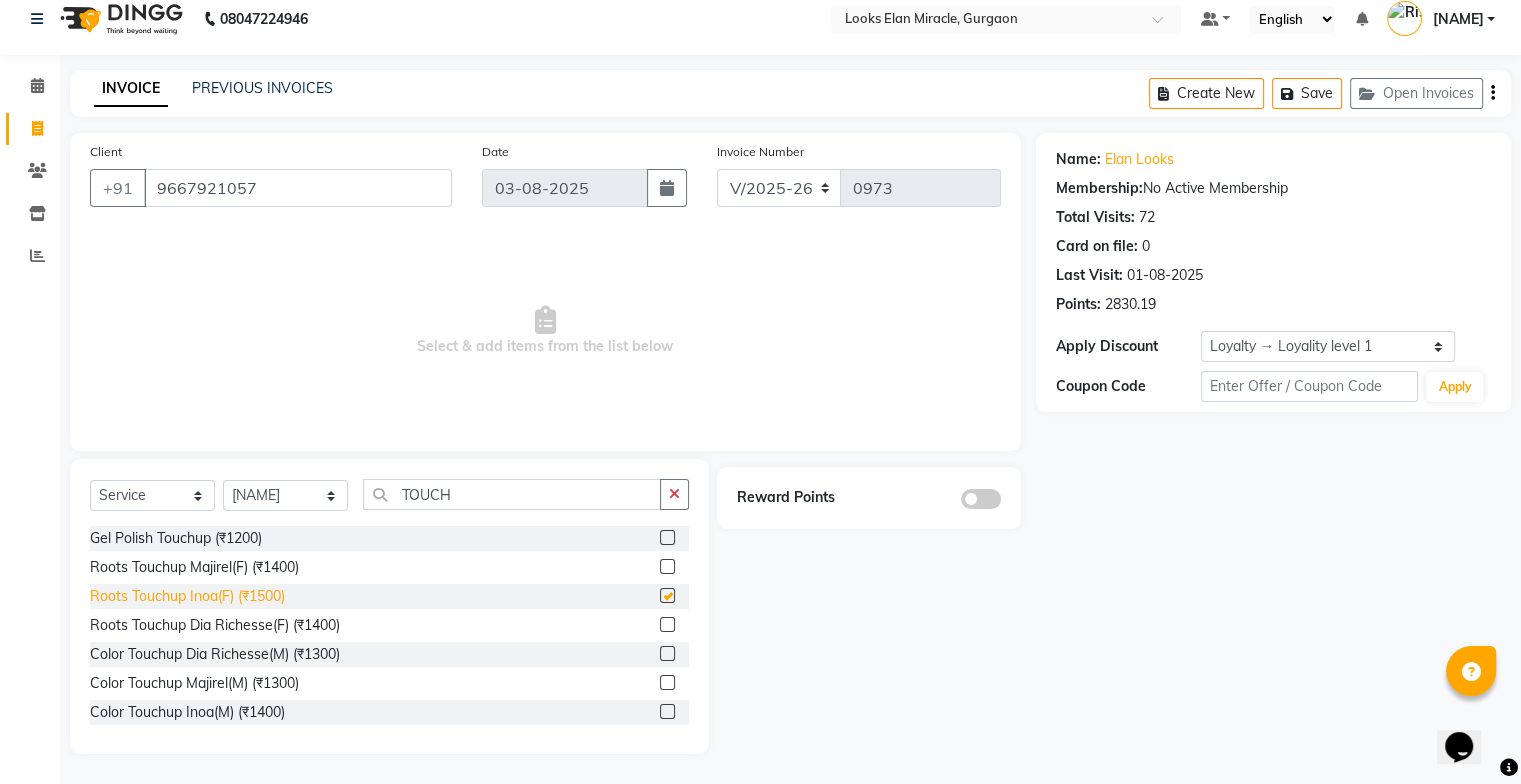 scroll, scrollTop: 187, scrollLeft: 0, axis: vertical 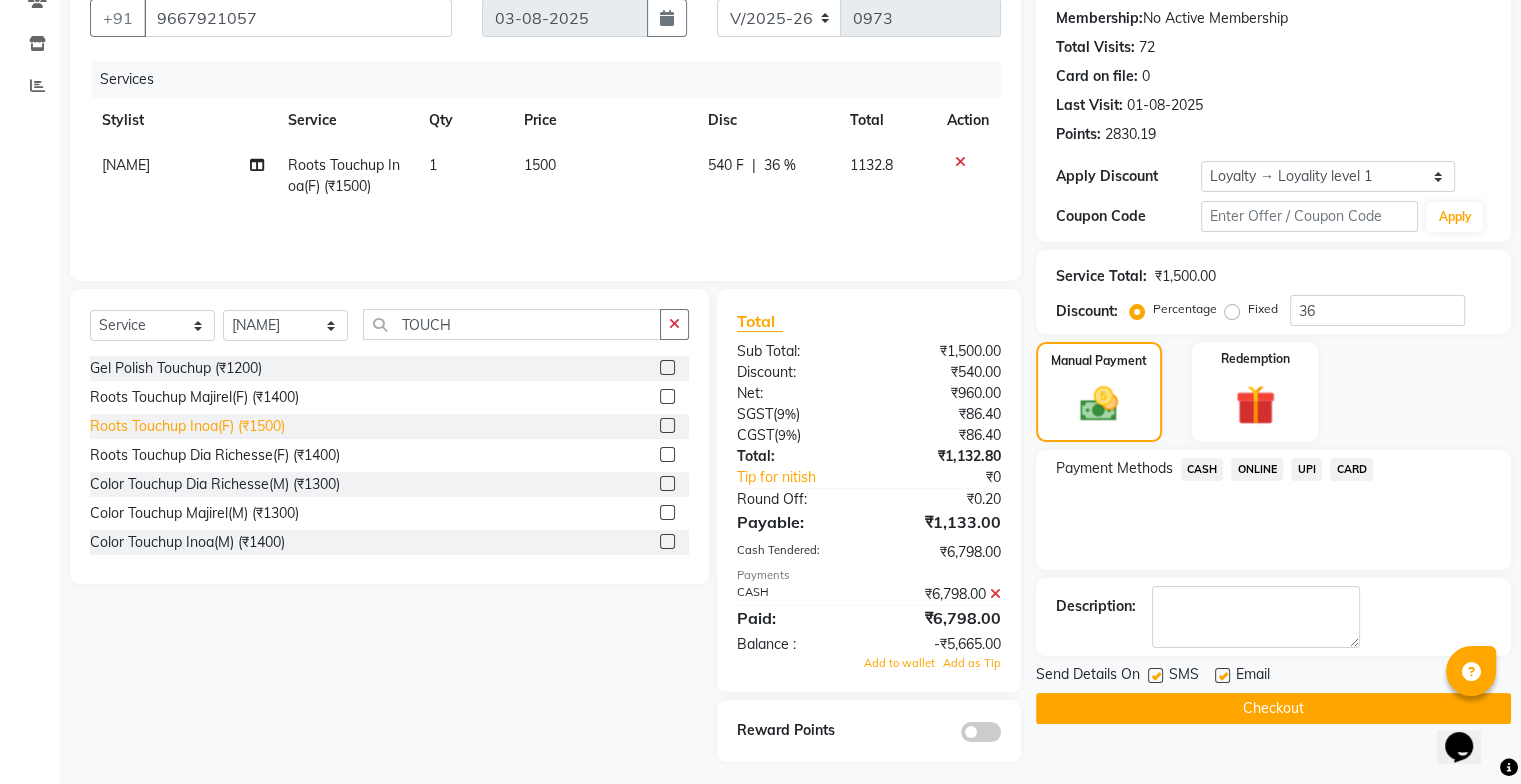 checkbox on "false" 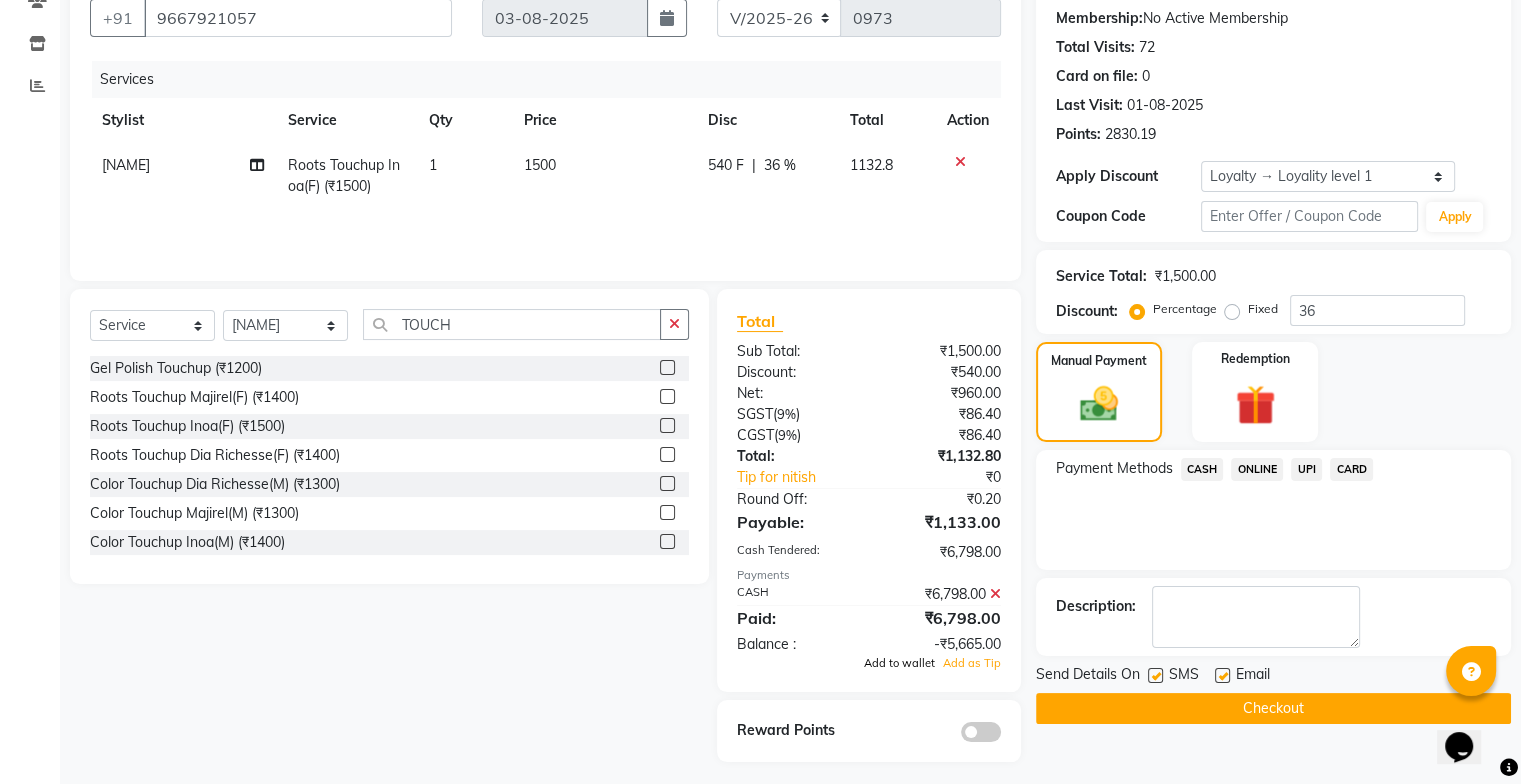click on "Add to wallet" 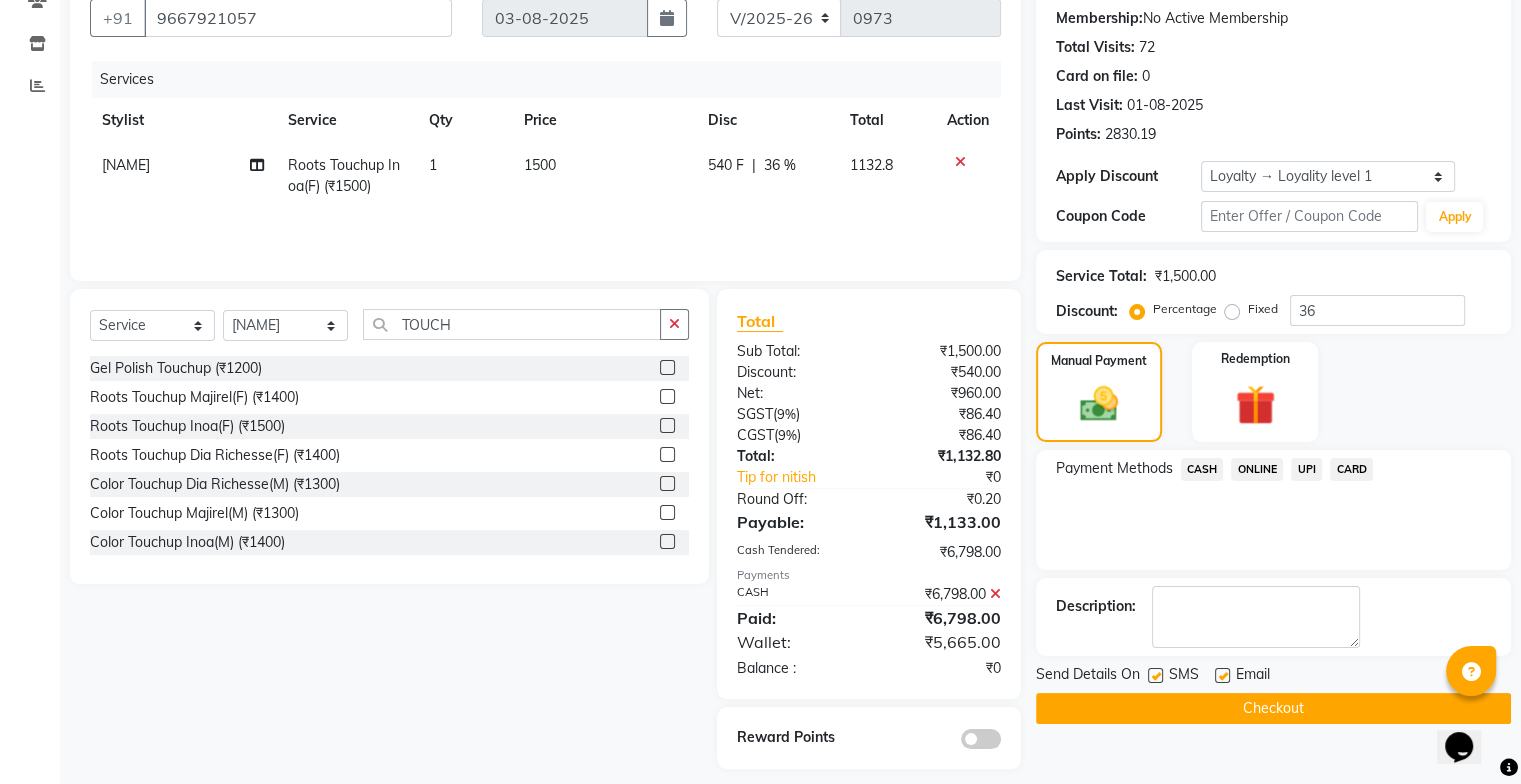 scroll, scrollTop: 0, scrollLeft: 0, axis: both 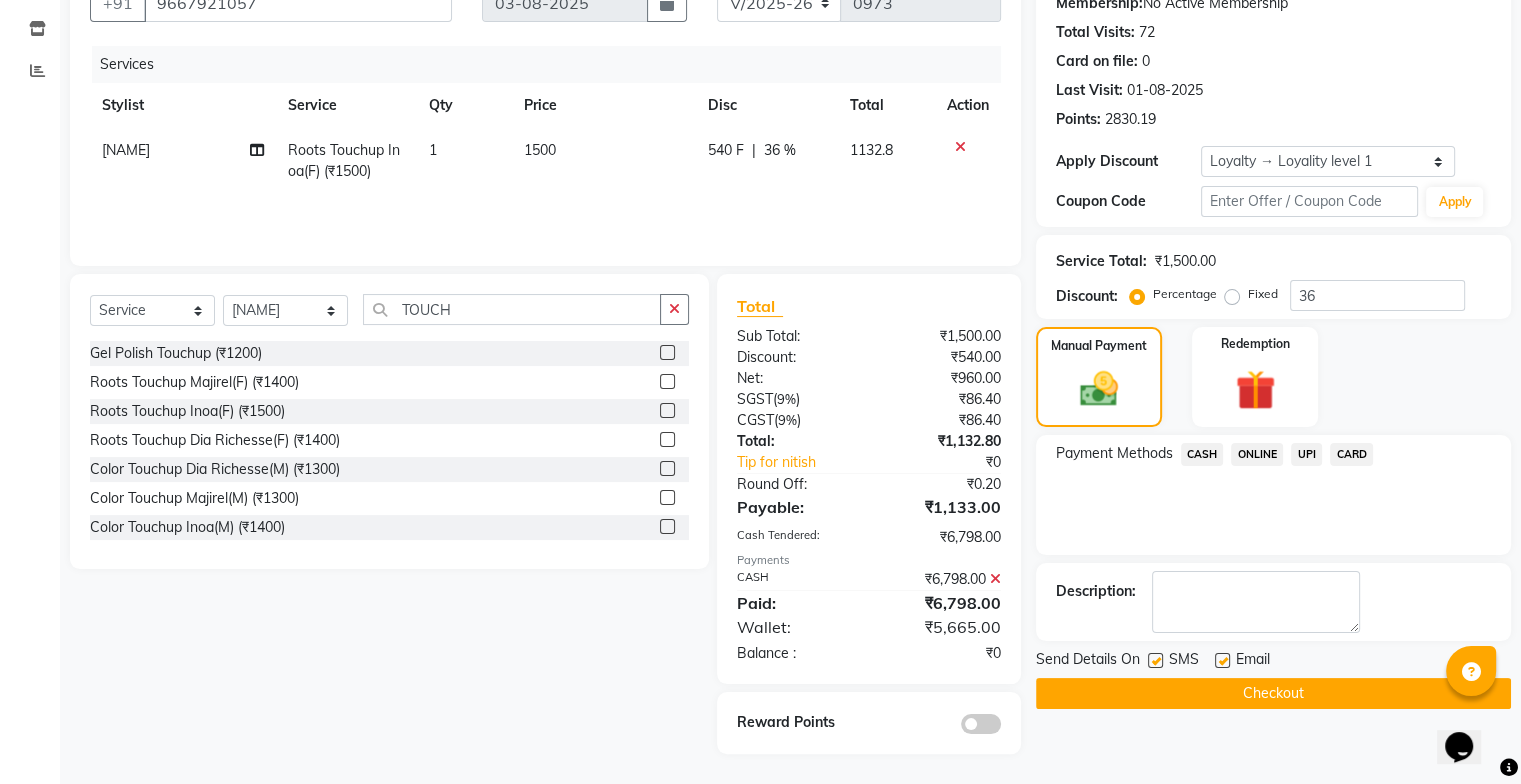 click 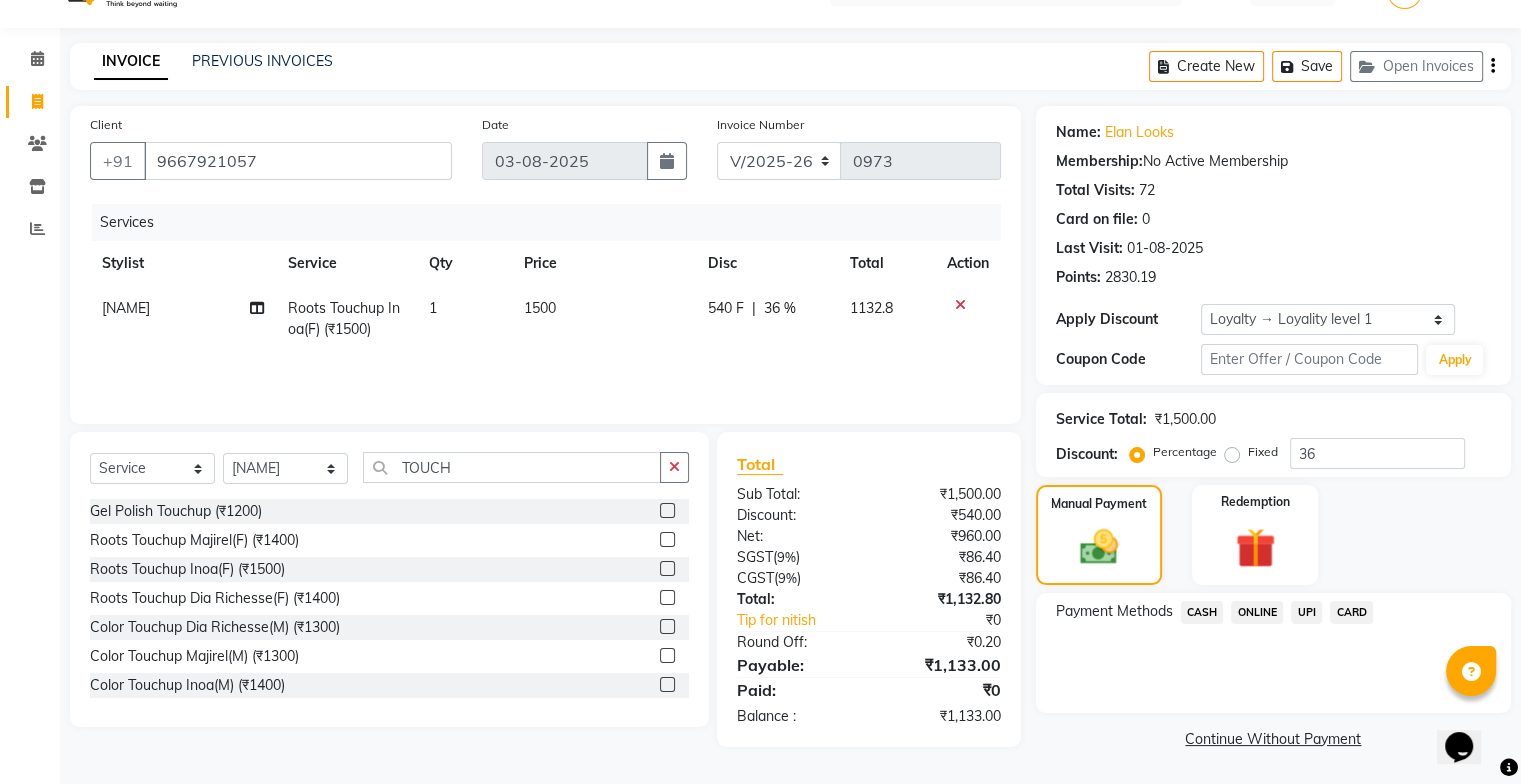 scroll, scrollTop: 43, scrollLeft: 0, axis: vertical 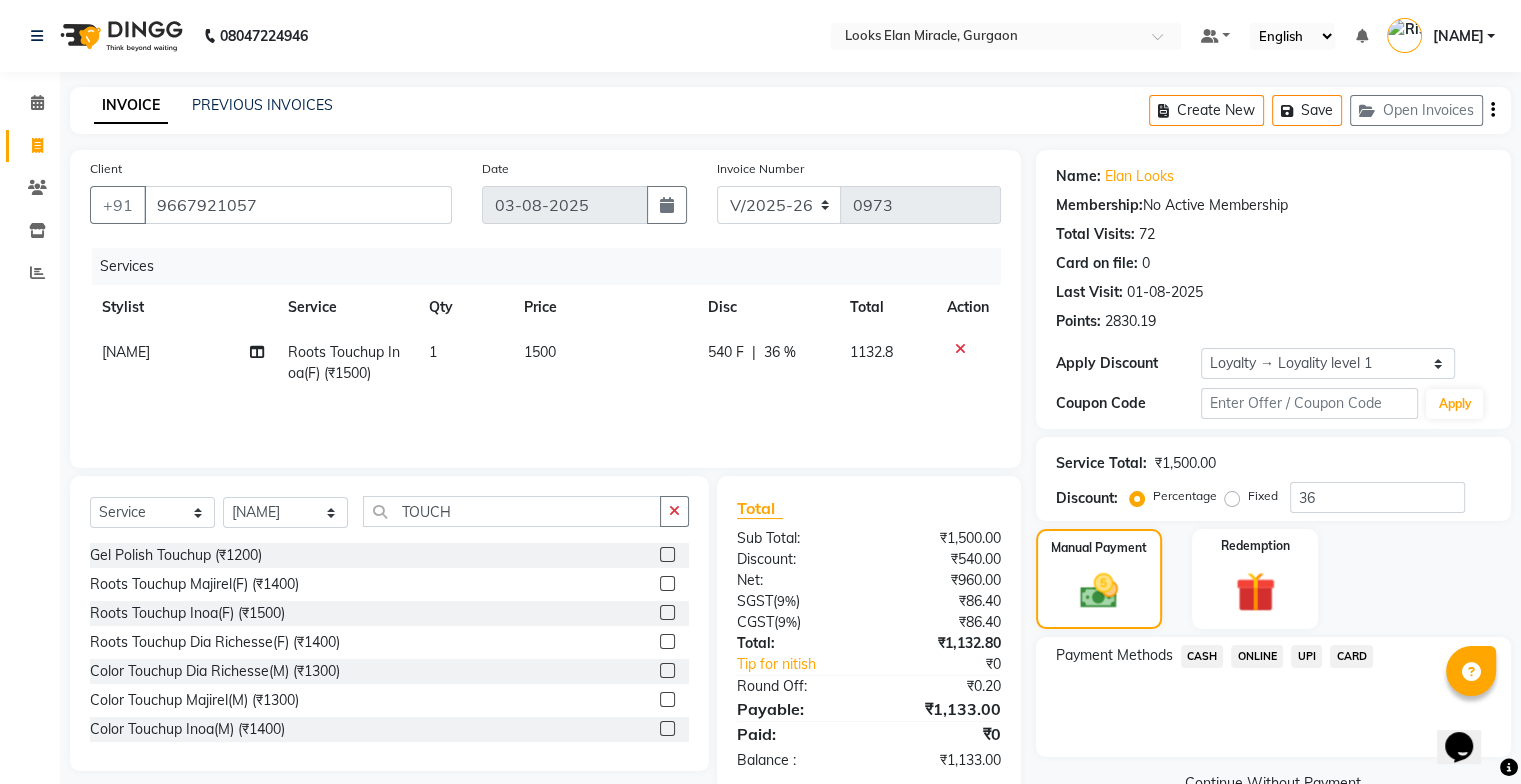 click on "1" 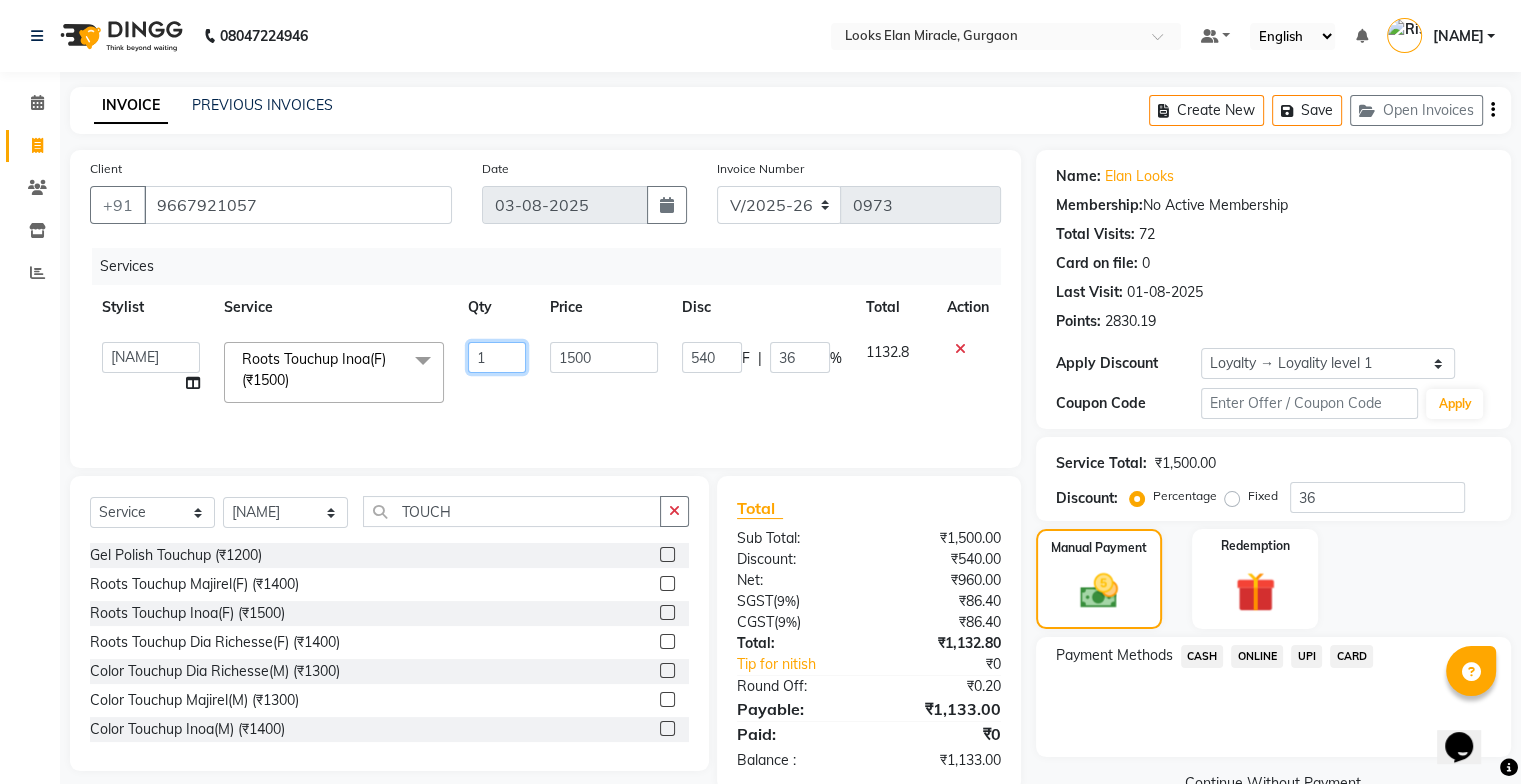 click on "1" 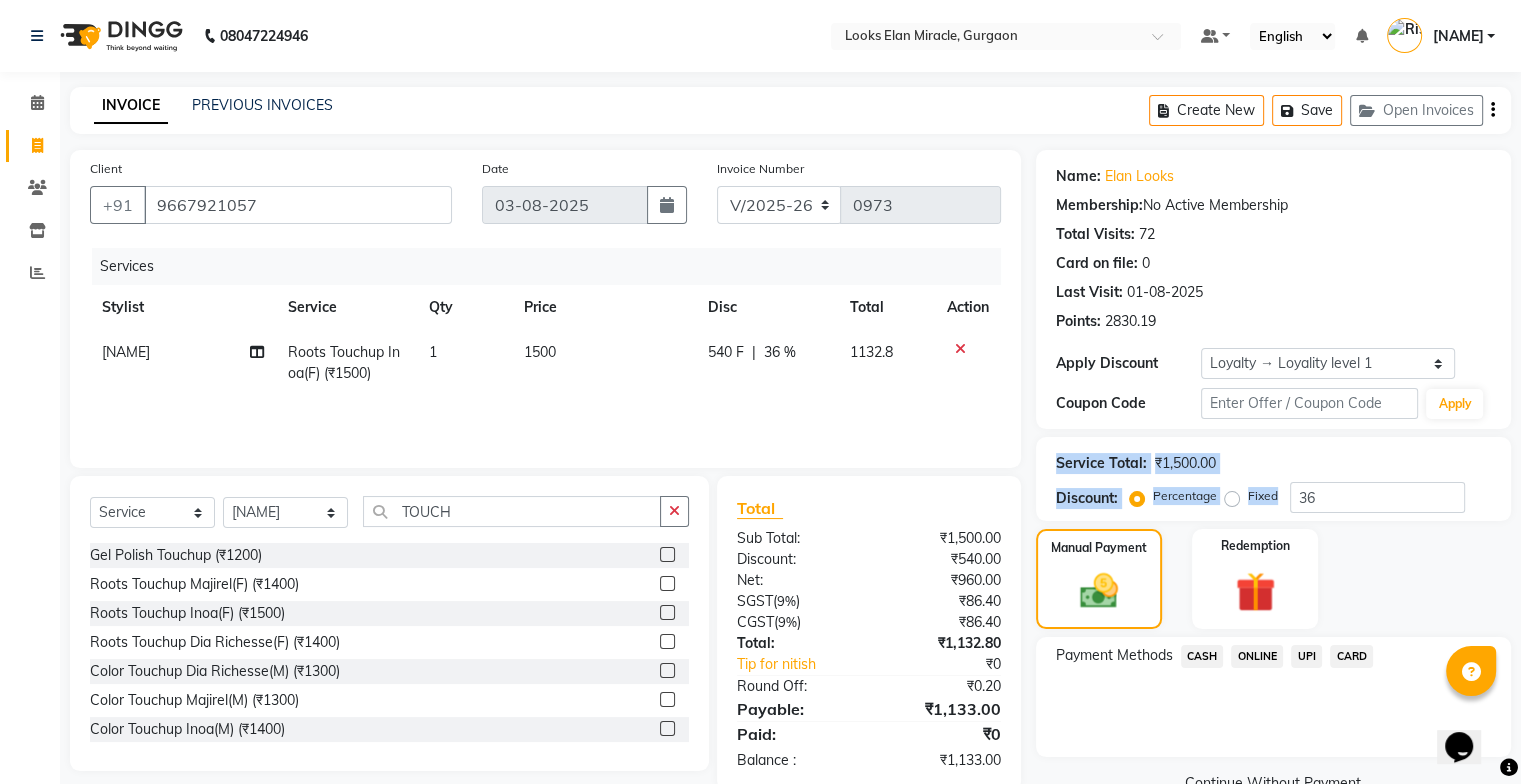 drag, startPoint x: 1520, startPoint y: 392, endPoint x: 1531, endPoint y: 513, distance: 121.49897 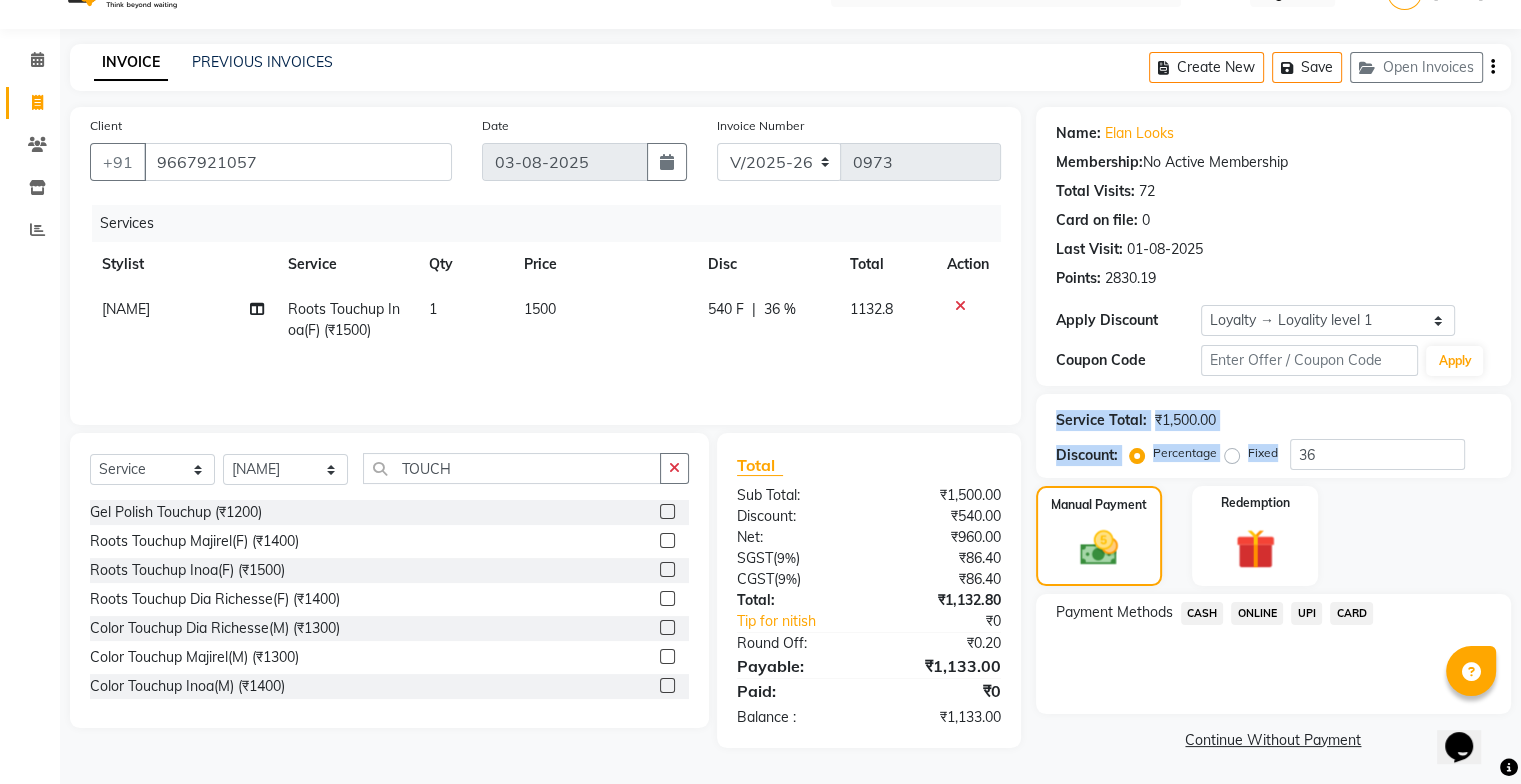 scroll, scrollTop: 0, scrollLeft: 0, axis: both 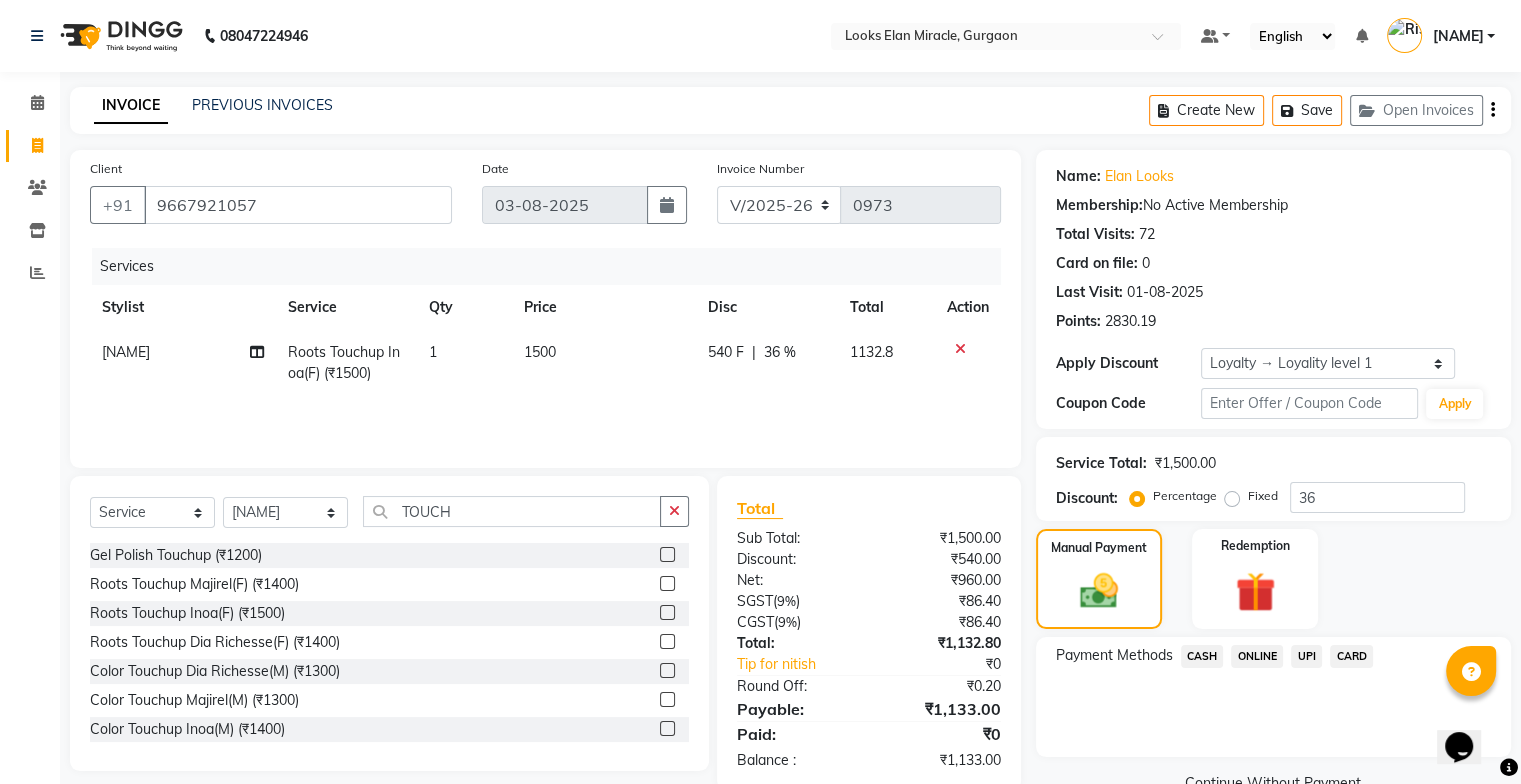 click on "Services Stylist Service Qty Price Disc Total Action nitish Roots Touchup Inoa(F) (₹1500) 1 1500 540 F | 36 % 1132.8" 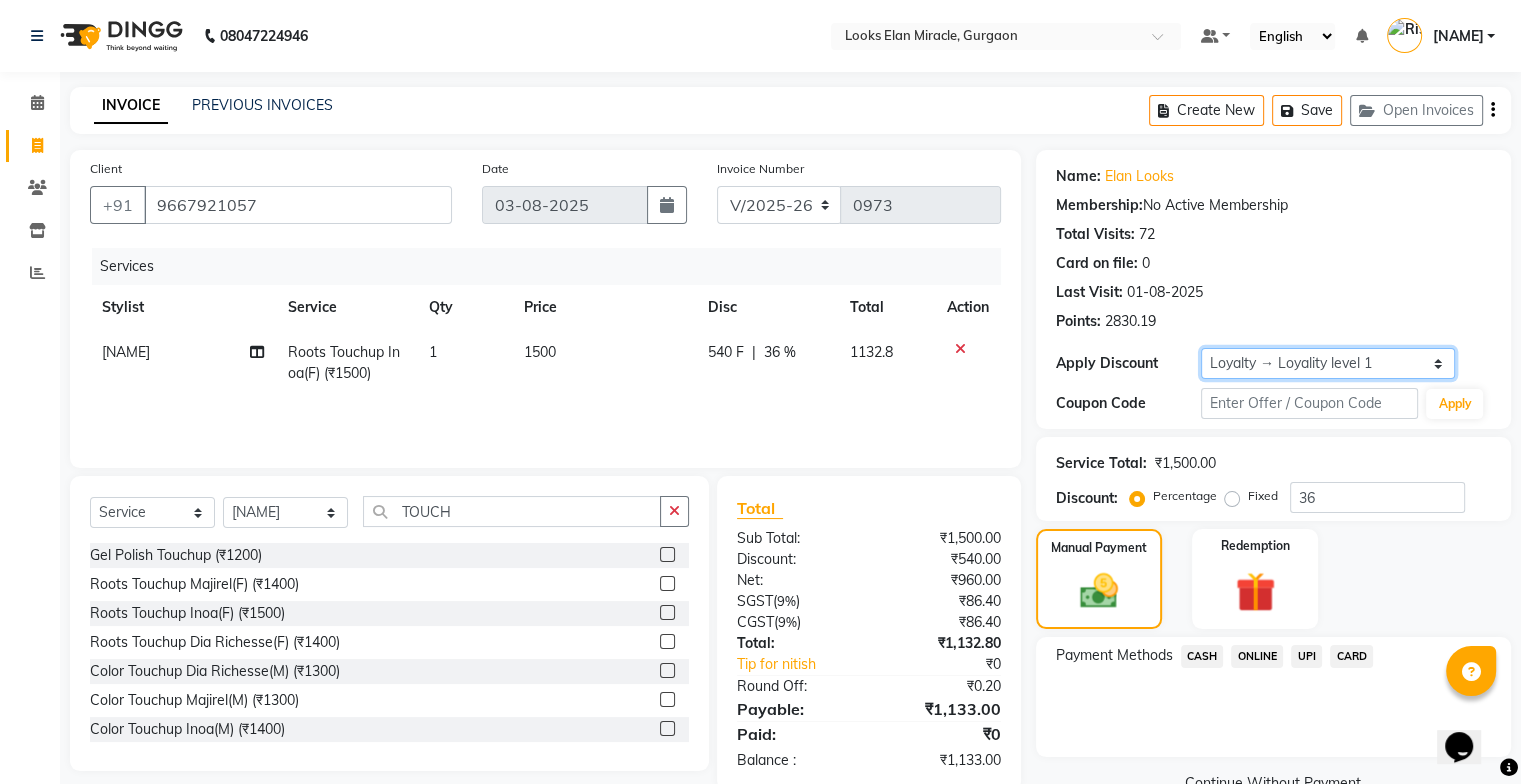 click on "Select  Loyalty → Loyality level 1" 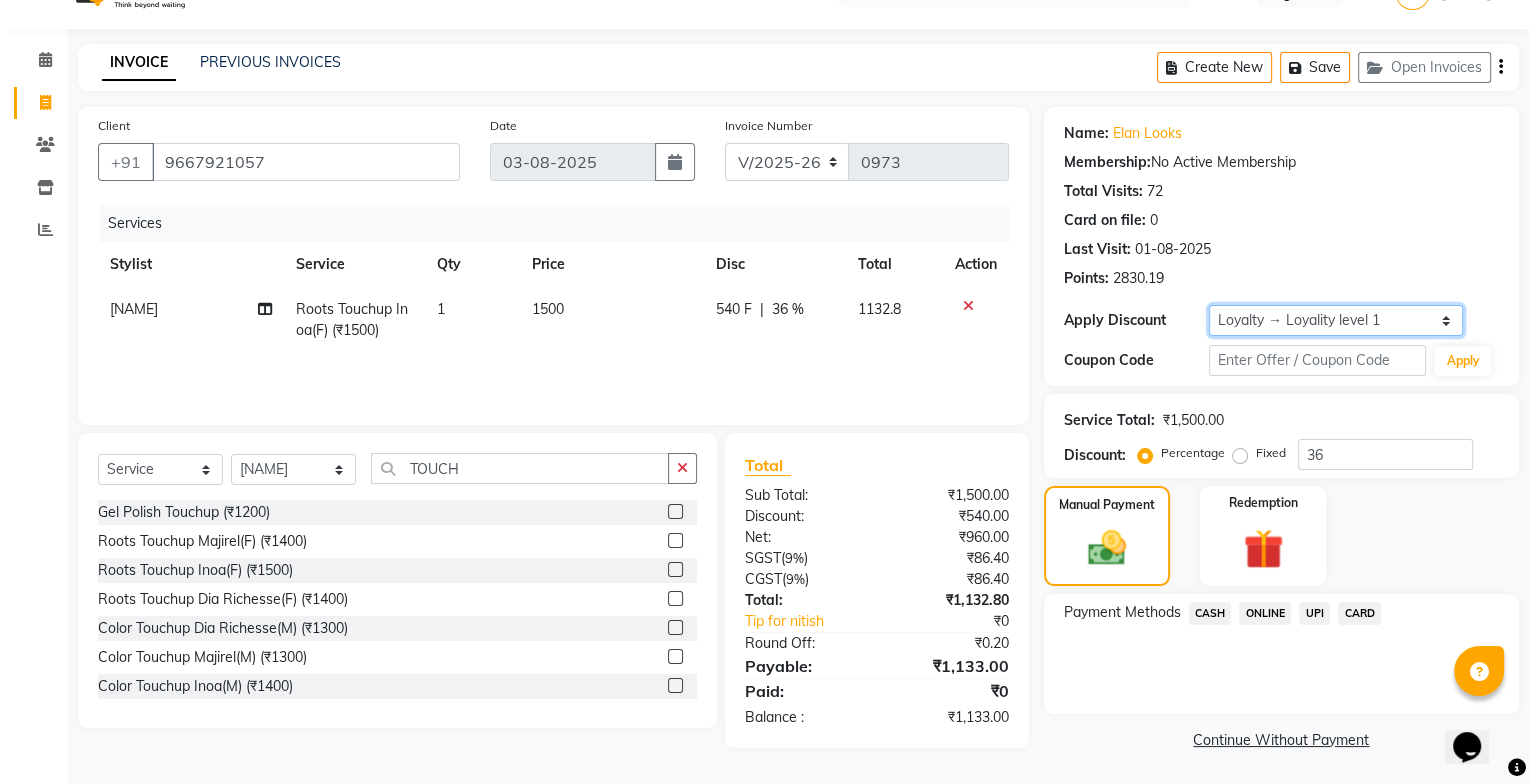 scroll, scrollTop: 0, scrollLeft: 0, axis: both 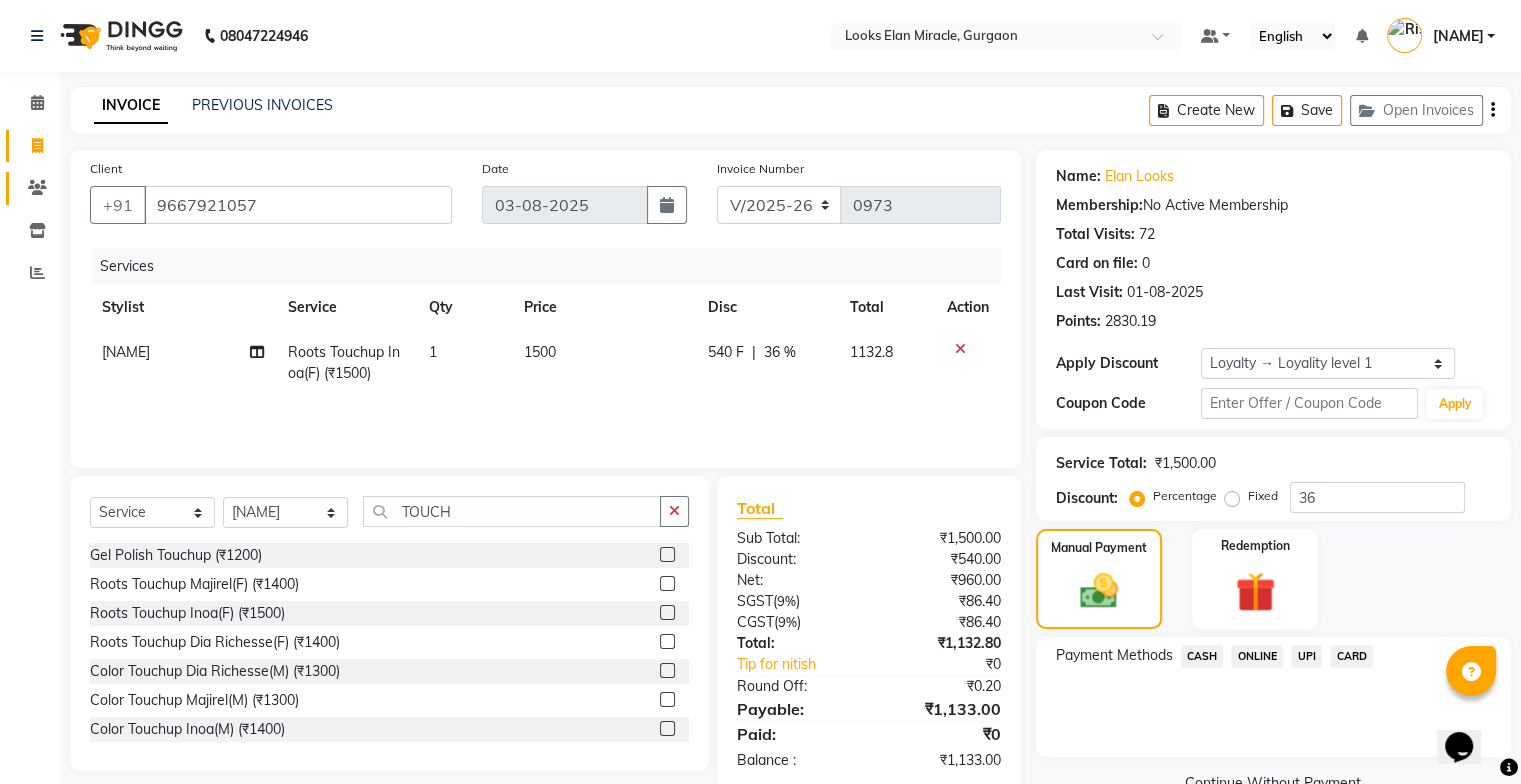click on "Clients" 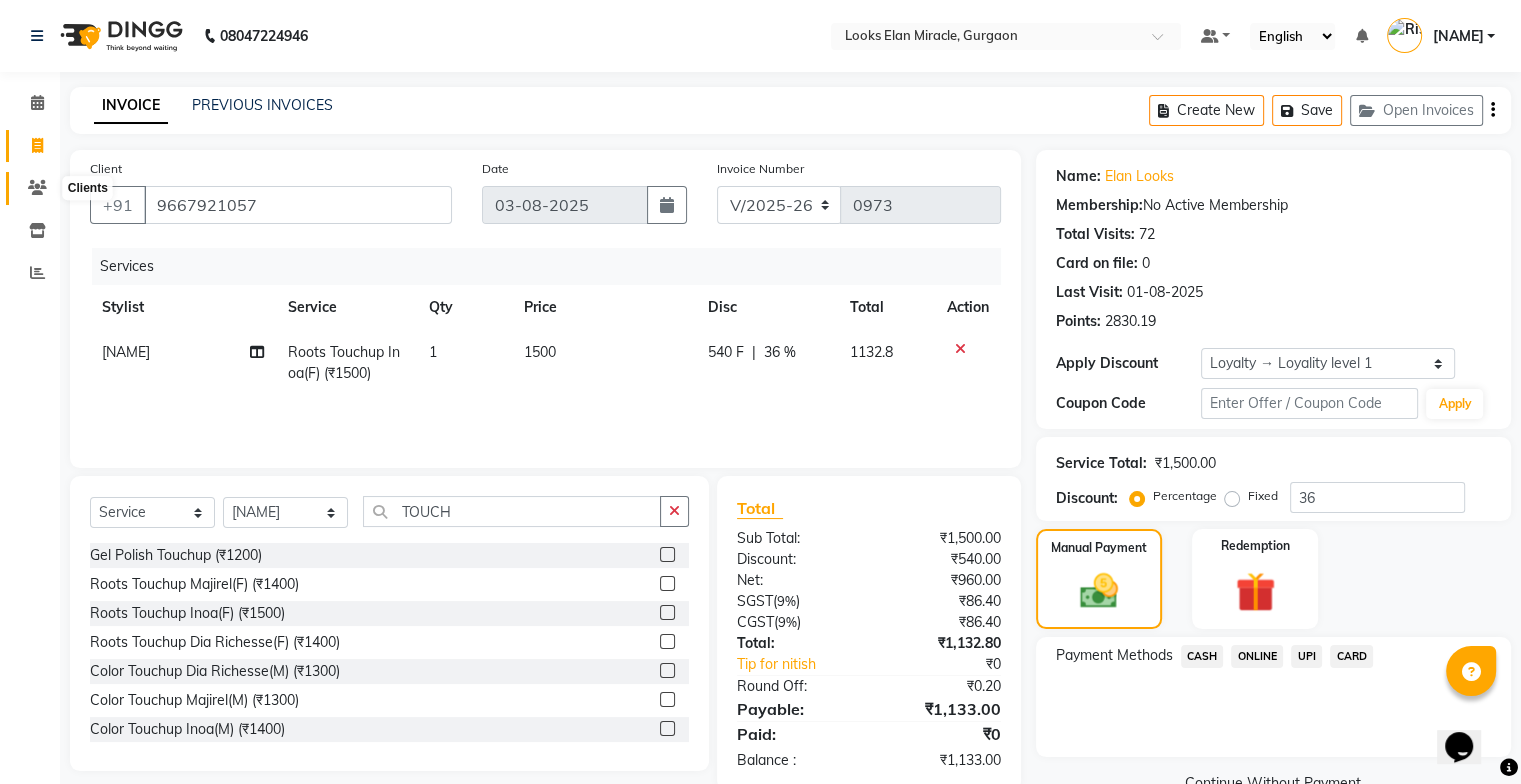 click 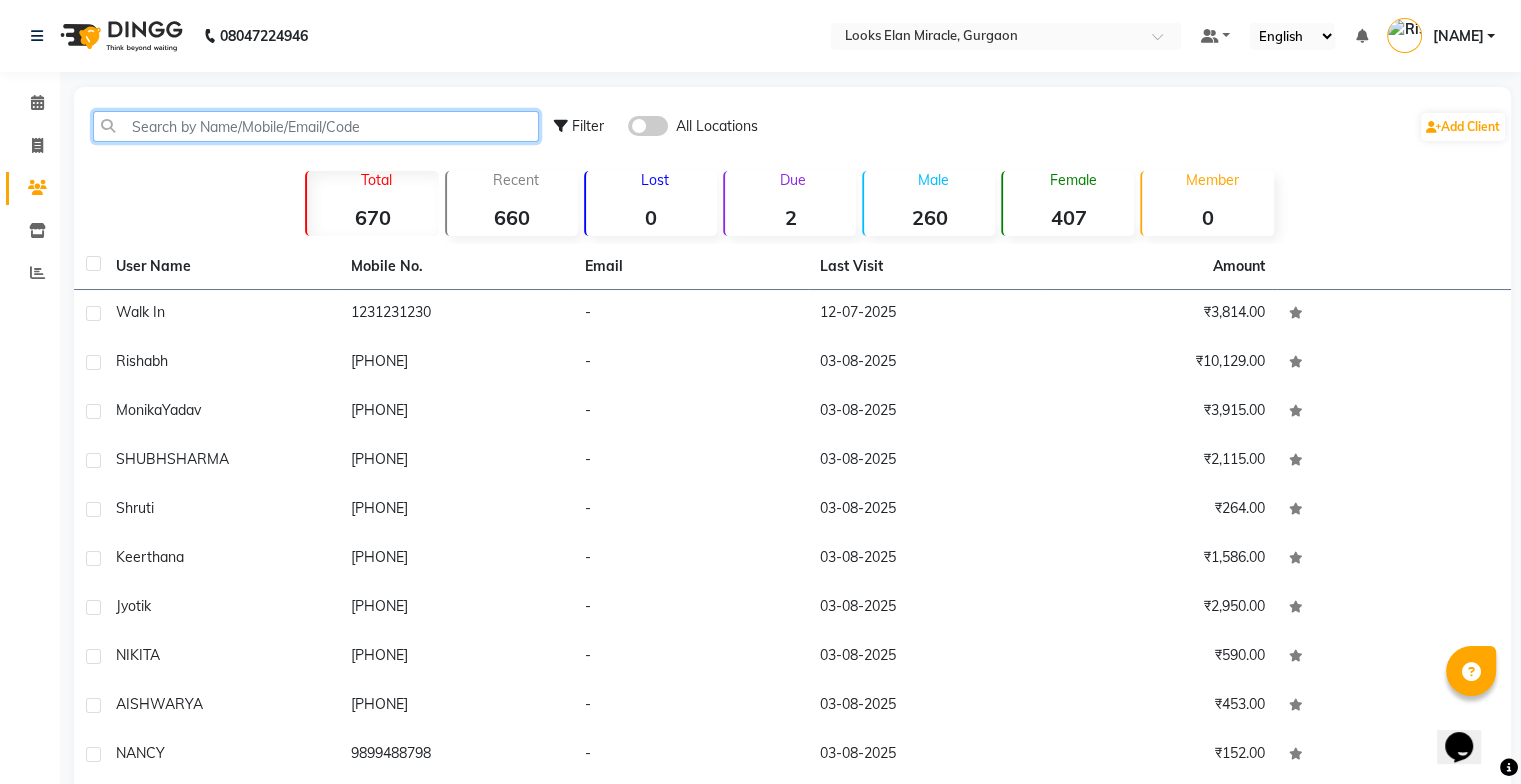 click 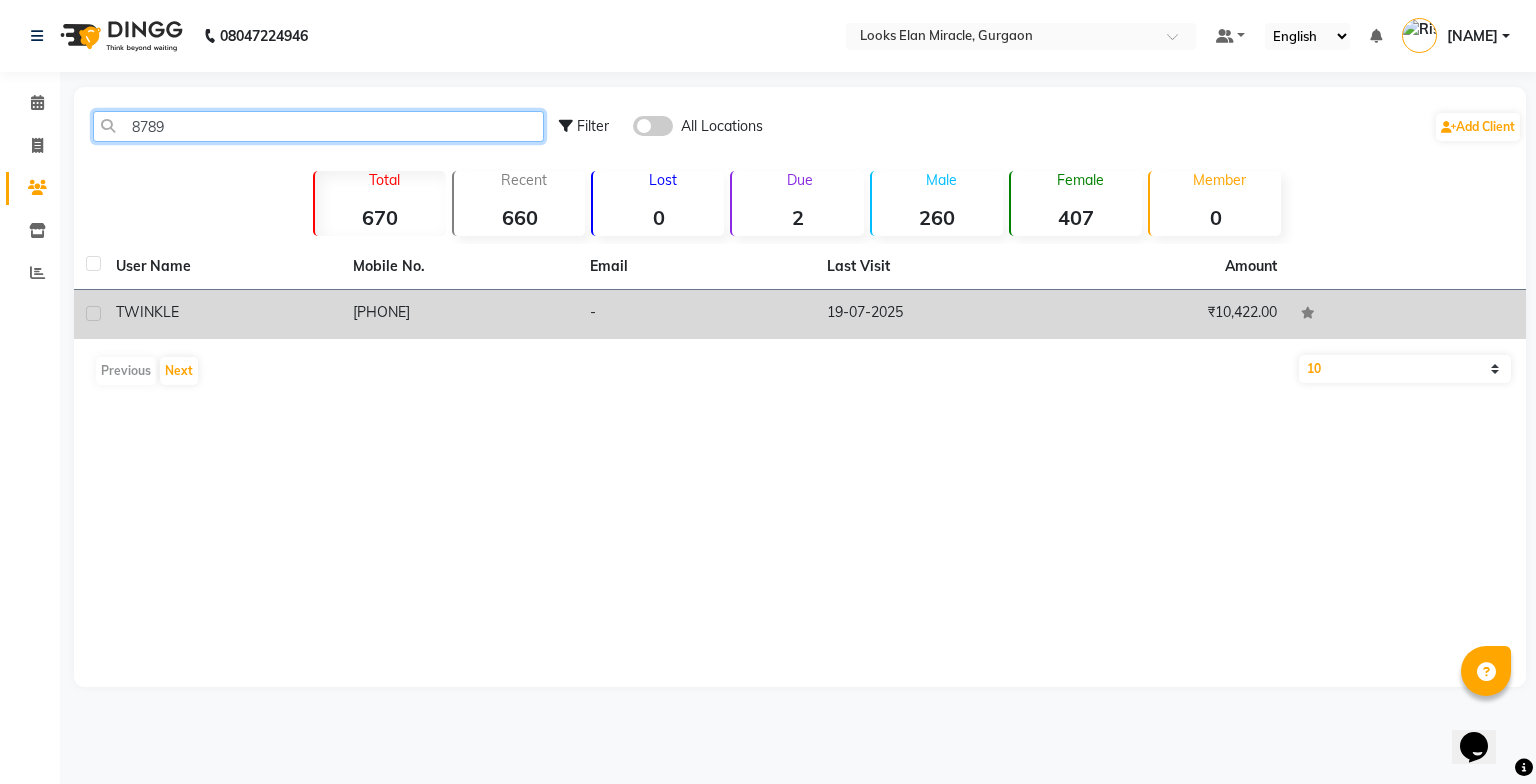 type on "8789" 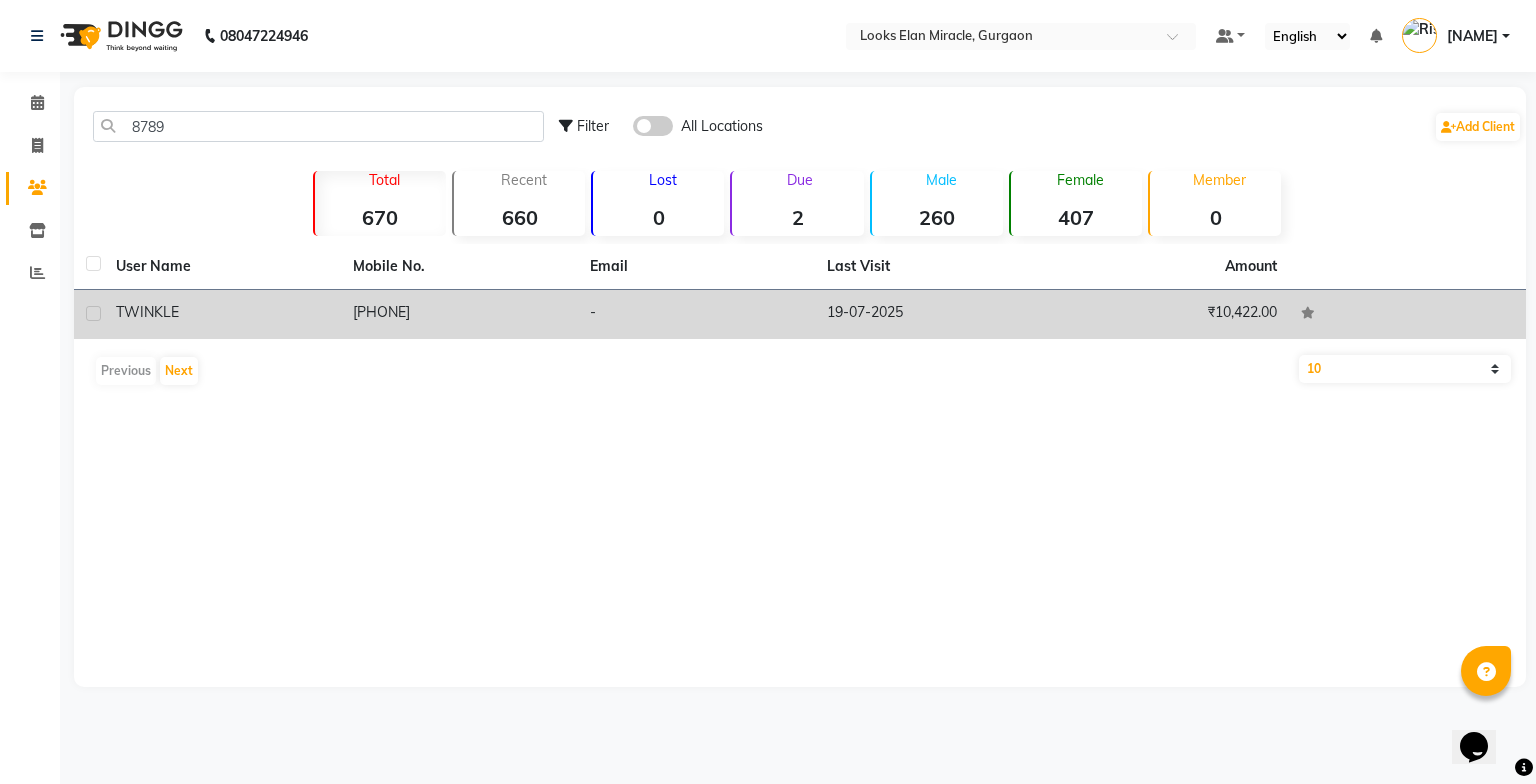 click on "19-07-2025" 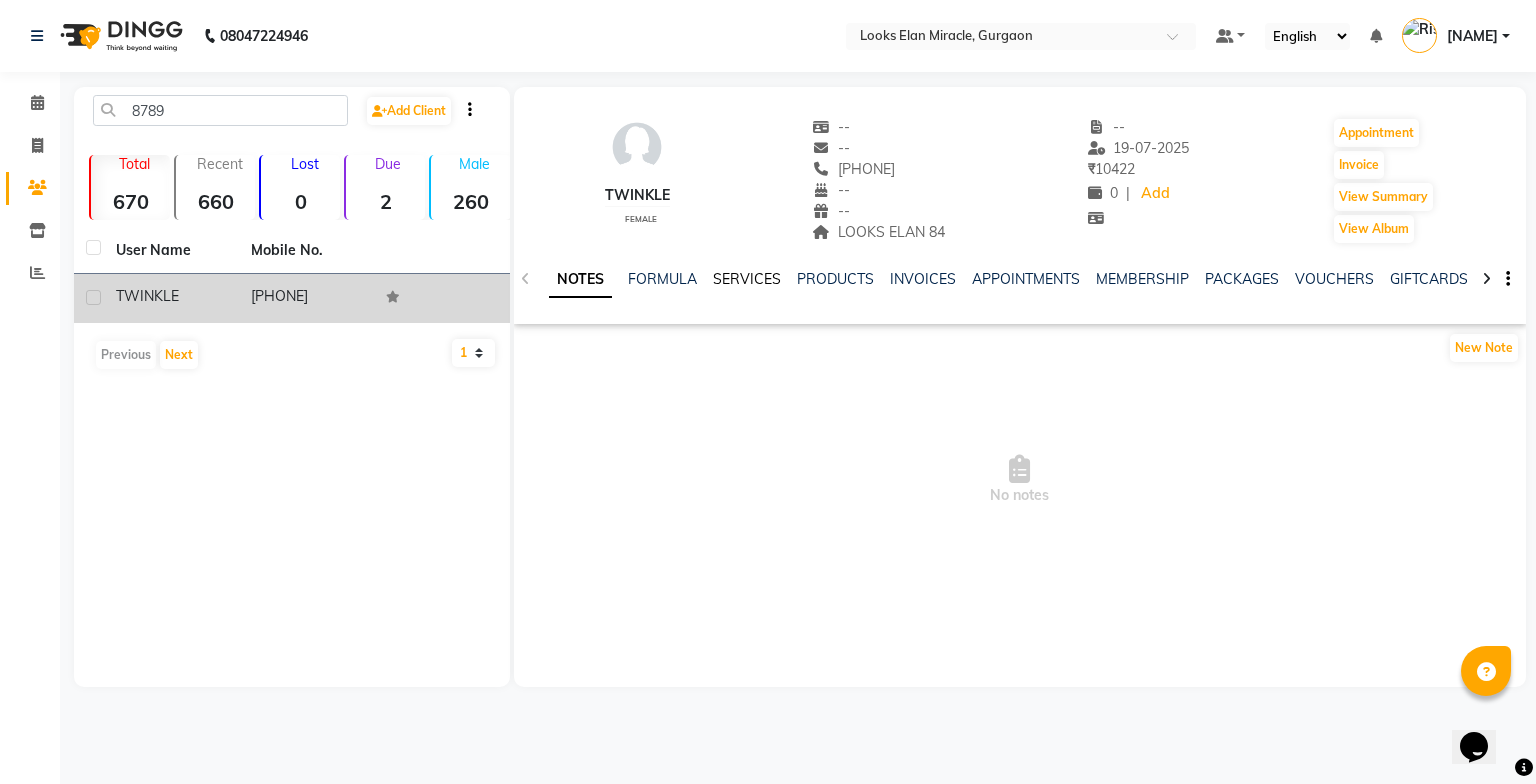 click on "SERVICES" 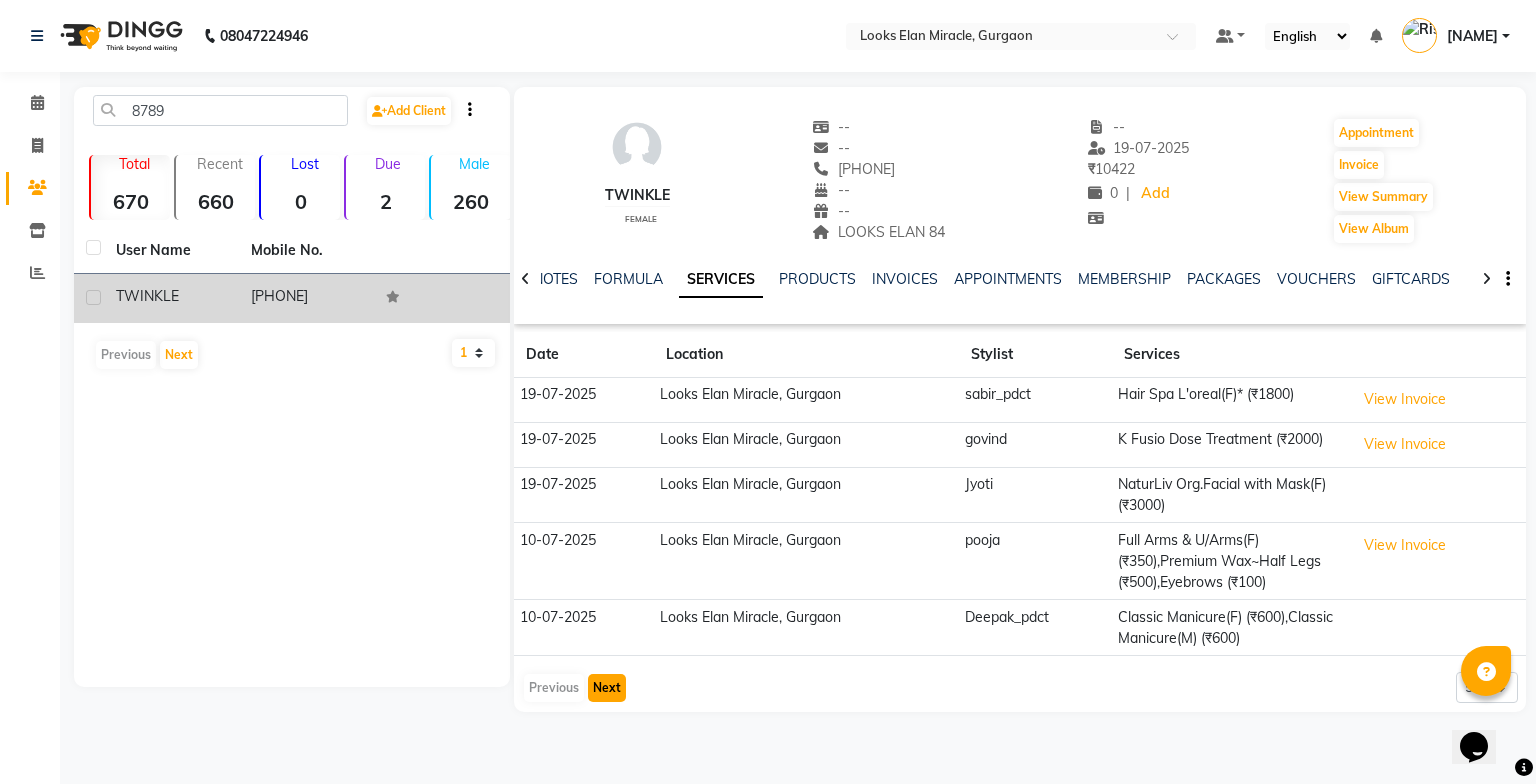 click on "Next" 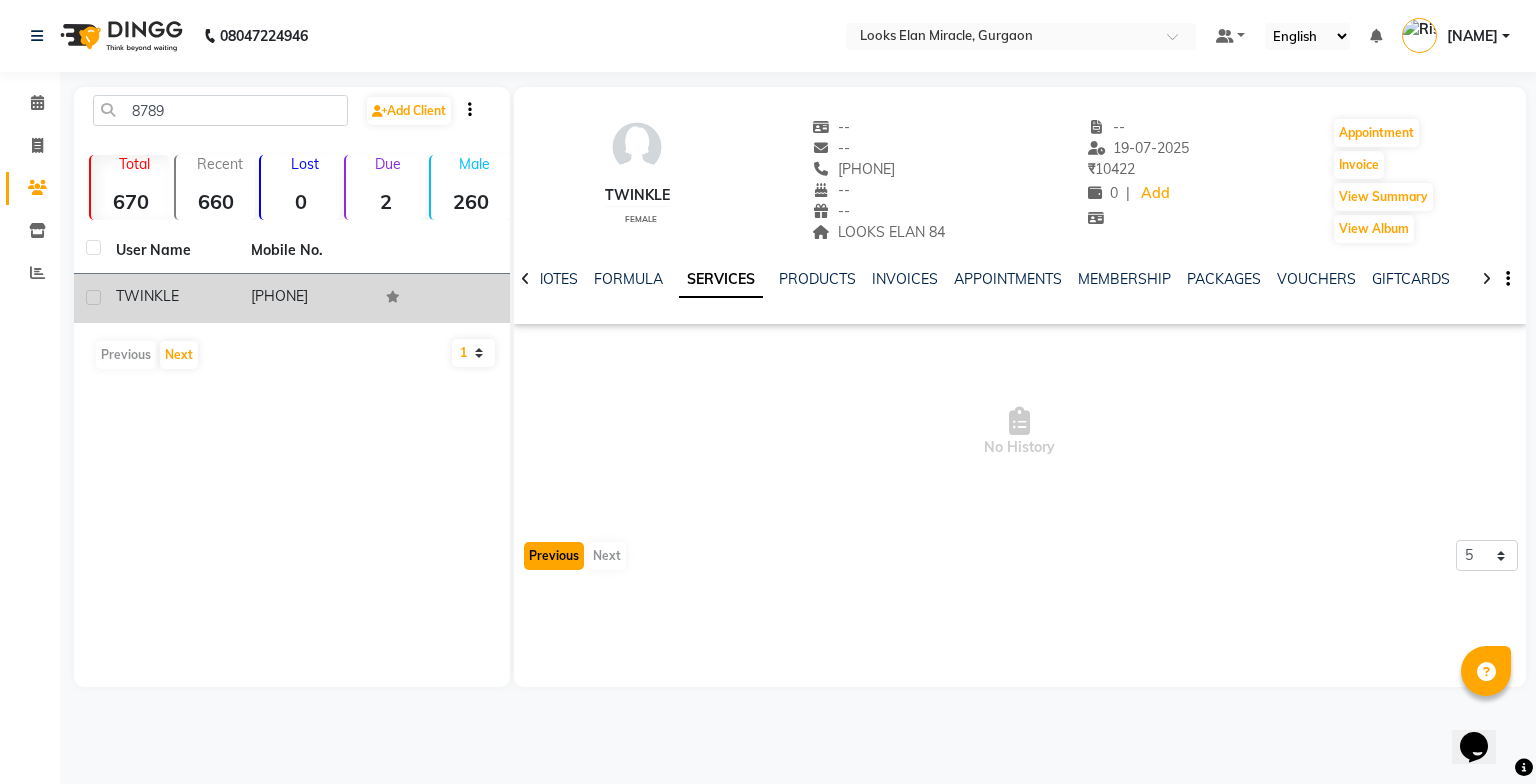 click on "Previous" 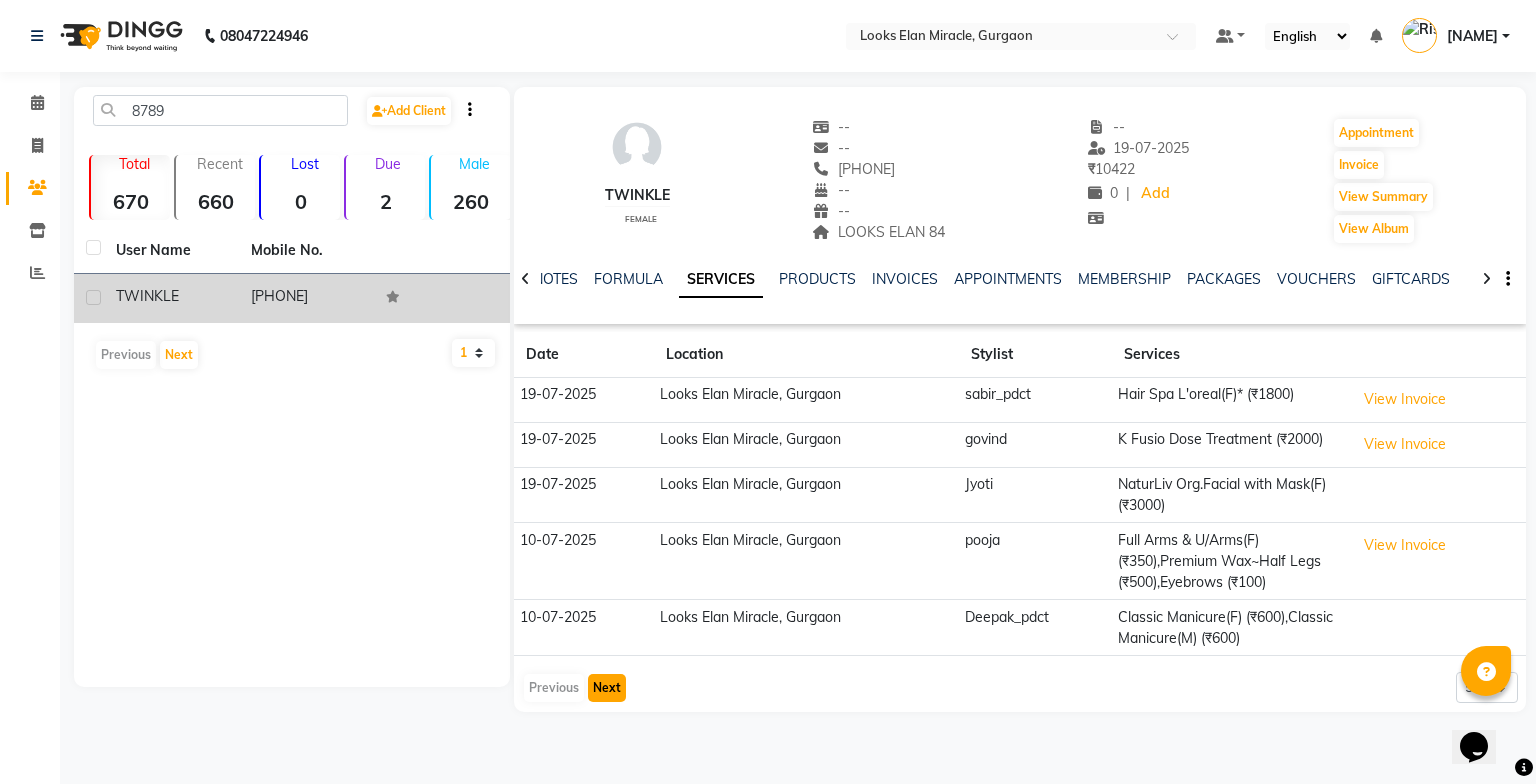 click on "Next" 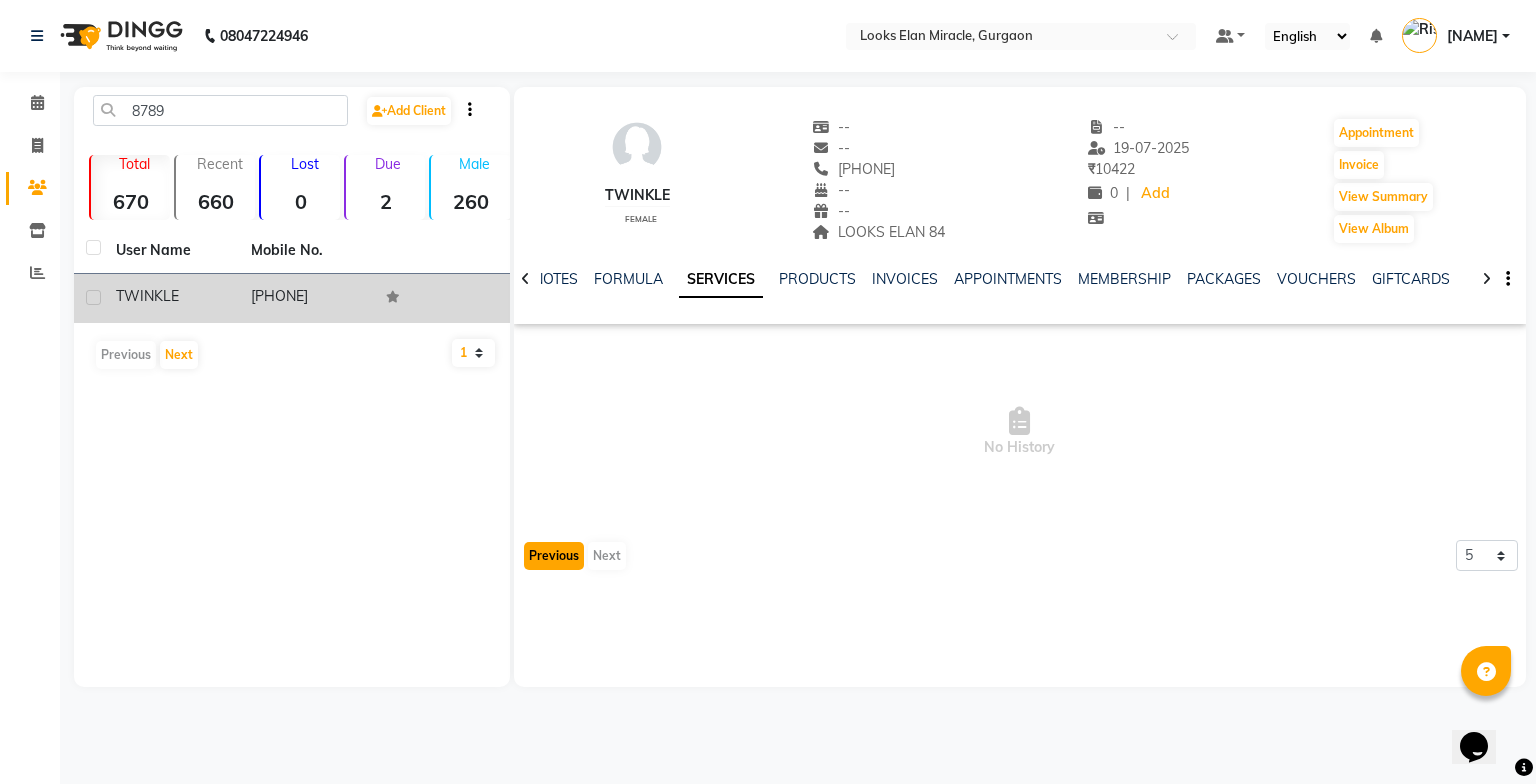 click on "Previous" 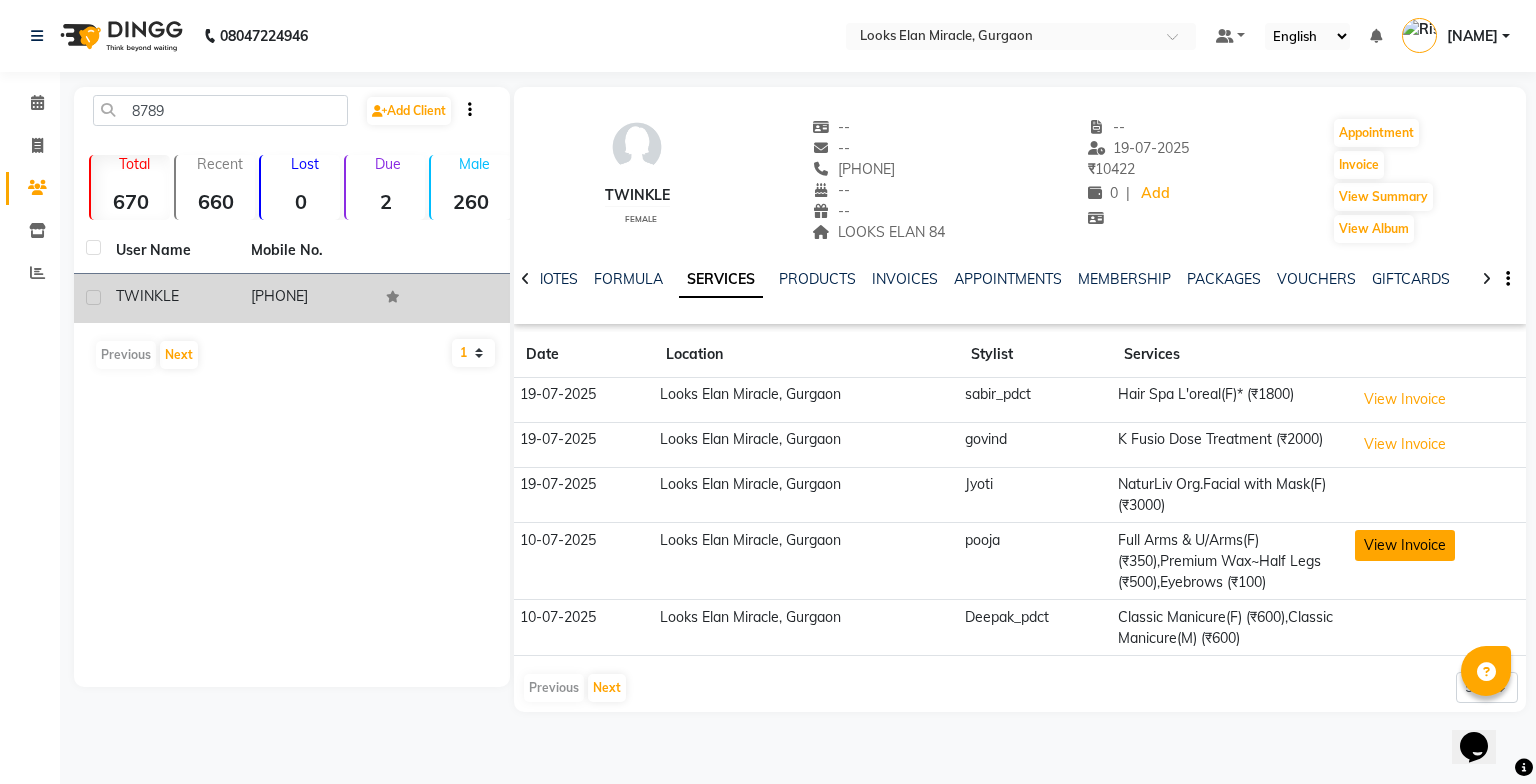 click on "View Invoice" 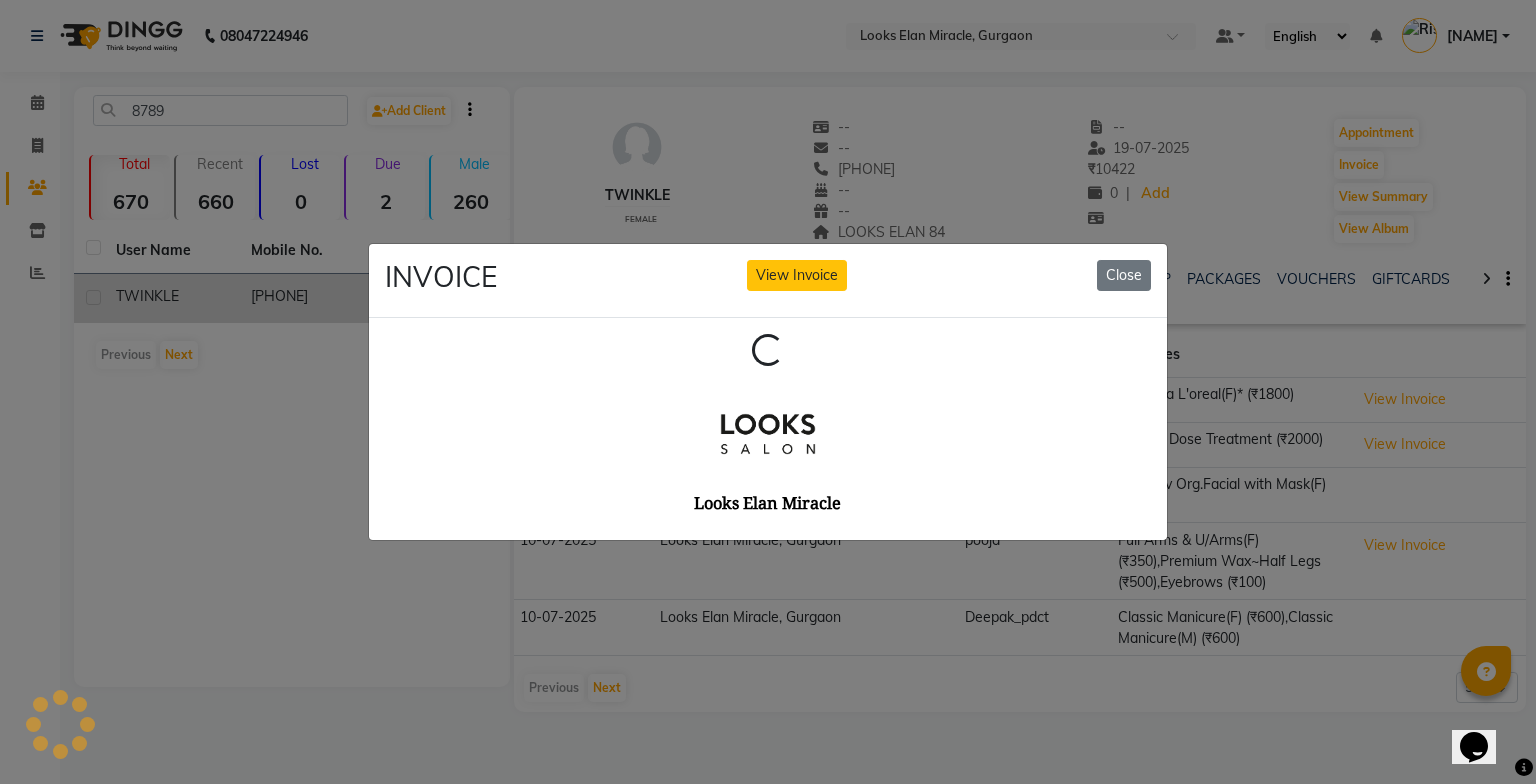 scroll, scrollTop: 0, scrollLeft: 0, axis: both 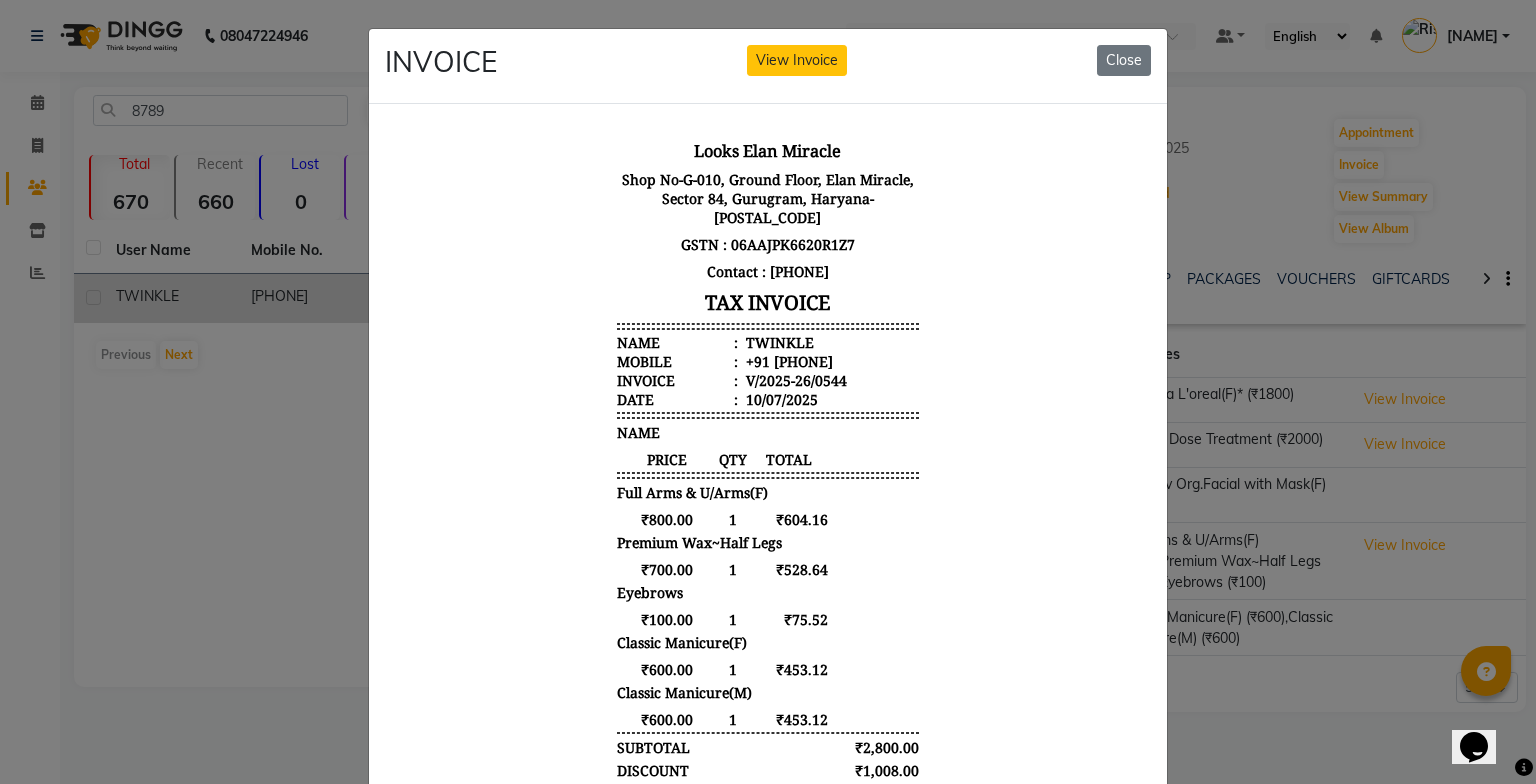 drag, startPoint x: 1128, startPoint y: 385, endPoint x: 728, endPoint y: 522, distance: 422.81082 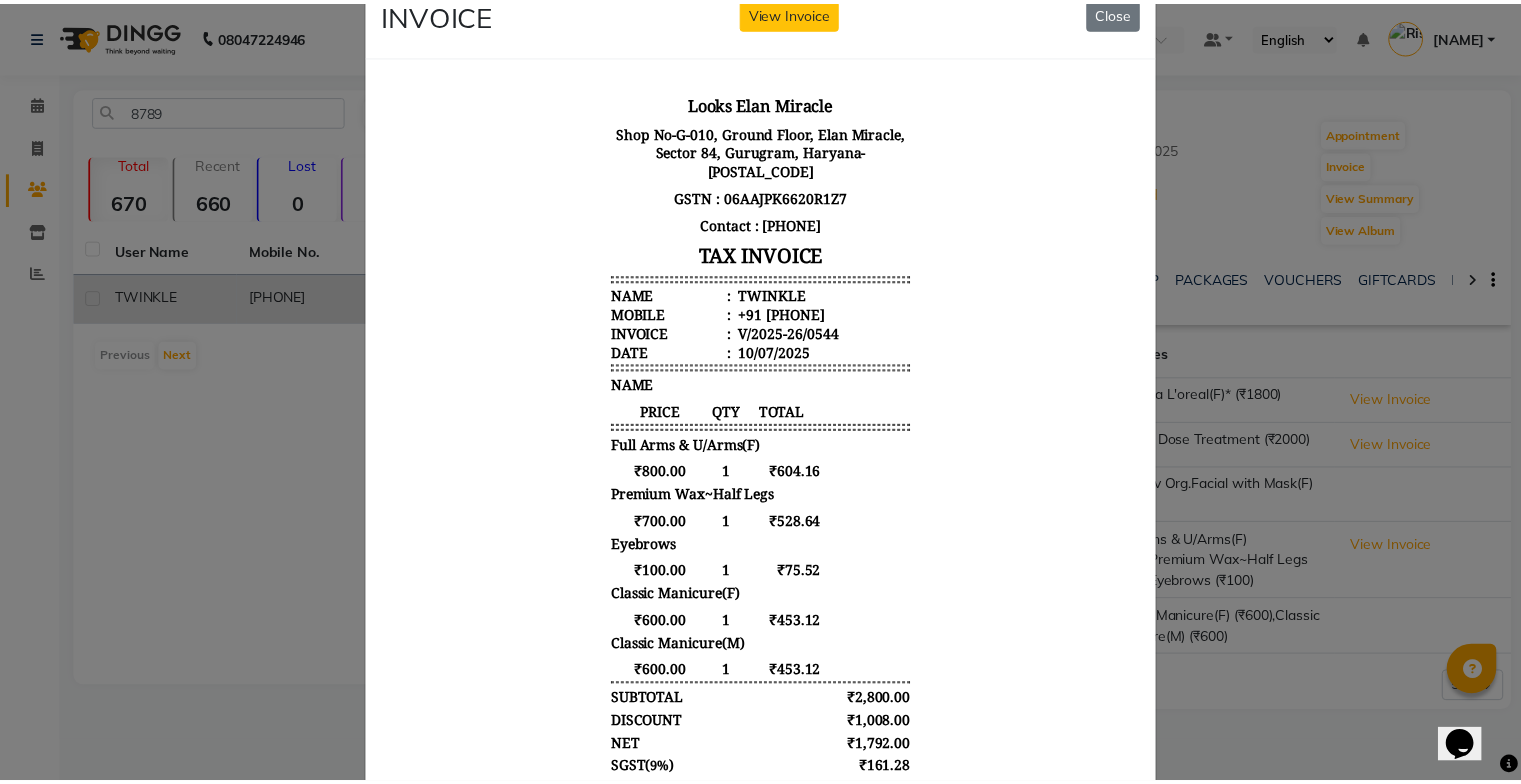 scroll, scrollTop: 0, scrollLeft: 0, axis: both 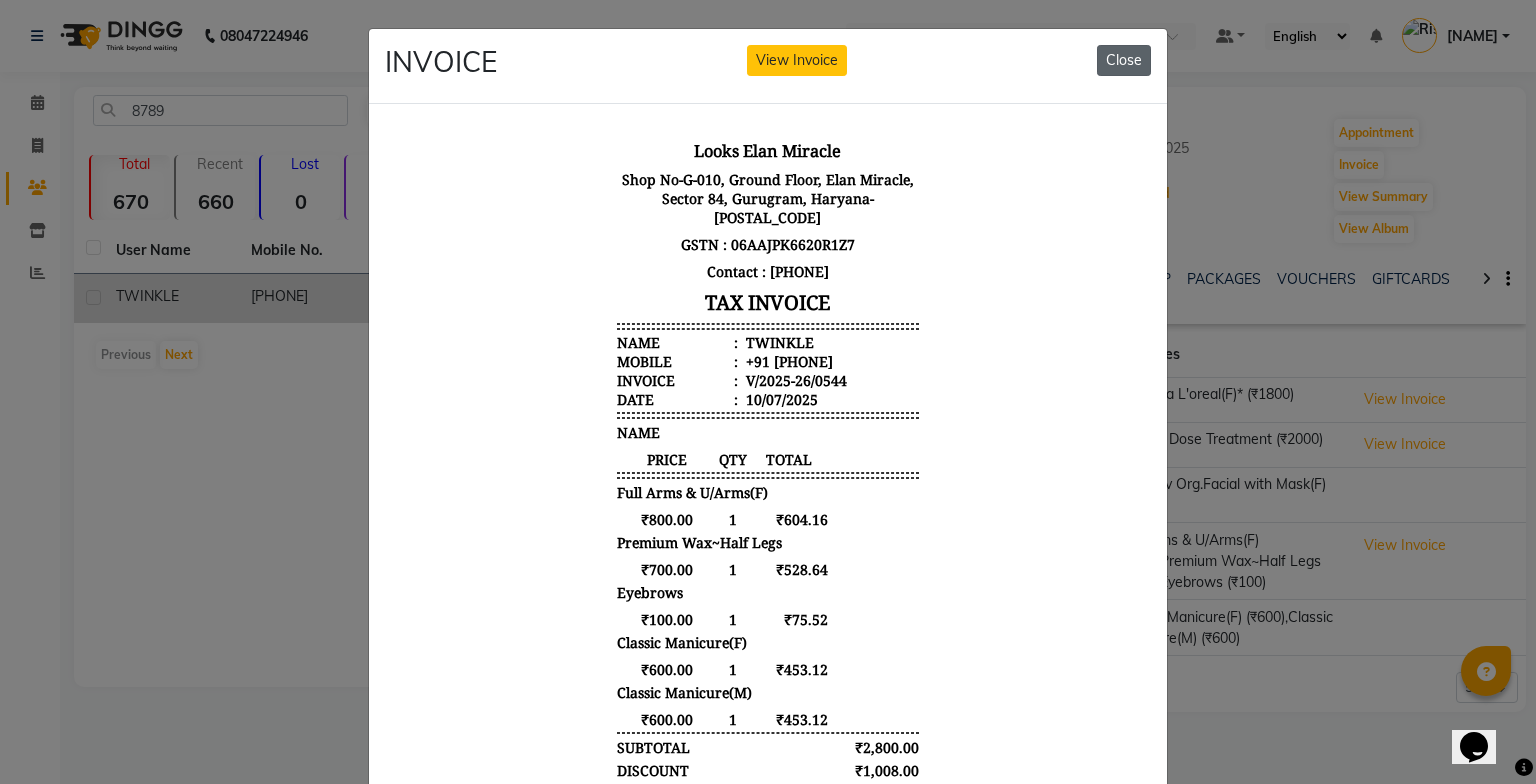 click on "Close" 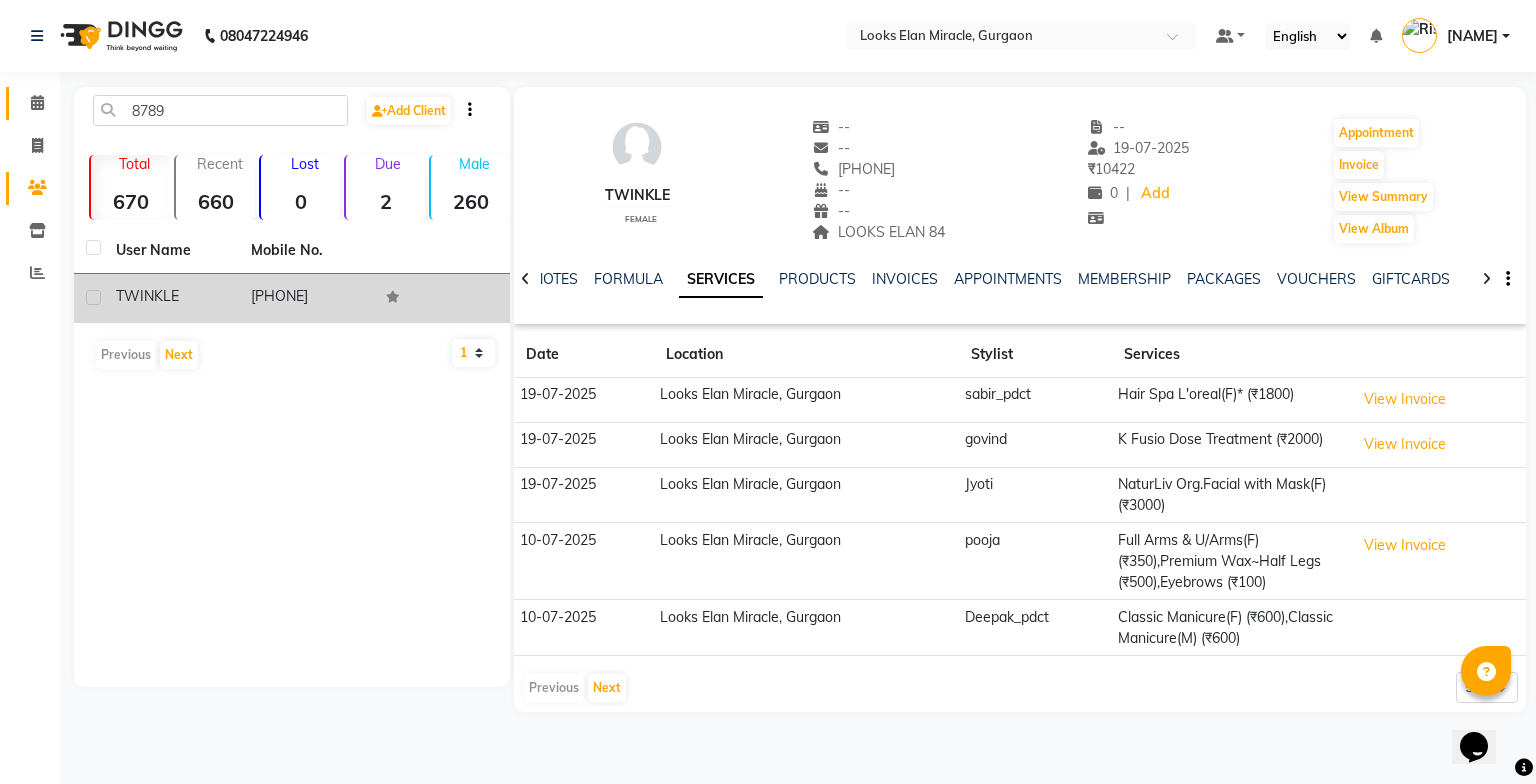 click on "Calendar" 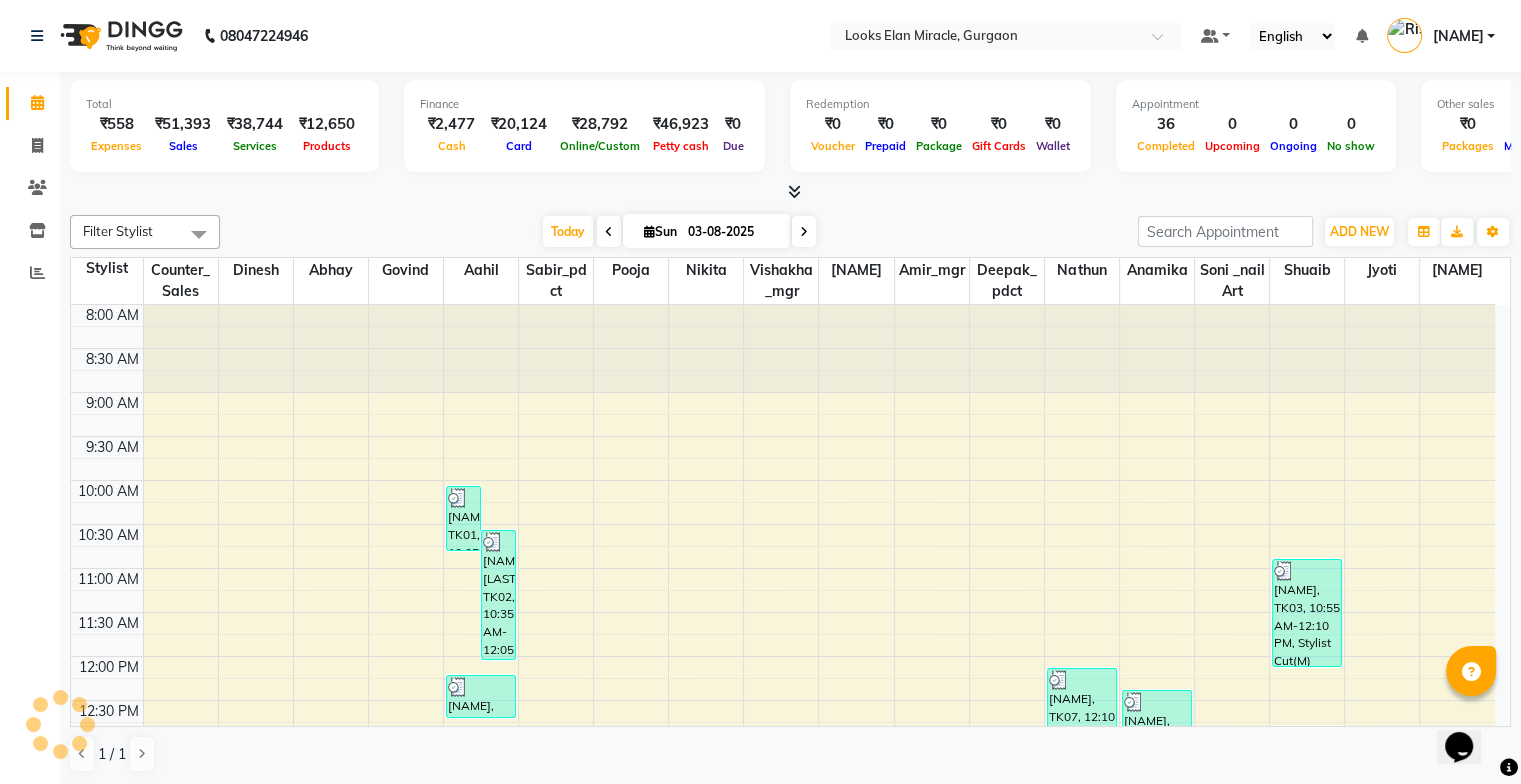 scroll, scrollTop: 0, scrollLeft: 0, axis: both 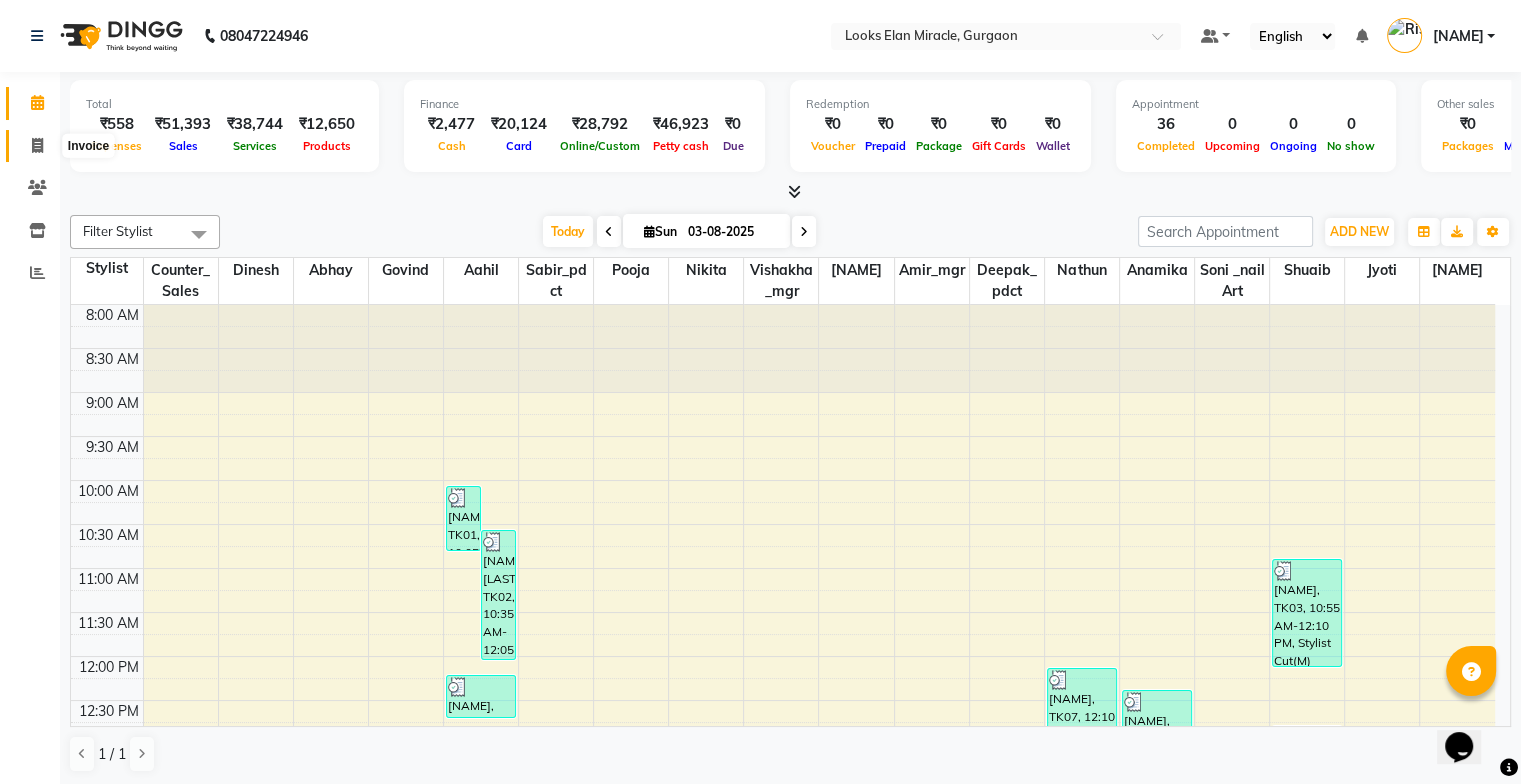 click 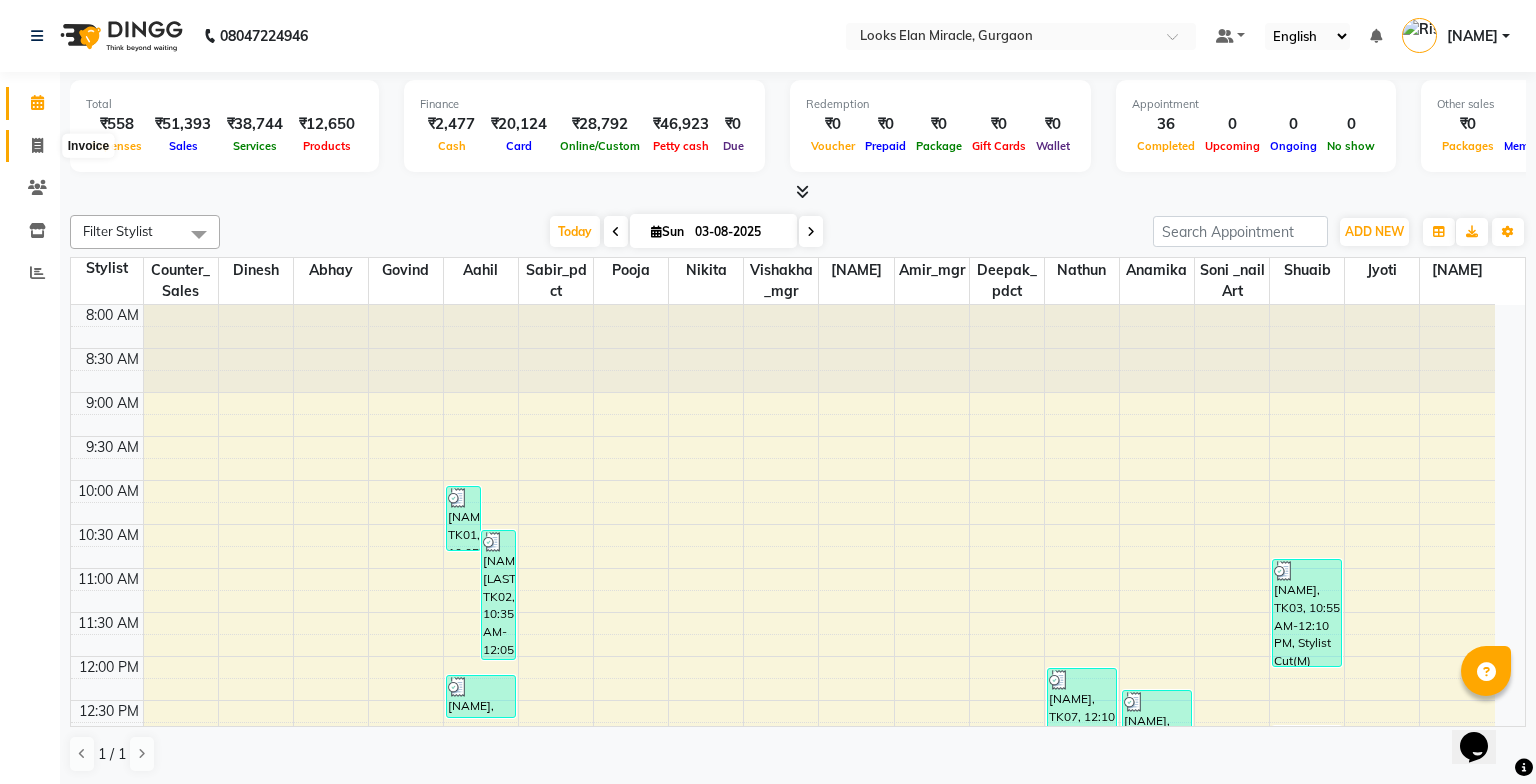 select on "8452" 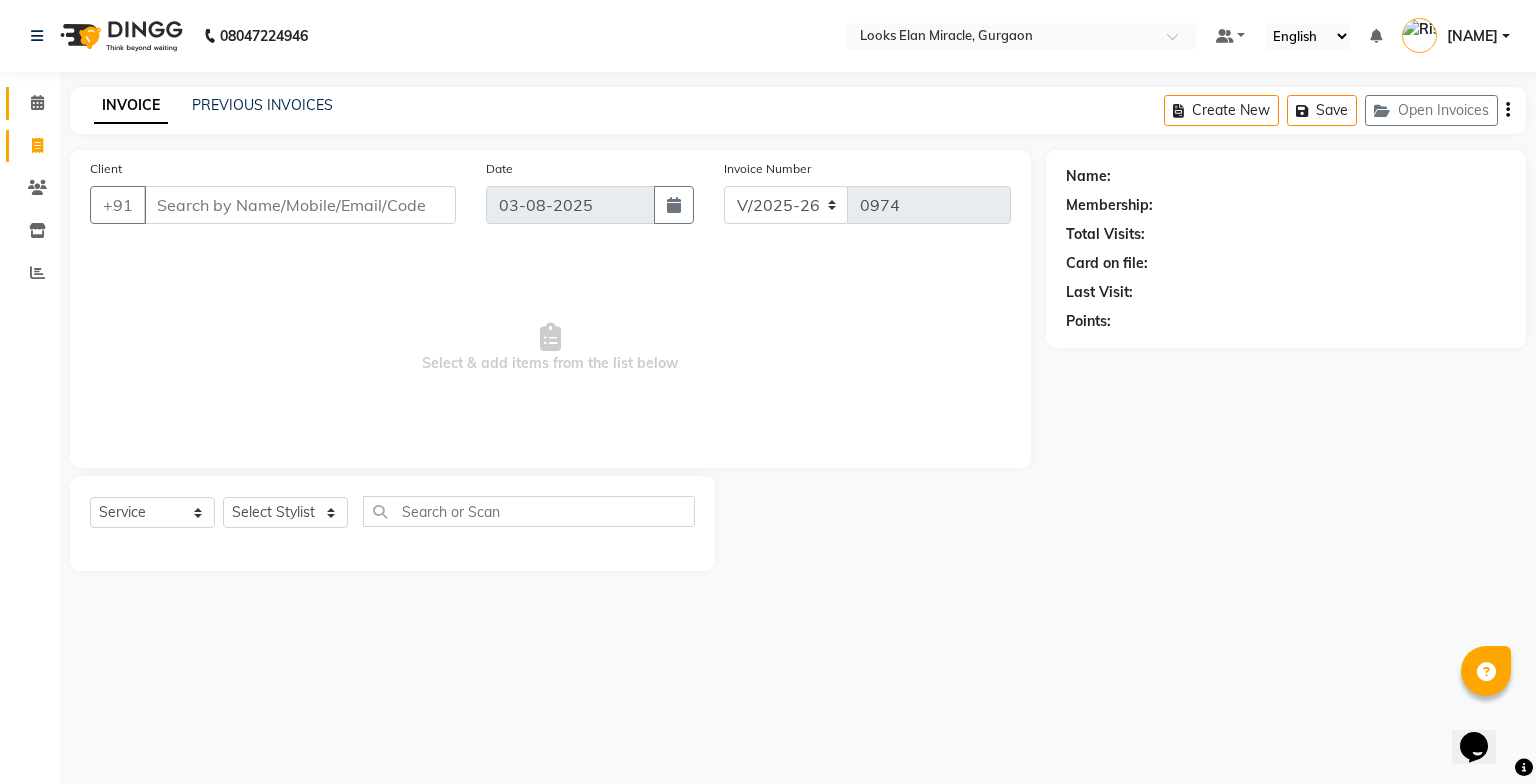 click on "Calendar" 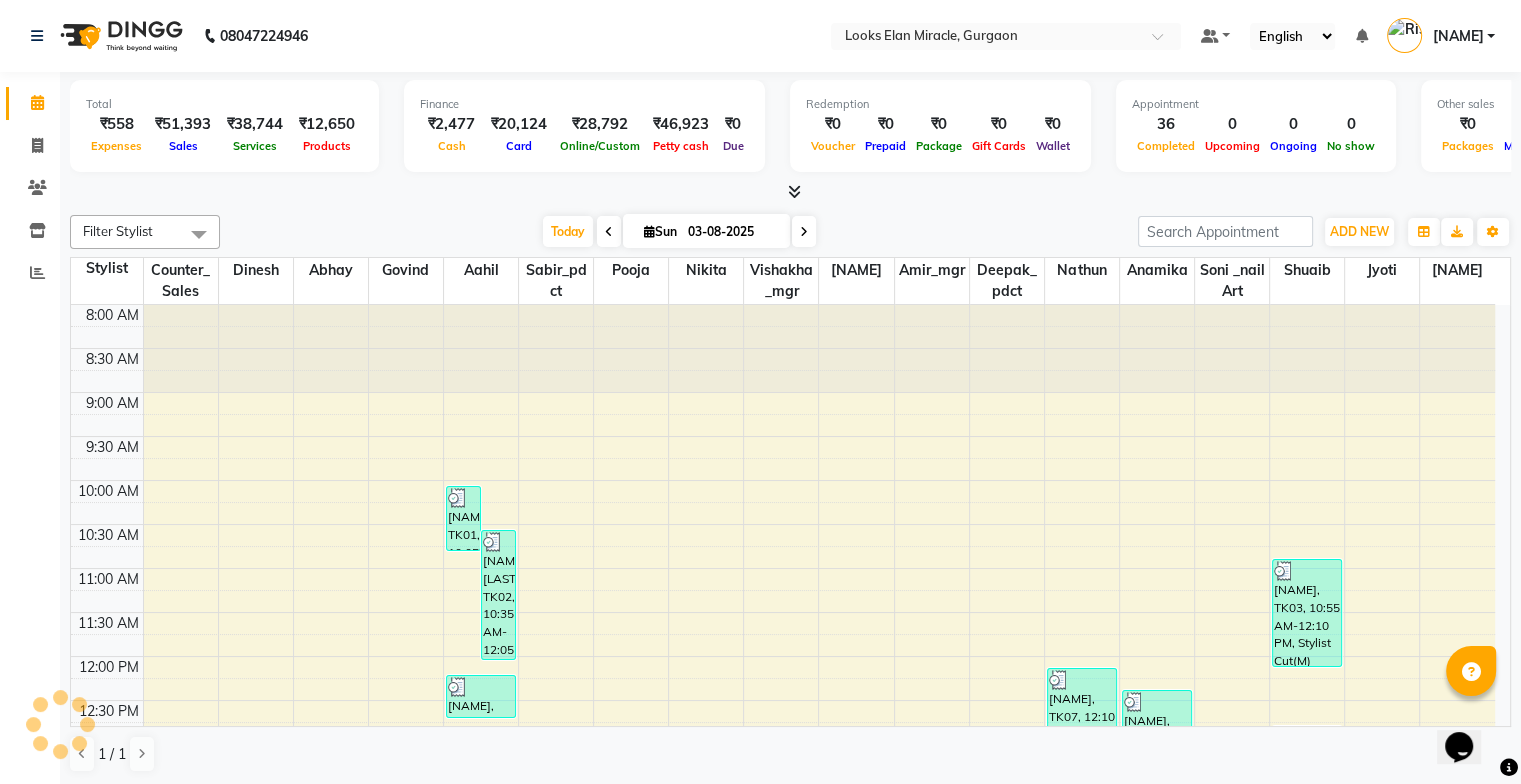 scroll, scrollTop: 0, scrollLeft: 0, axis: both 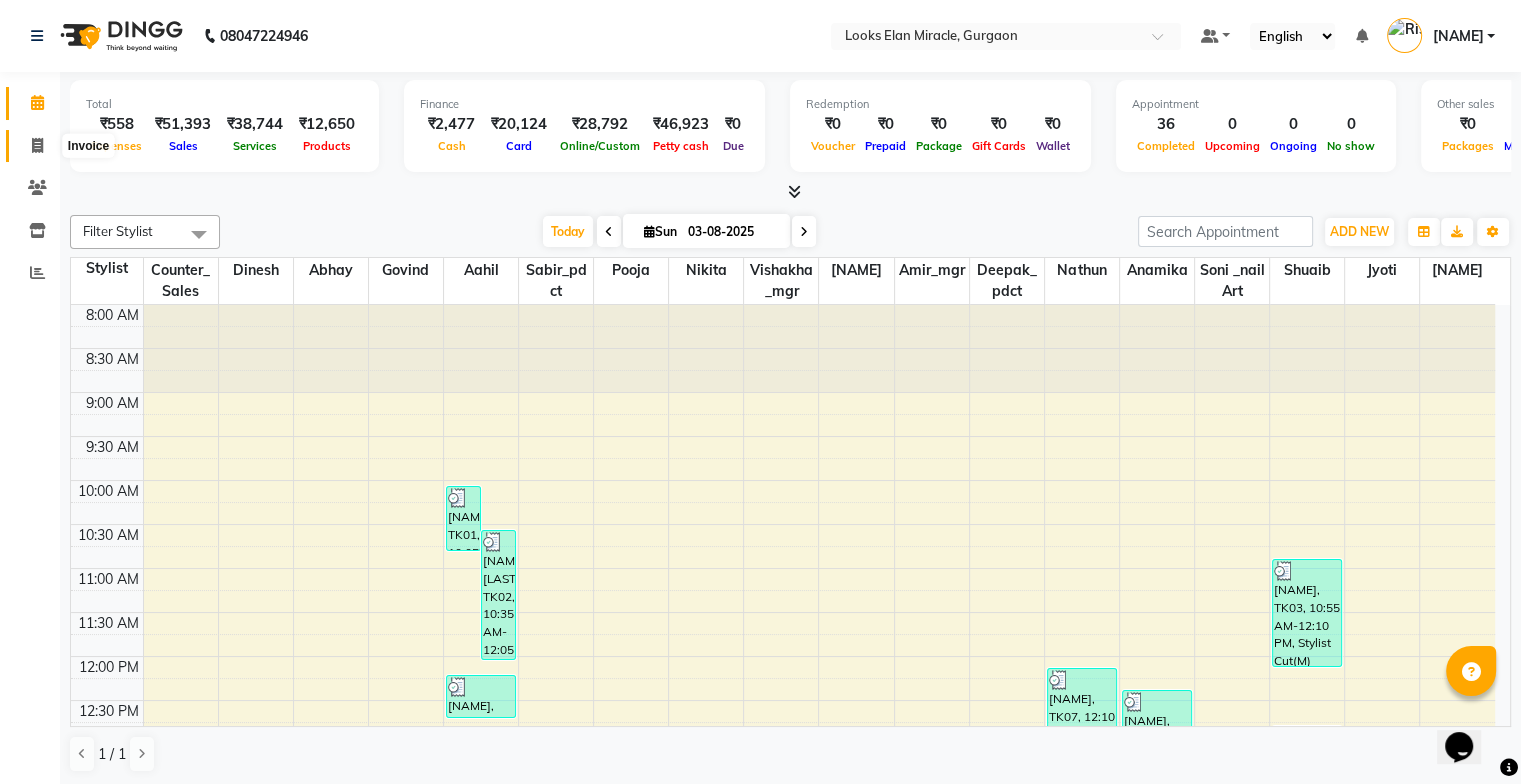 click 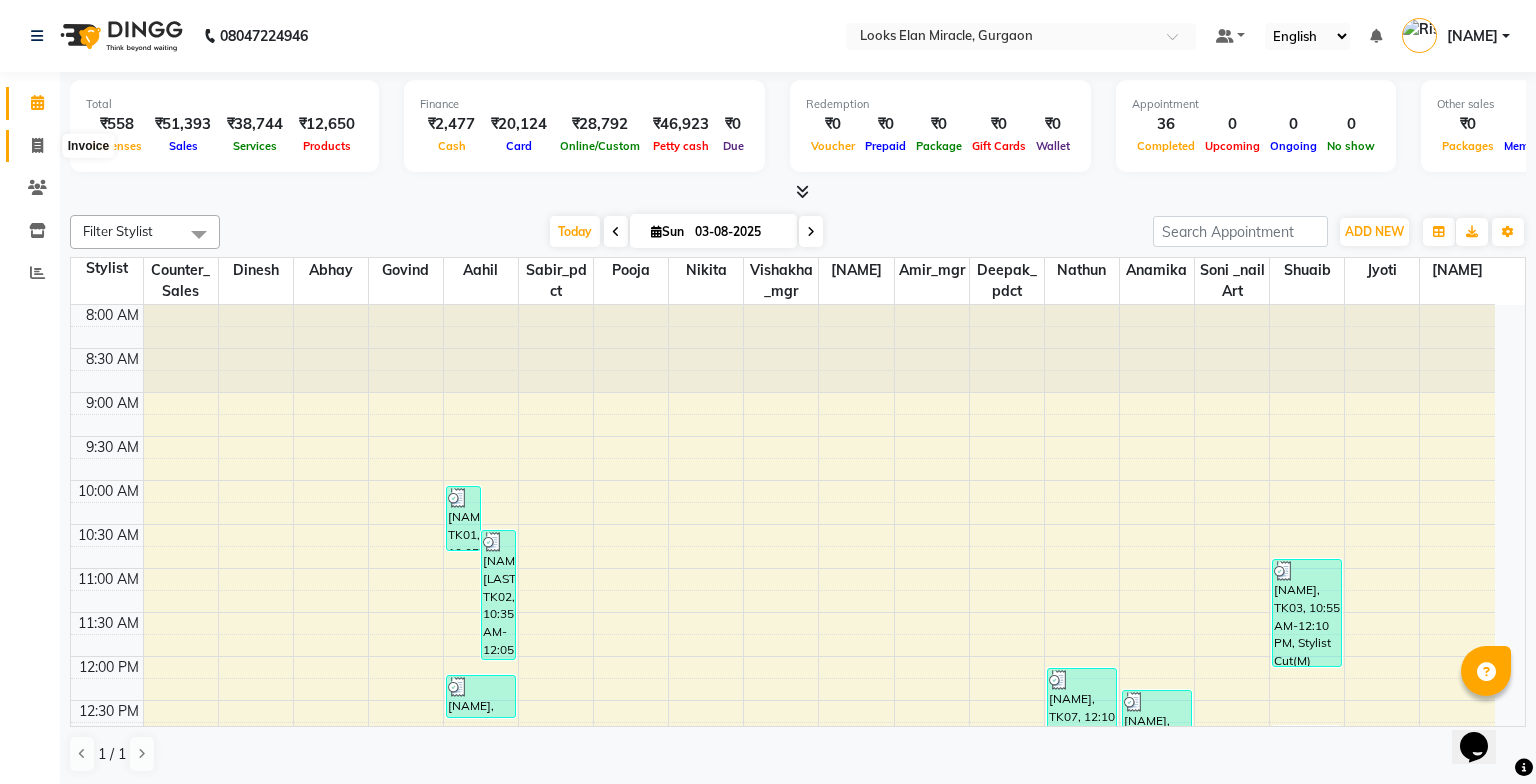 select on "service" 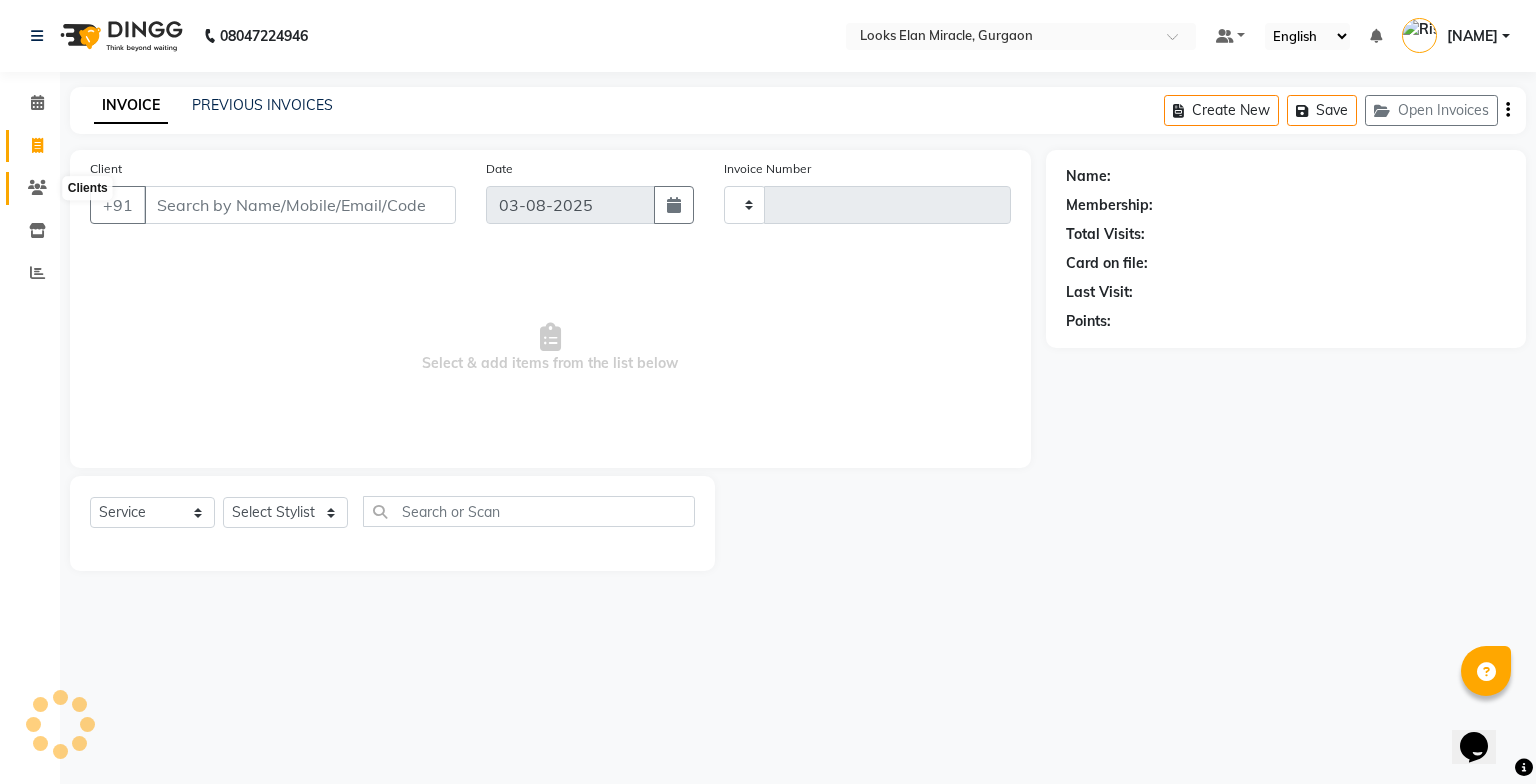 click 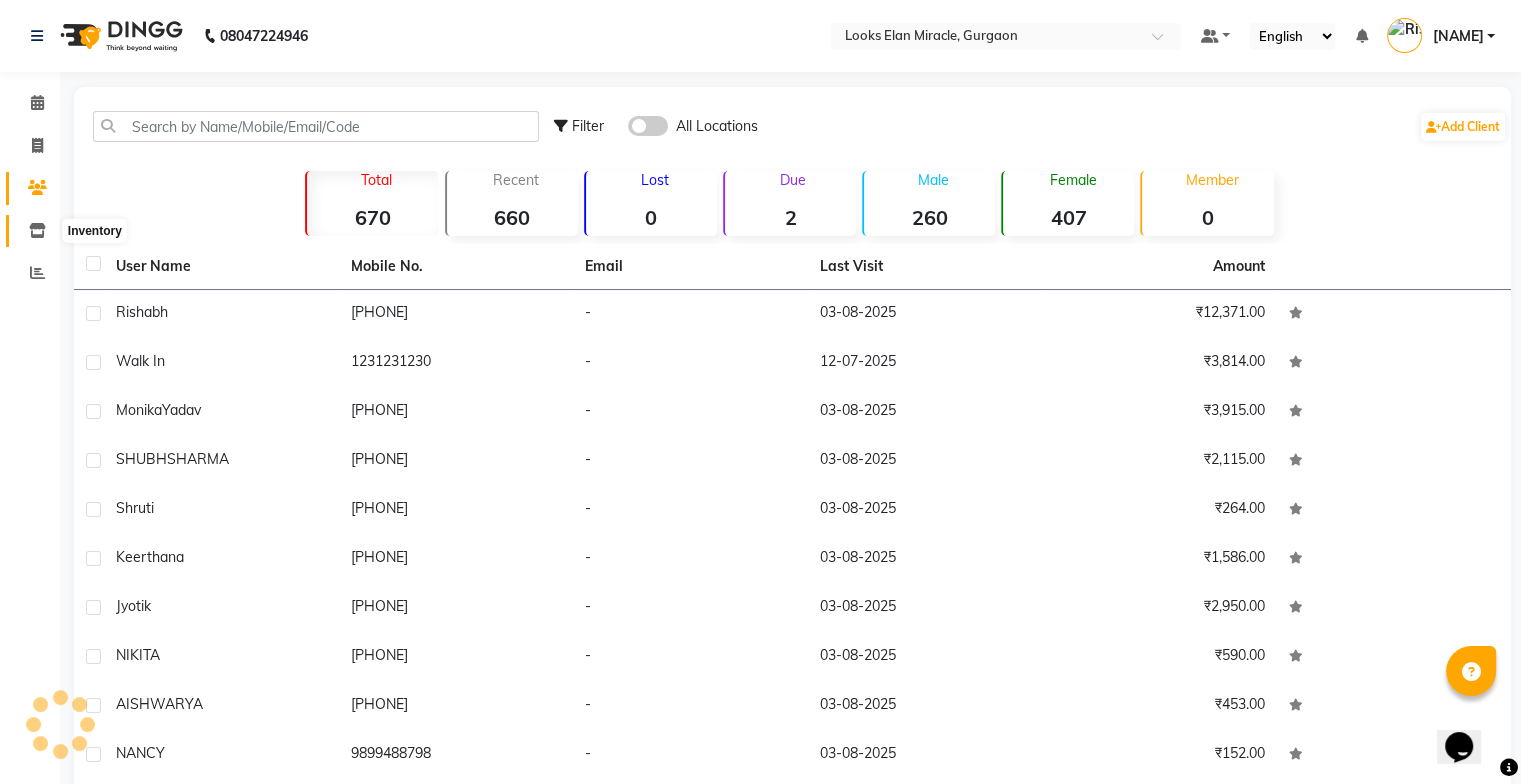 click 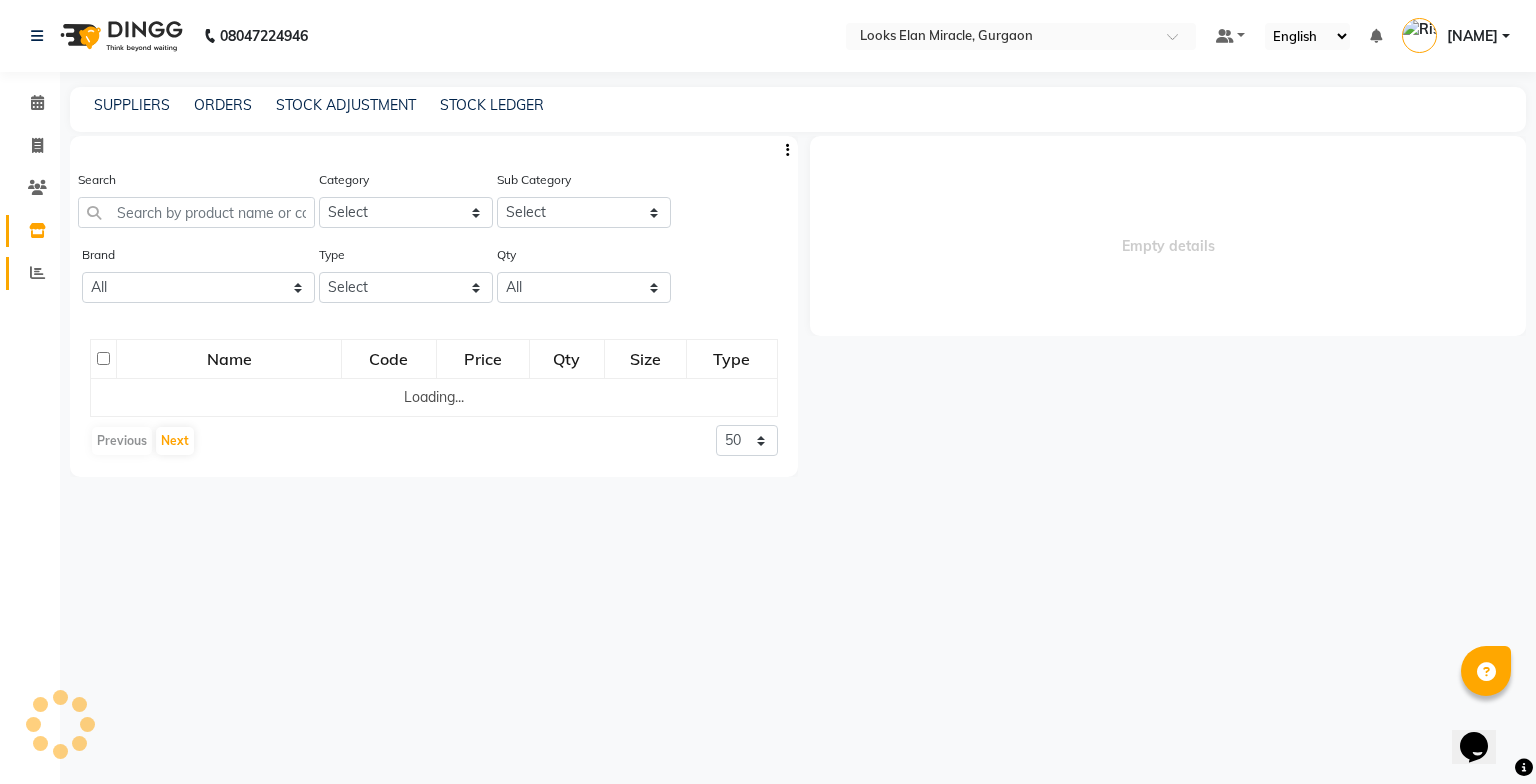 select 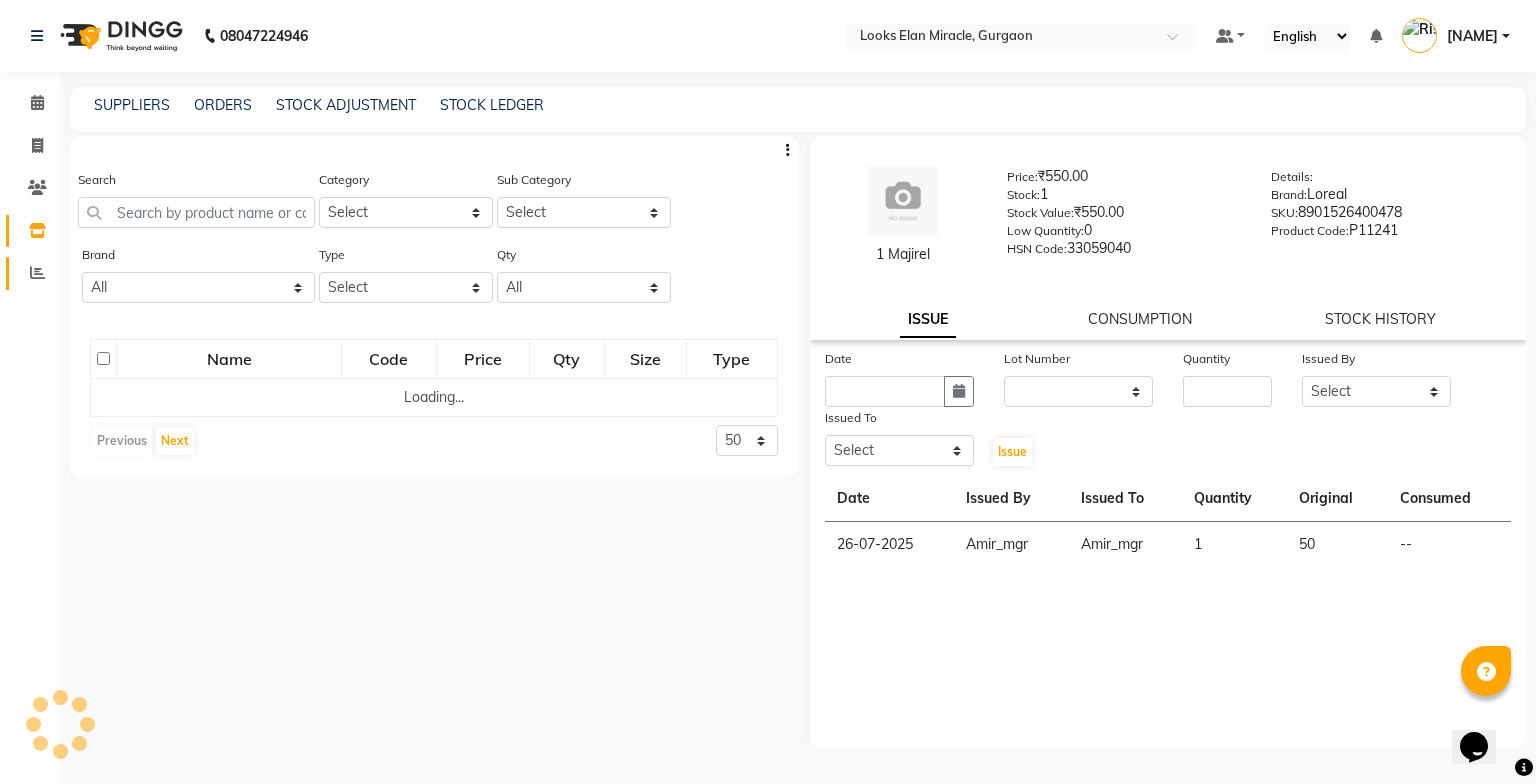 click 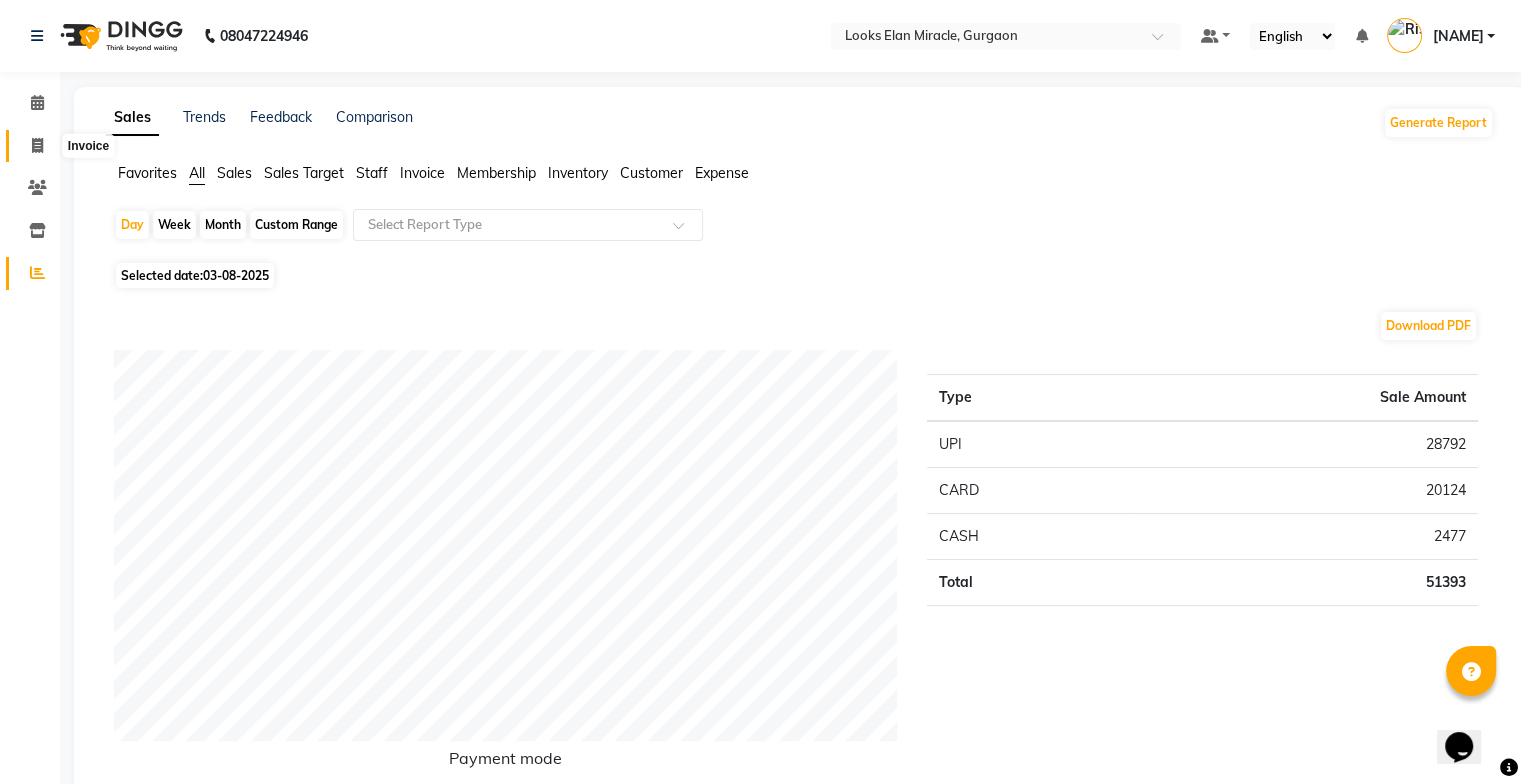 click 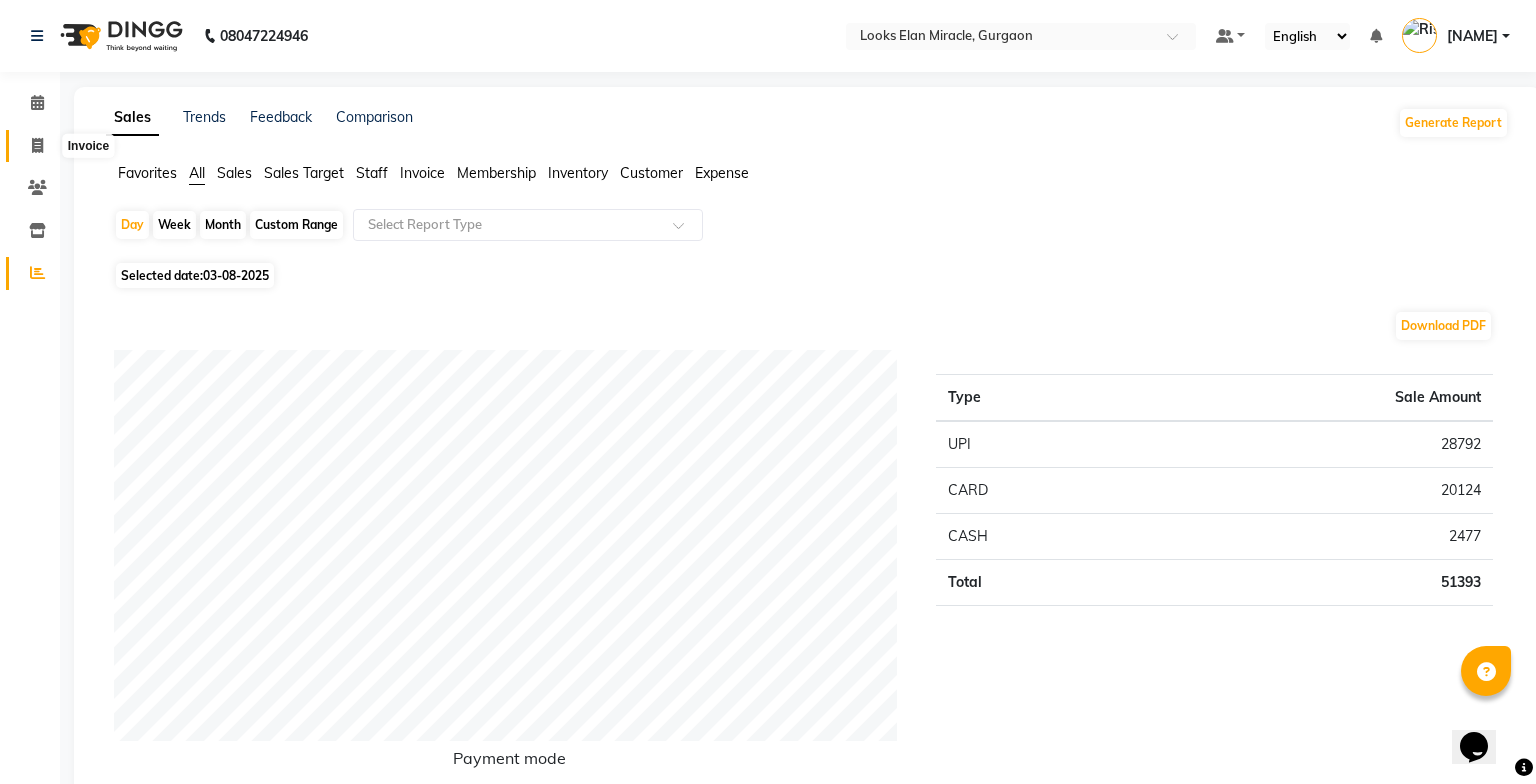 select on "service" 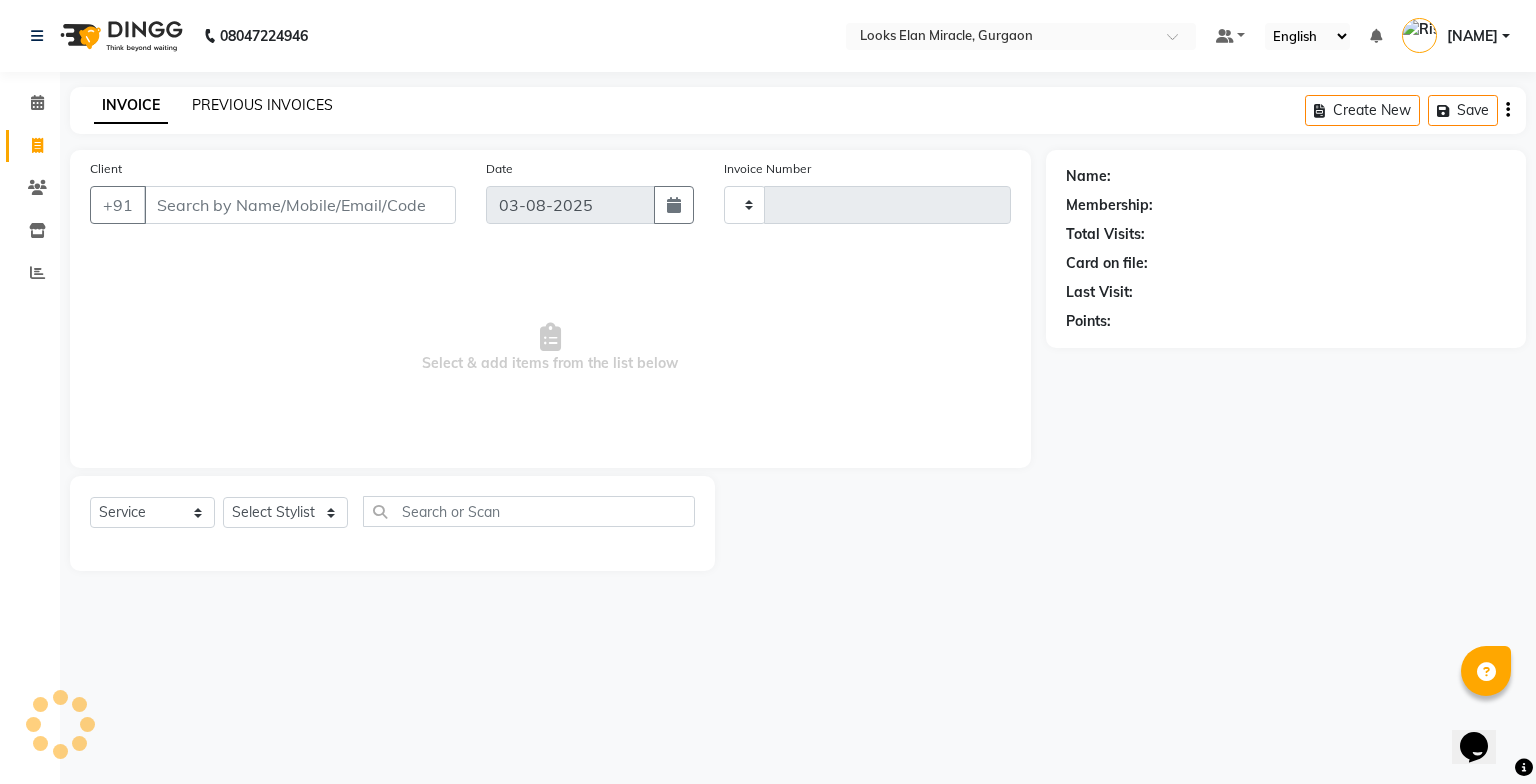 type on "0974" 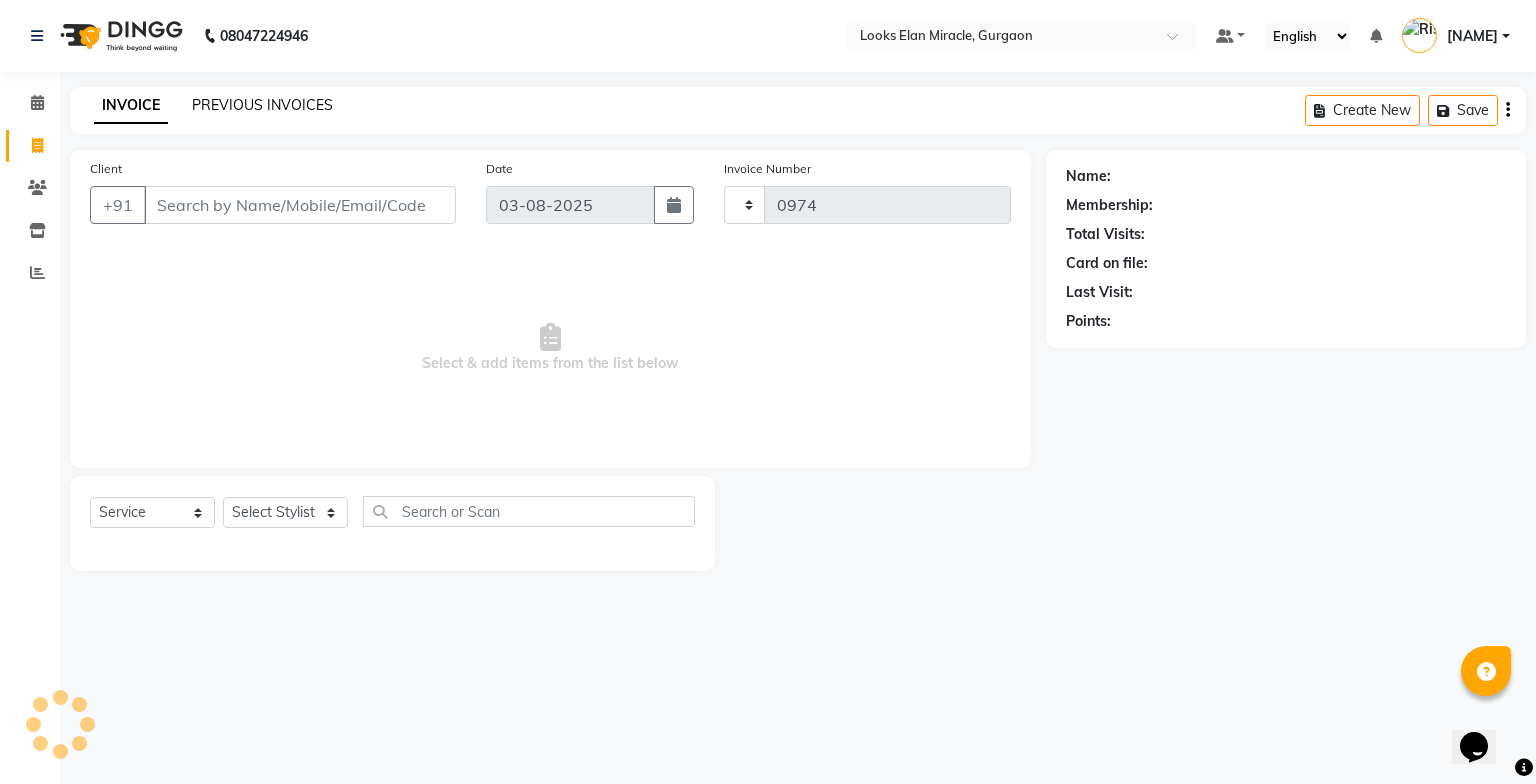 select on "8452" 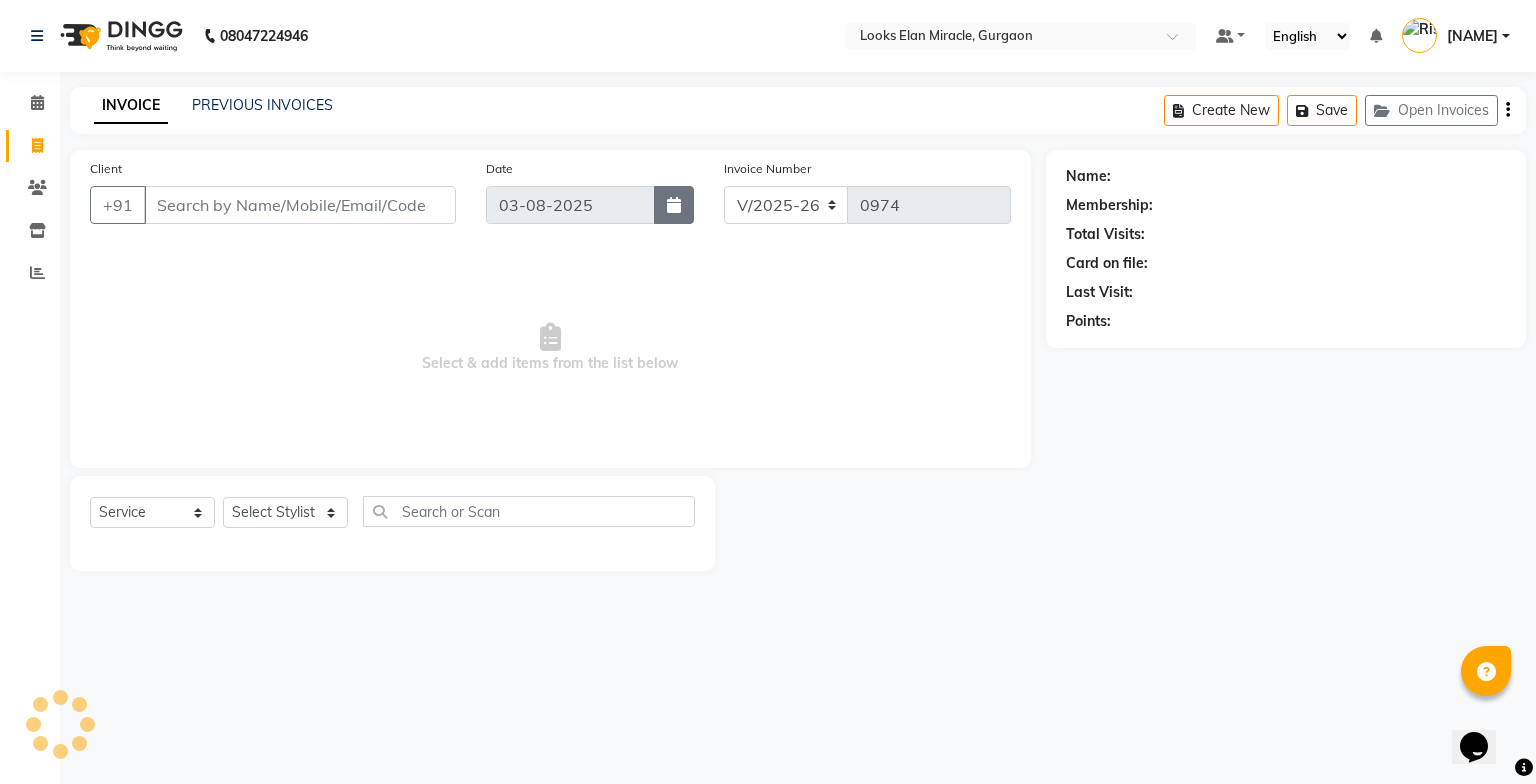 click 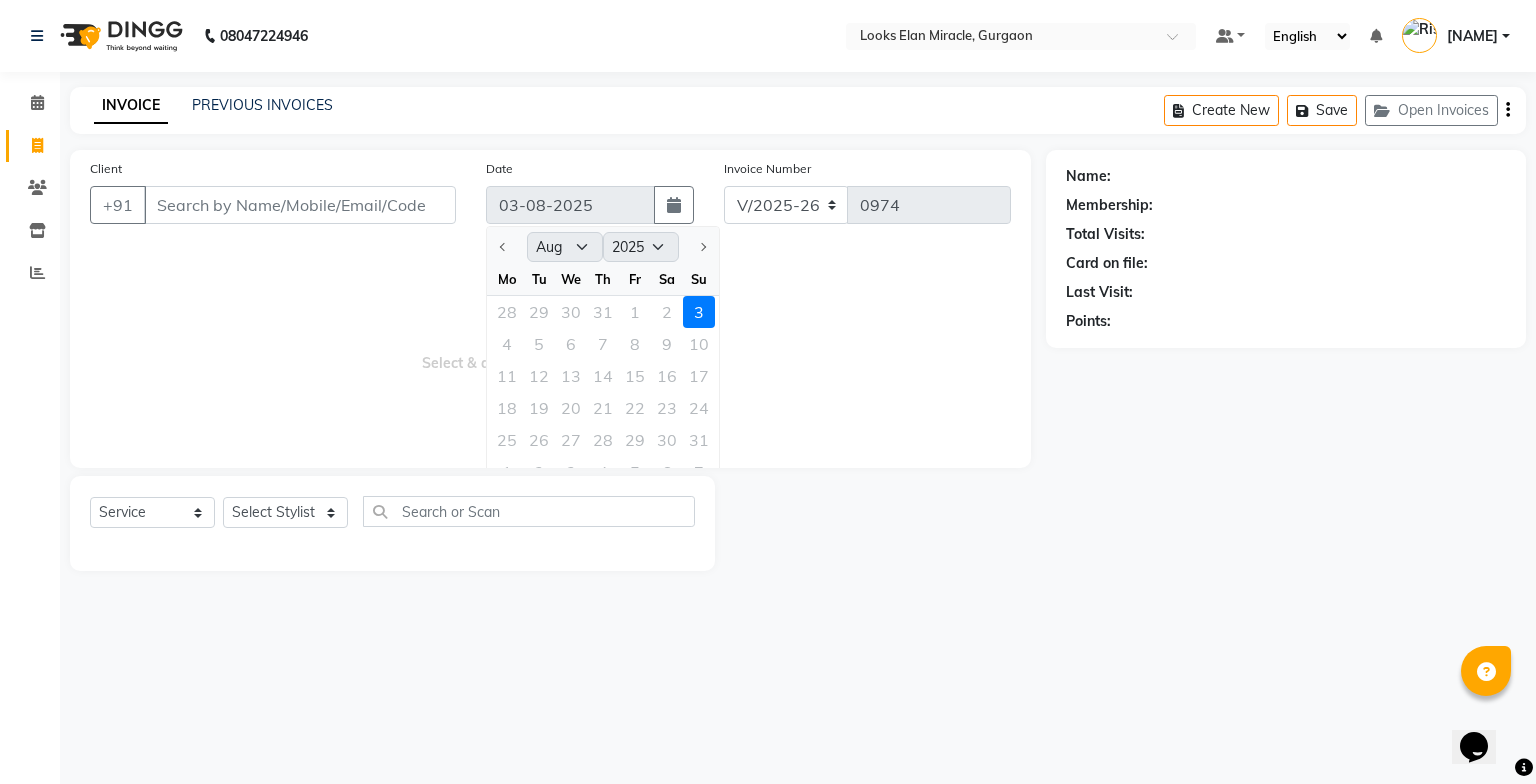 click on "28 29 30 31 1 2 3" 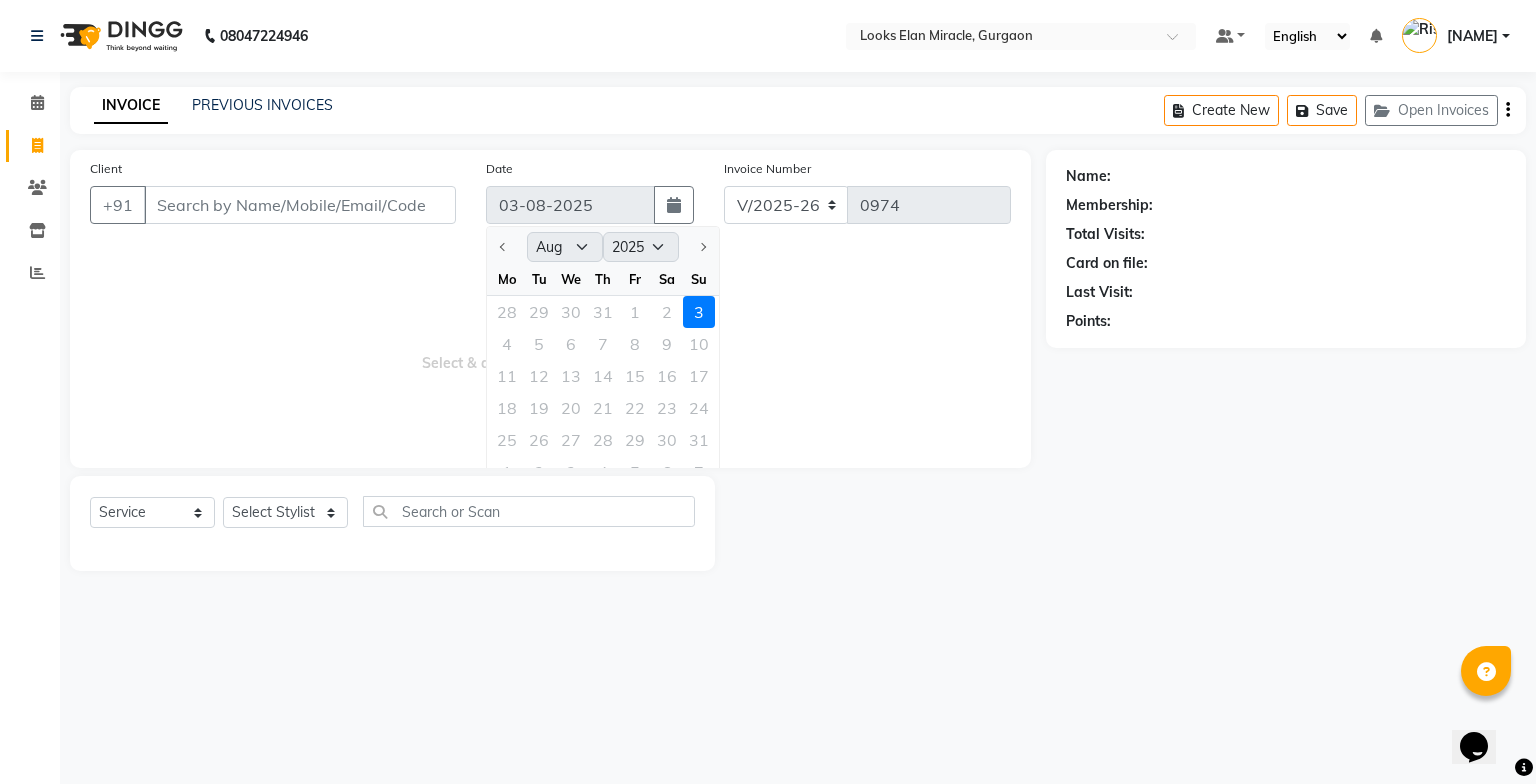 click on "Select & add items from the list below" at bounding box center [550, 348] 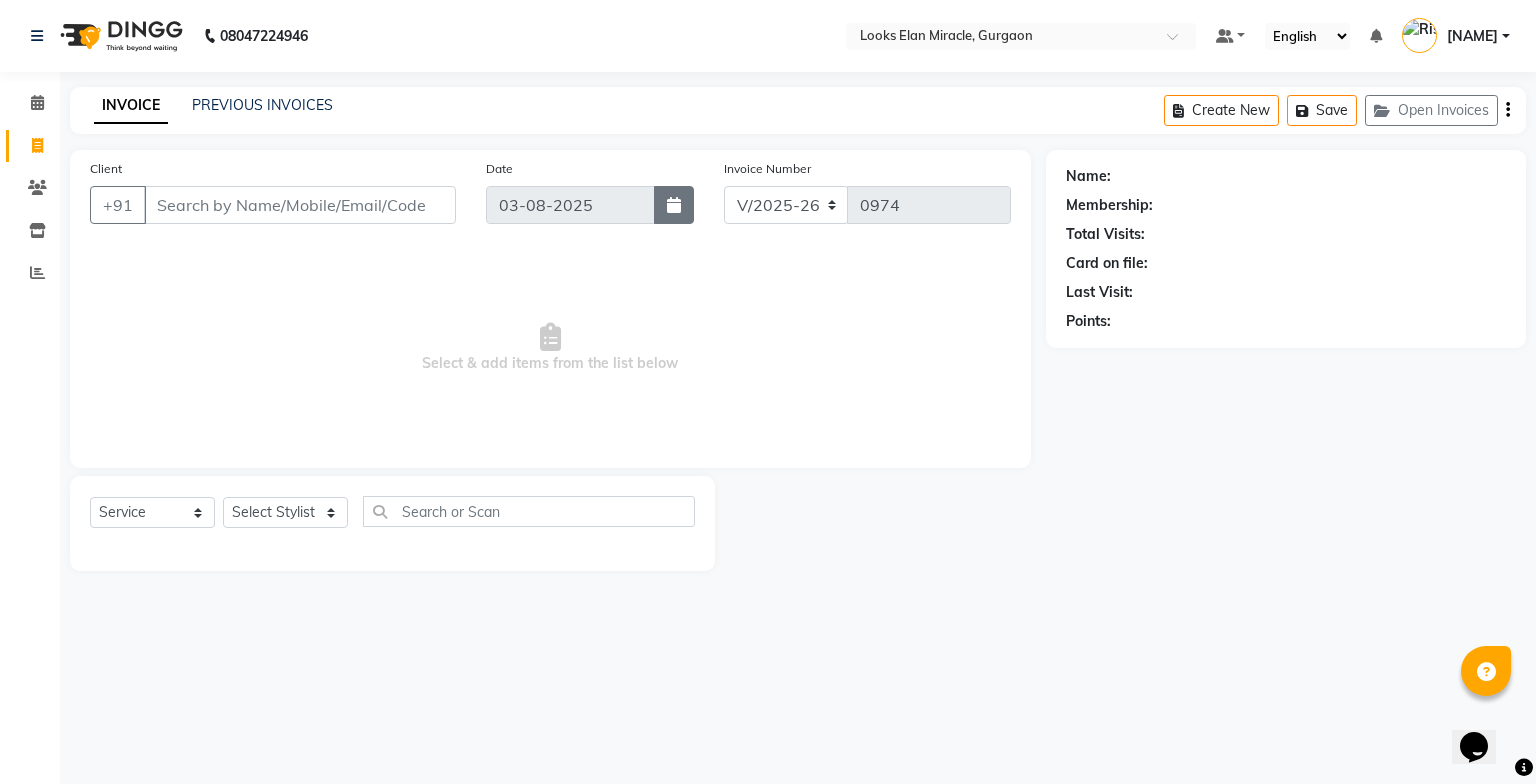 click 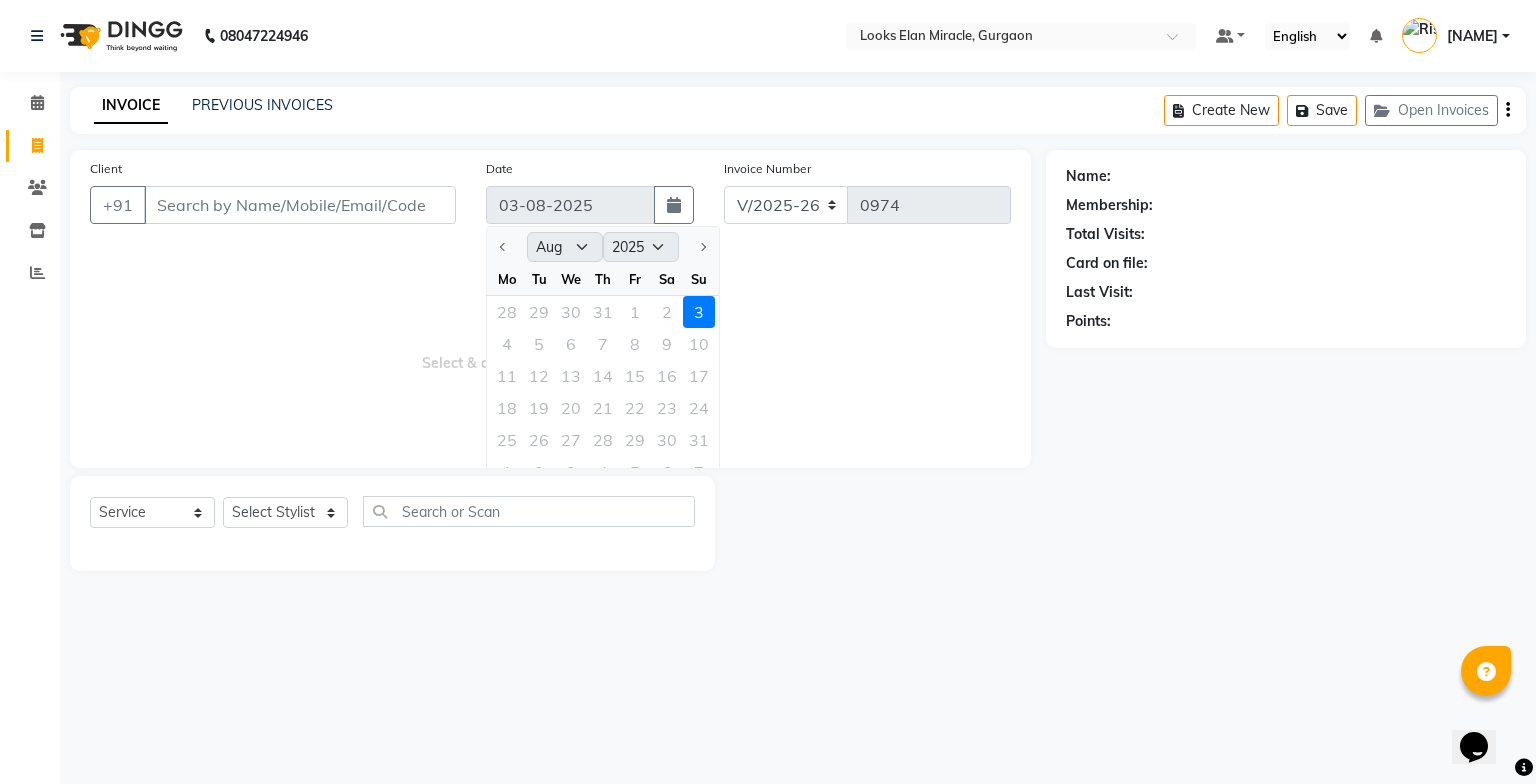 click on "4 5 6 7 8 9 10" 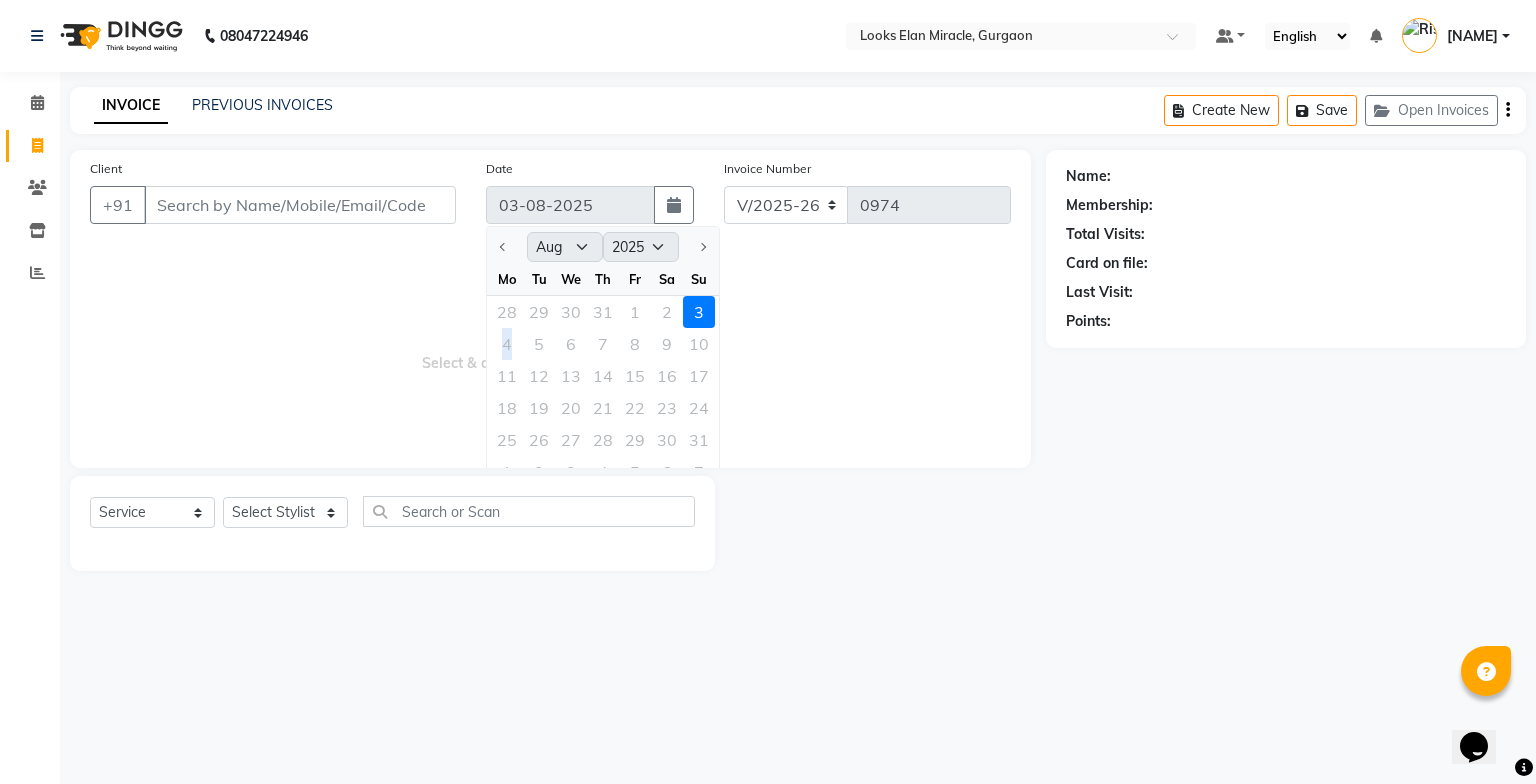click on "4 5 6 7 8 9 10" 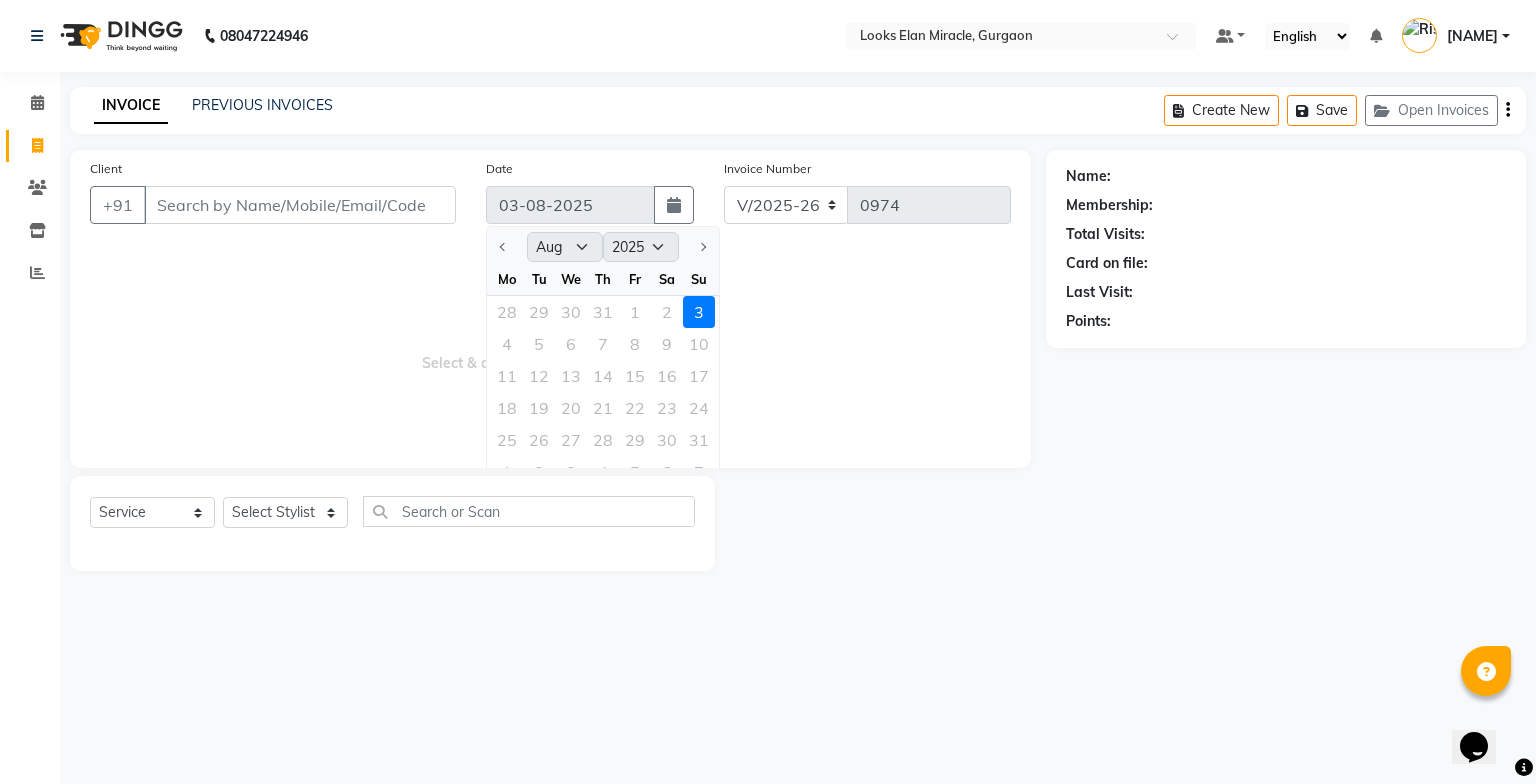drag, startPoint x: 500, startPoint y: 344, endPoint x: 881, endPoint y: 342, distance: 381.00525 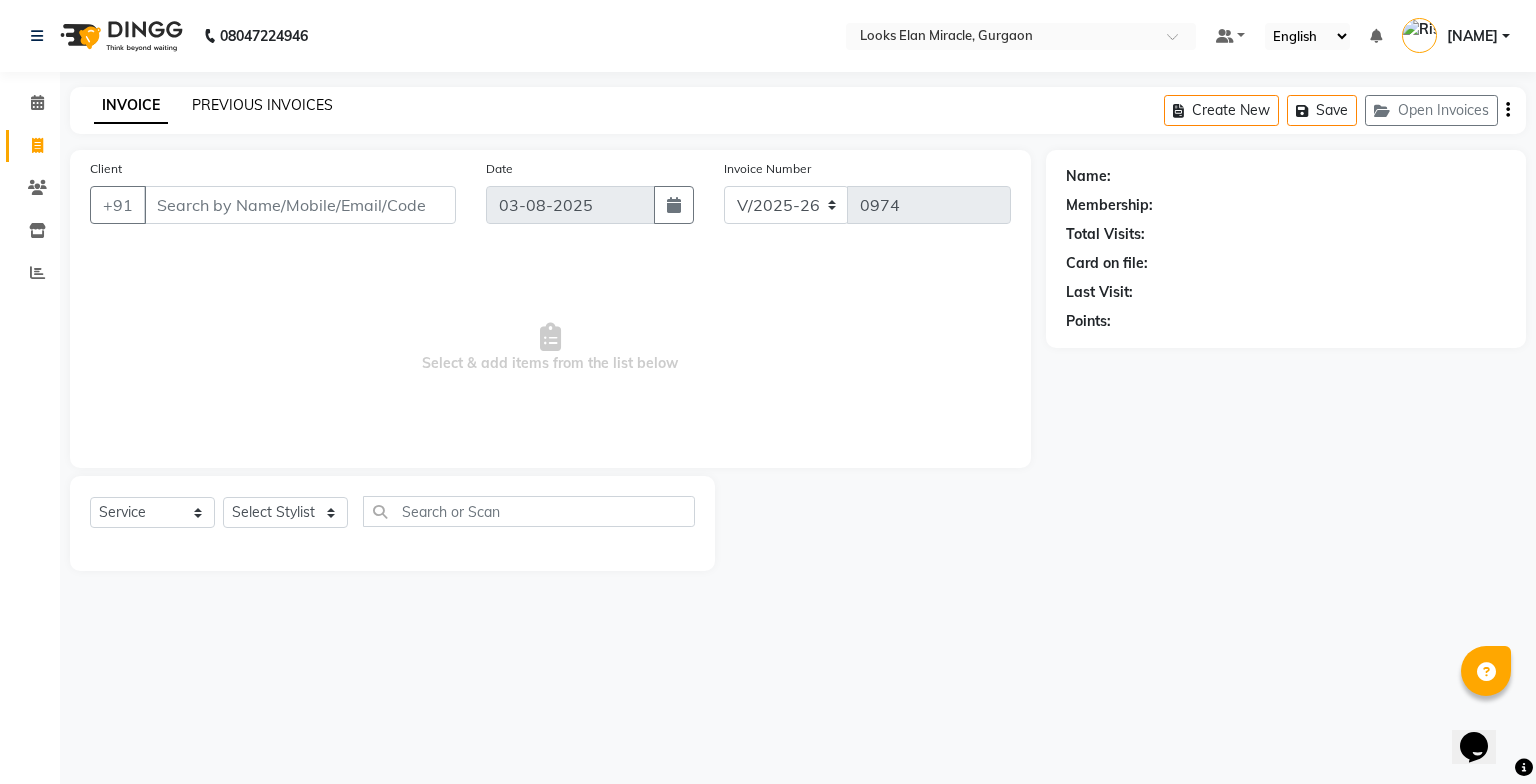 click on "PREVIOUS INVOICES" 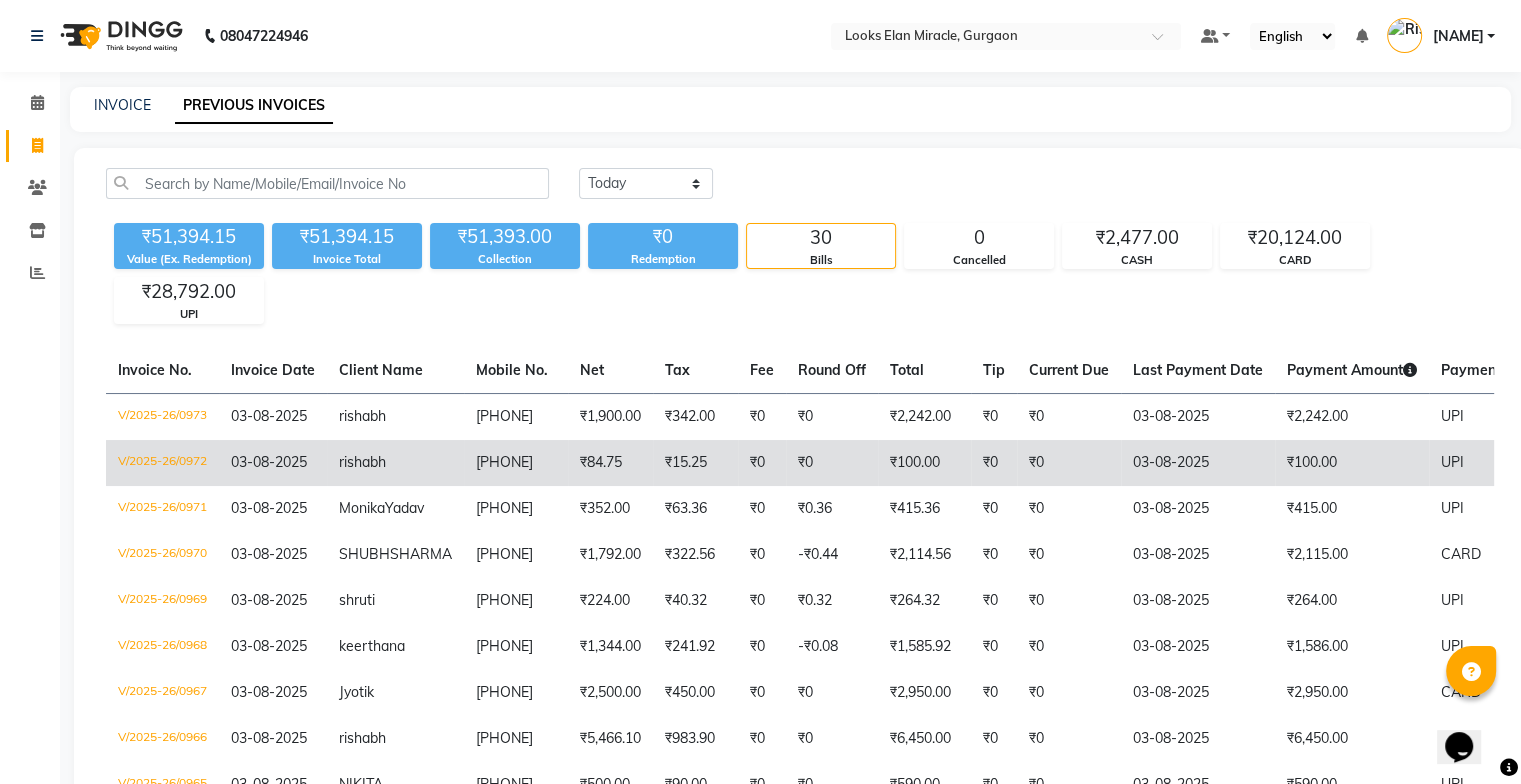 click on "rishabh" 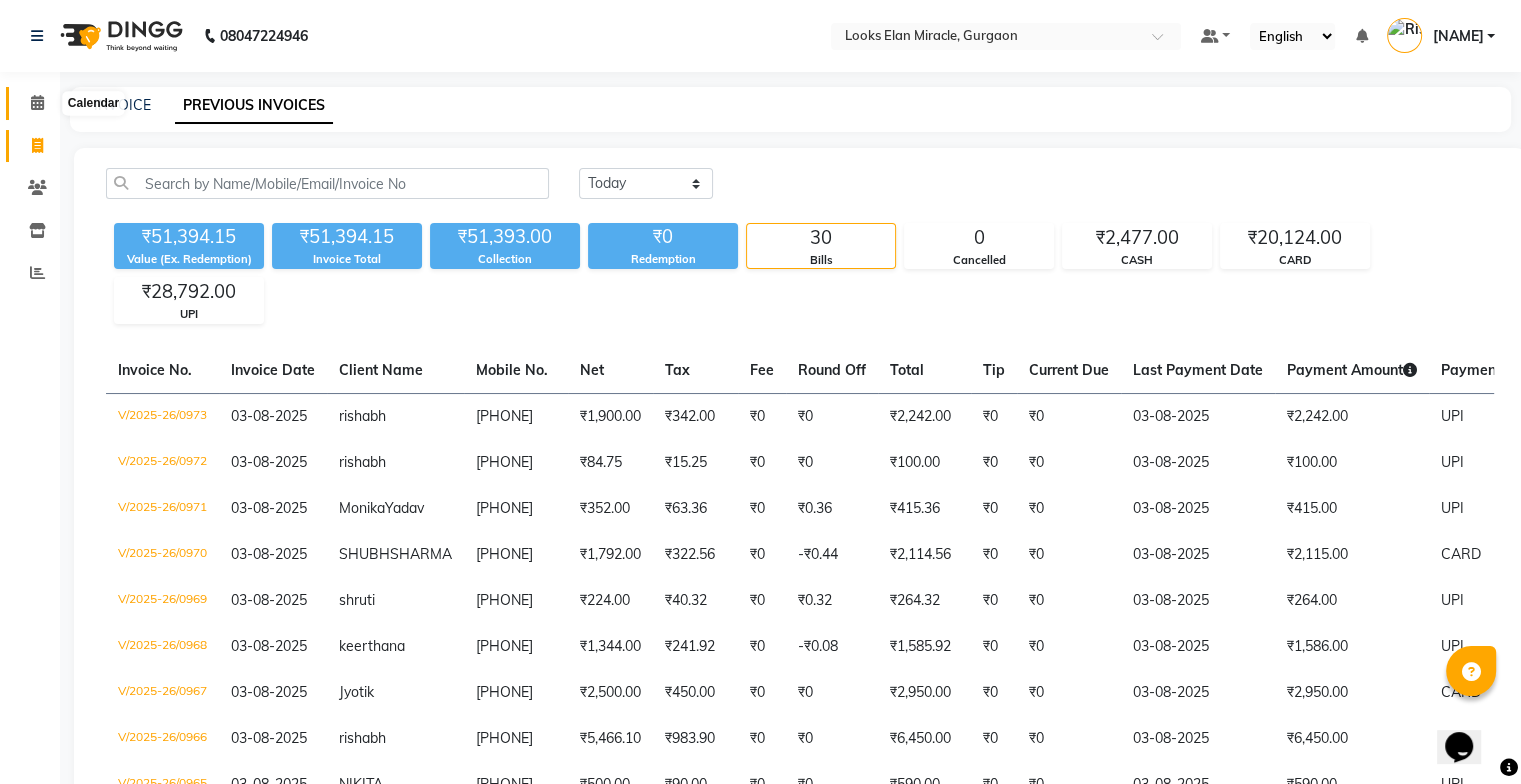 click 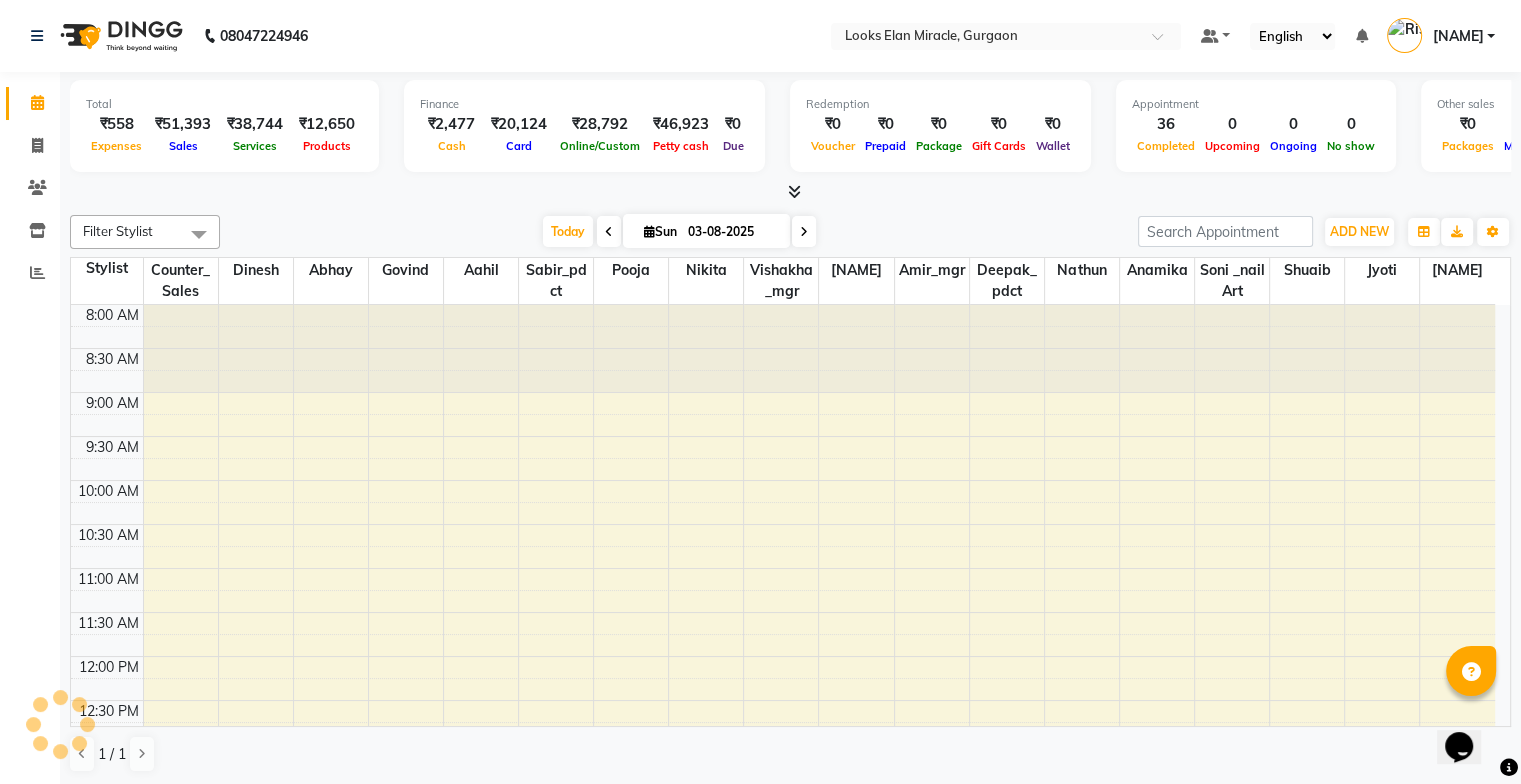 scroll, scrollTop: 0, scrollLeft: 0, axis: both 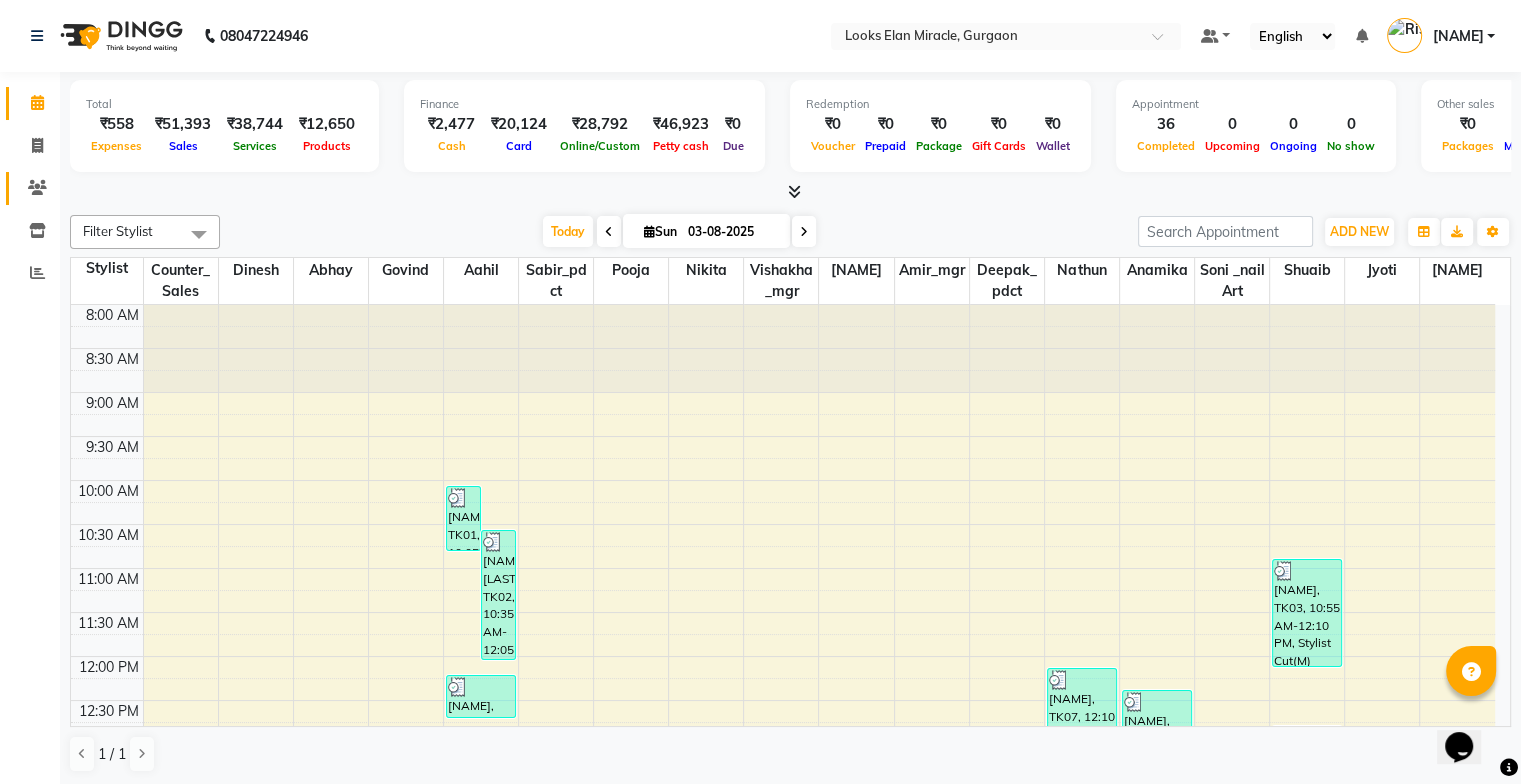 click 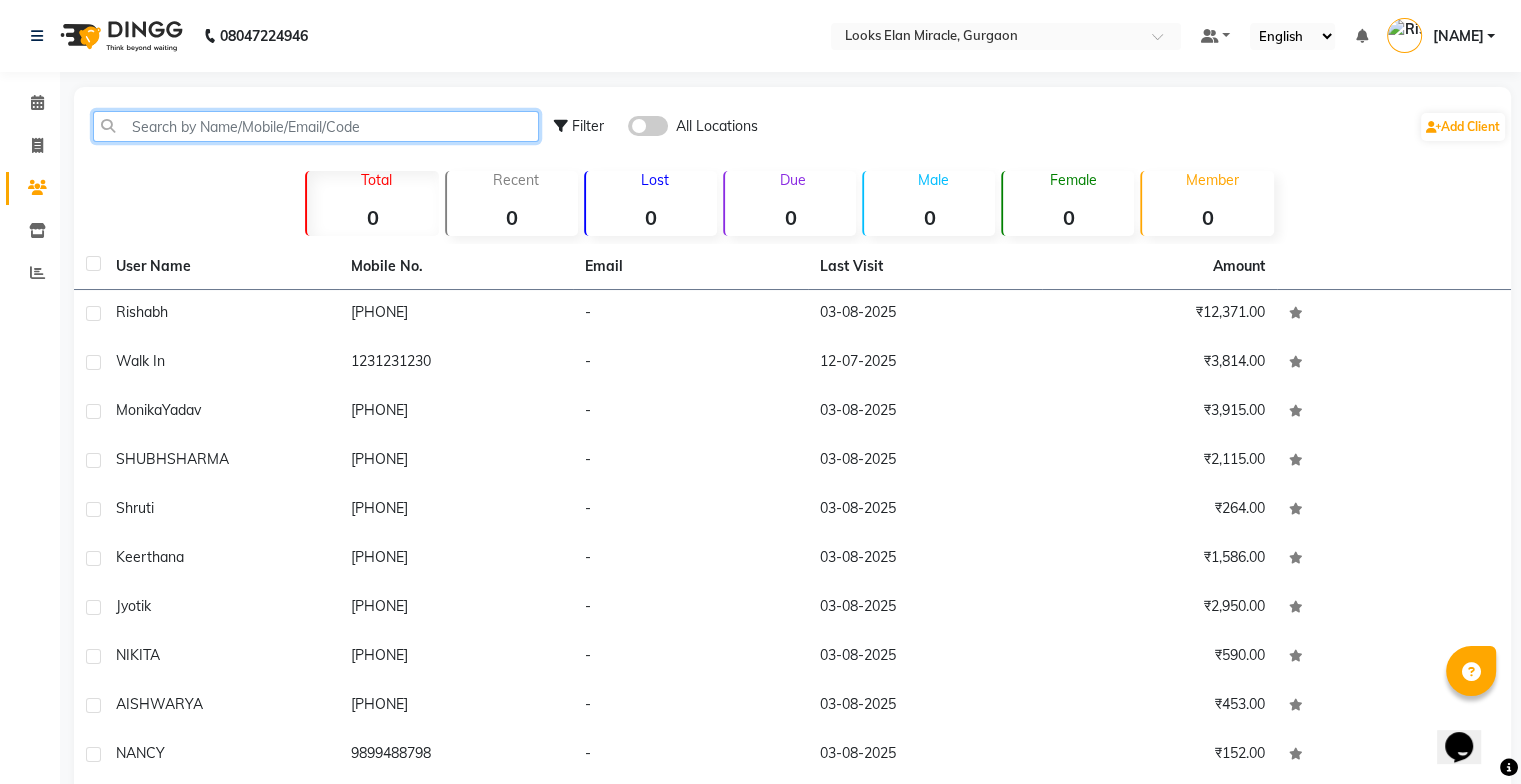 click 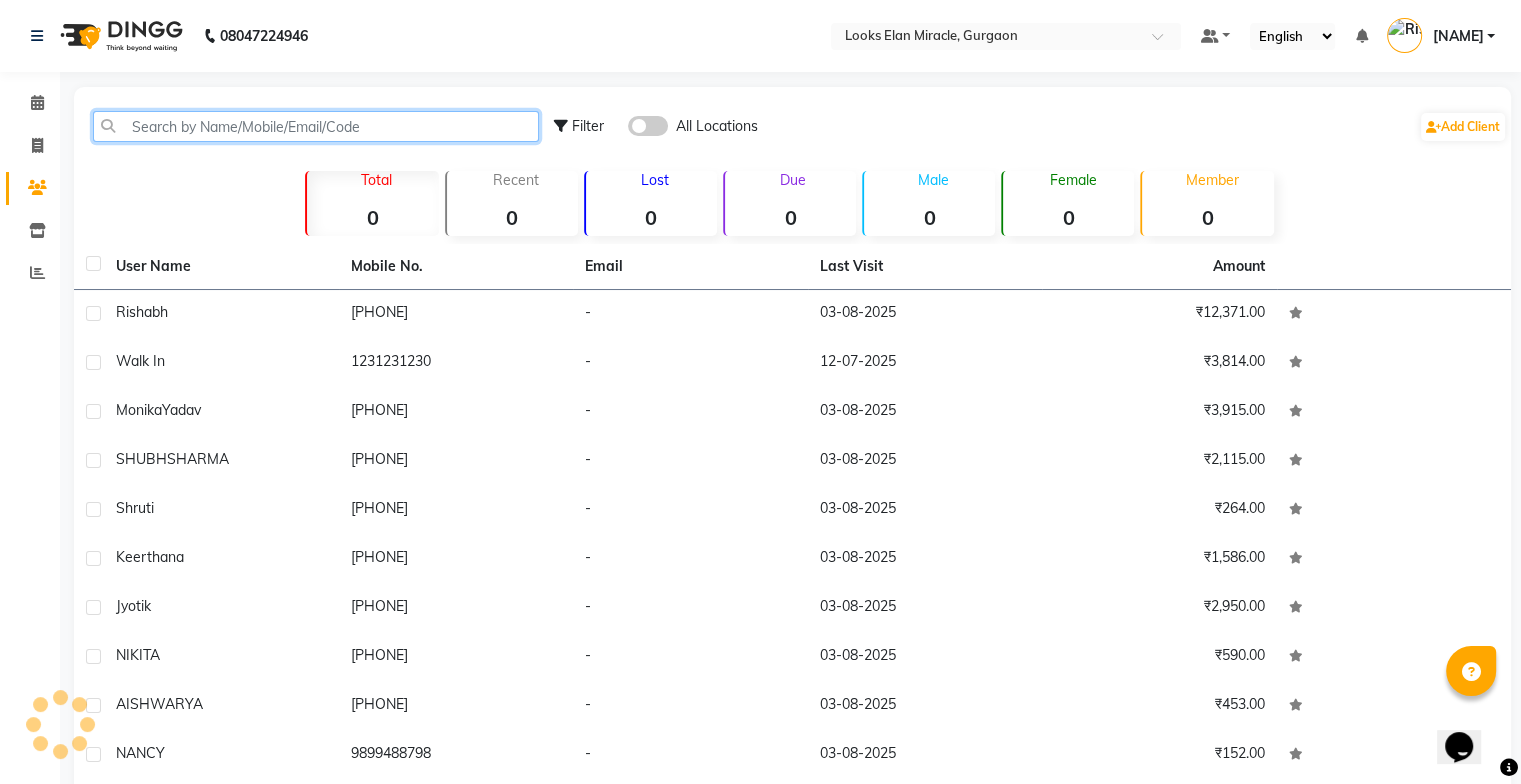 type on "R" 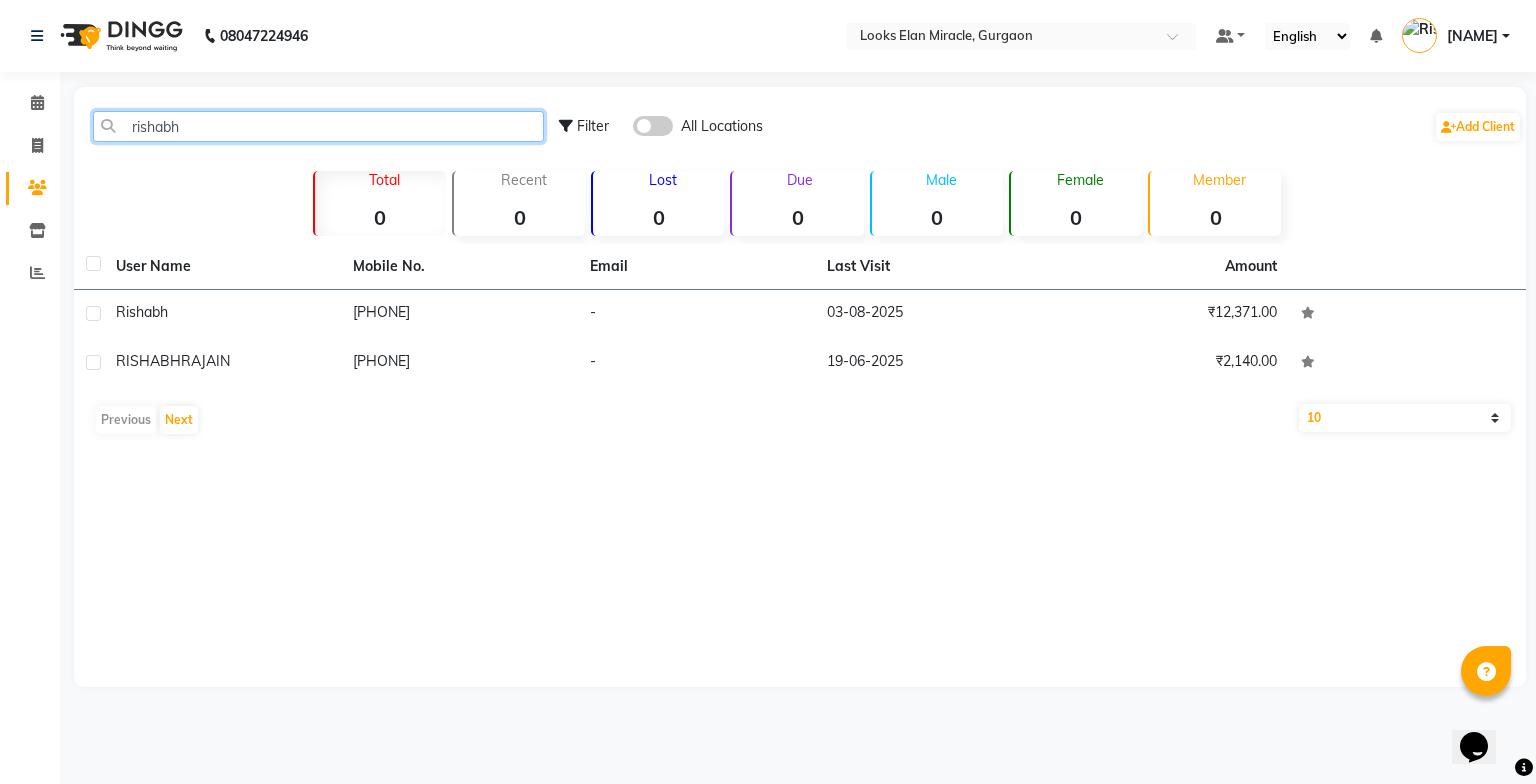 type on "rishabh" 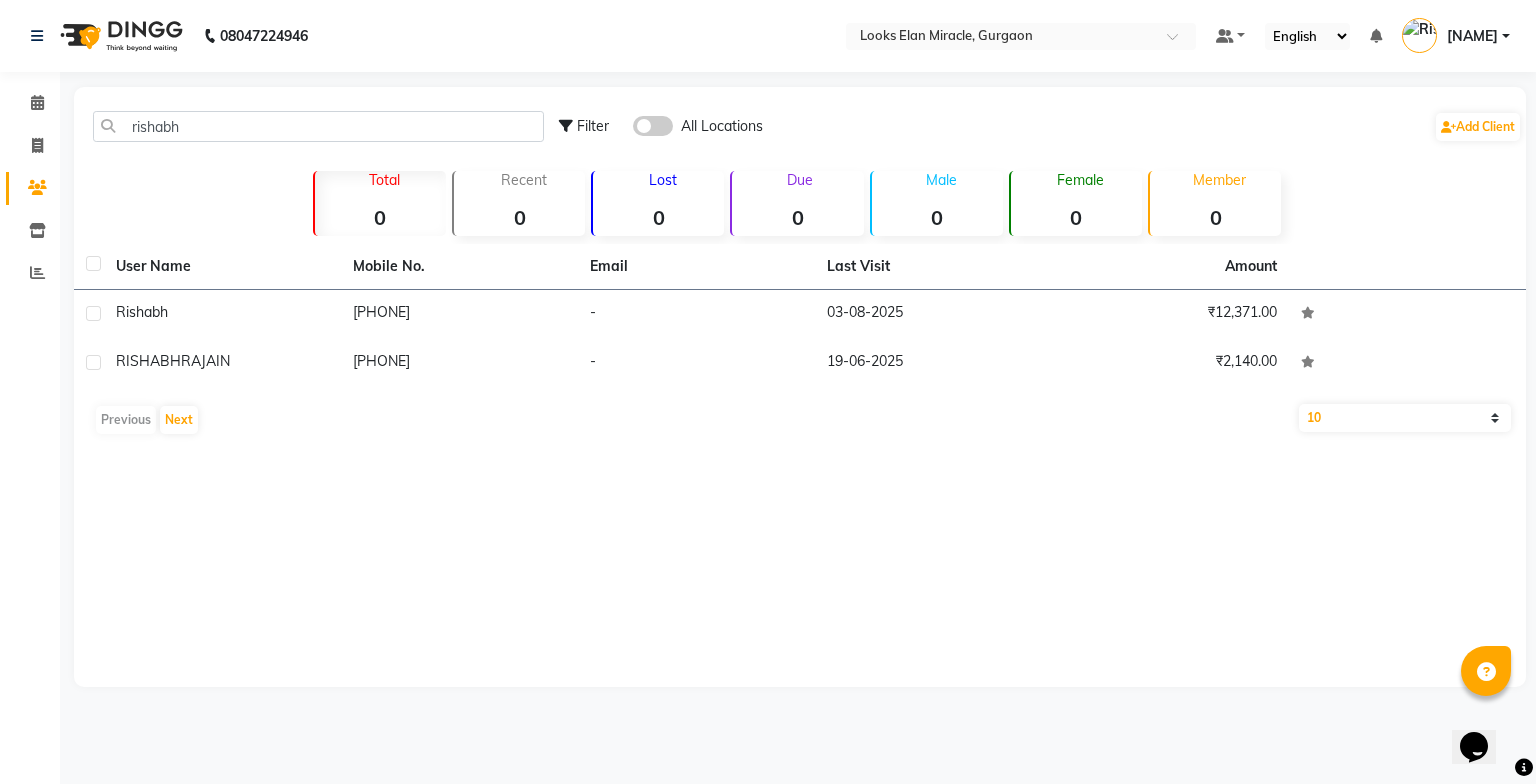 click on "User Name Mobile No. Email Last Visit Amount rishabh [PHONE] - [DATE] ₹12,371.00 RISHABH RAJAIN [PHONE] - [DATE] ₹2,140.00 Previous Next 10 50 100" 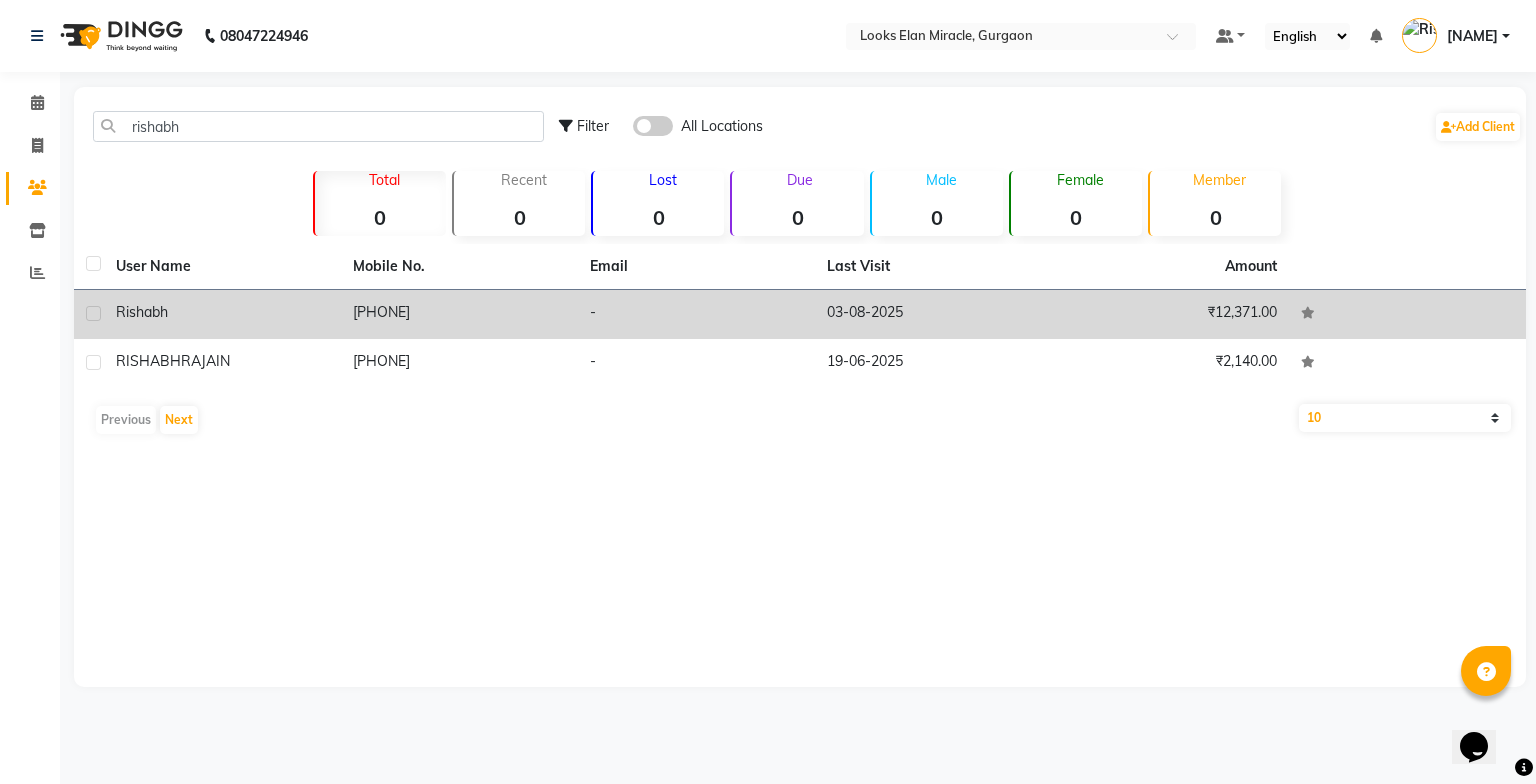 click on "[PHONE]" 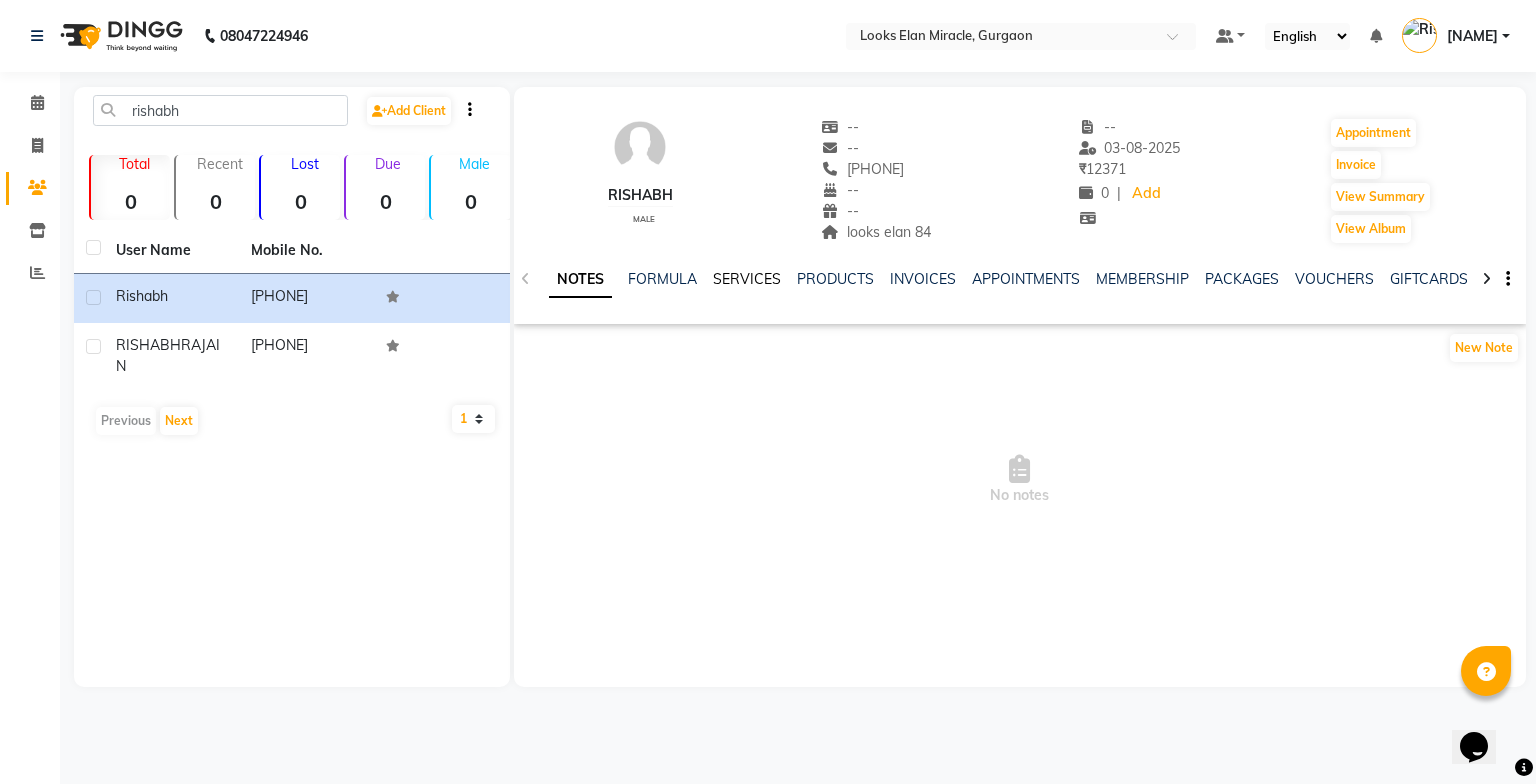 click on "SERVICES" 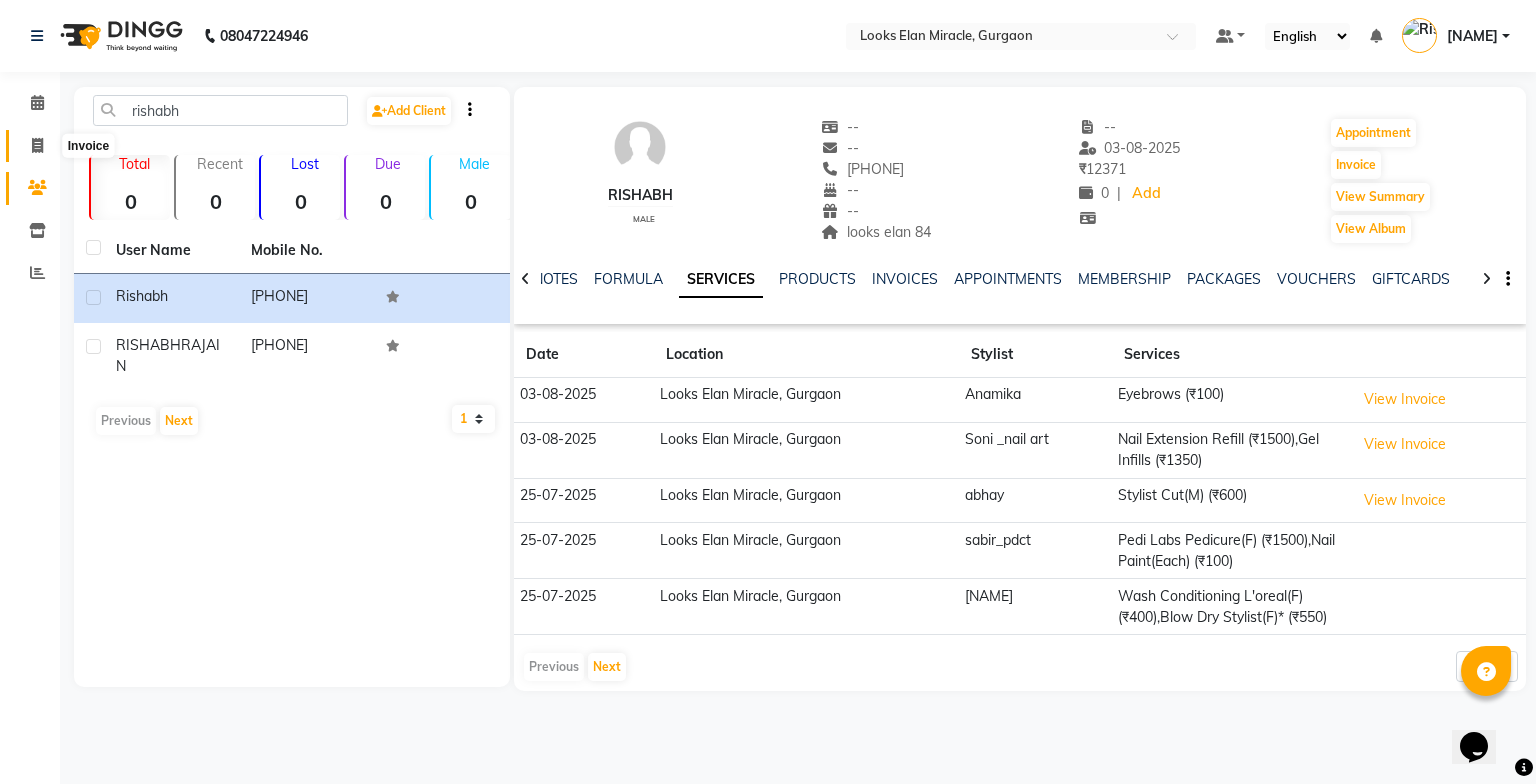 click 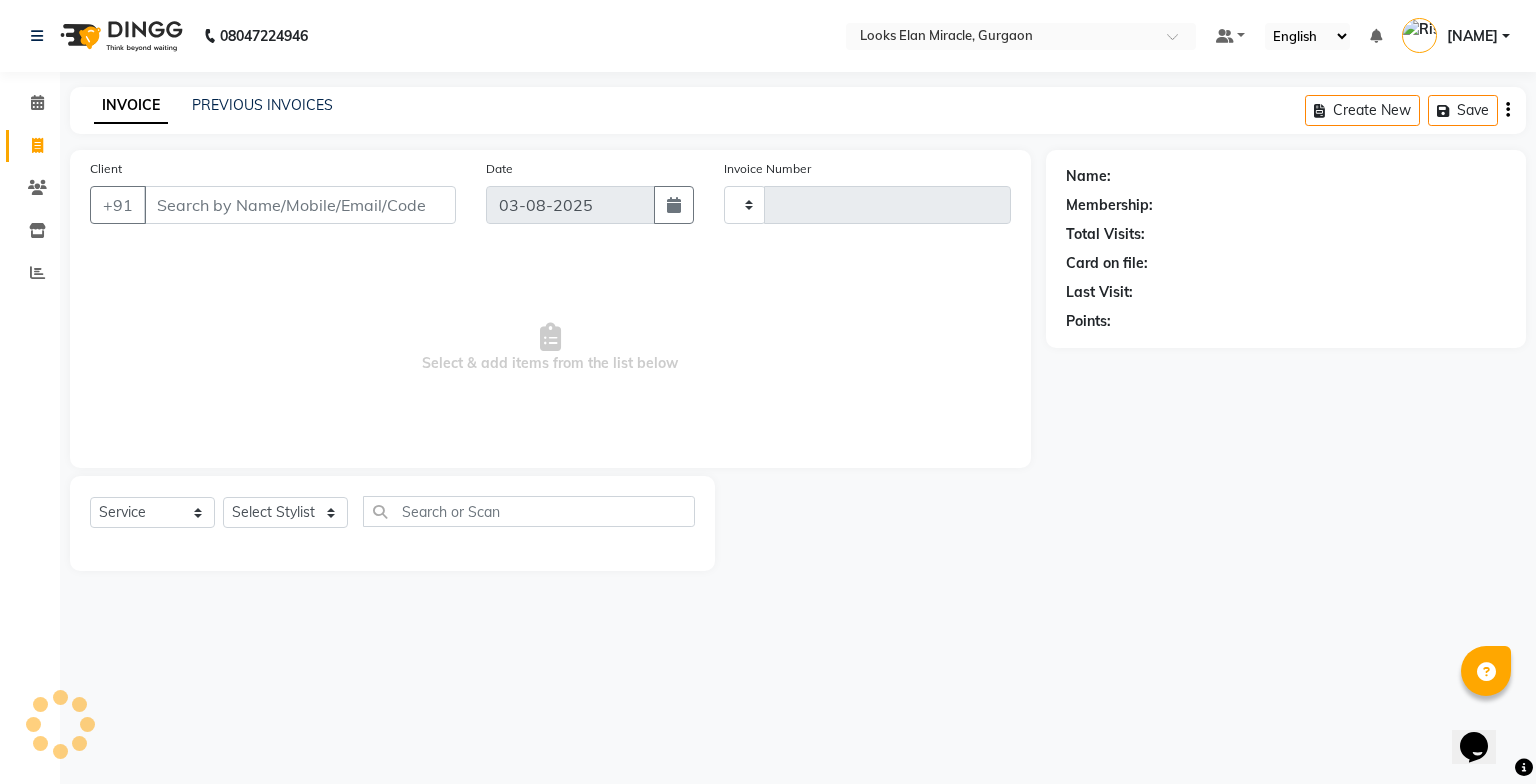 type on "0974" 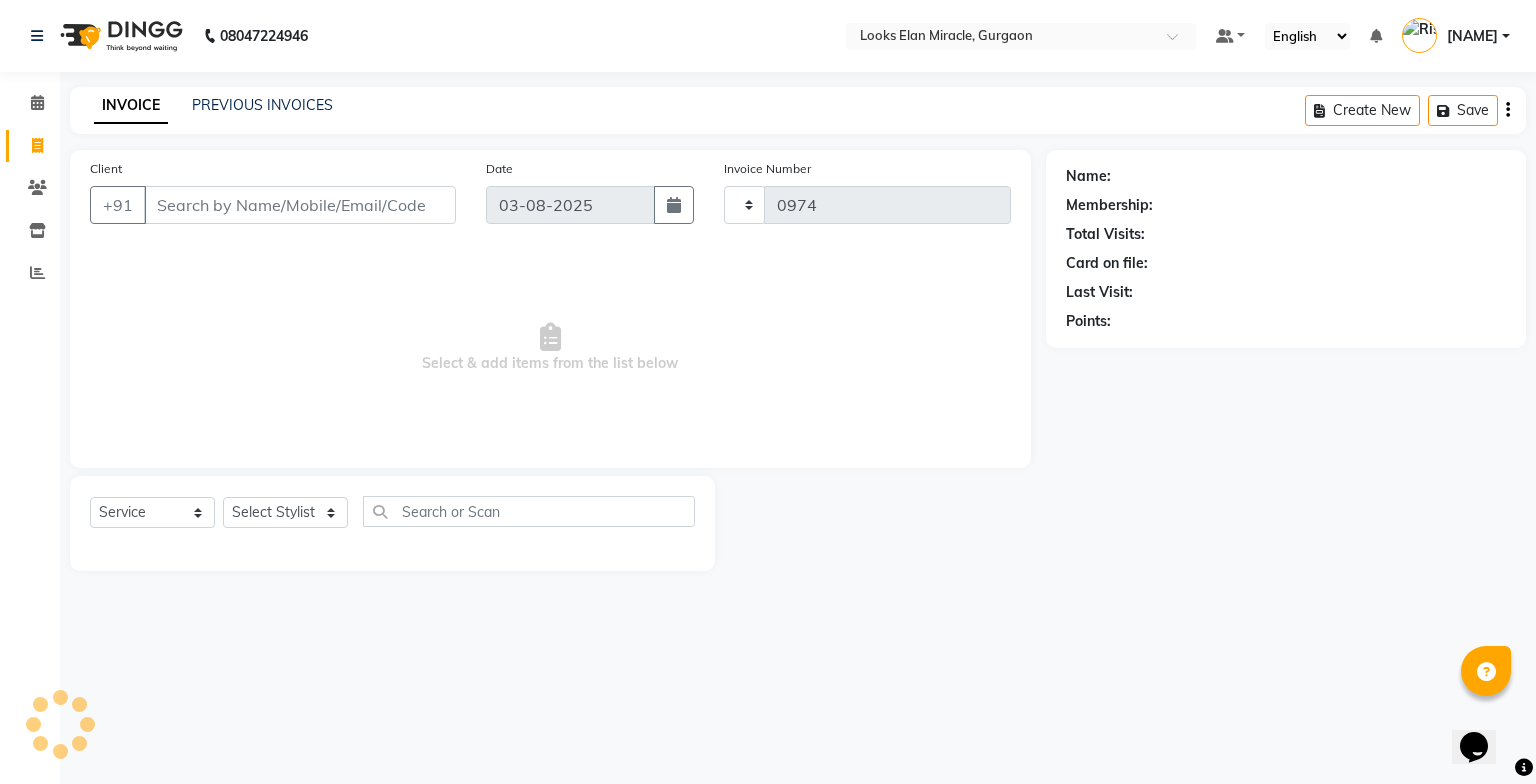 select on "8452" 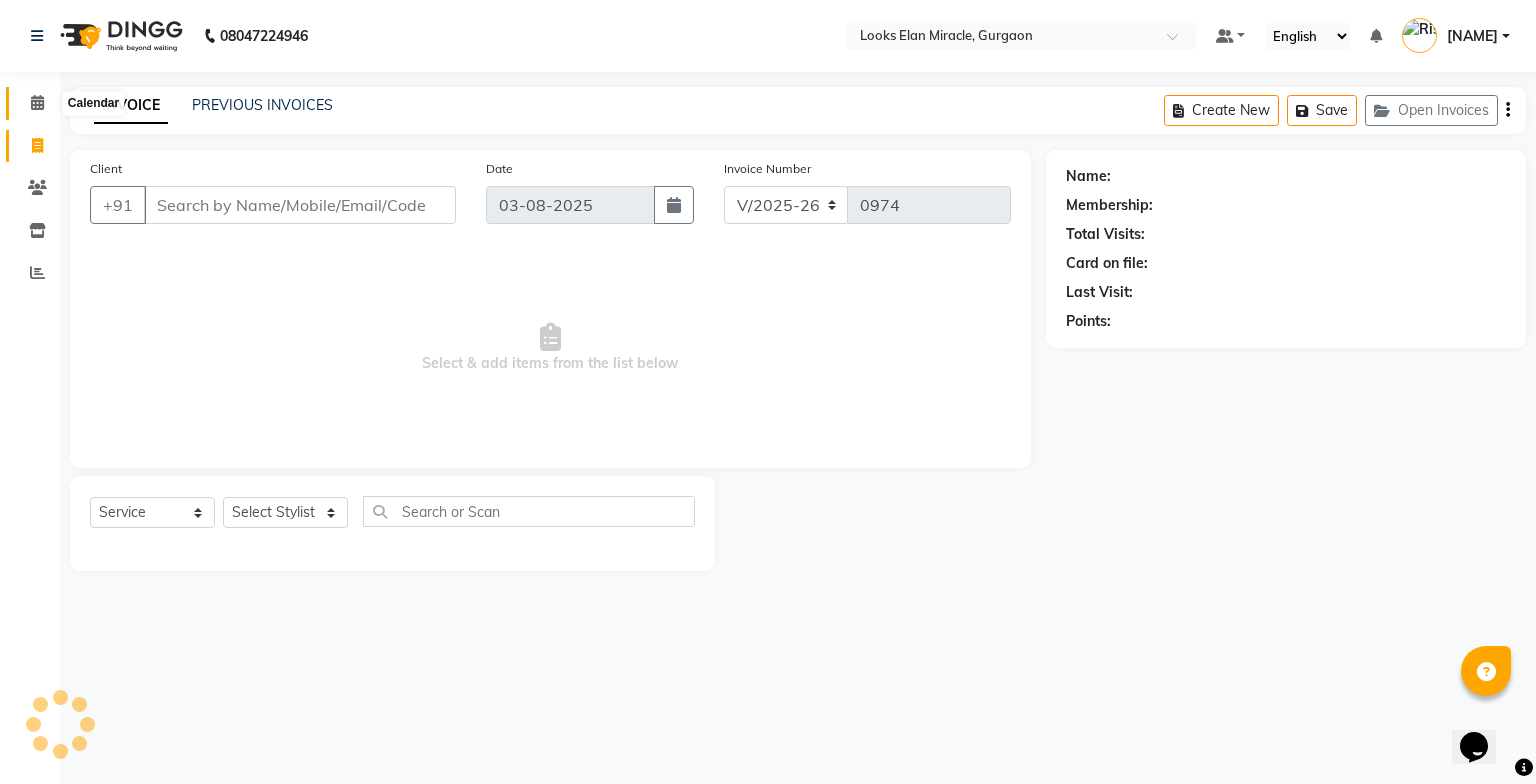 click 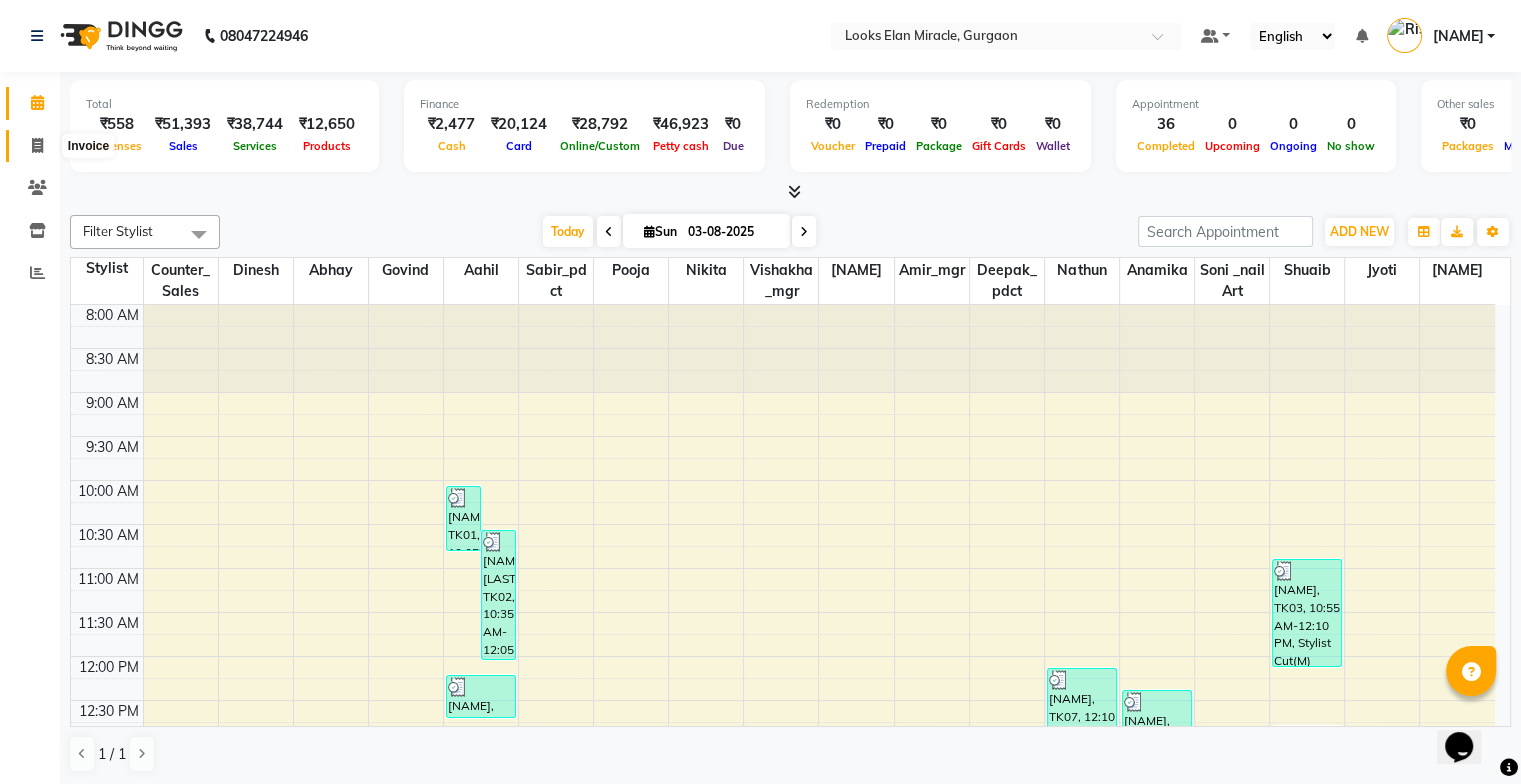 click 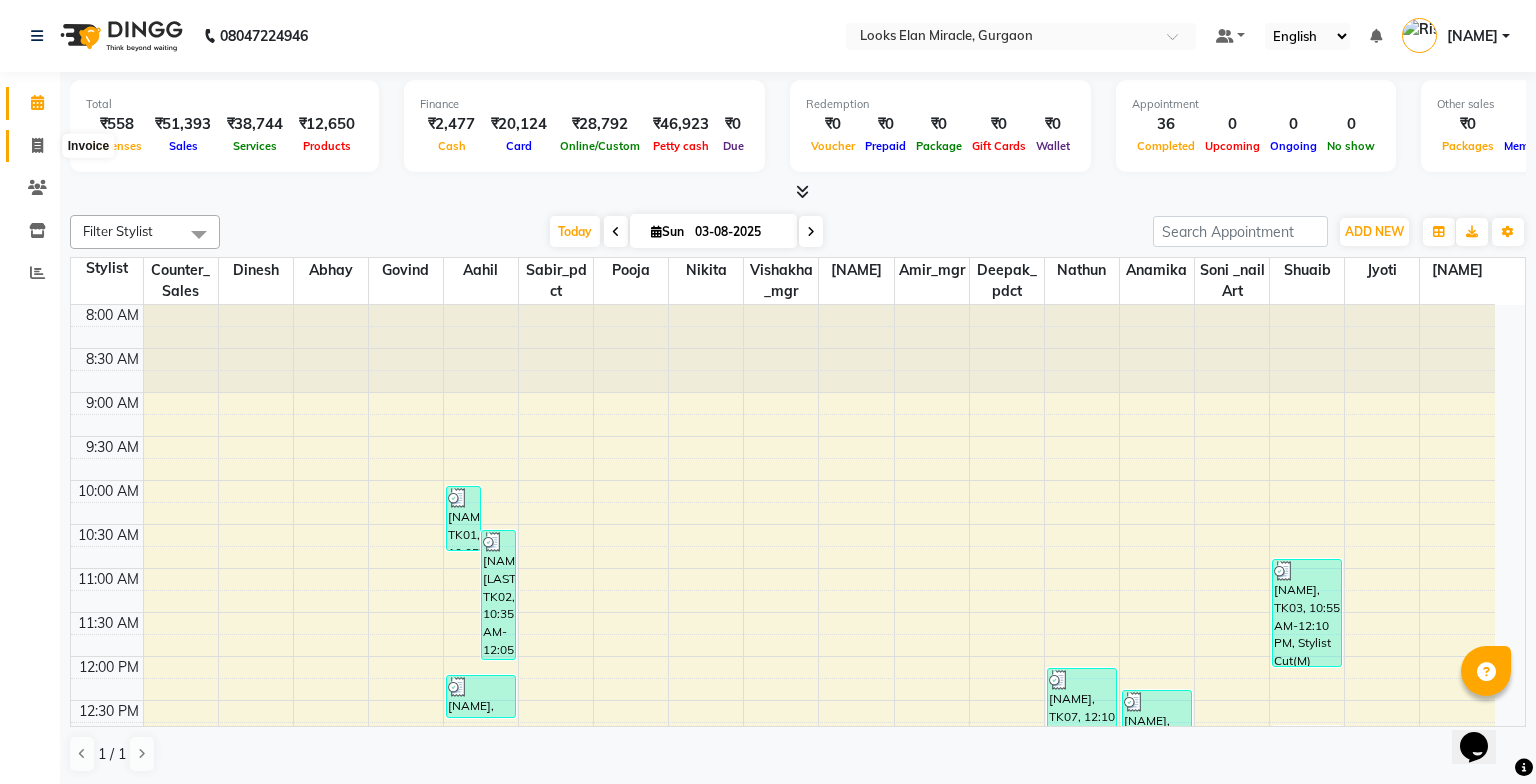 select on "8452" 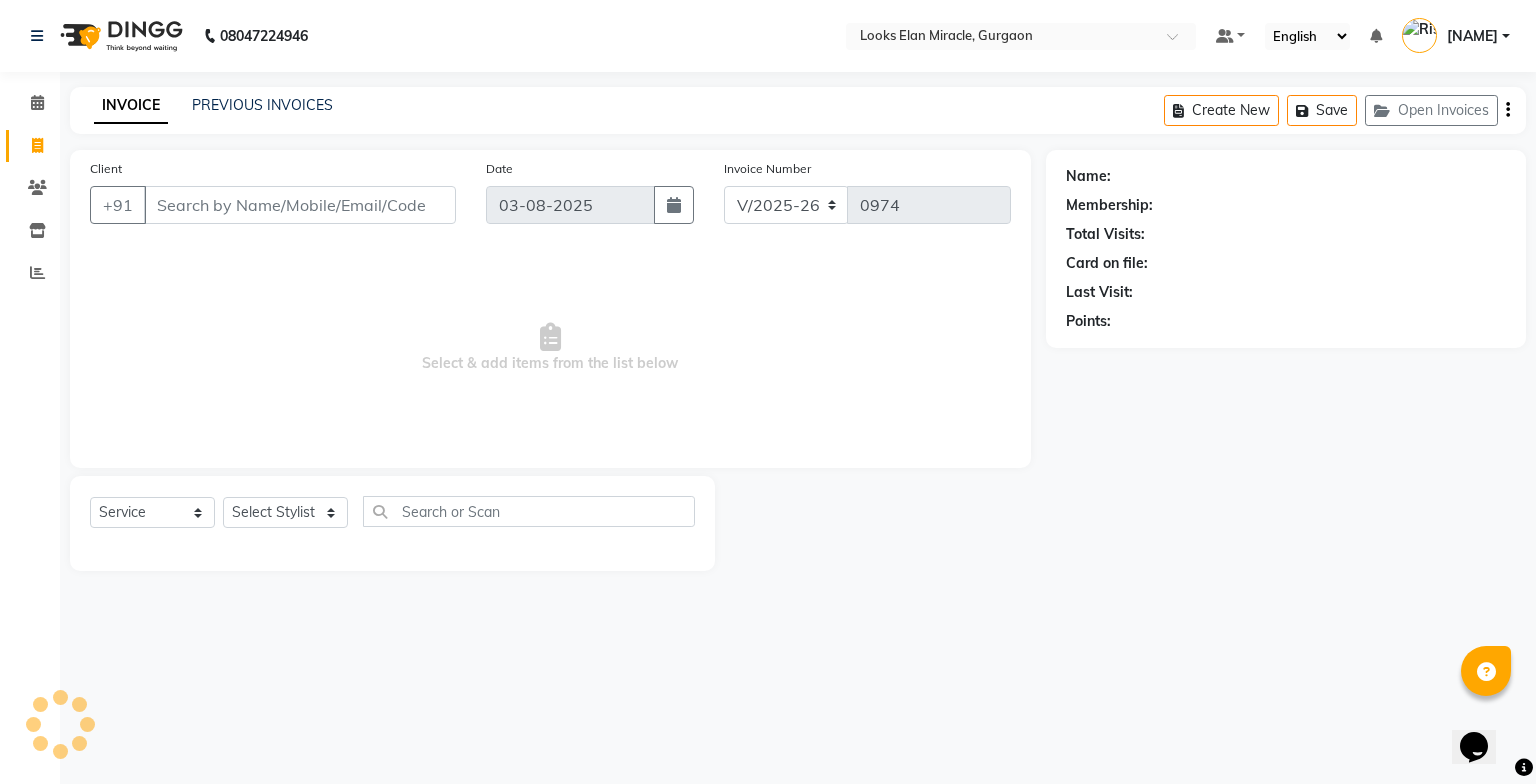 click on "PREVIOUS INVOICES" 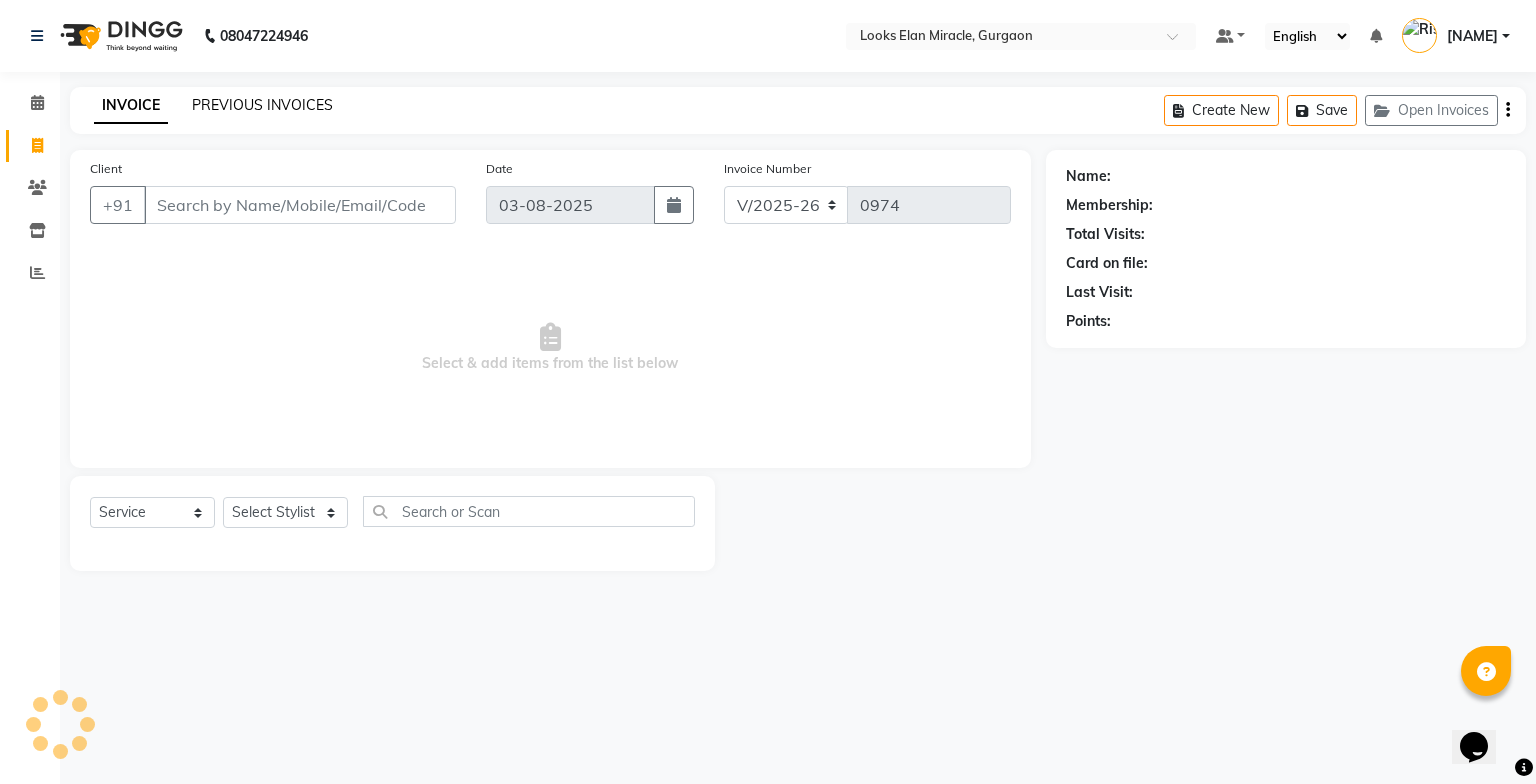 click on "PREVIOUS INVOICES" 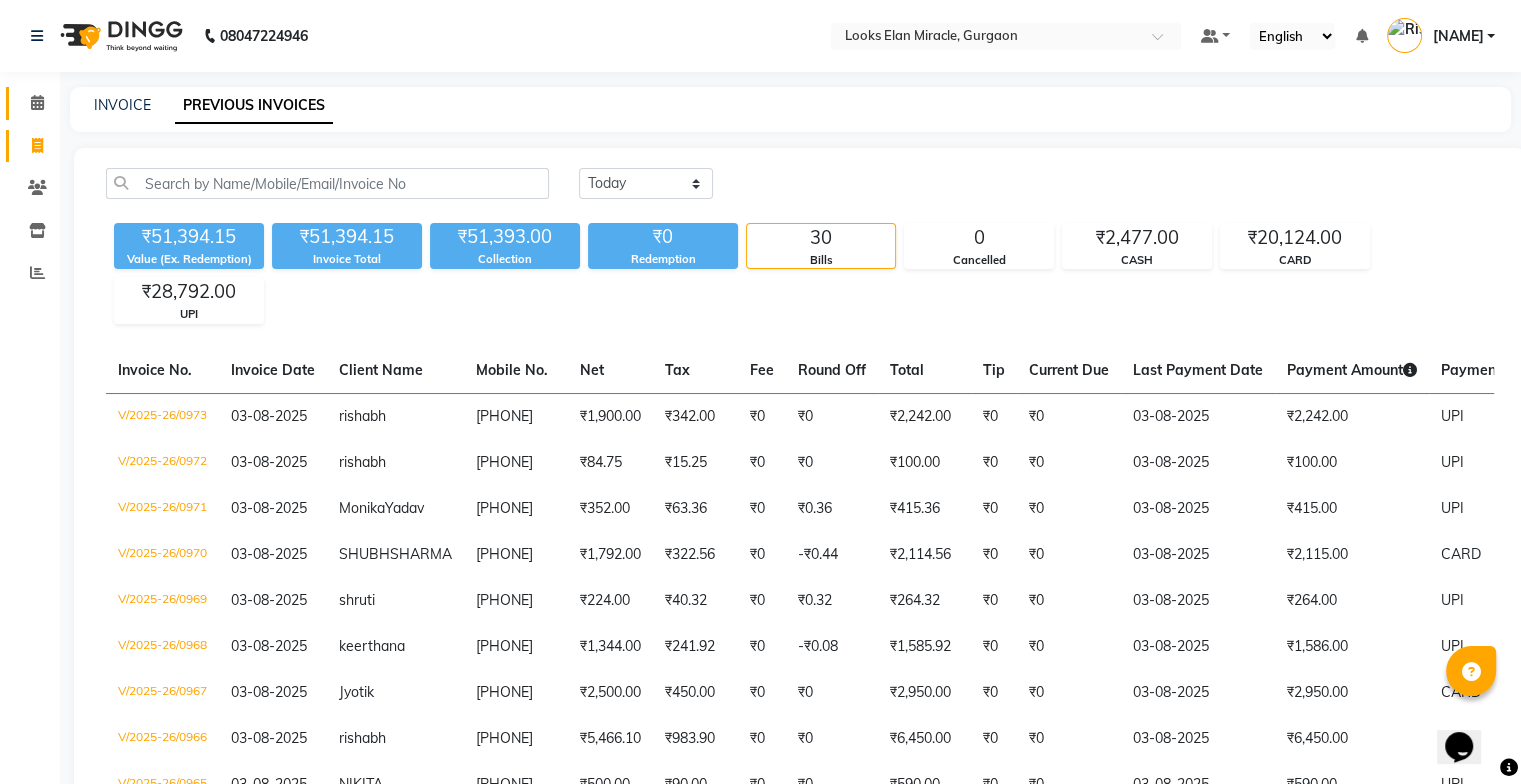 click on "Calendar" 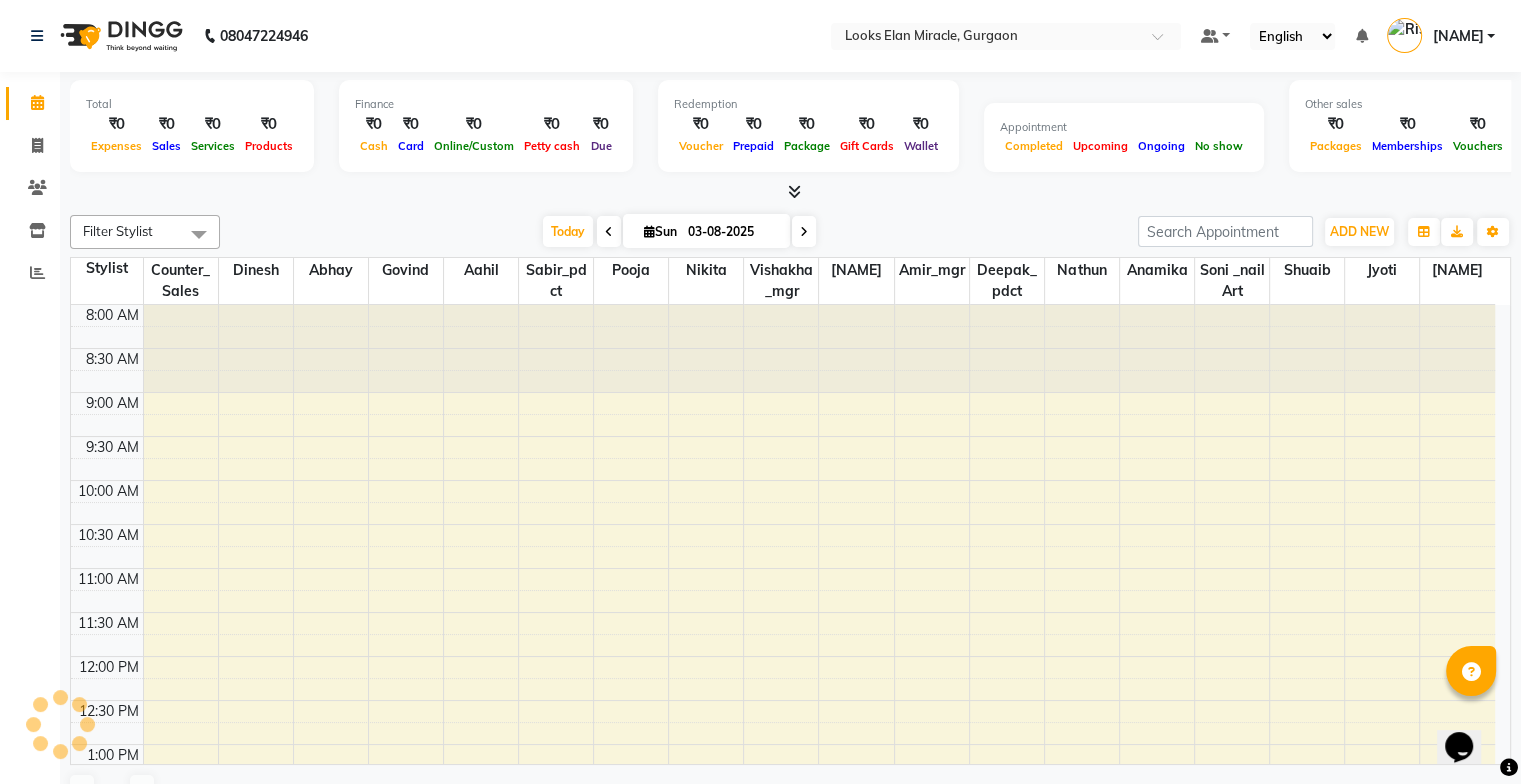 scroll, scrollTop: 0, scrollLeft: 0, axis: both 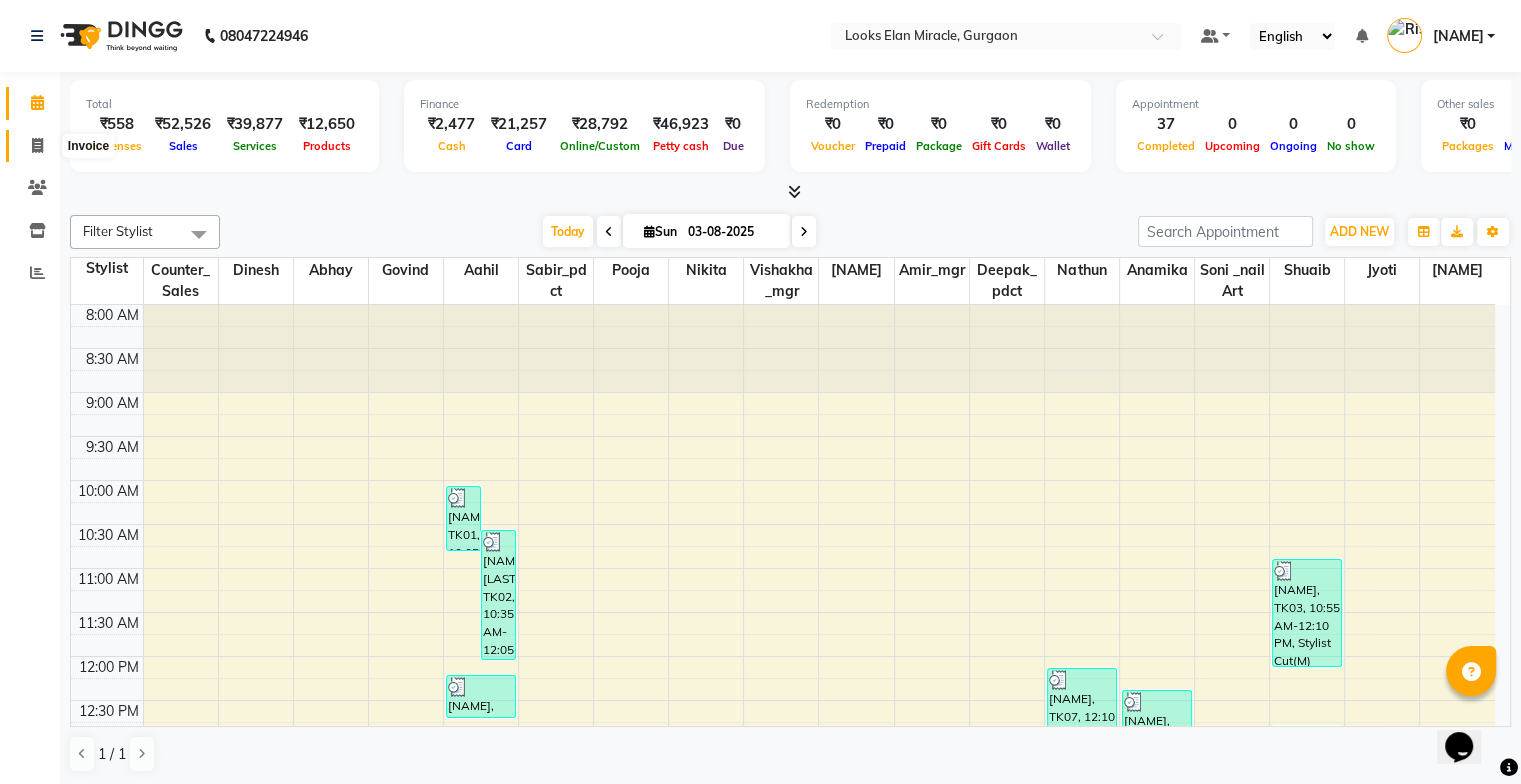 click 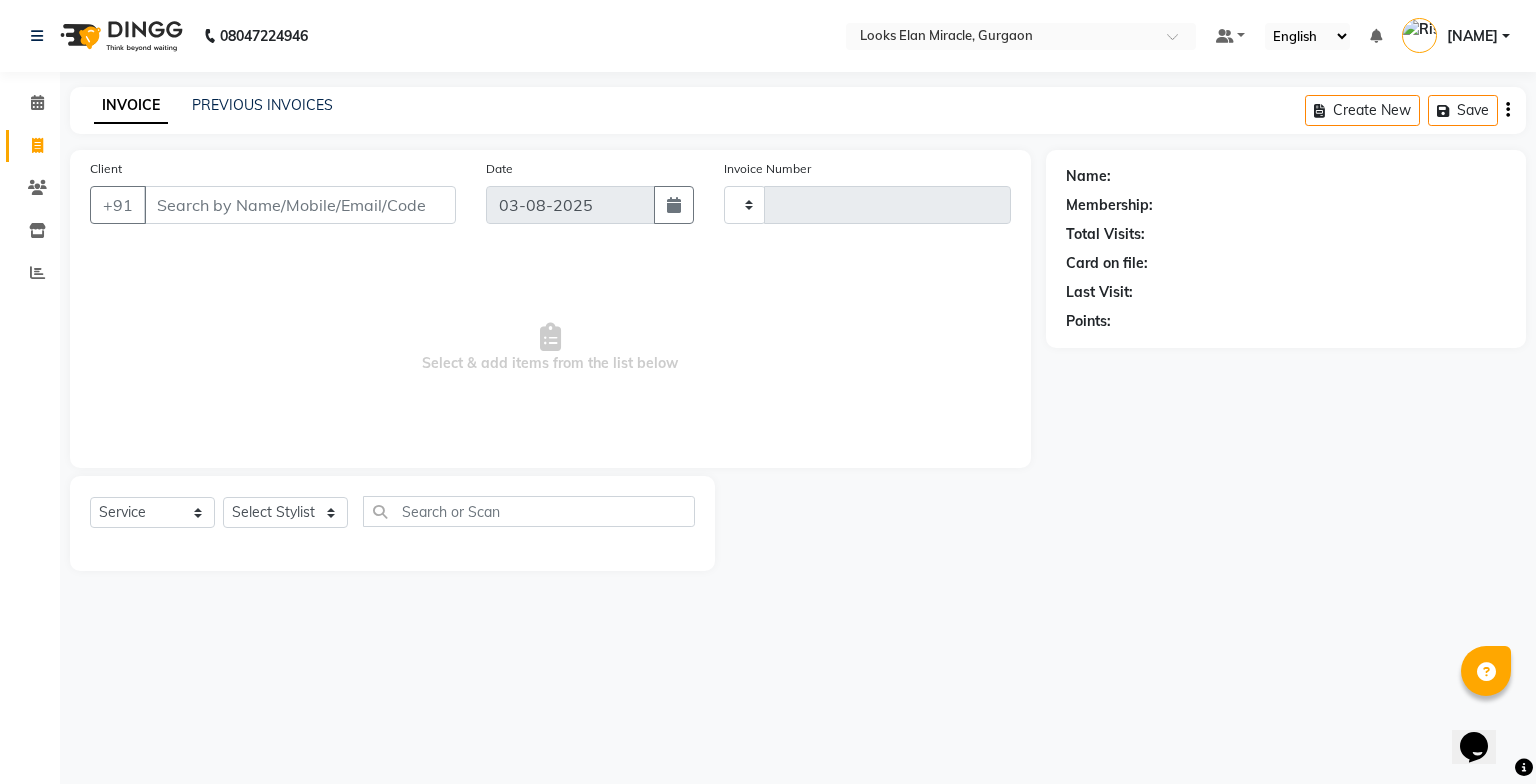type on "0975" 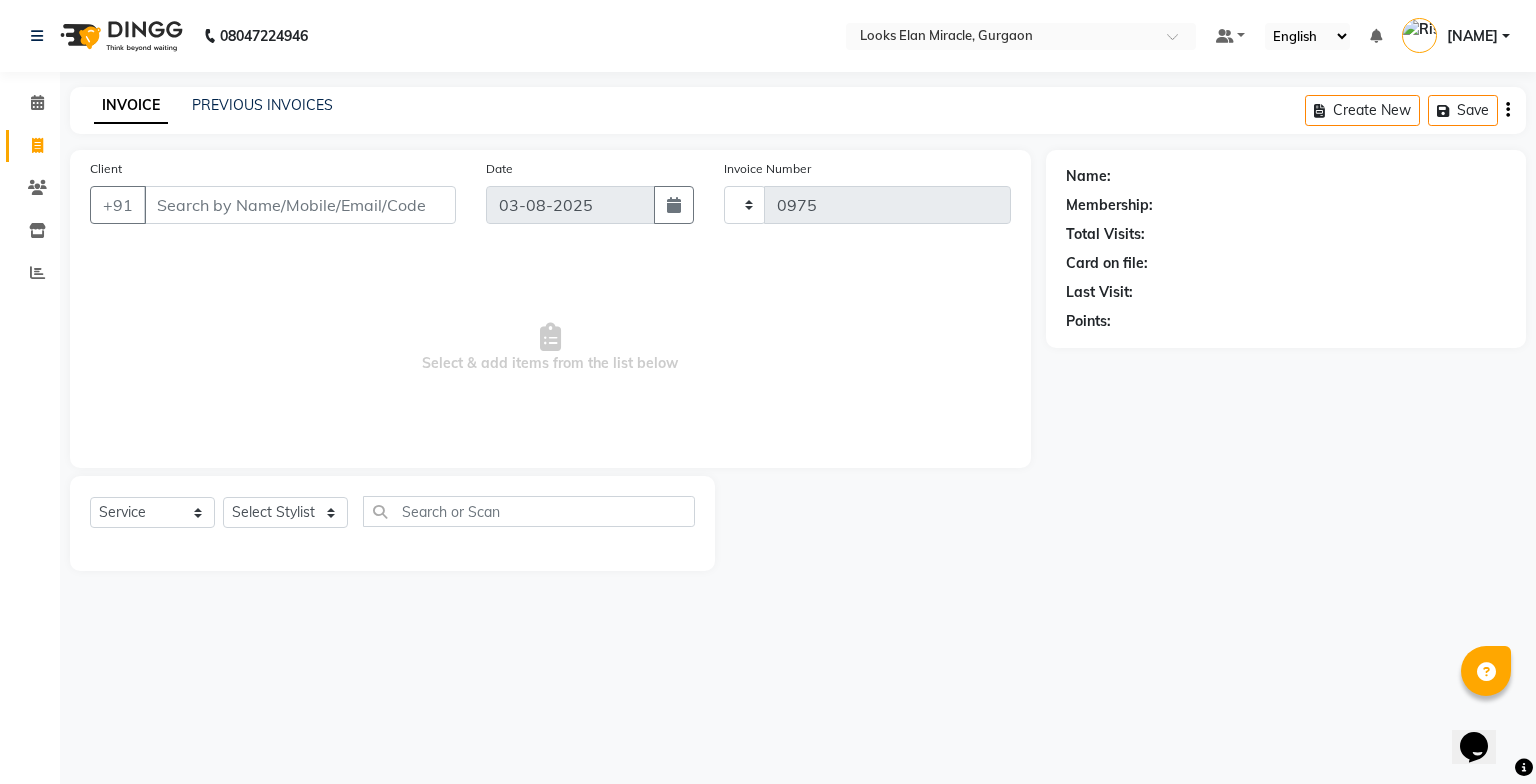 select on "8452" 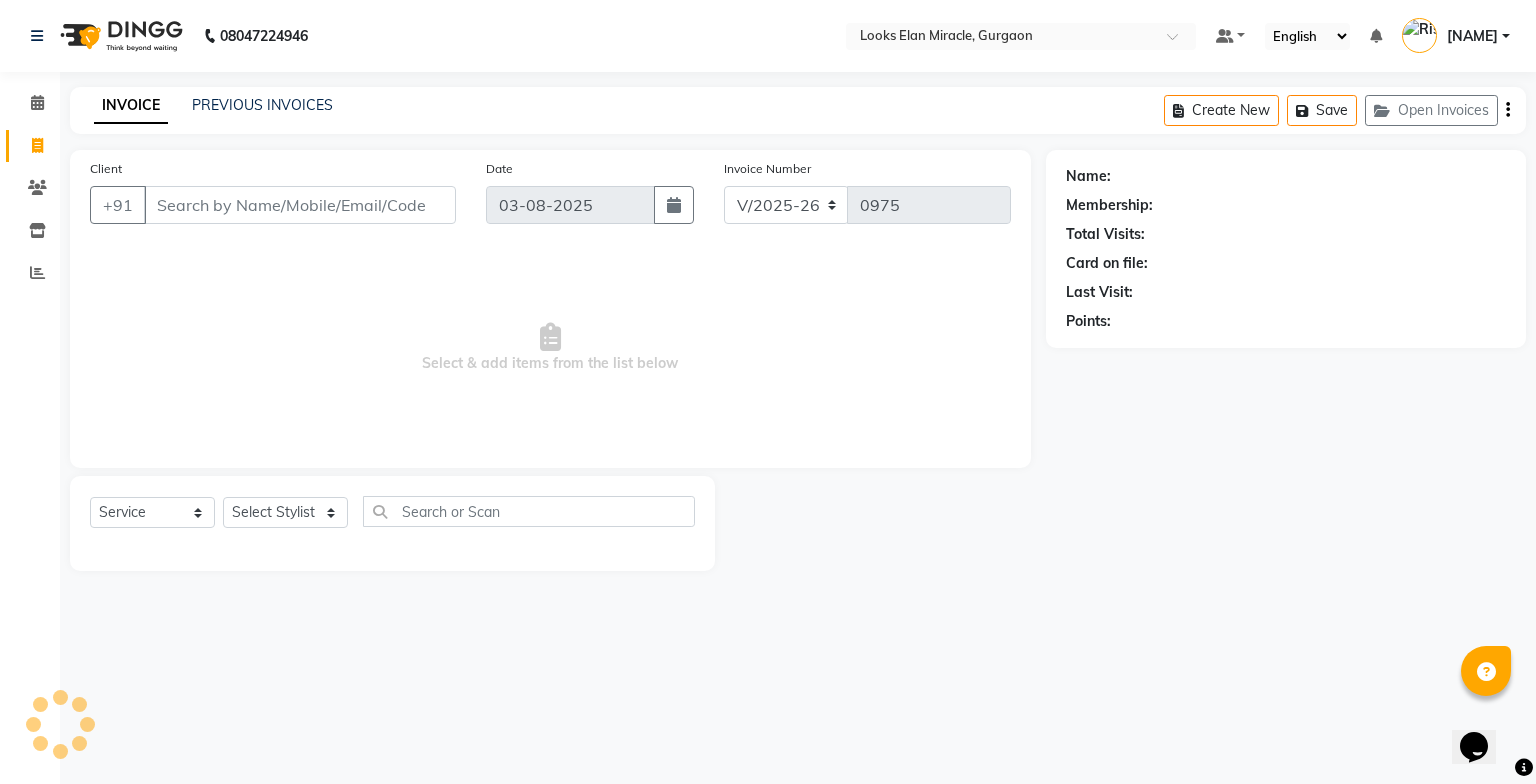 click on "INVOICE PREVIOUS INVOICES Create New   Save   Open Invoices" 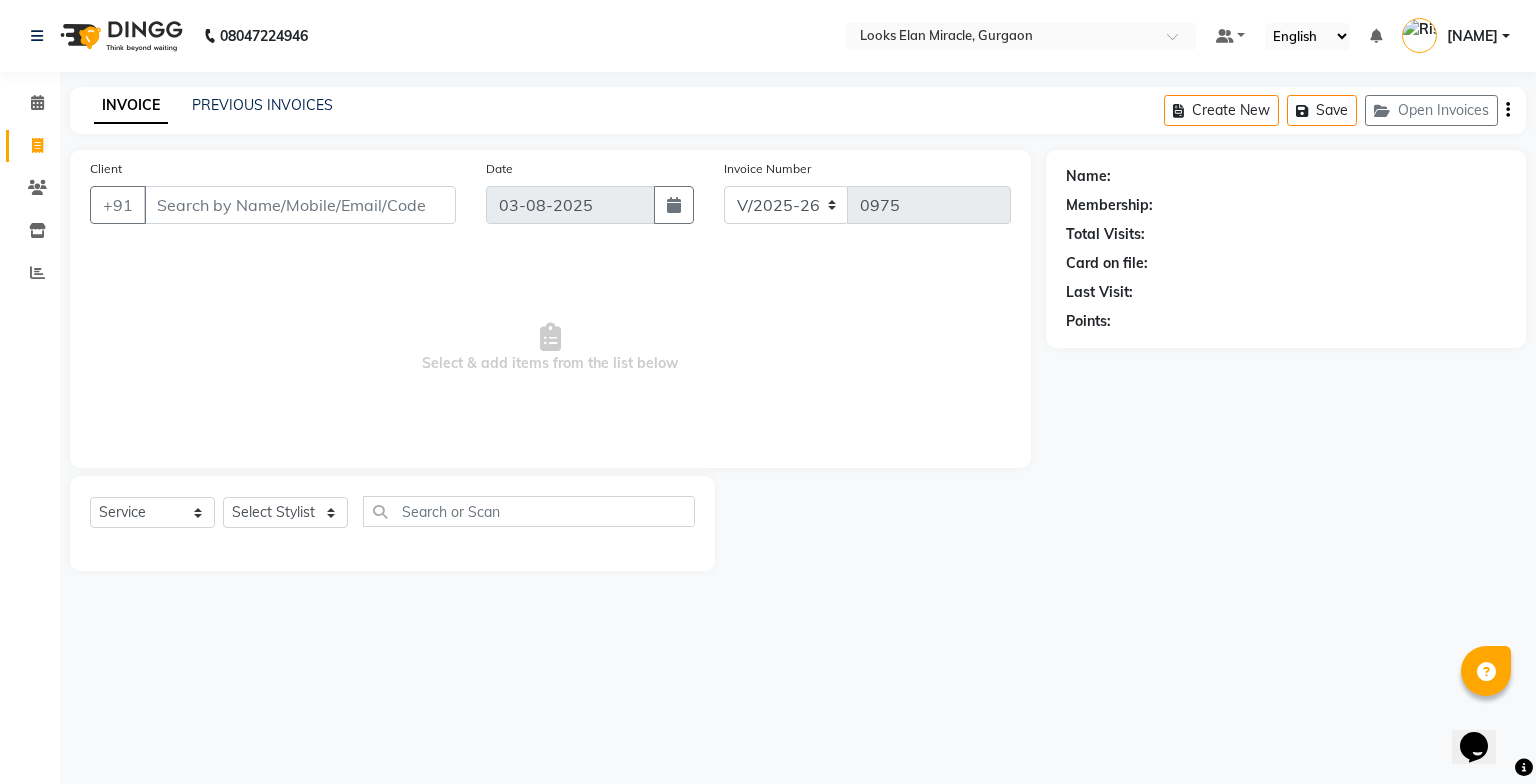 click on "PREVIOUS INVOICES" 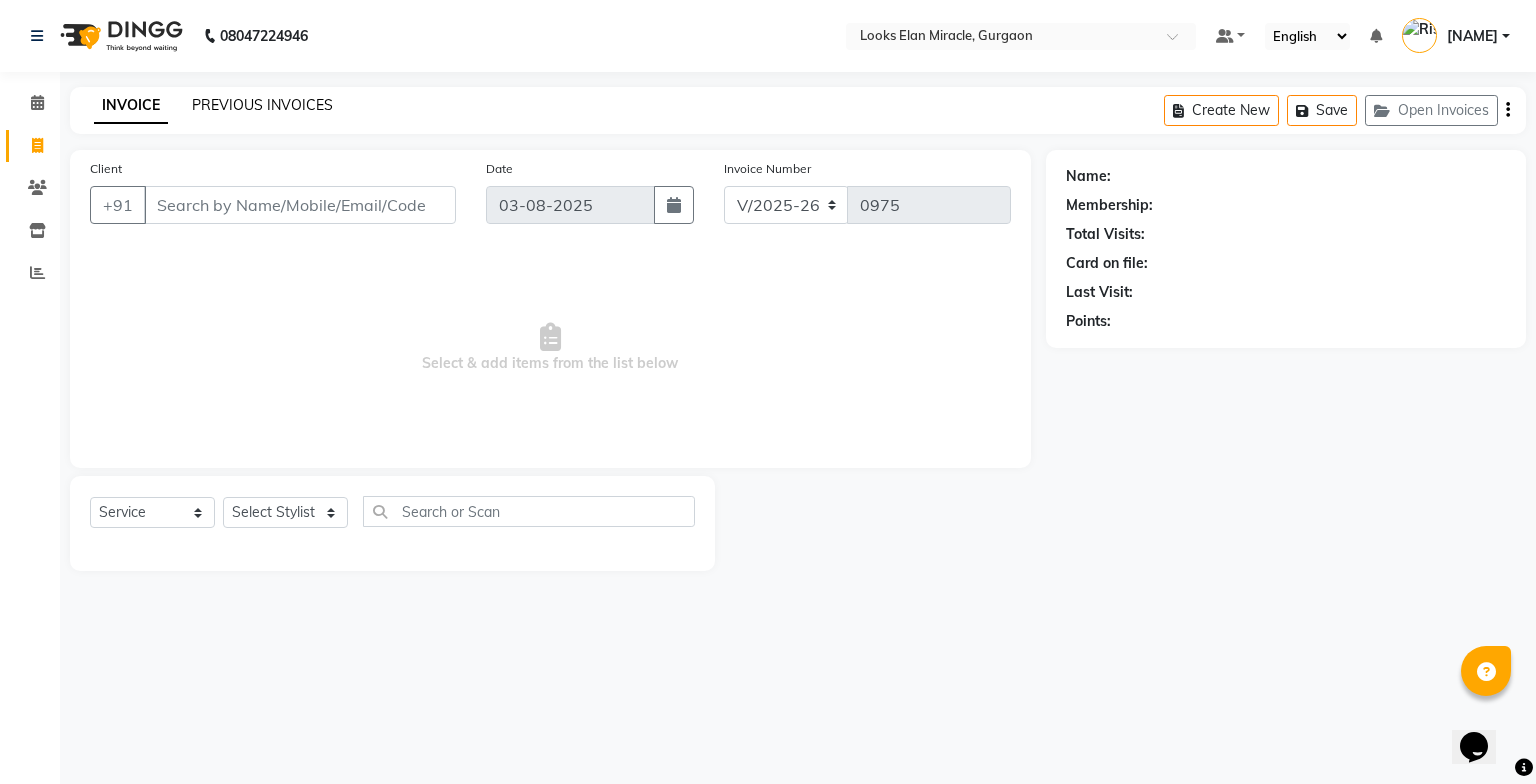 click on "PREVIOUS INVOICES" 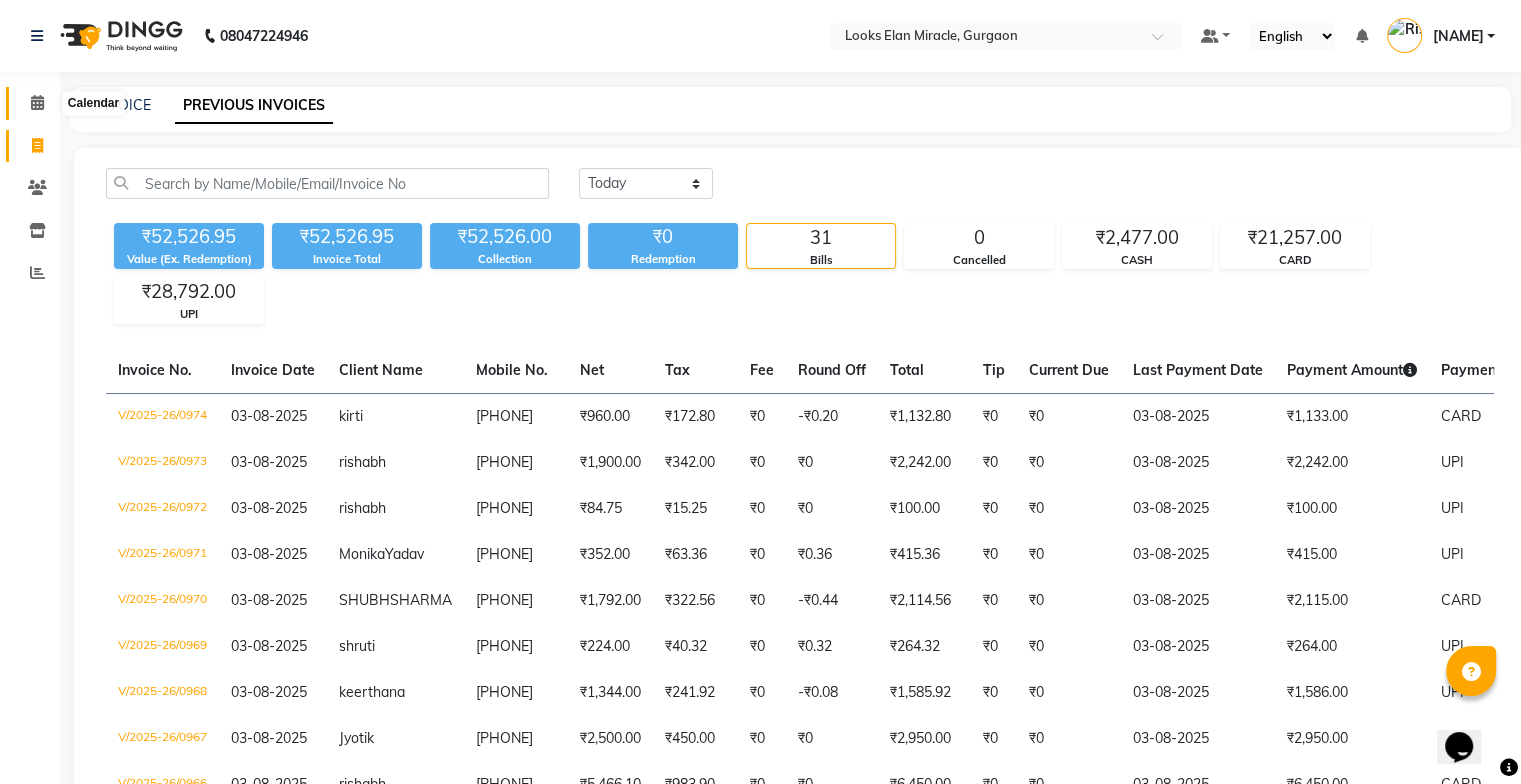 click 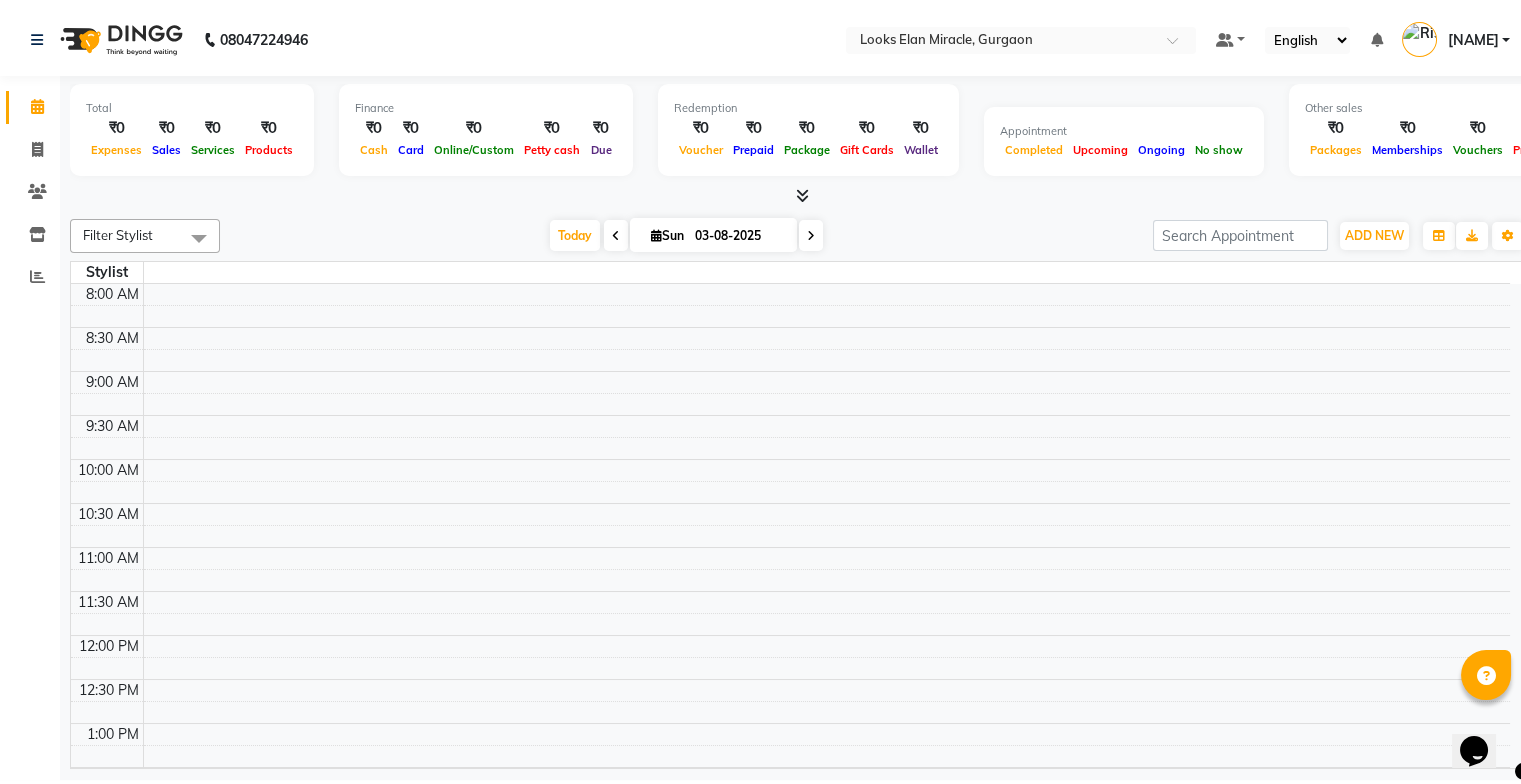 scroll, scrollTop: 672, scrollLeft: 0, axis: vertical 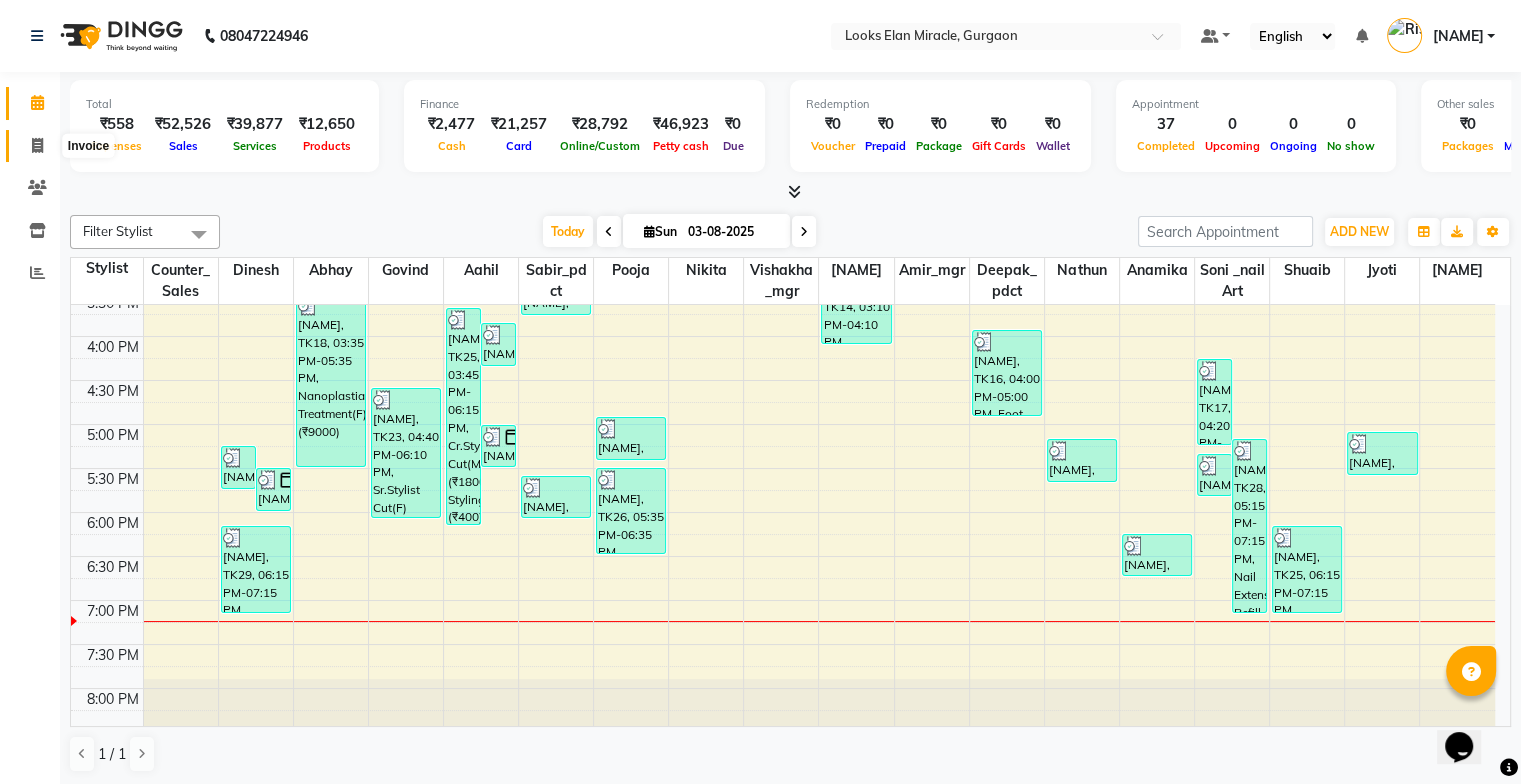 click 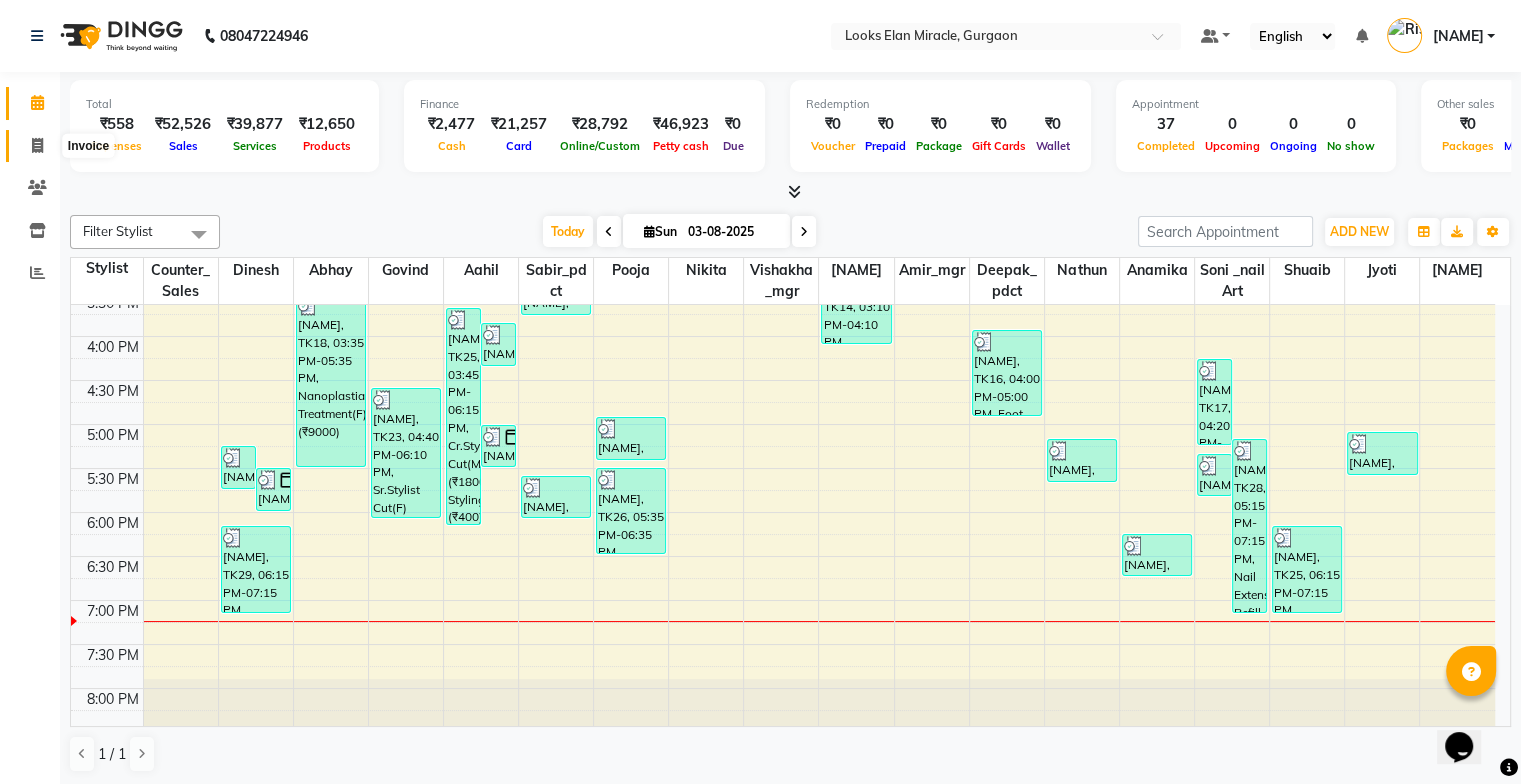 select on "service" 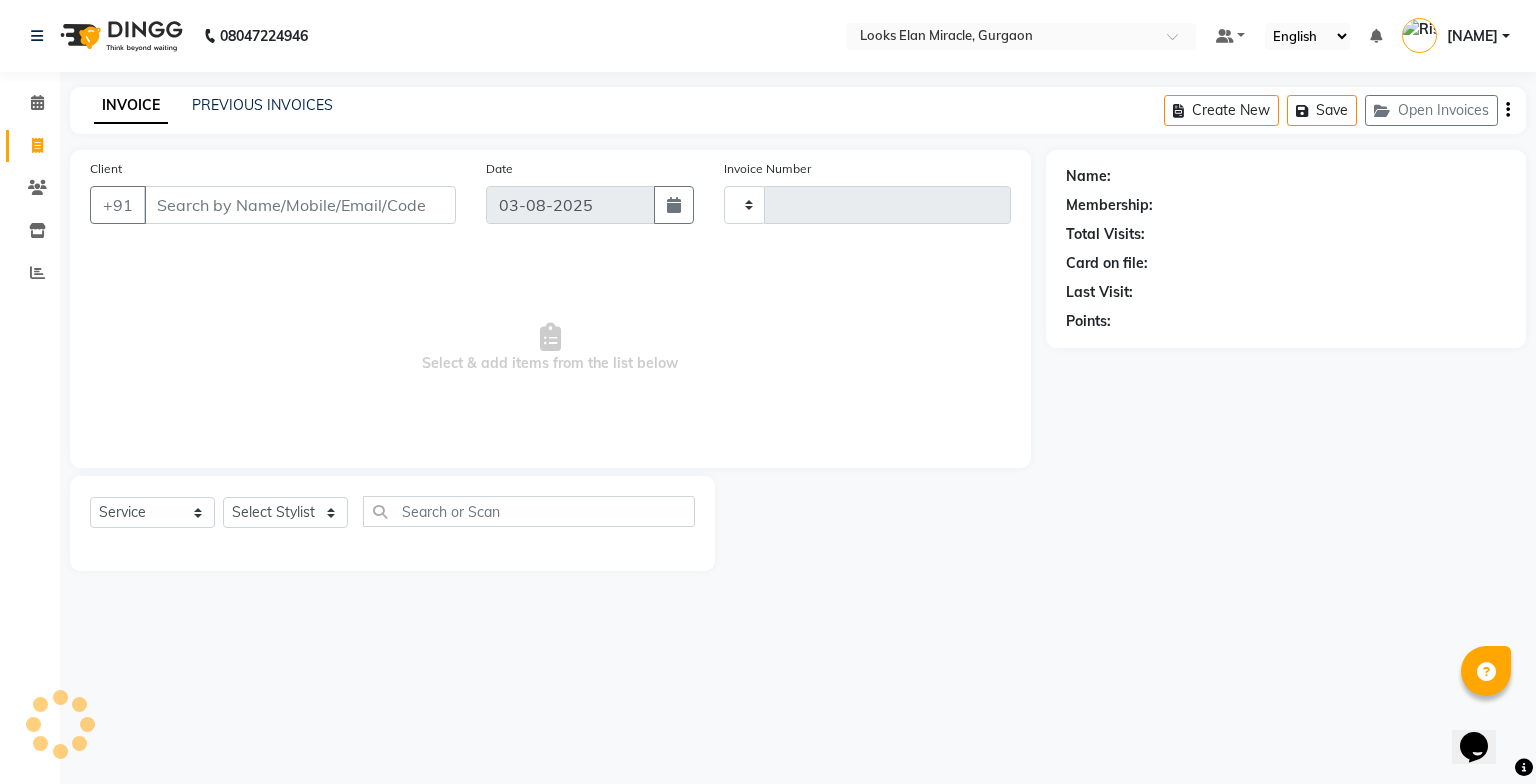 type on "0975" 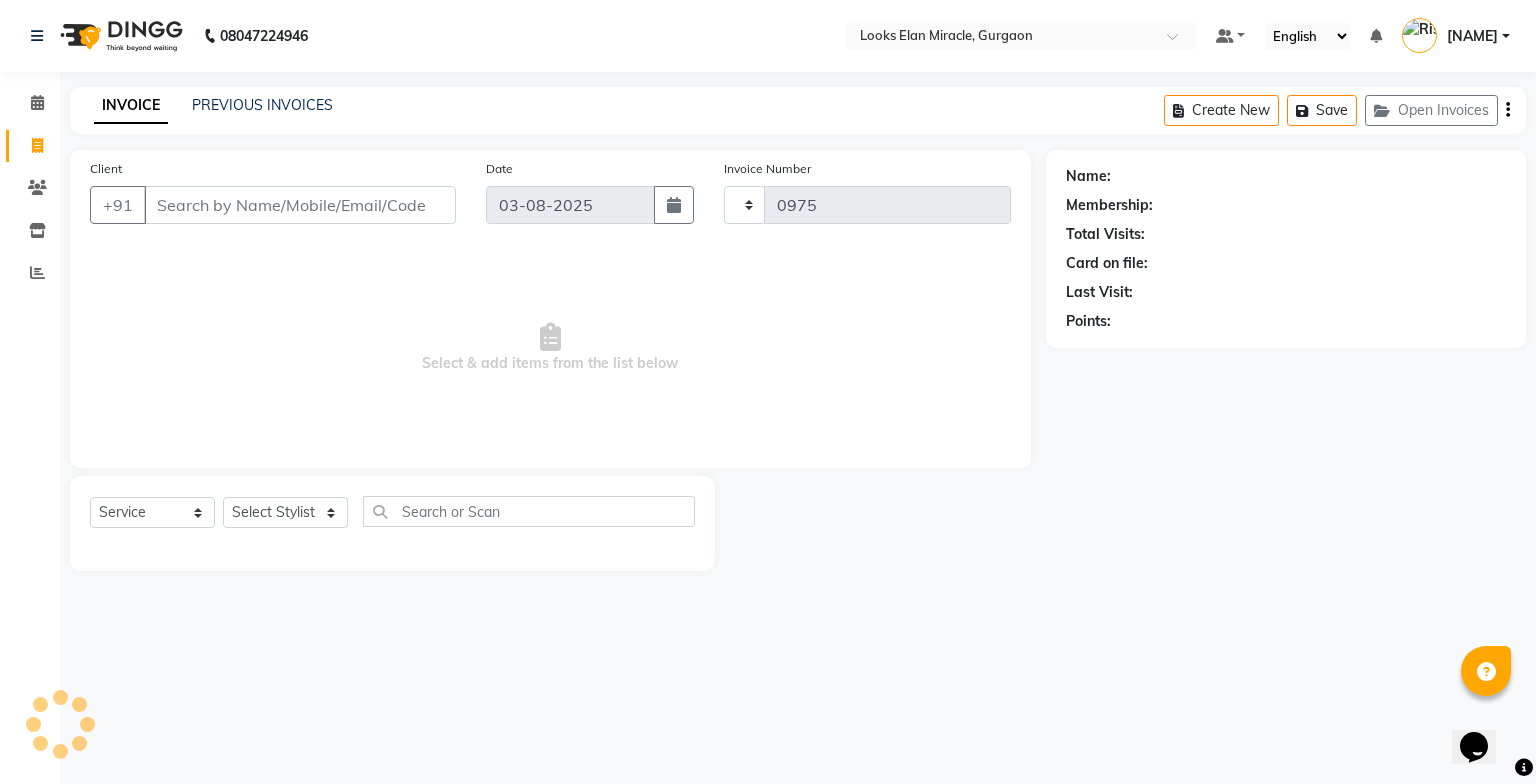 select on "8452" 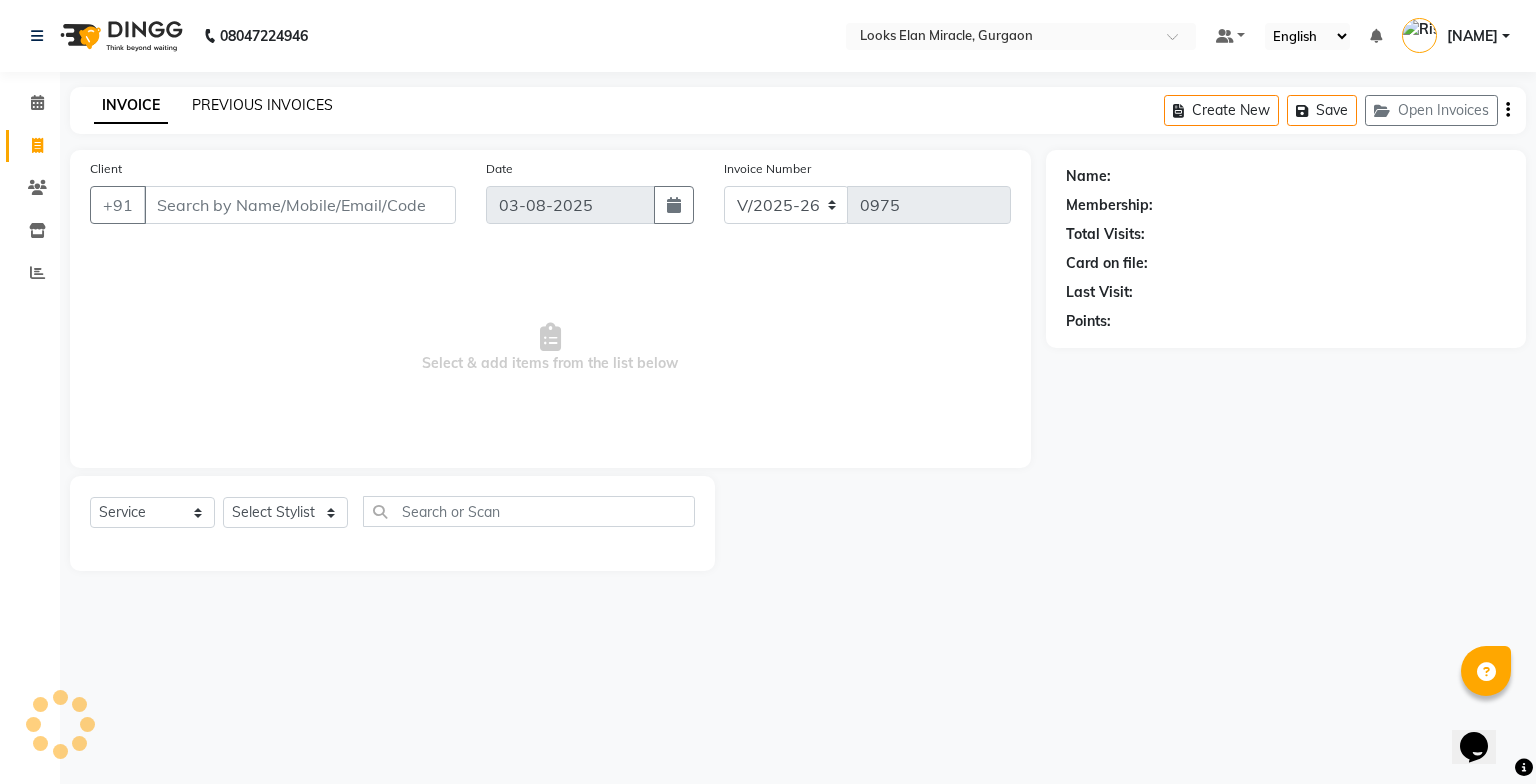 click on "PREVIOUS INVOICES" 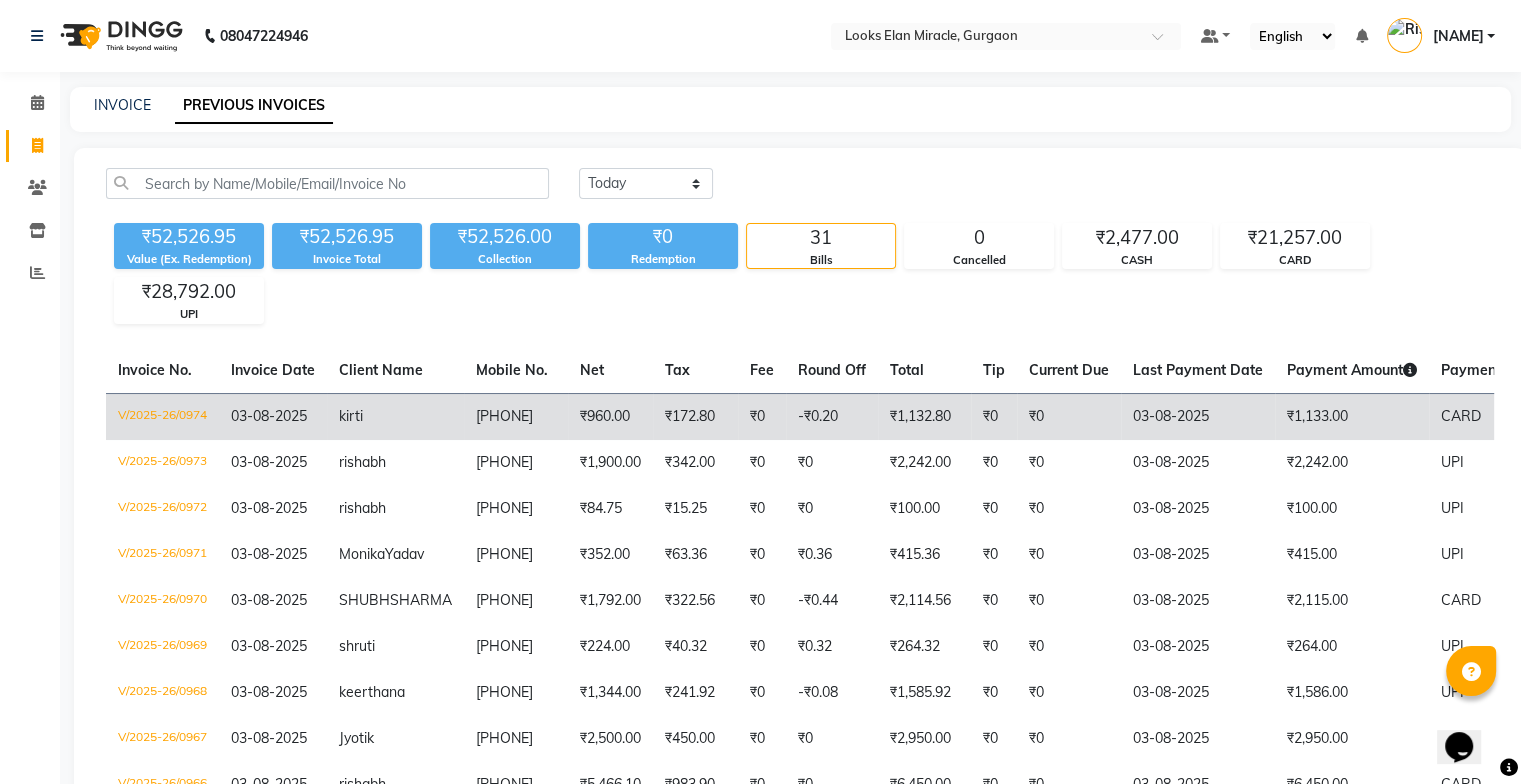 click on "₹960.00" 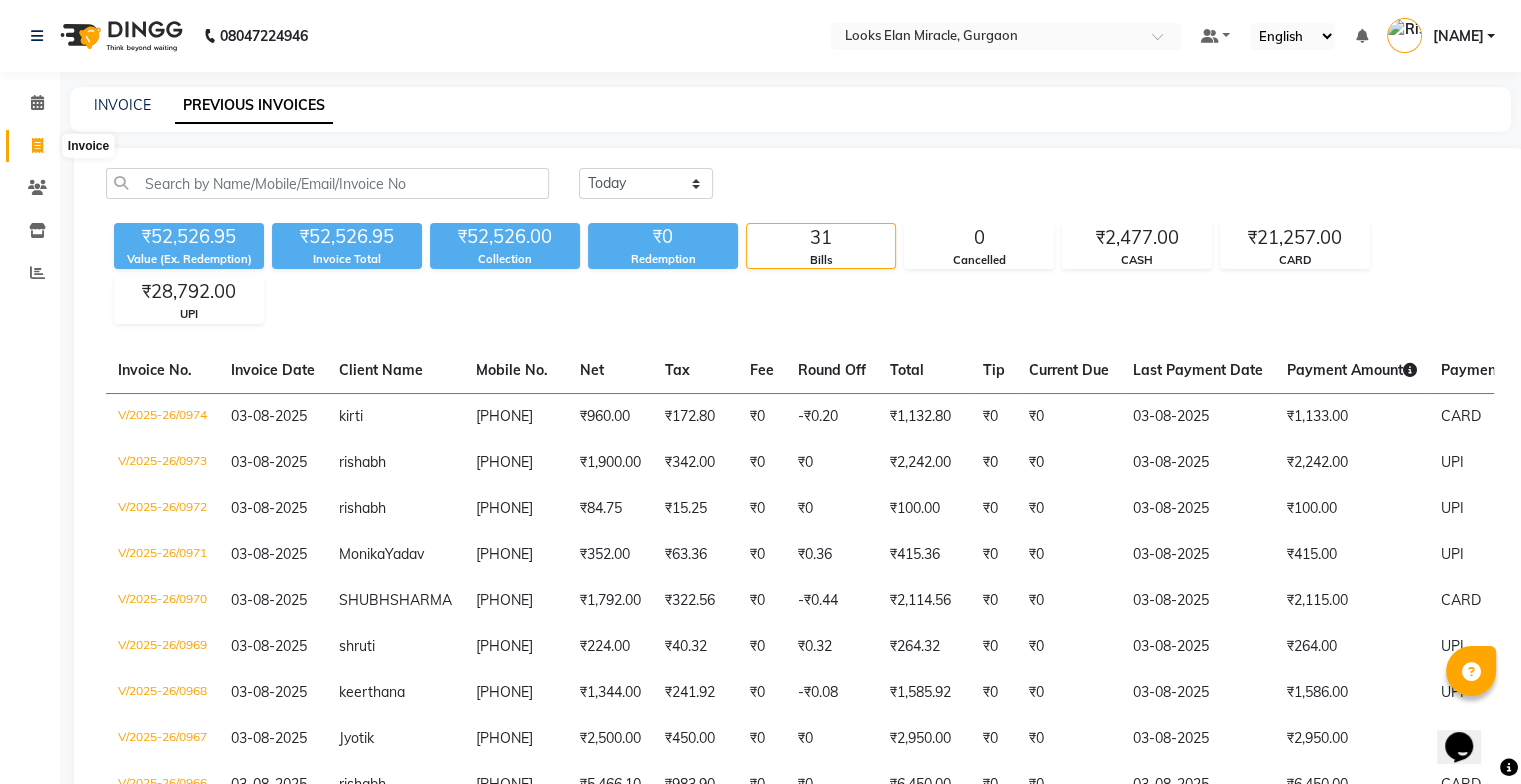 click 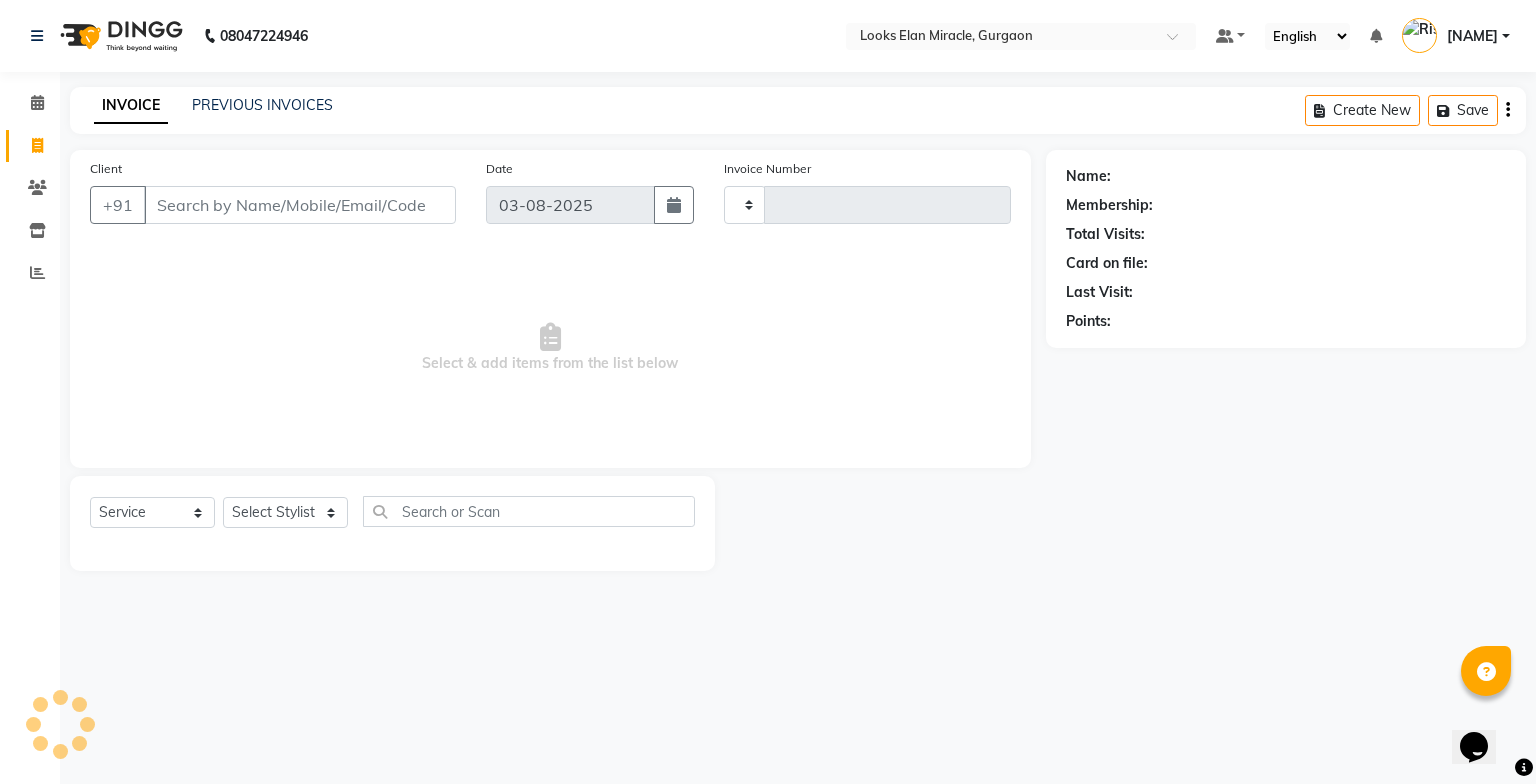 type on "0975" 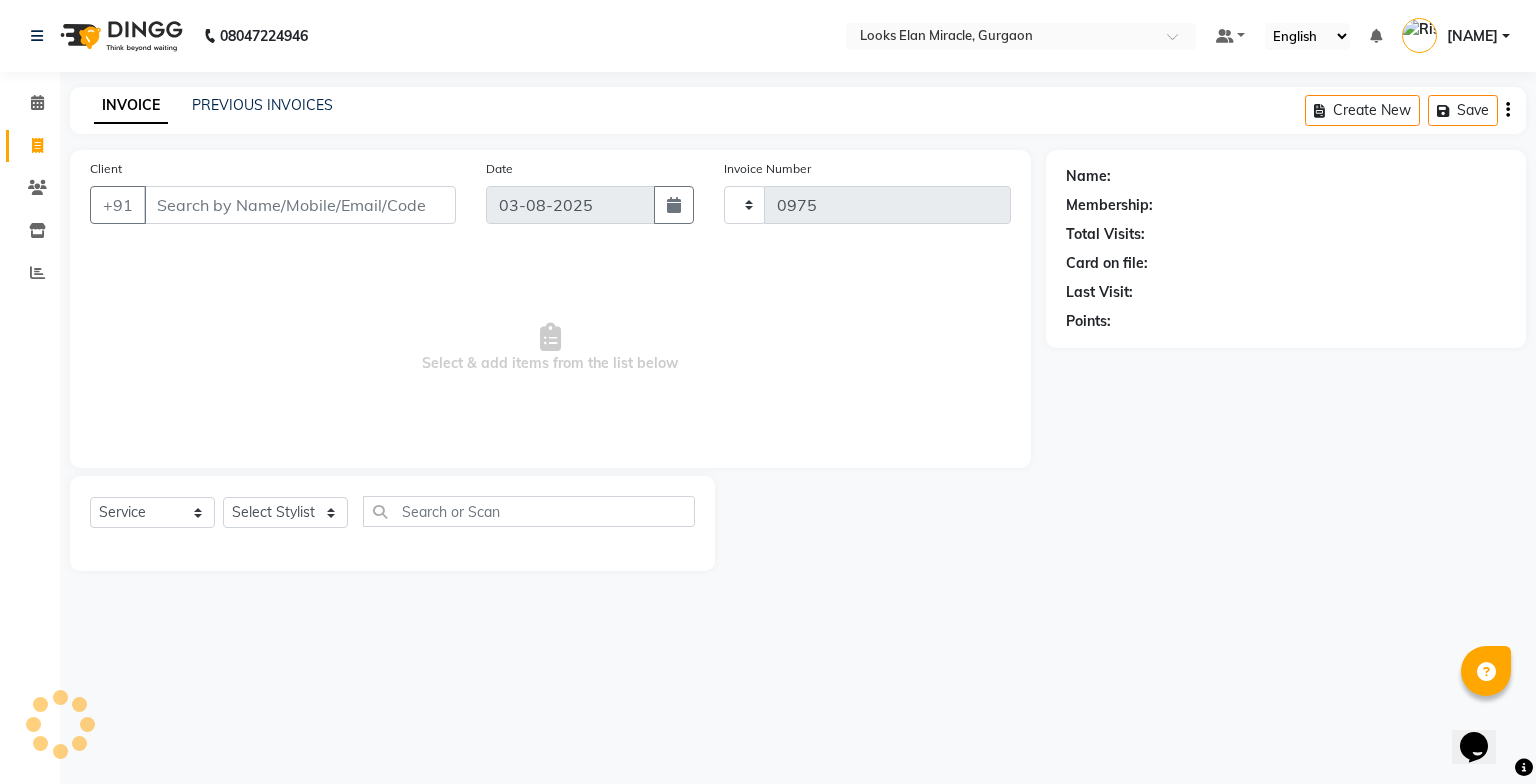 select on "8452" 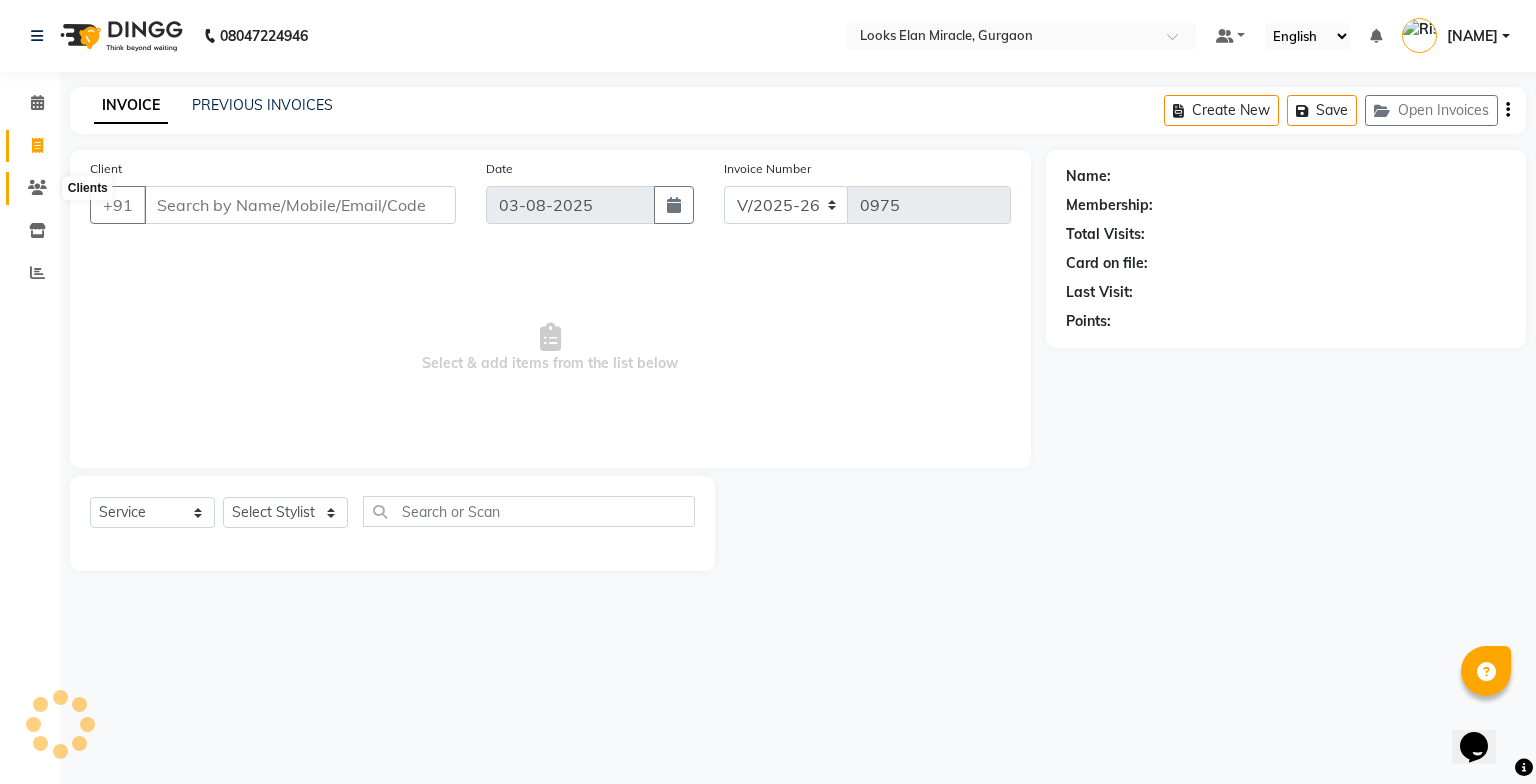 click 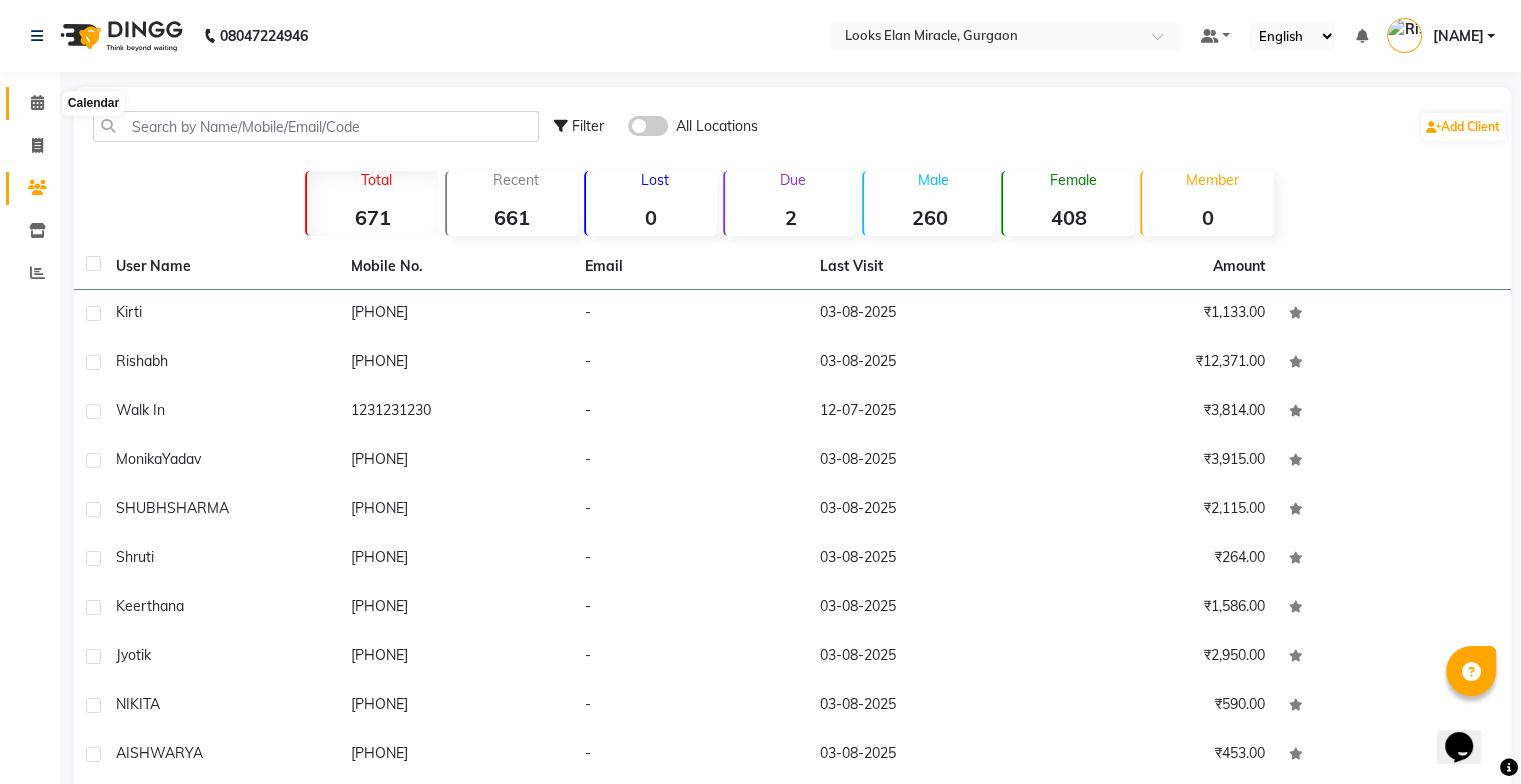 click 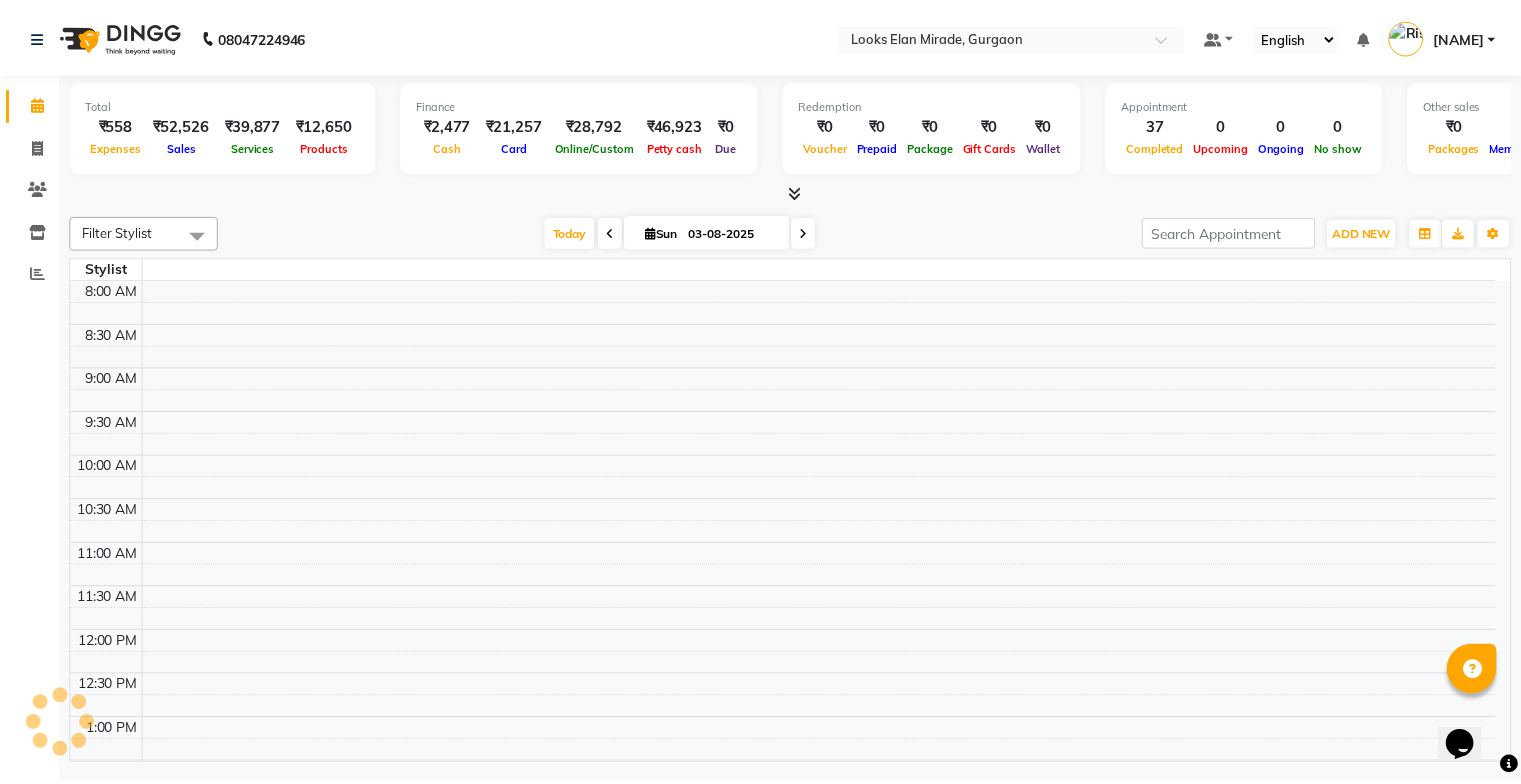 scroll, scrollTop: 0, scrollLeft: 0, axis: both 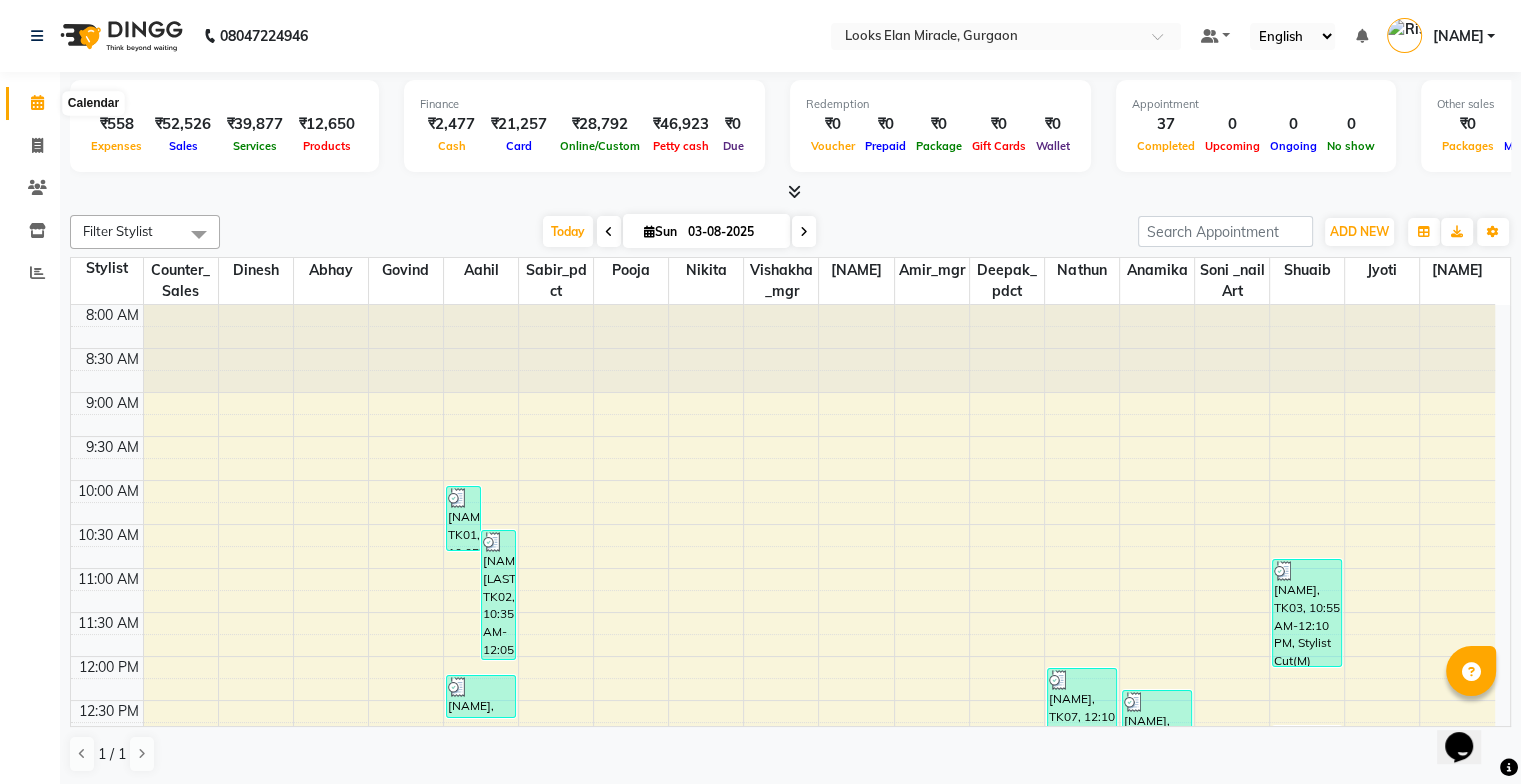 click 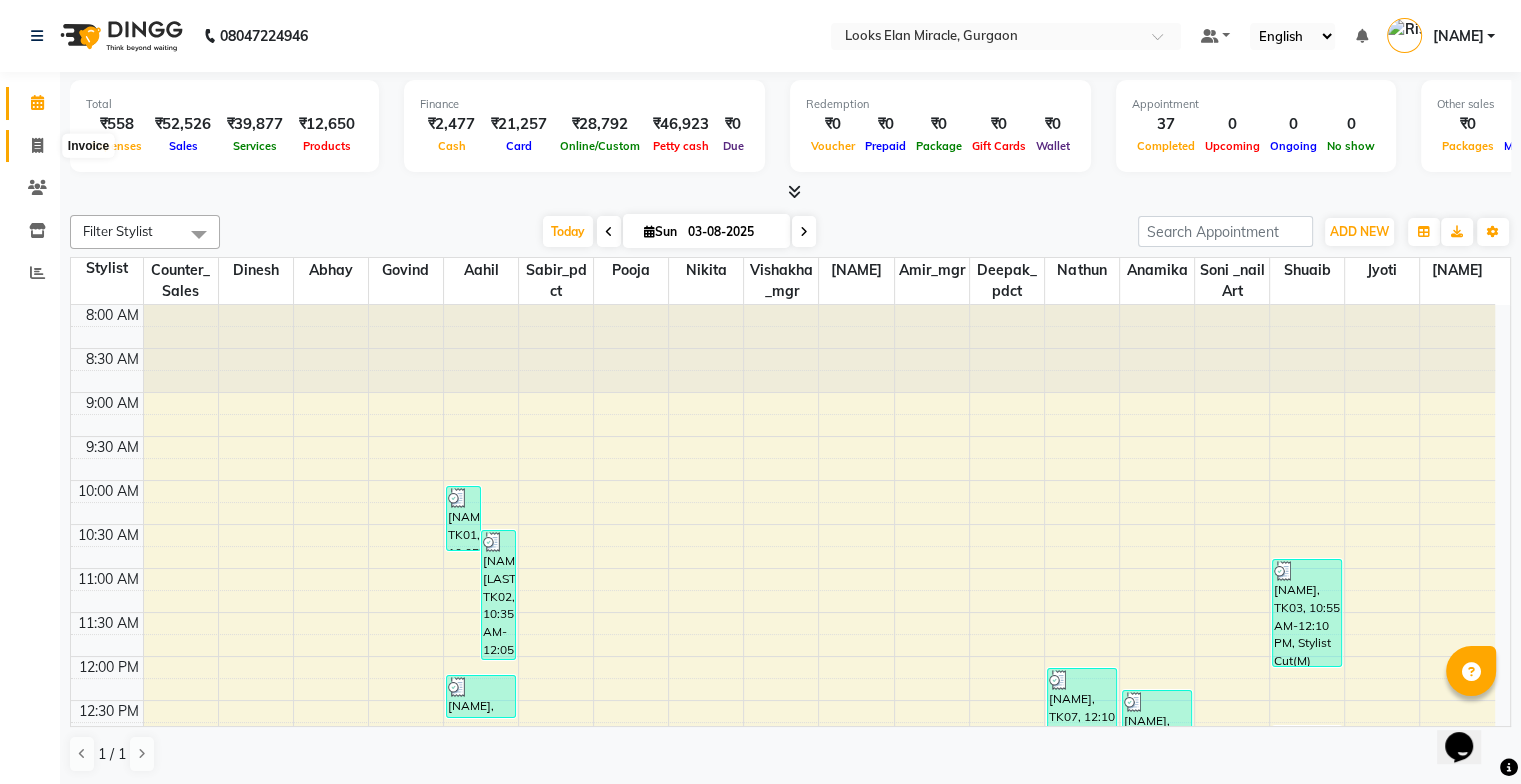 click 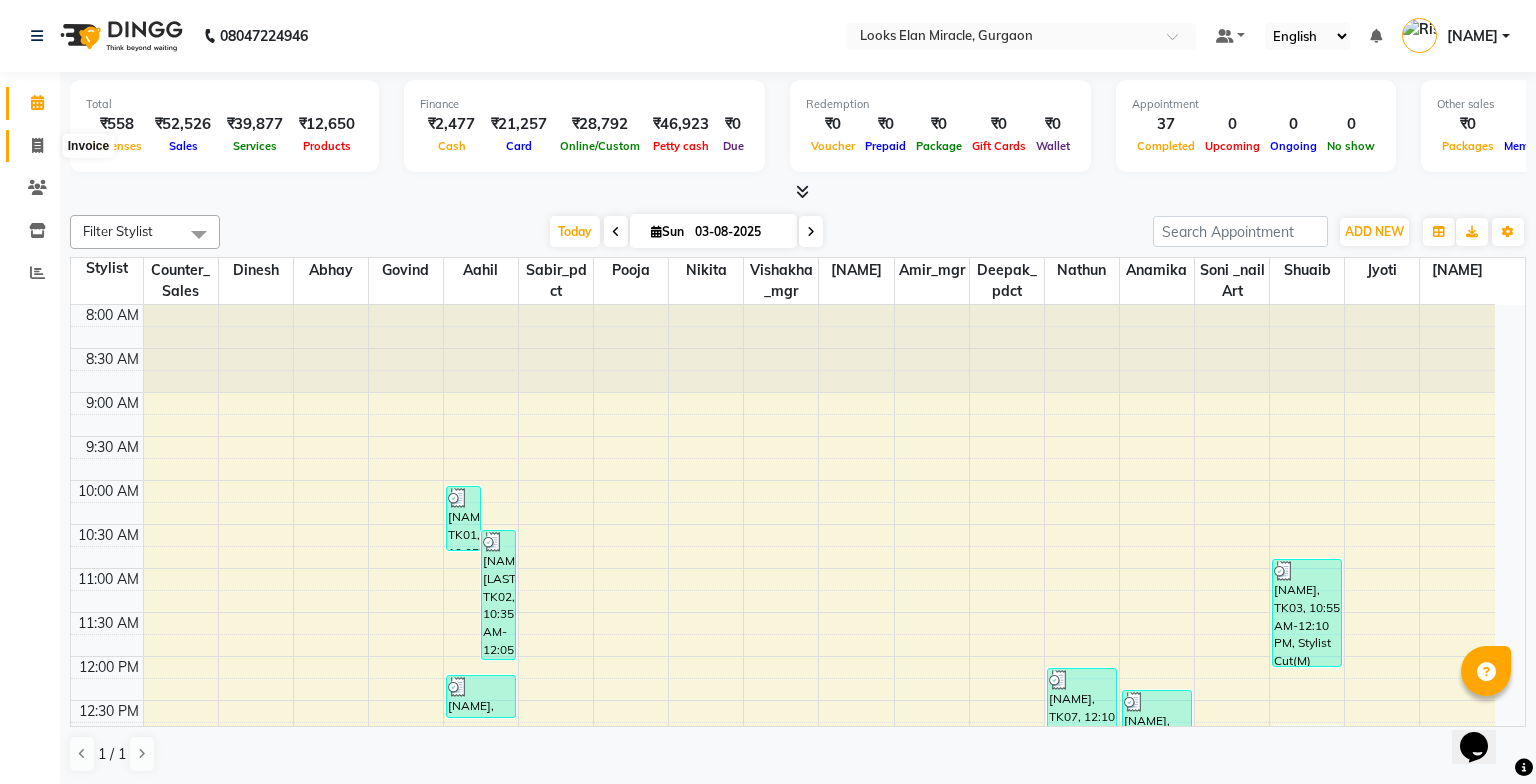 select on "8452" 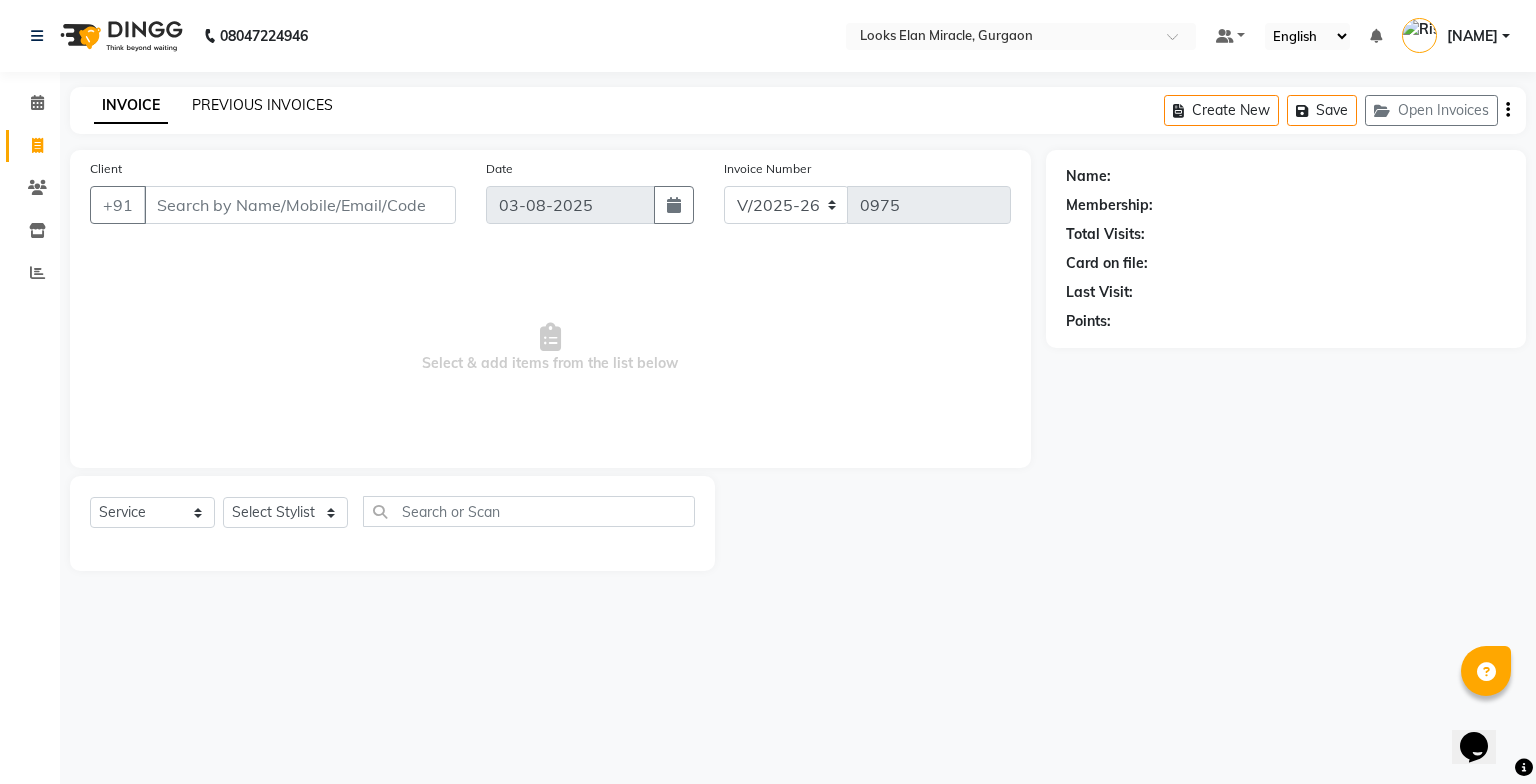 click on "PREVIOUS INVOICES" 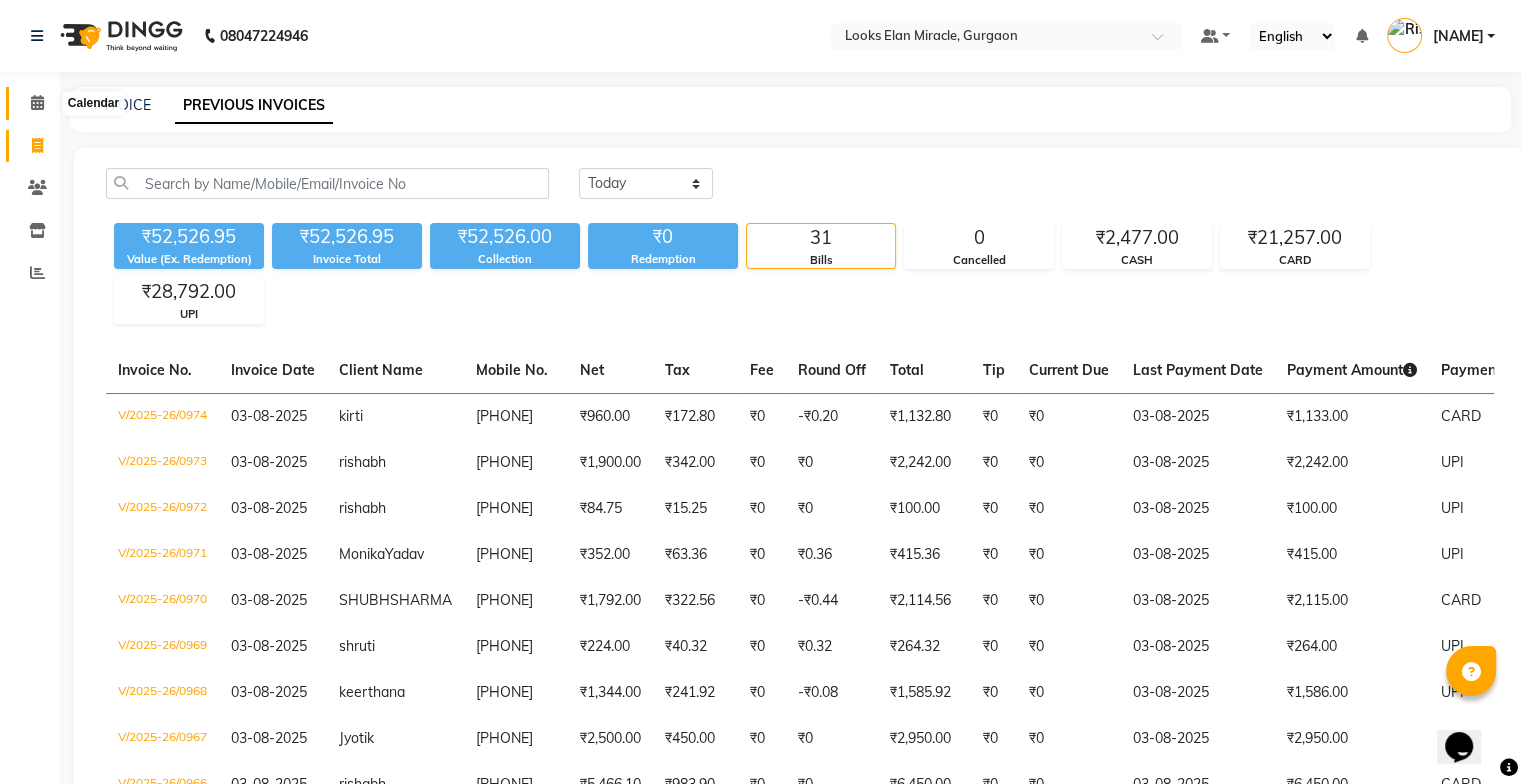 click 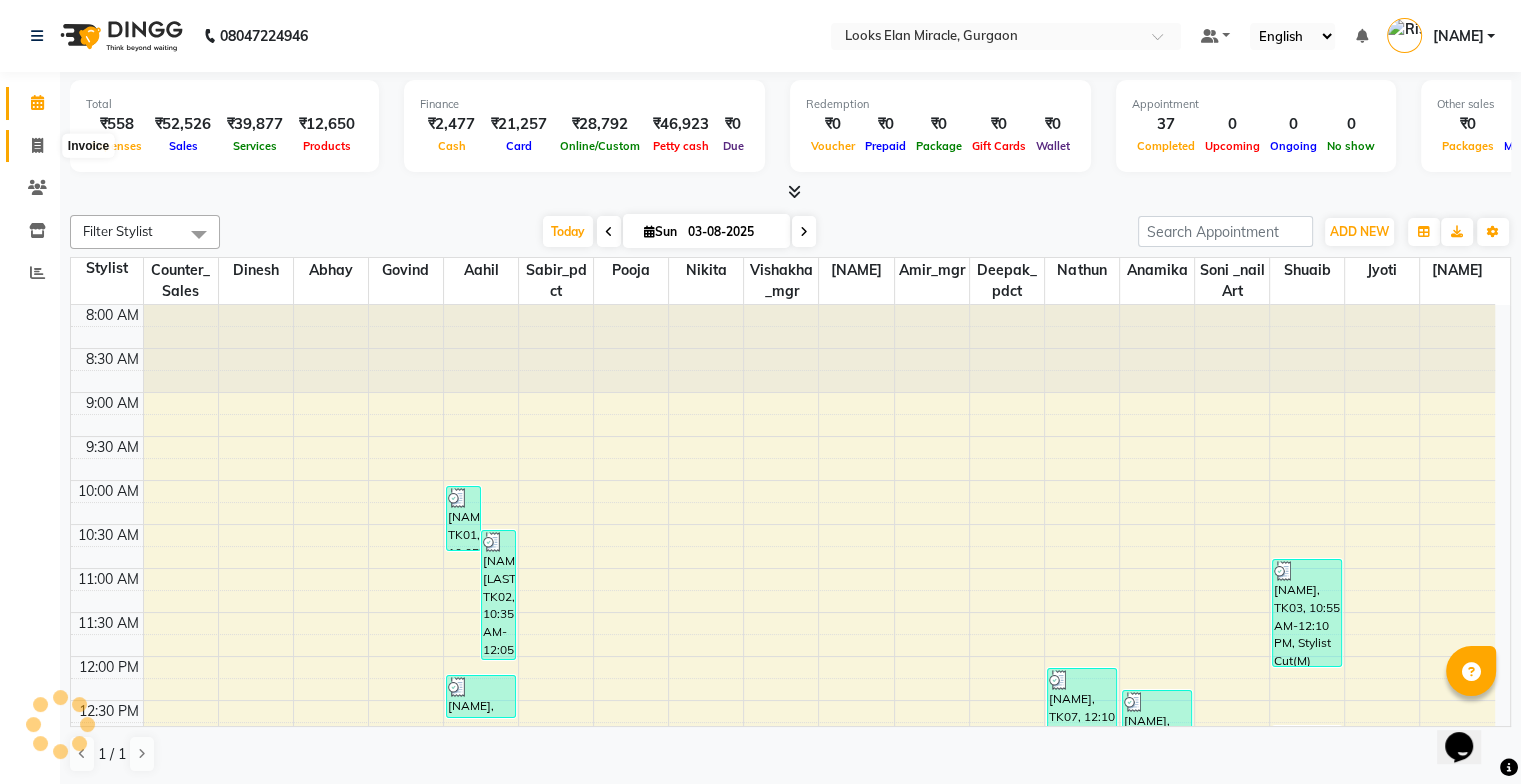 click 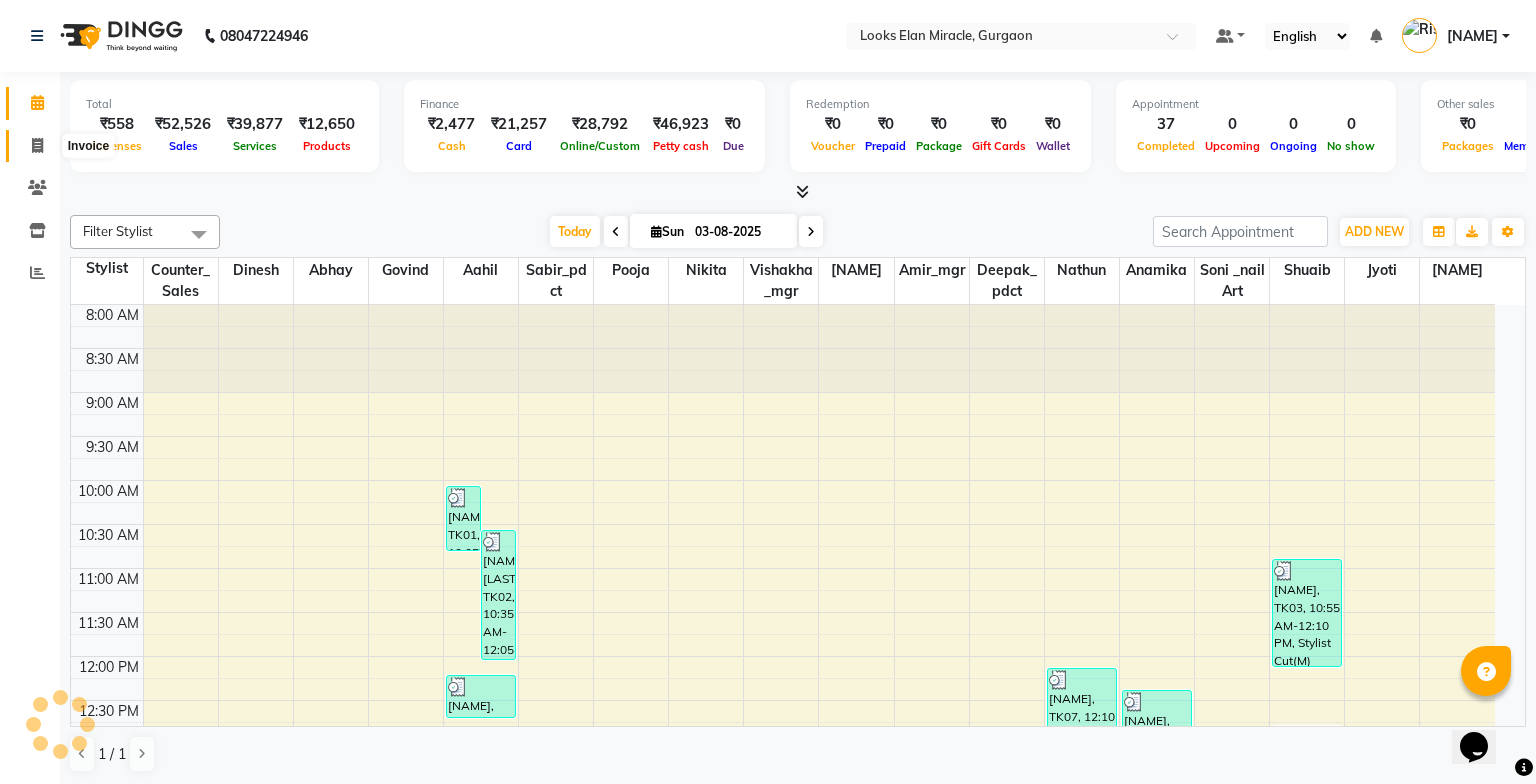 select on "8452" 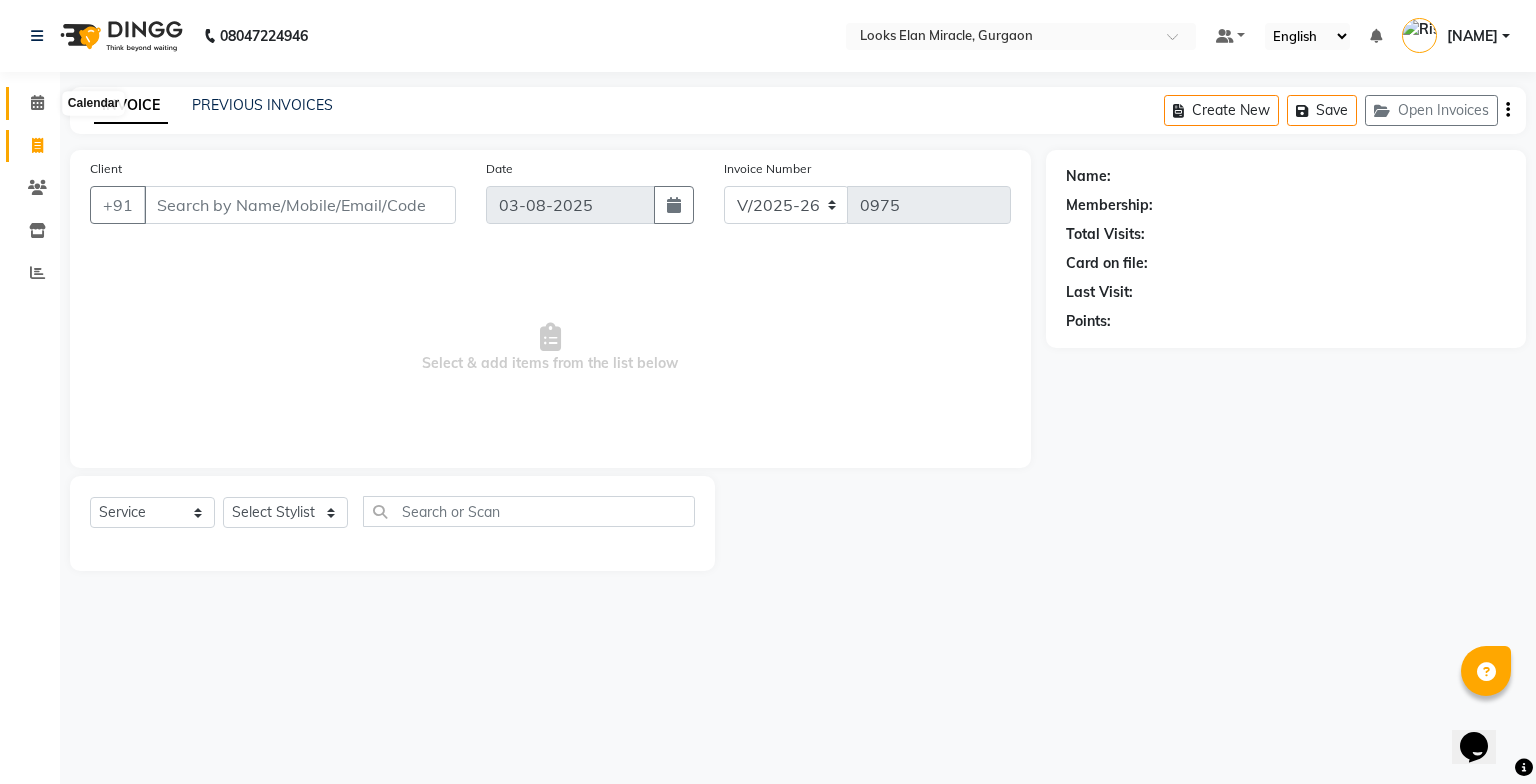 click 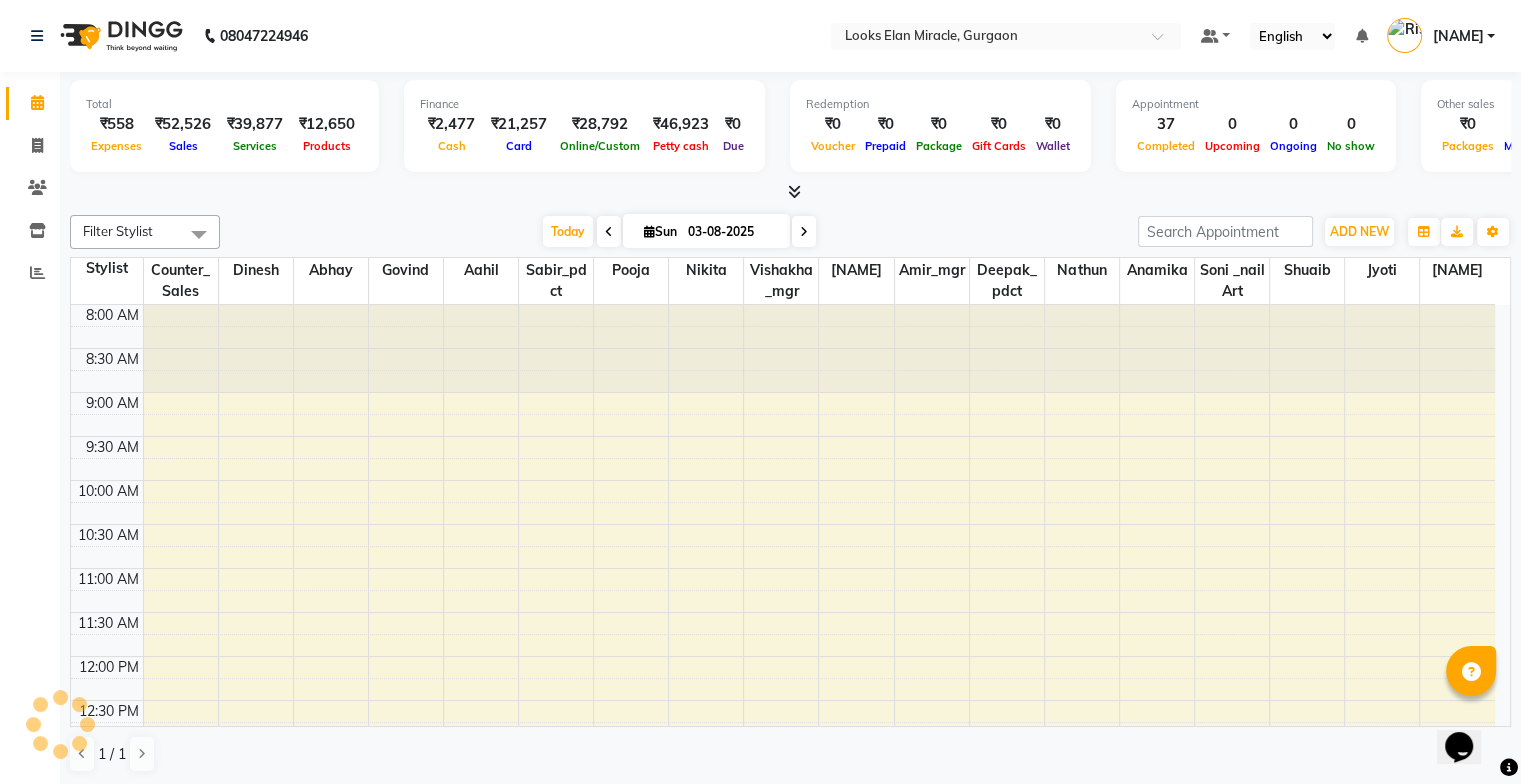 scroll, scrollTop: 0, scrollLeft: 0, axis: both 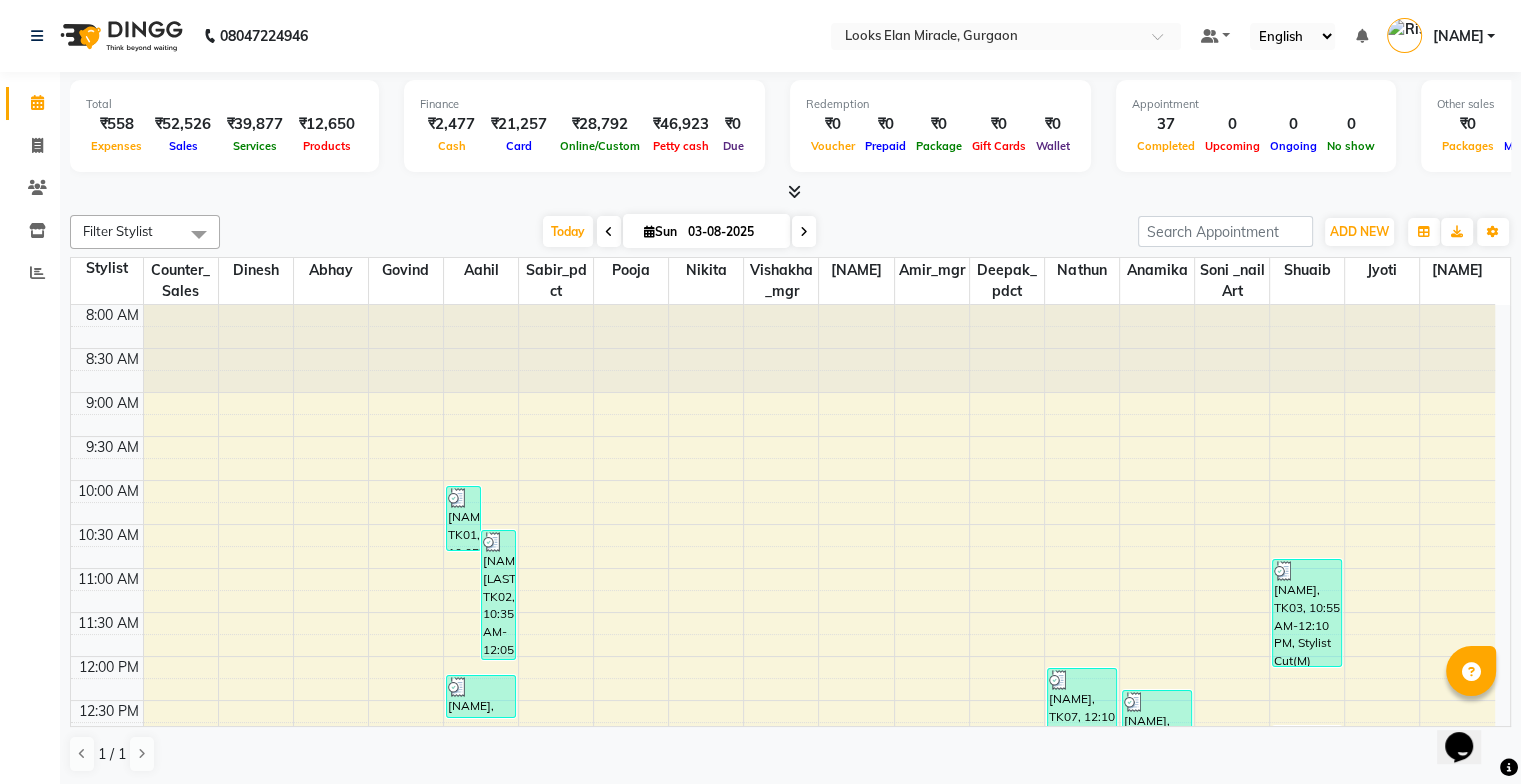 click on "Today  Sun 03-08-2025" at bounding box center [679, 232] 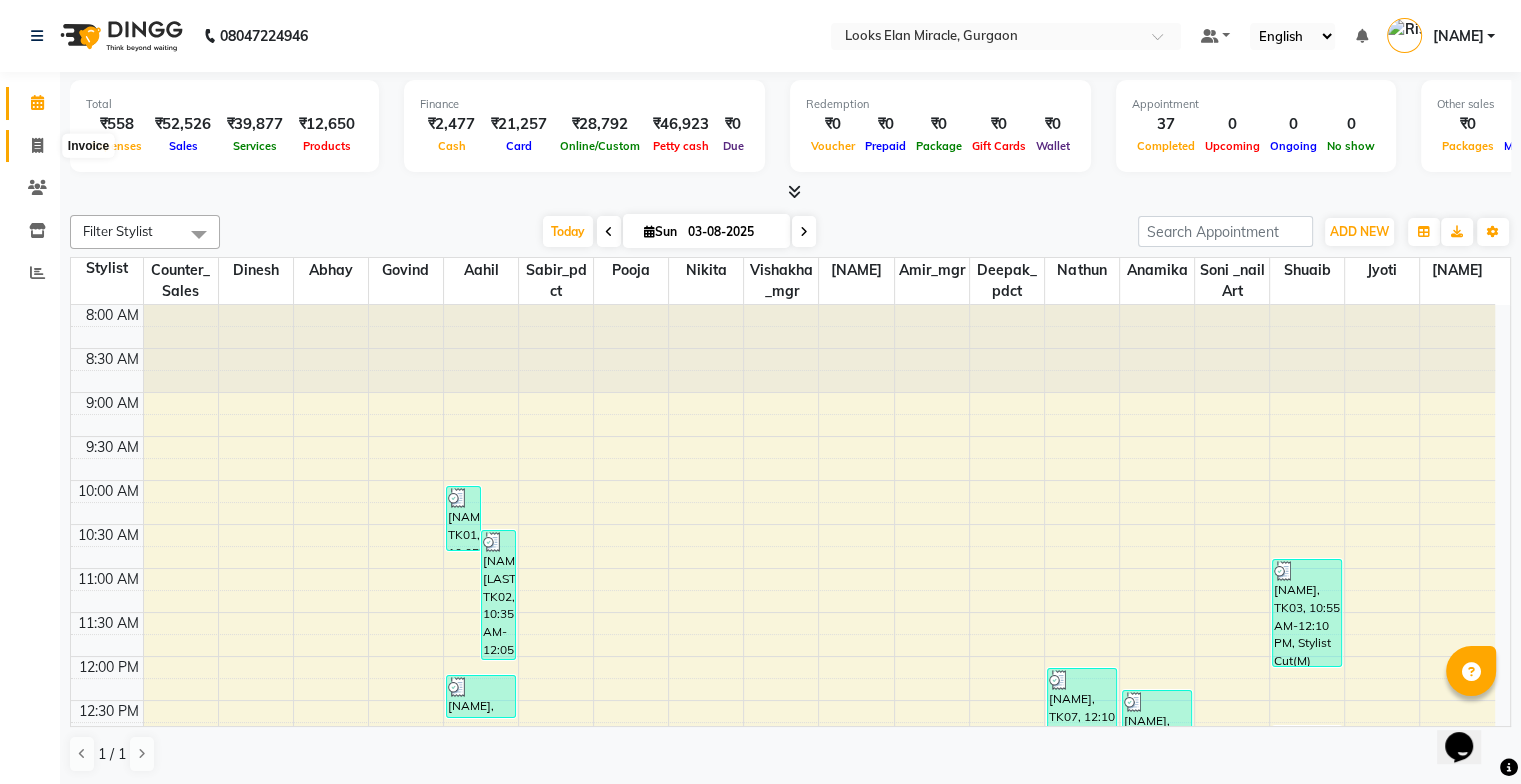 click 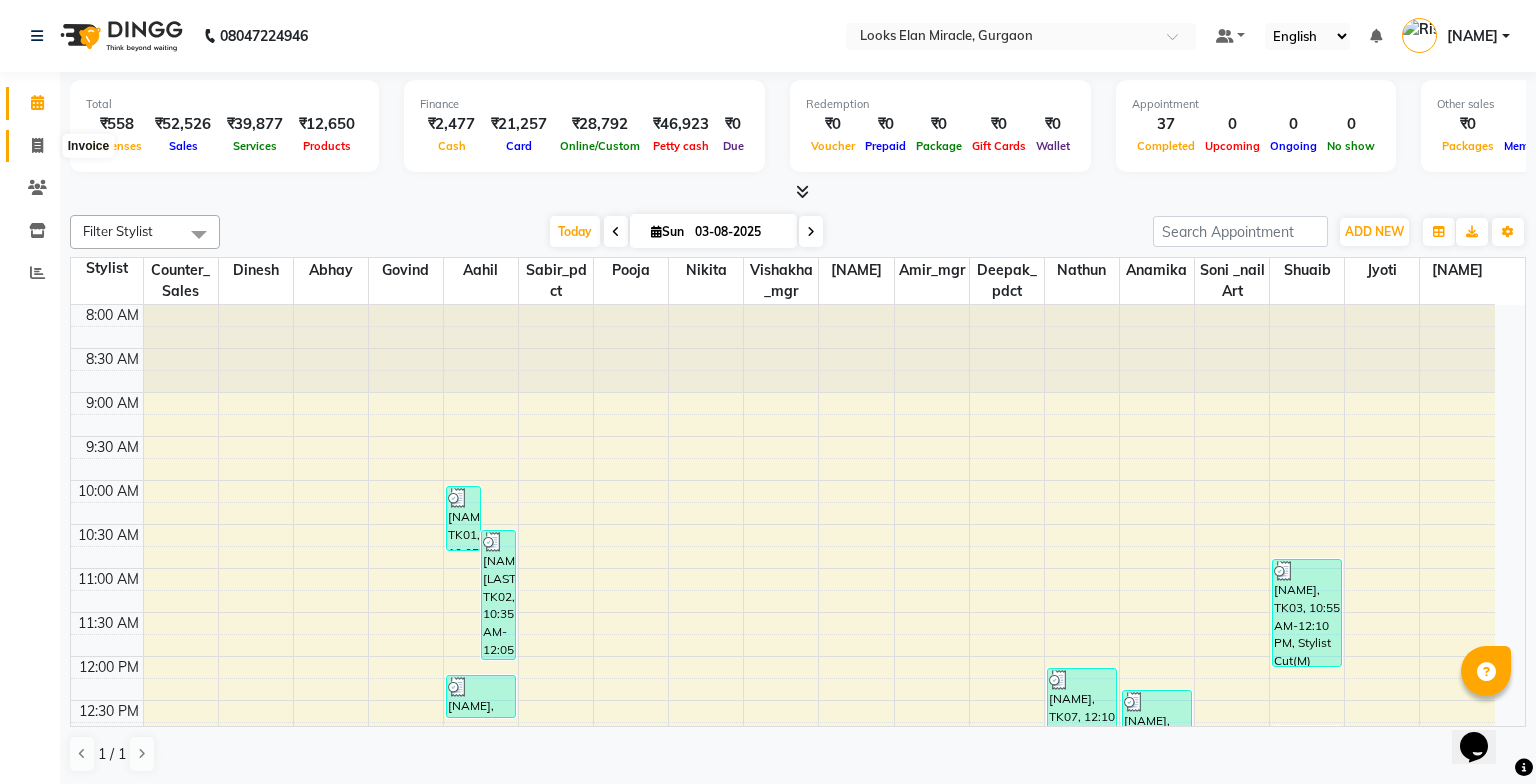 select on "8452" 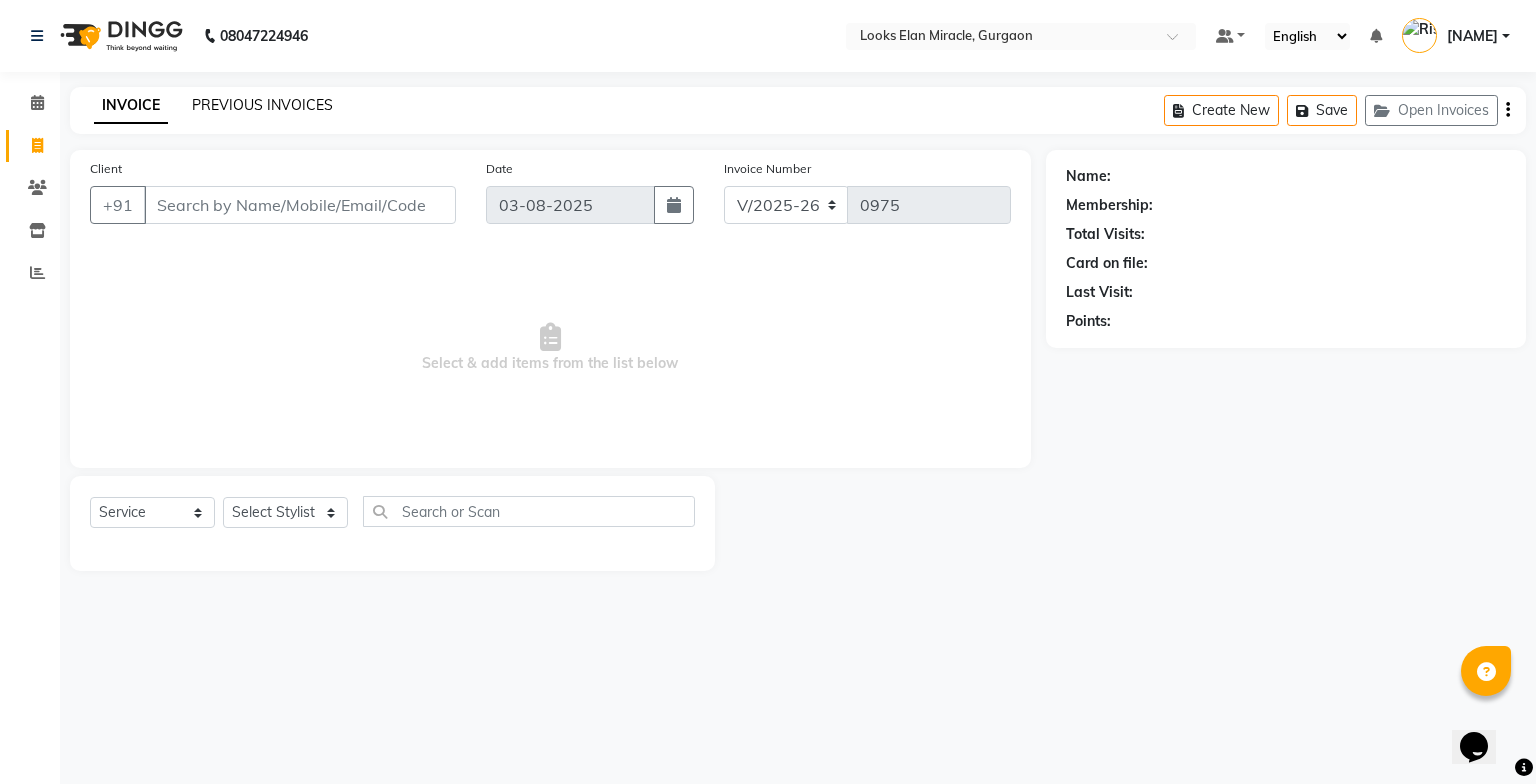 click on "PREVIOUS INVOICES" 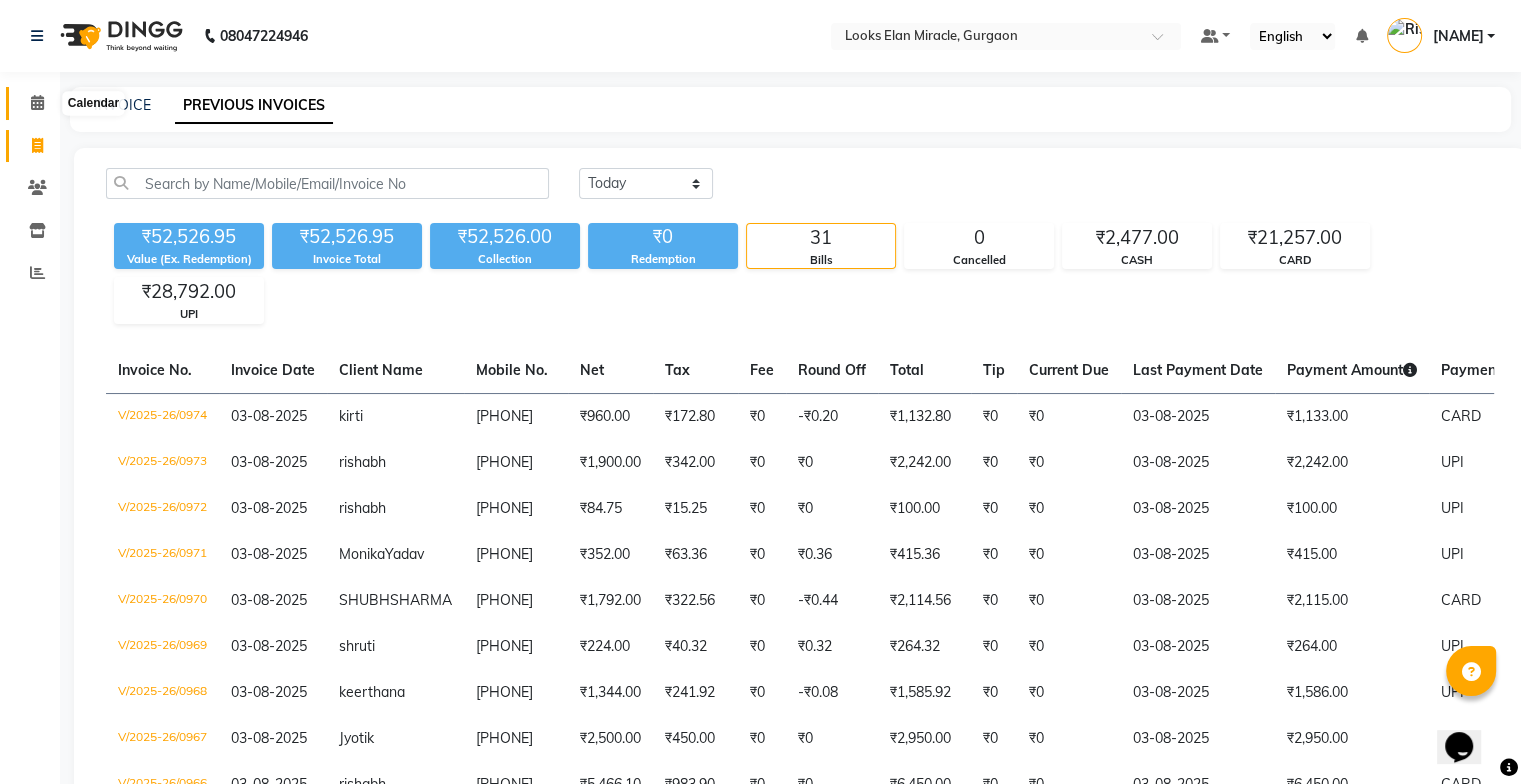 click 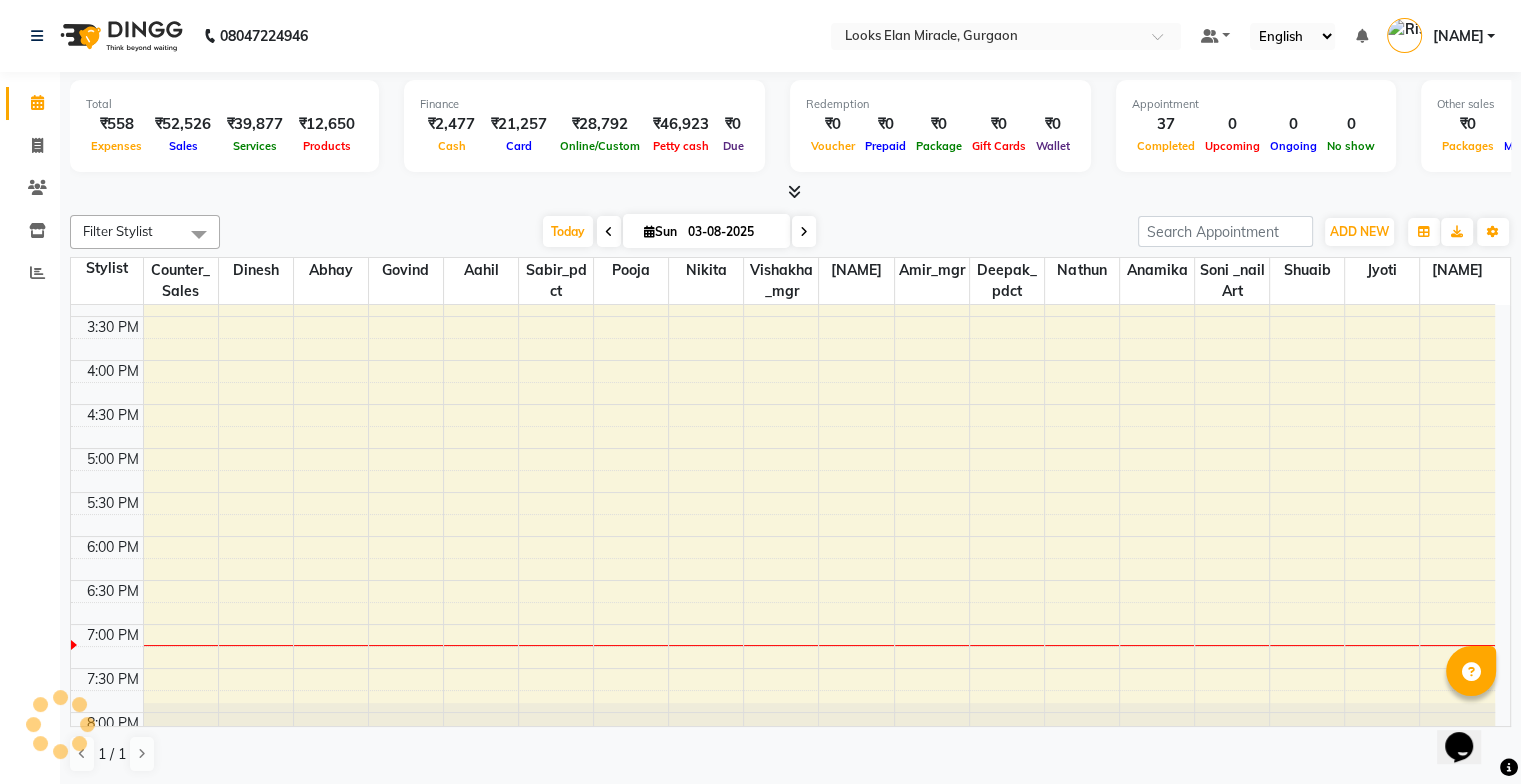 scroll, scrollTop: 0, scrollLeft: 0, axis: both 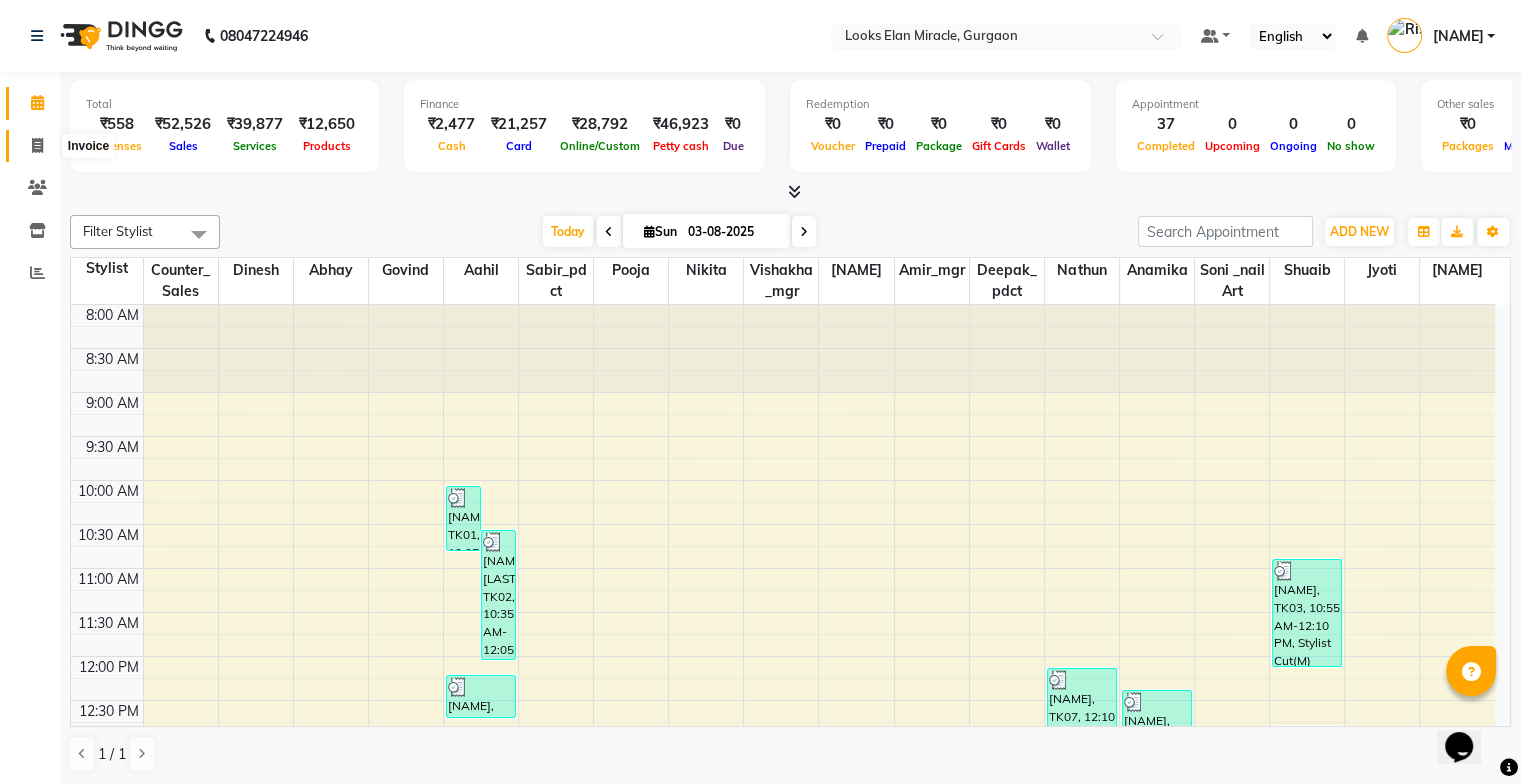 click 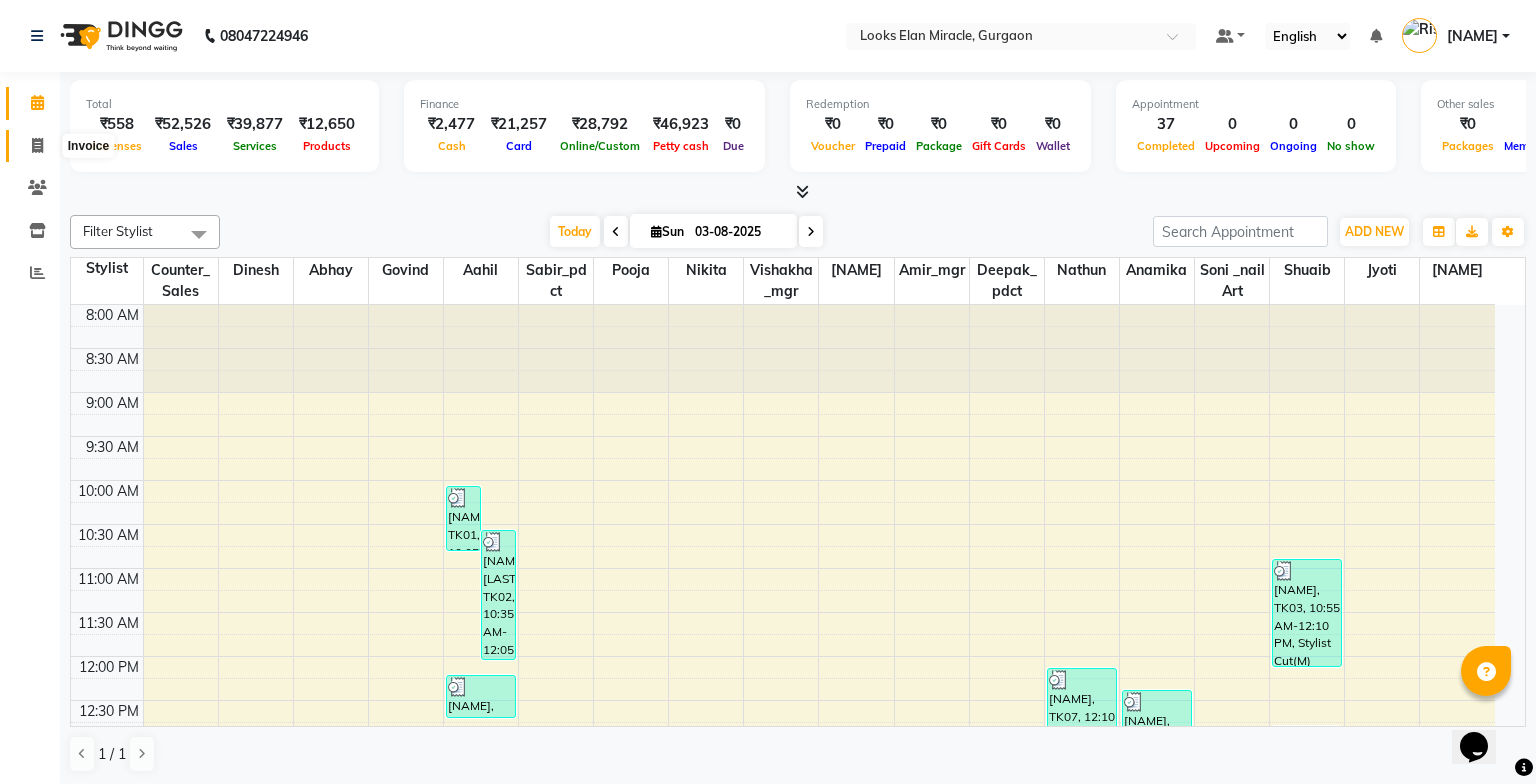 select on "service" 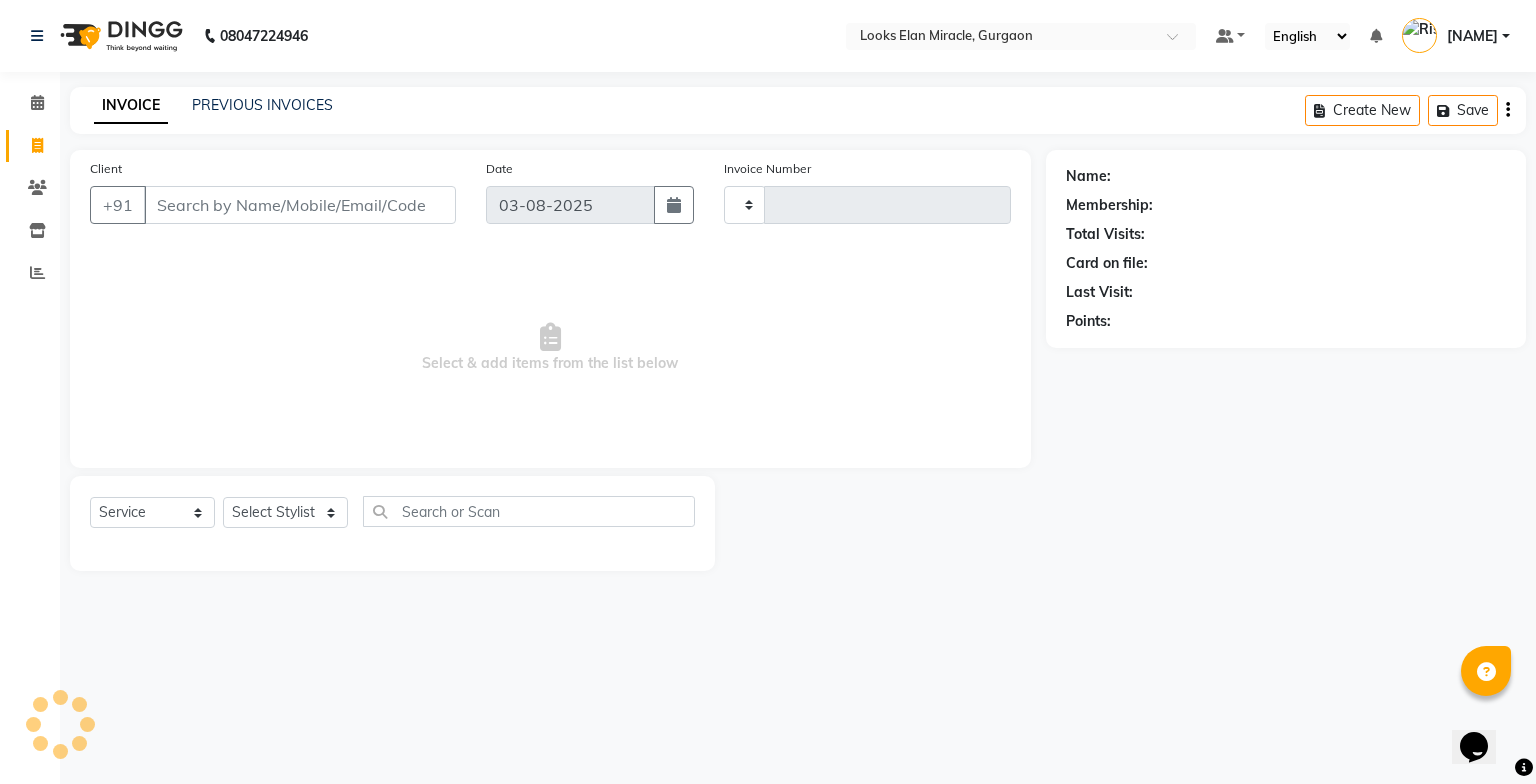 type on "0975" 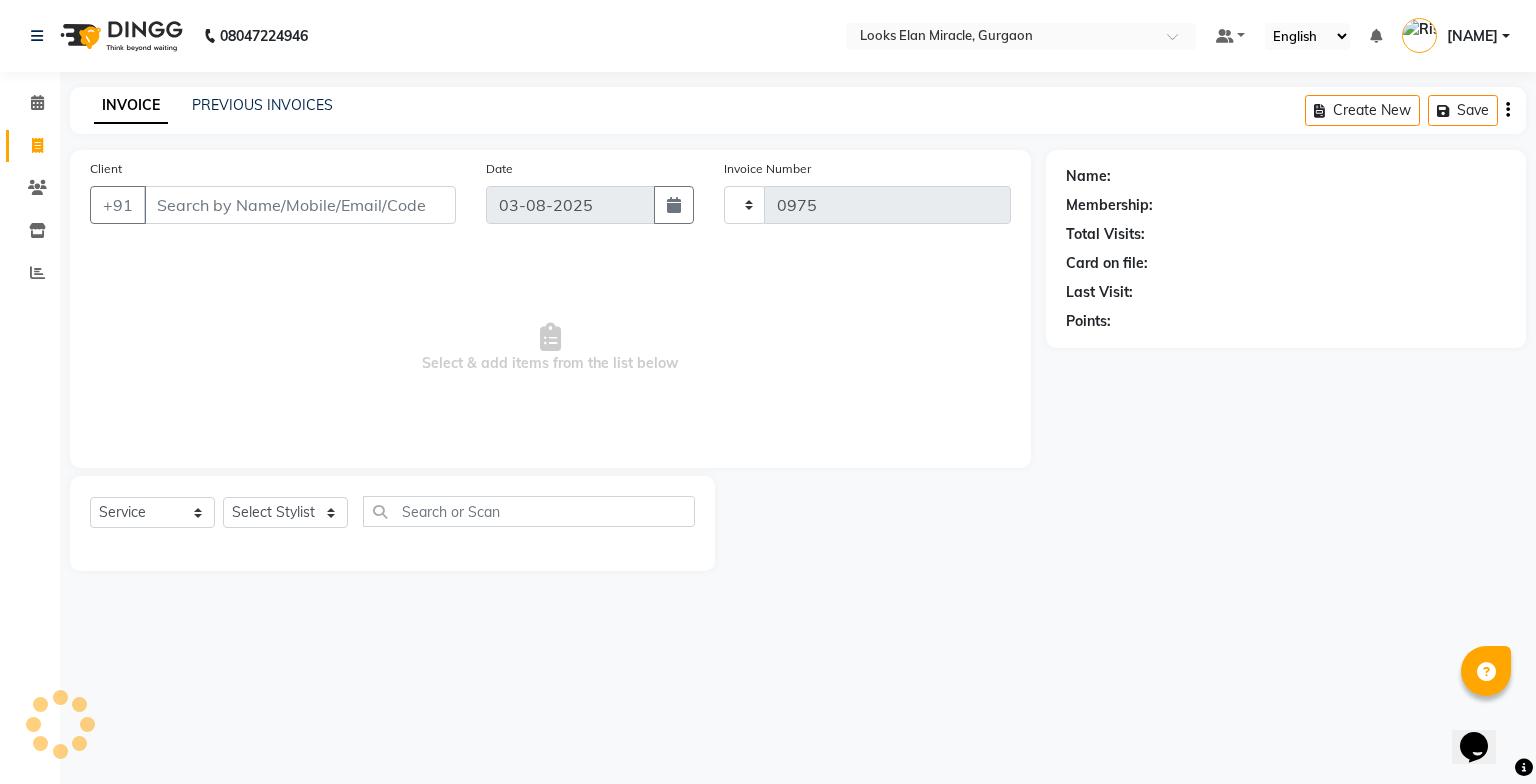 select on "8452" 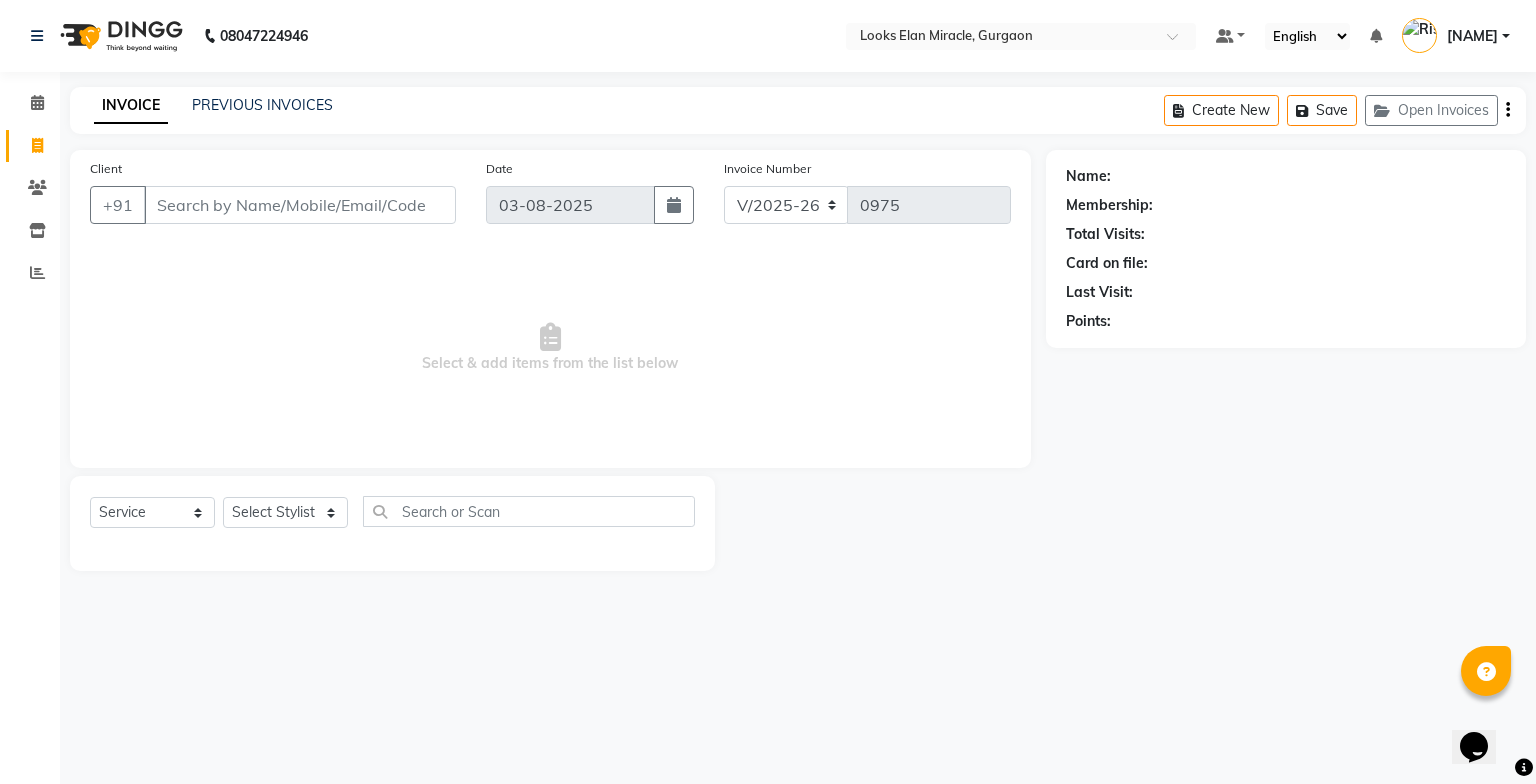 click on "INVOICE PREVIOUS INVOICES Create New   Save   Open Invoices" 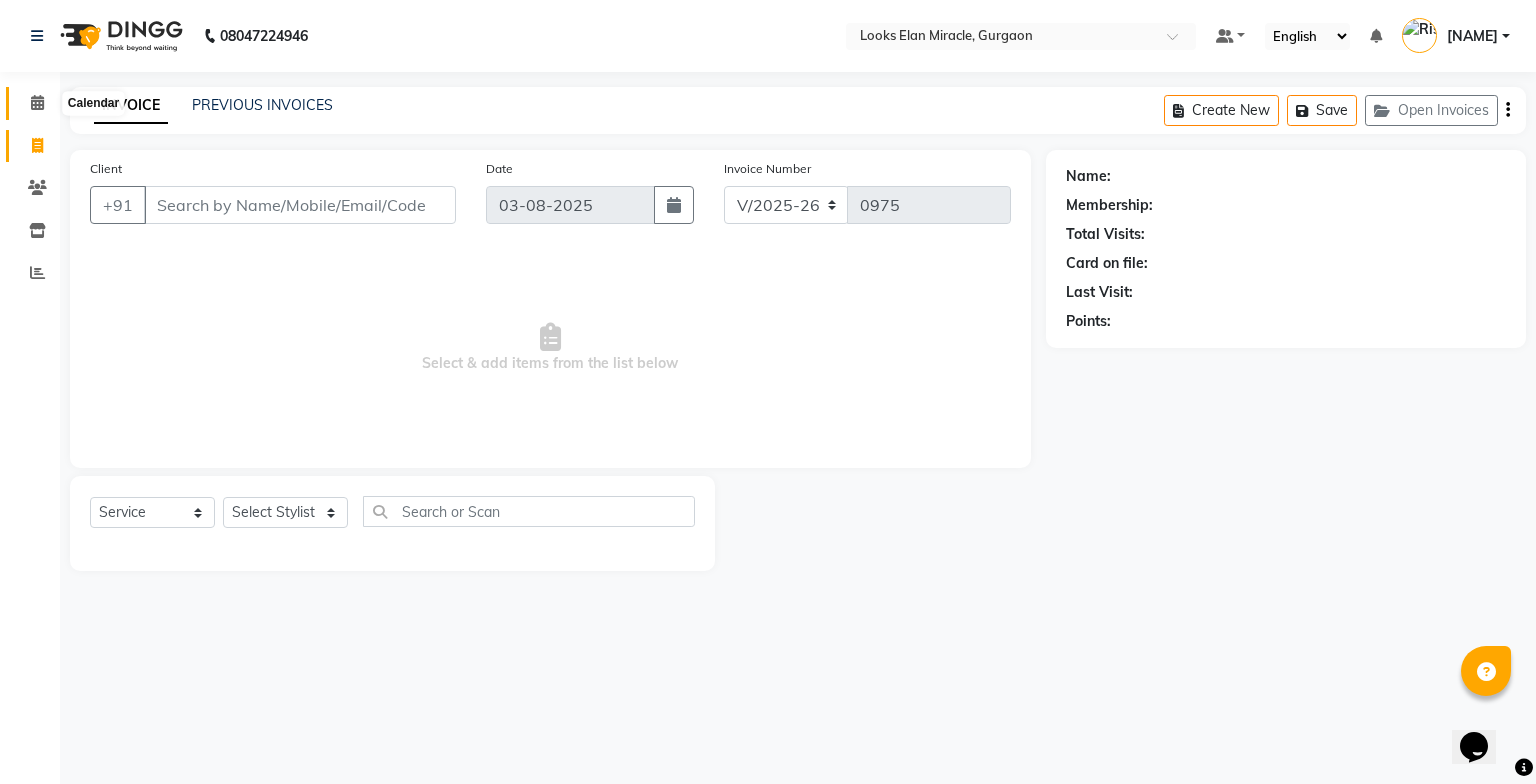 click 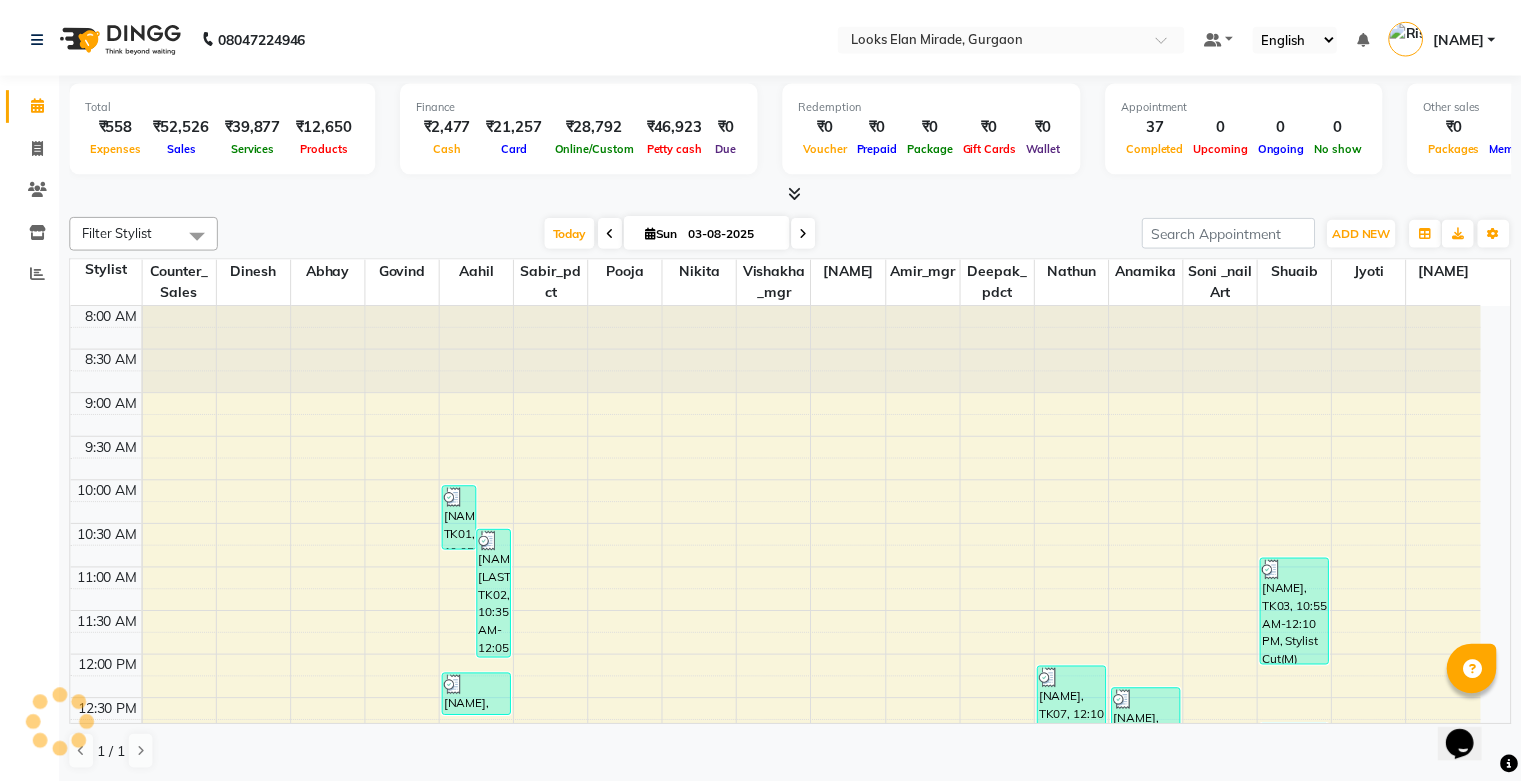 scroll, scrollTop: 0, scrollLeft: 0, axis: both 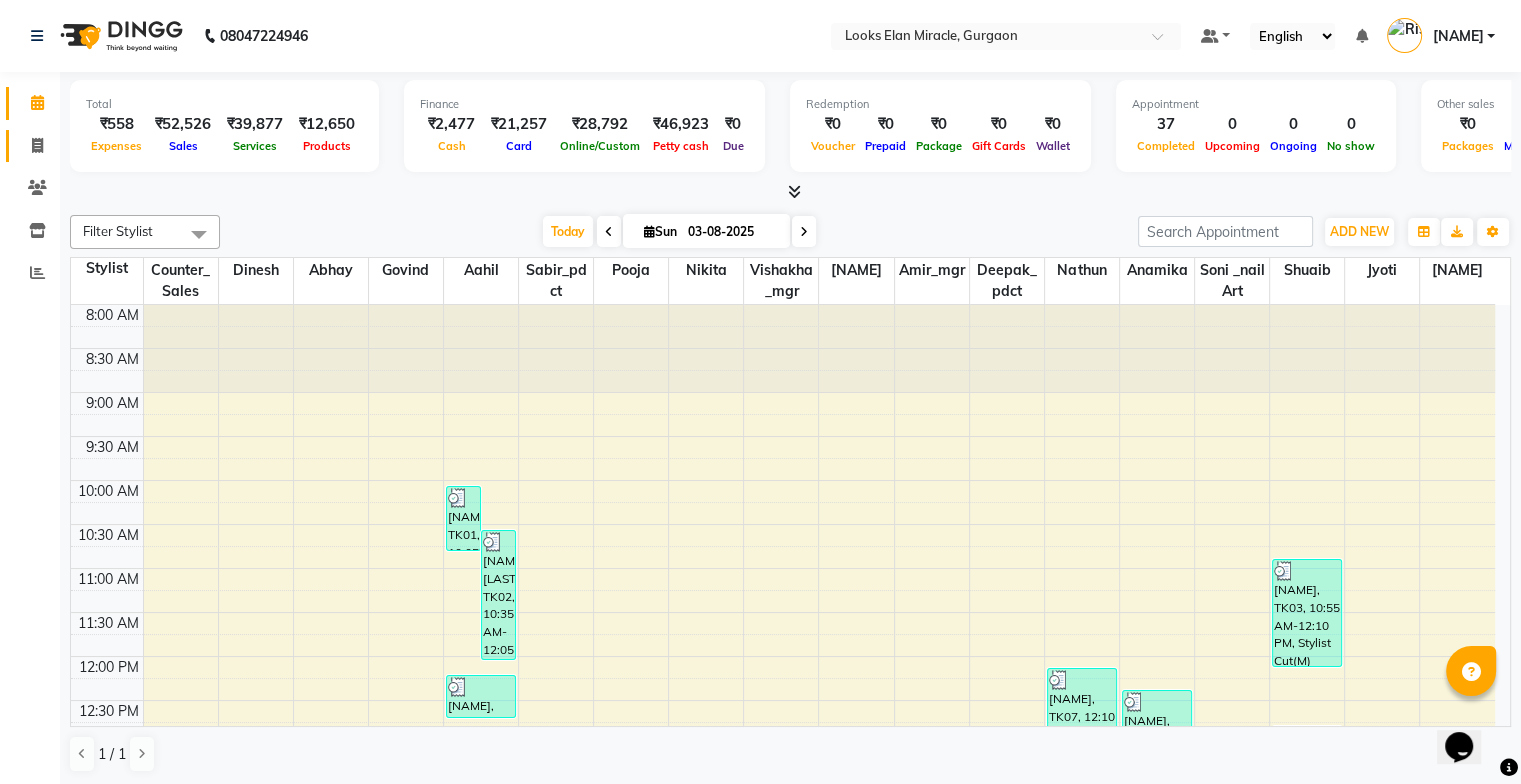 click 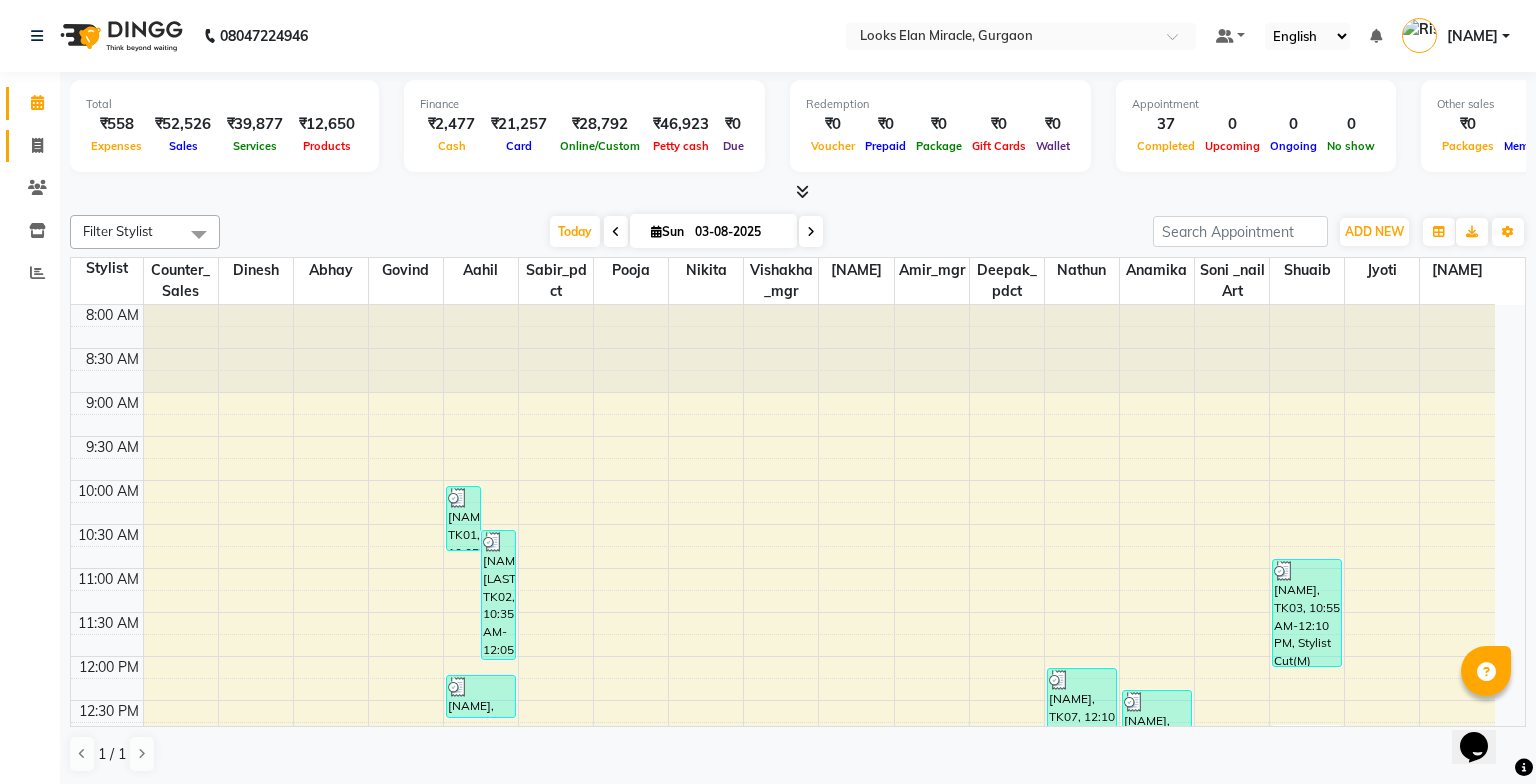select on "service" 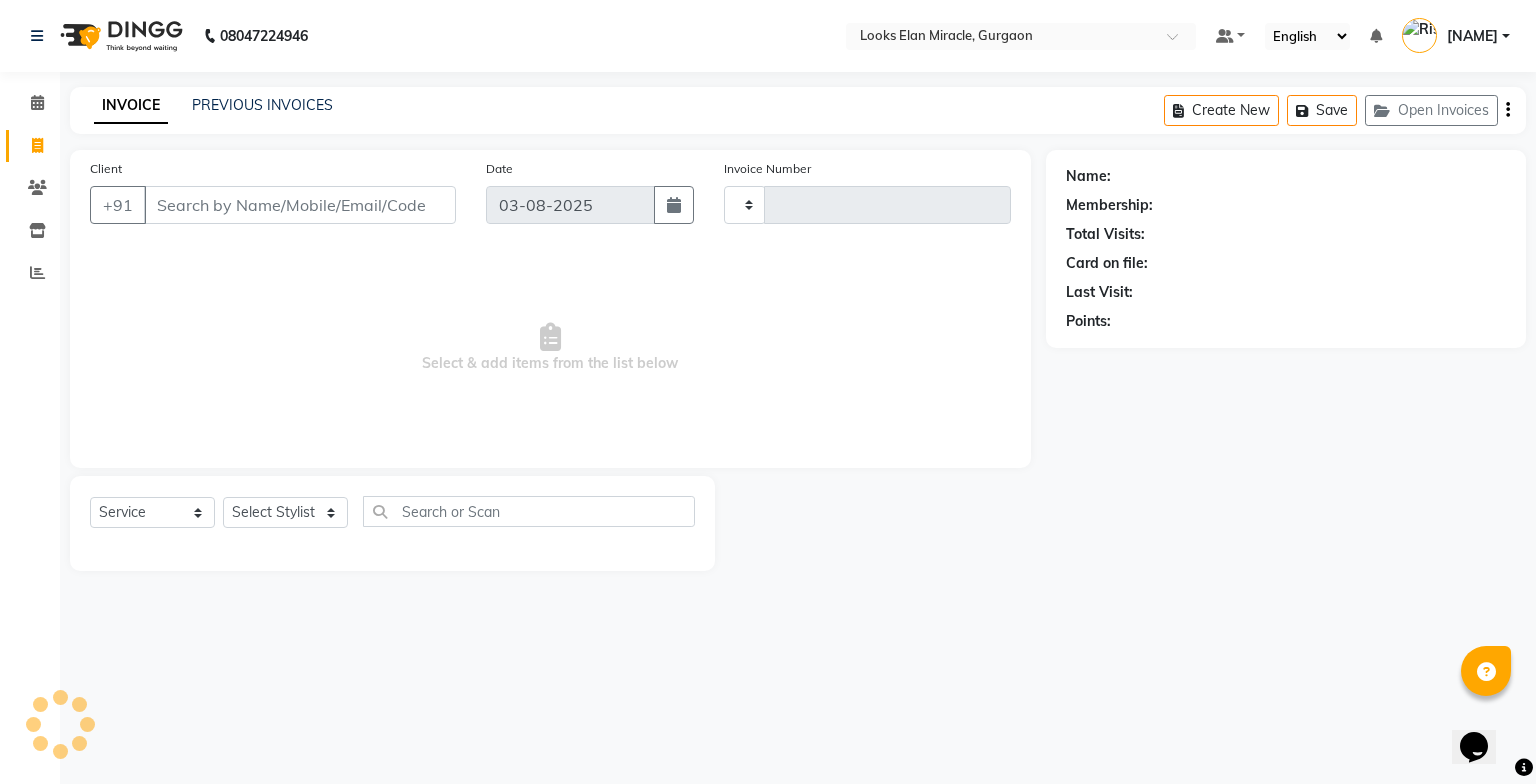 type on "0975" 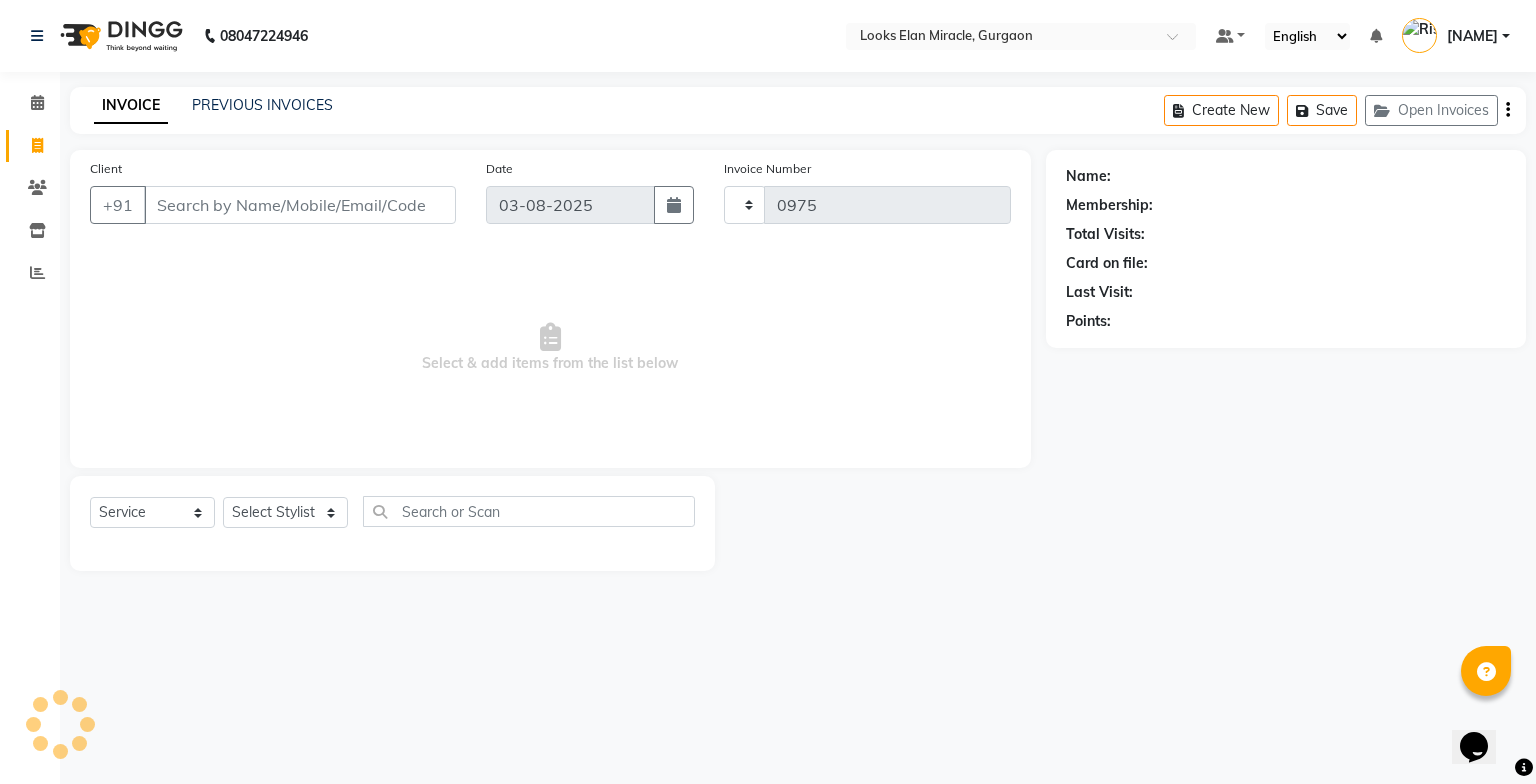 select on "8452" 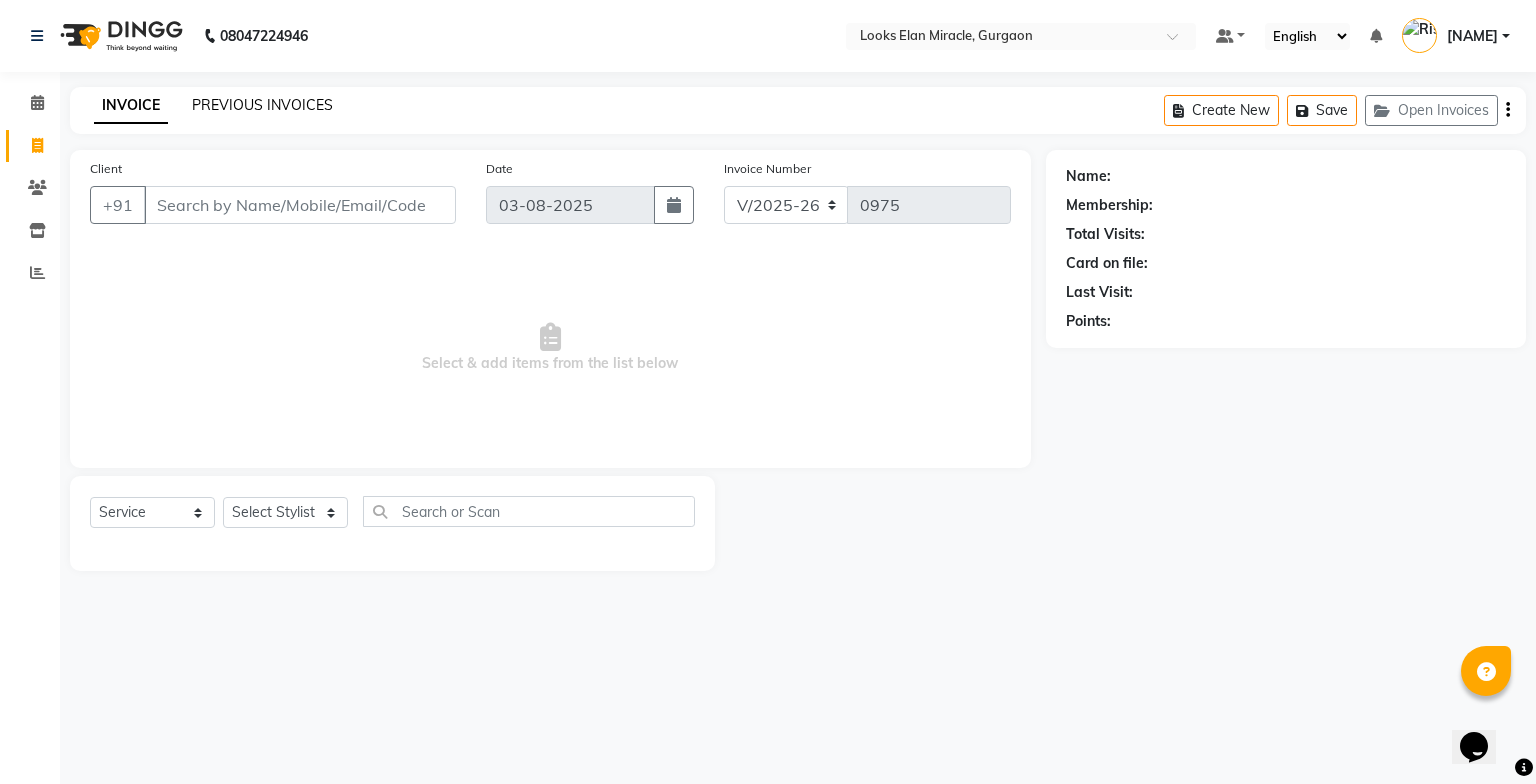 click on "PREVIOUS INVOICES" 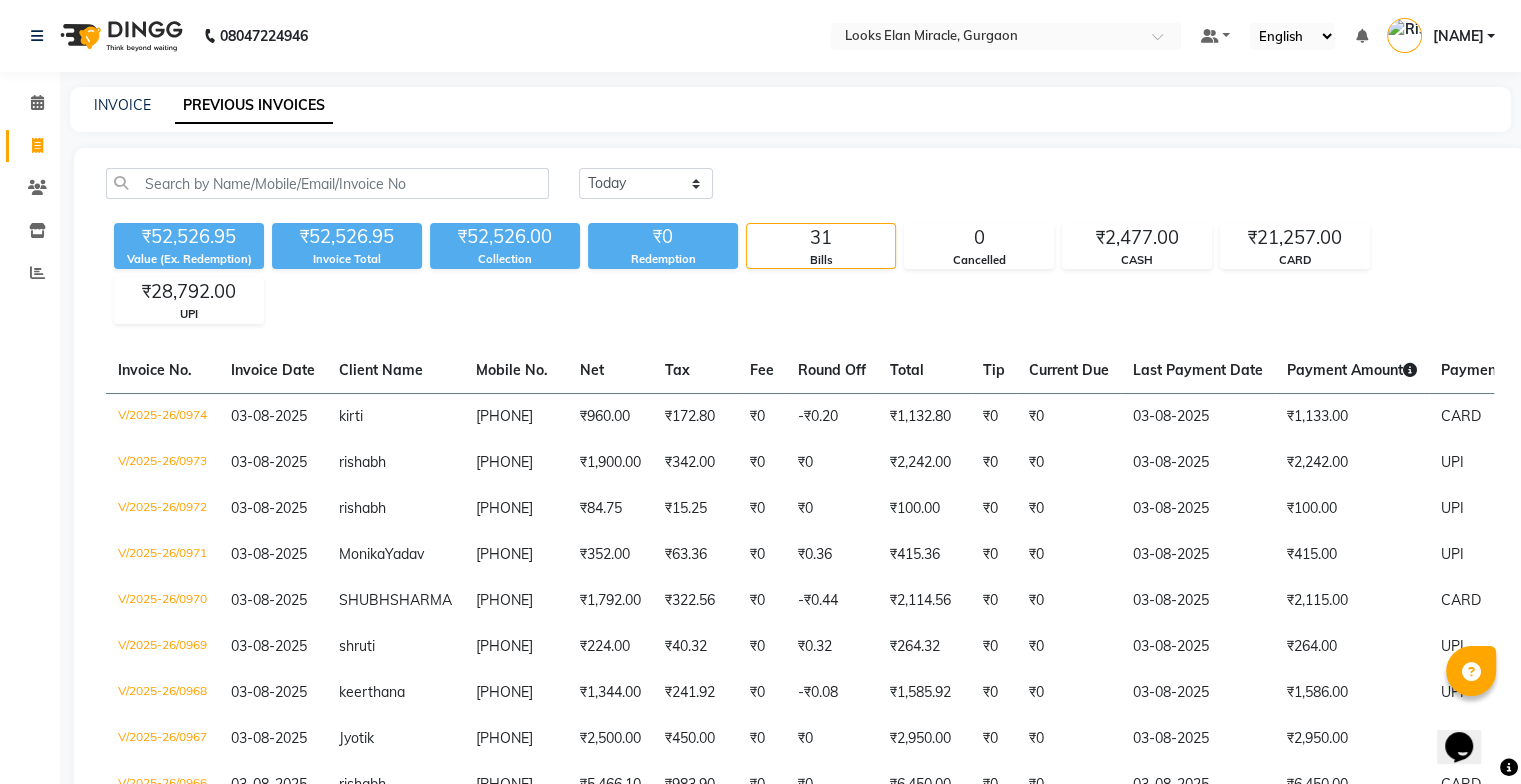 drag, startPoint x: 945, startPoint y: 184, endPoint x: 855, endPoint y: 188, distance: 90.088844 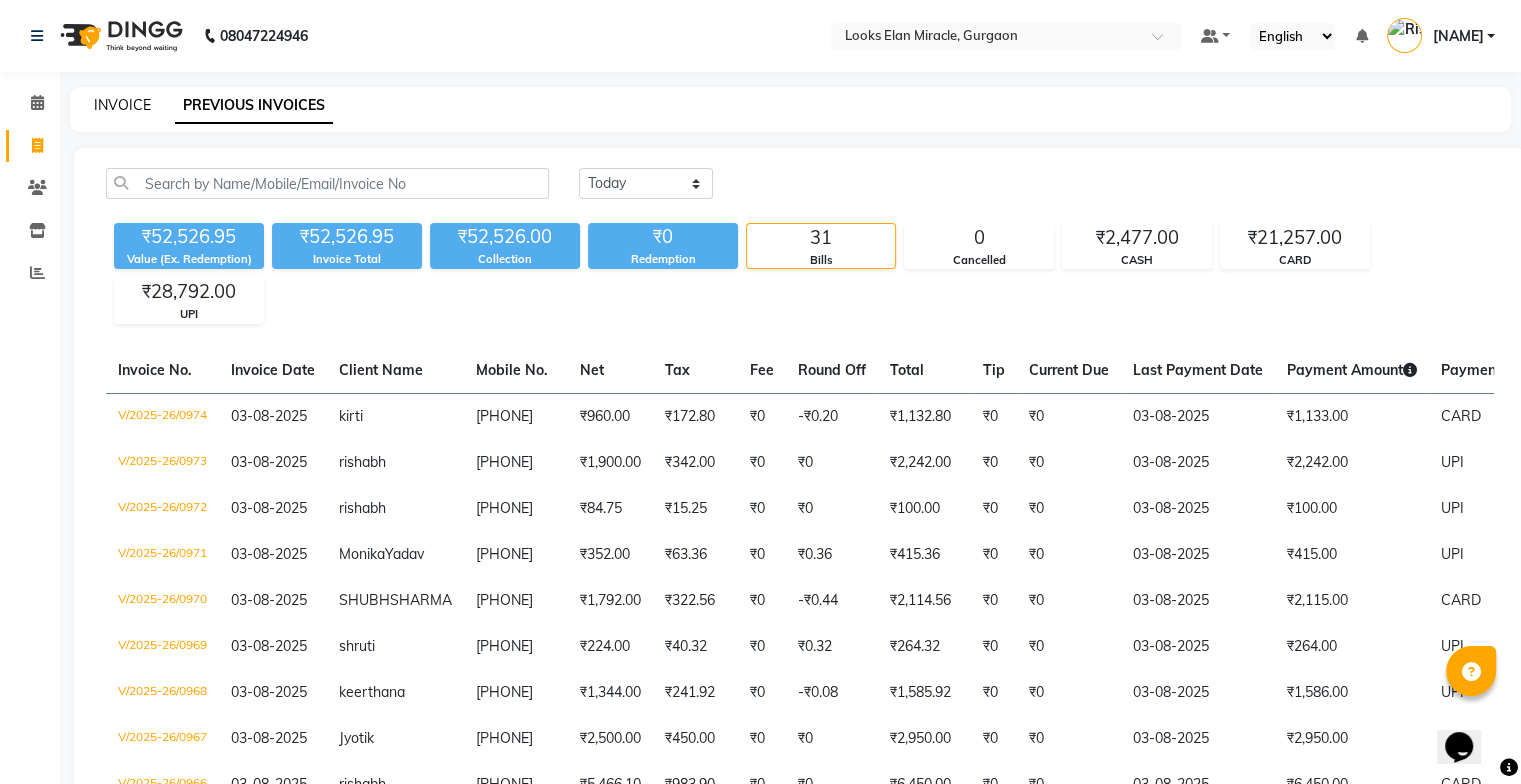 click on "INVOICE" 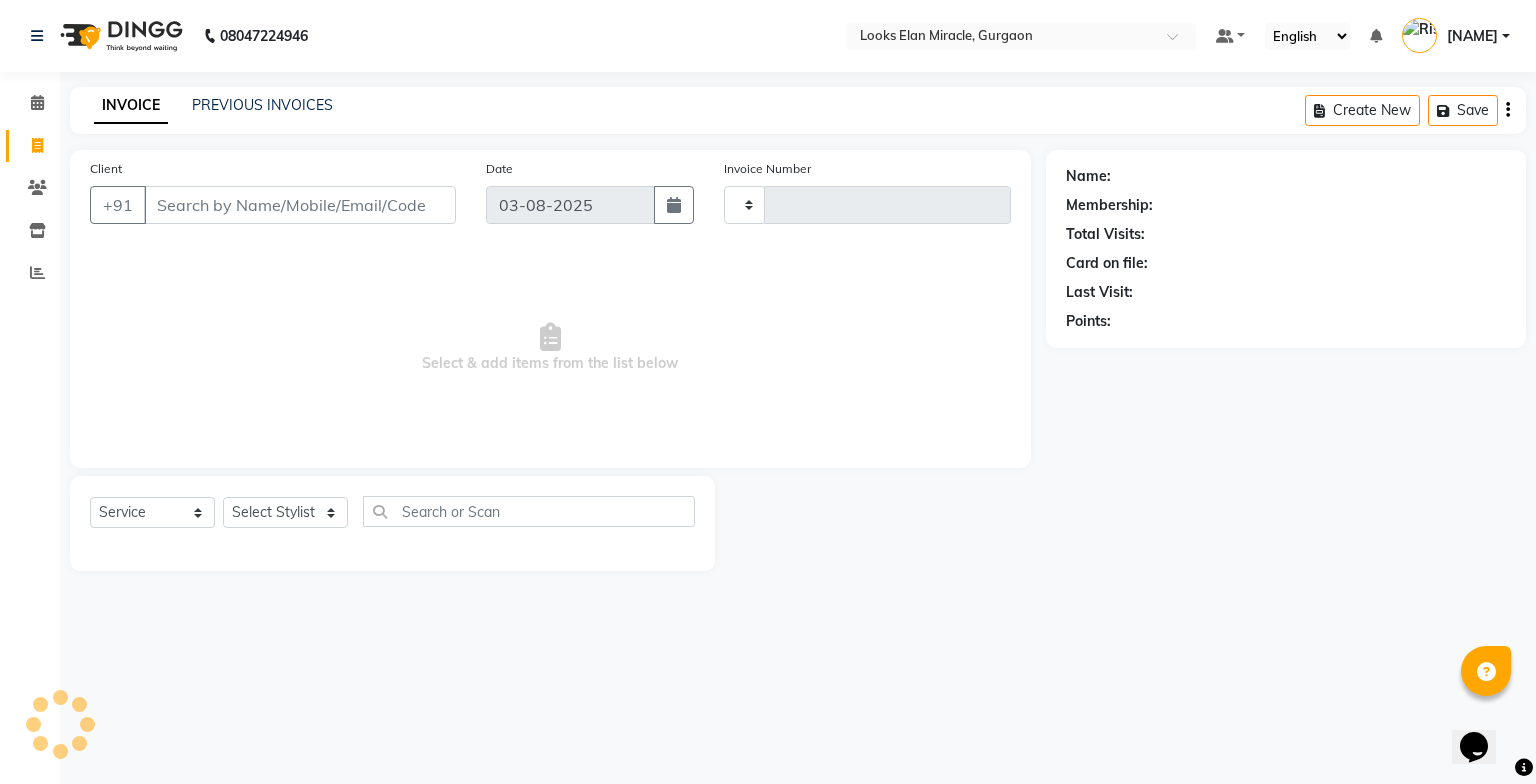 type on "0975" 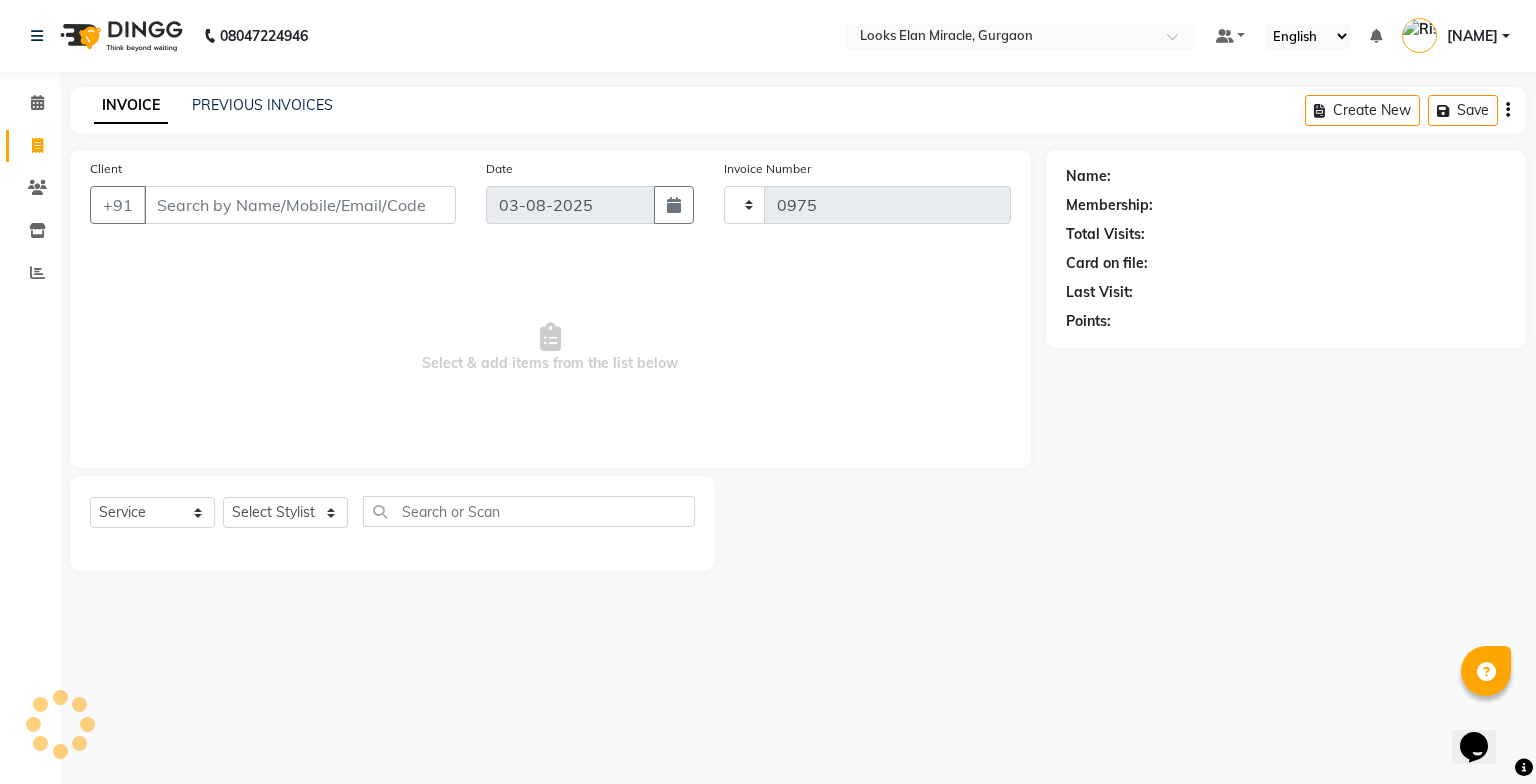 select on "8452" 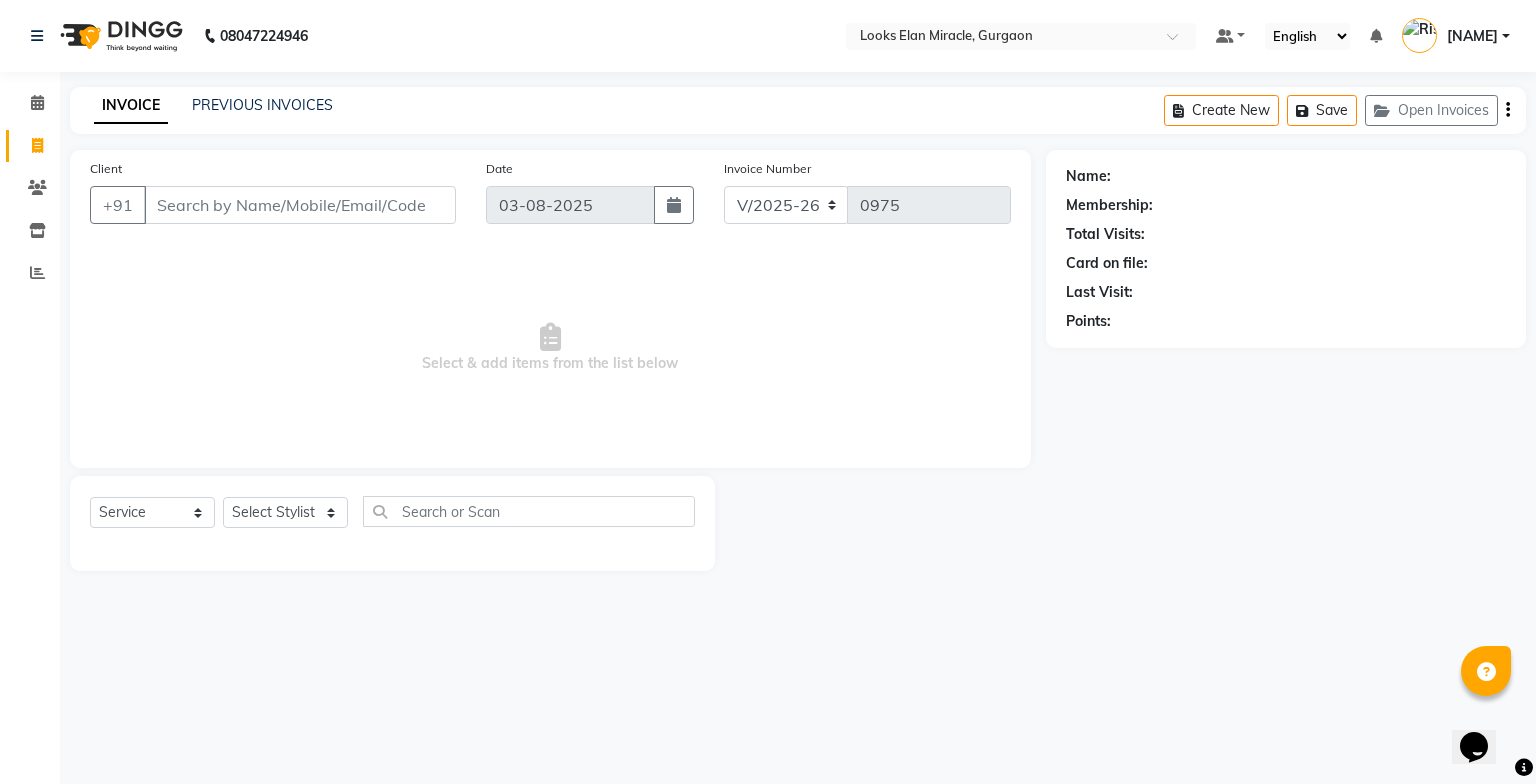 click on "INVOICE PREVIOUS INVOICES Create New   Save   Open Invoices" 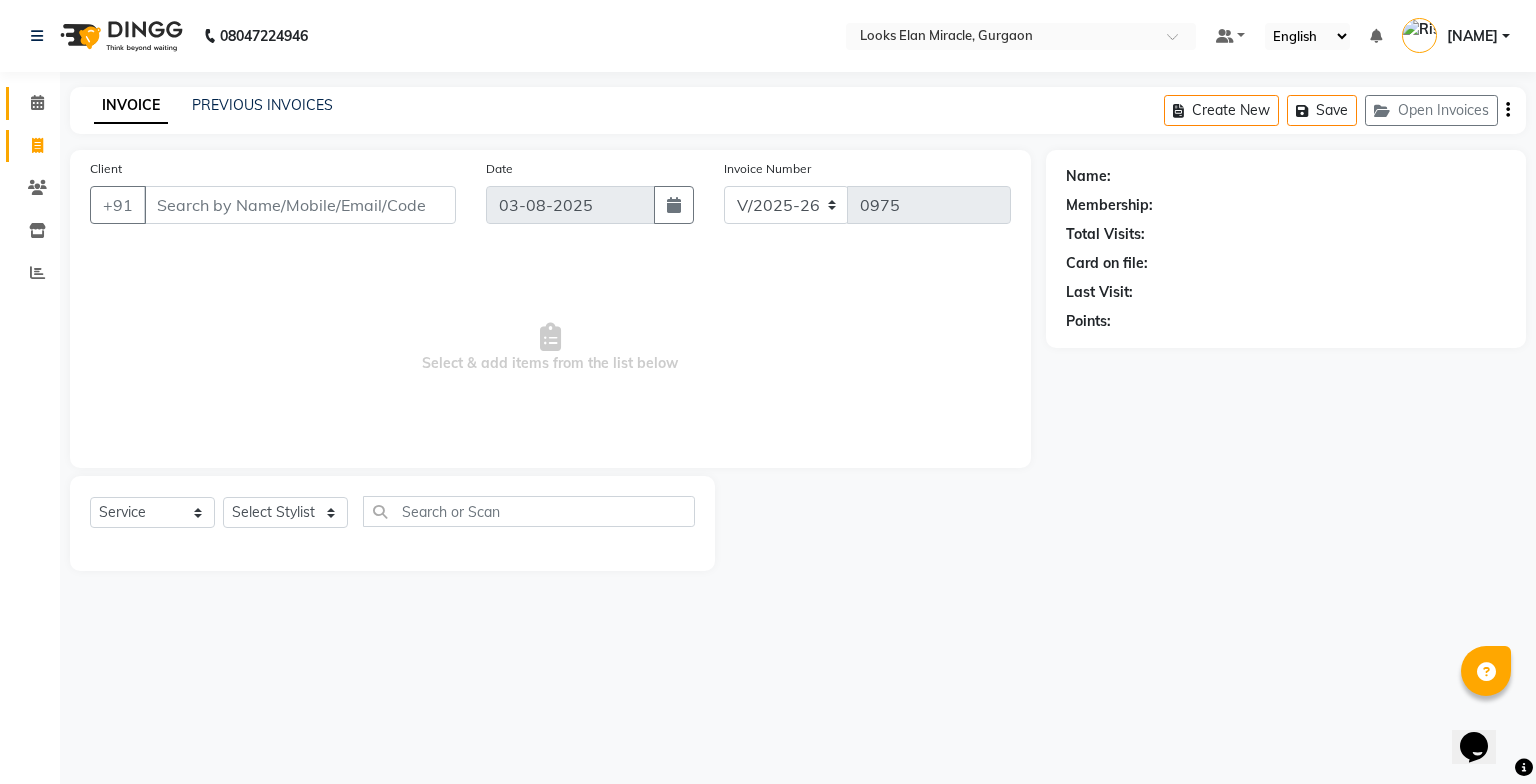 click on "Calendar" 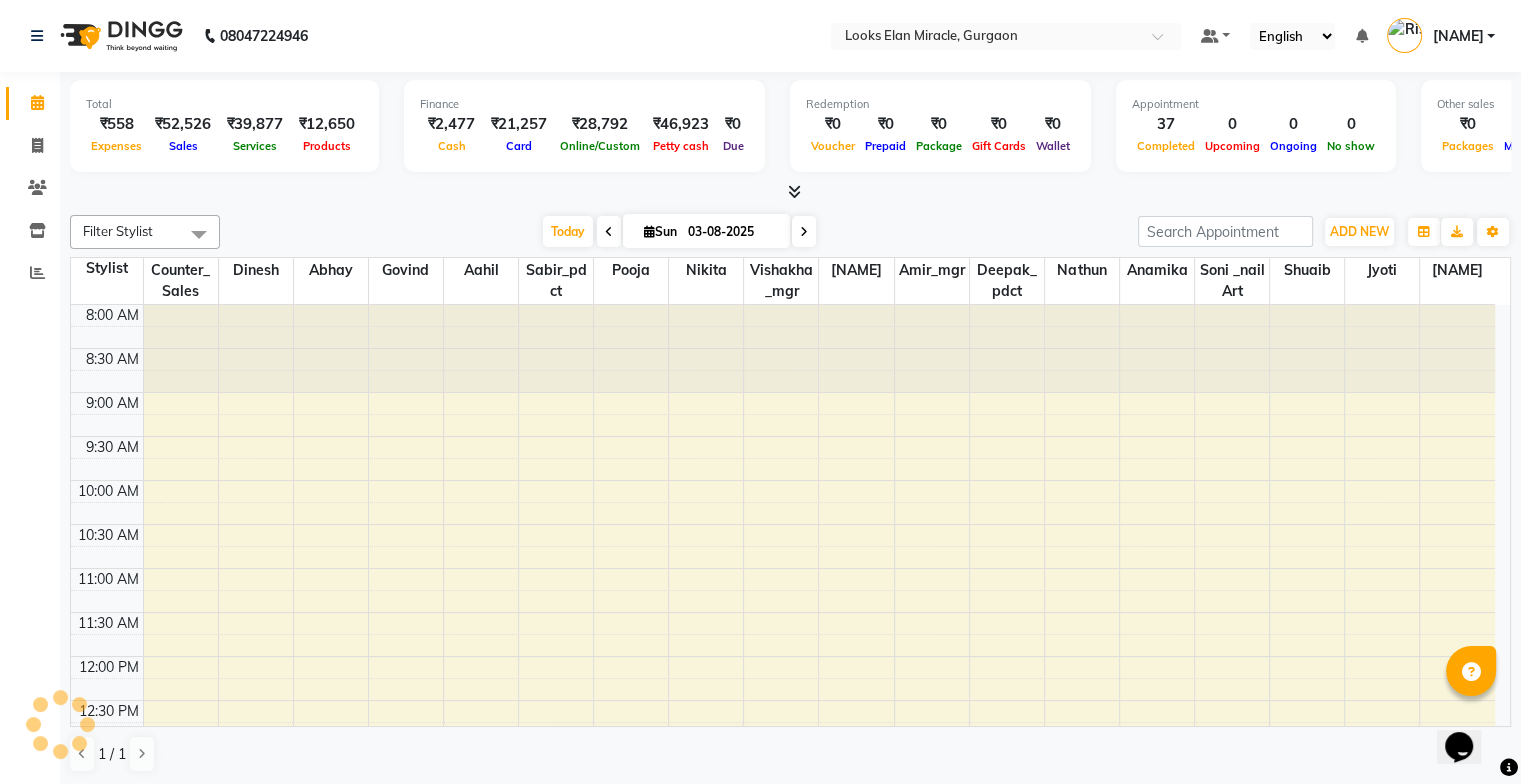 scroll, scrollTop: 0, scrollLeft: 0, axis: both 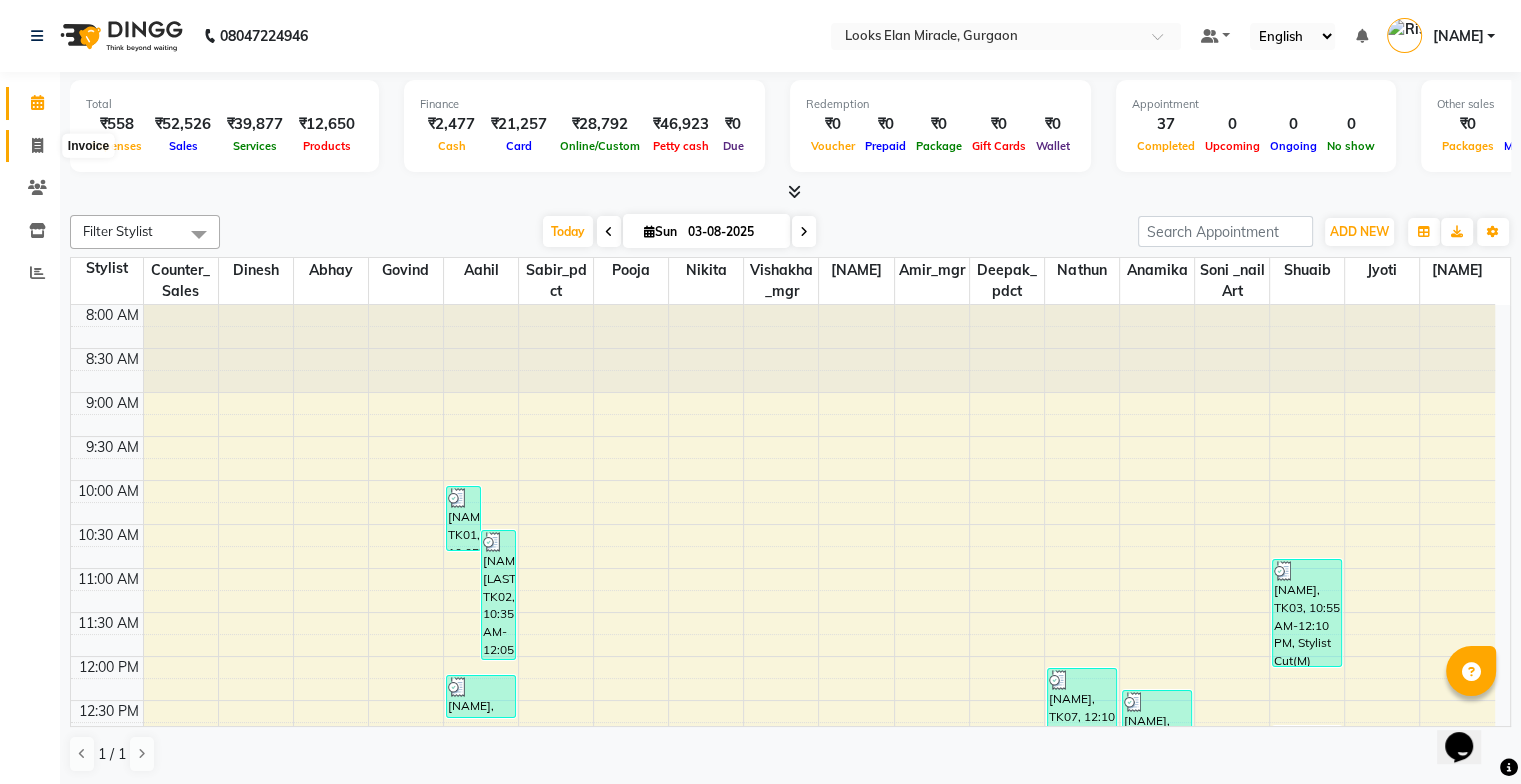 click 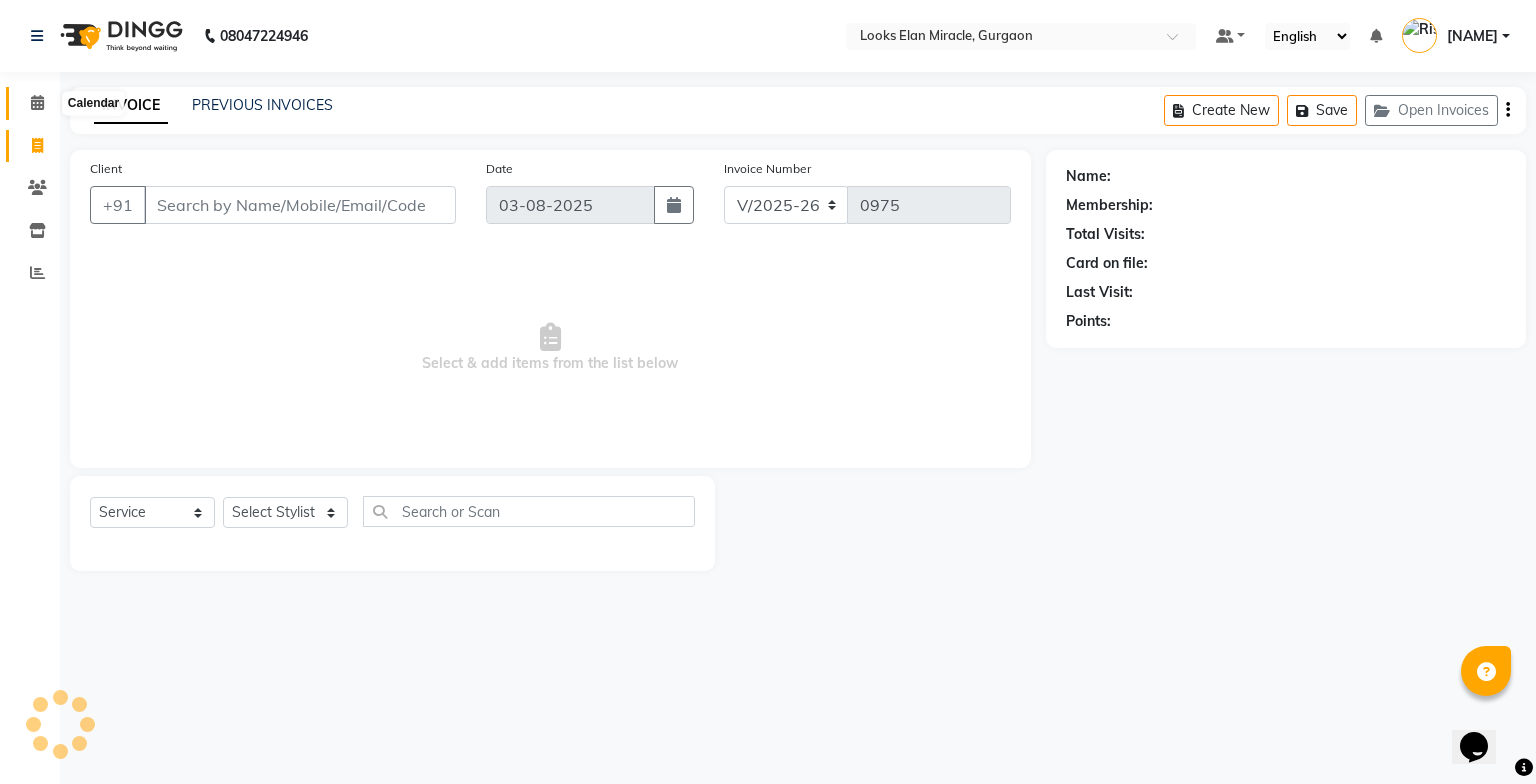 click 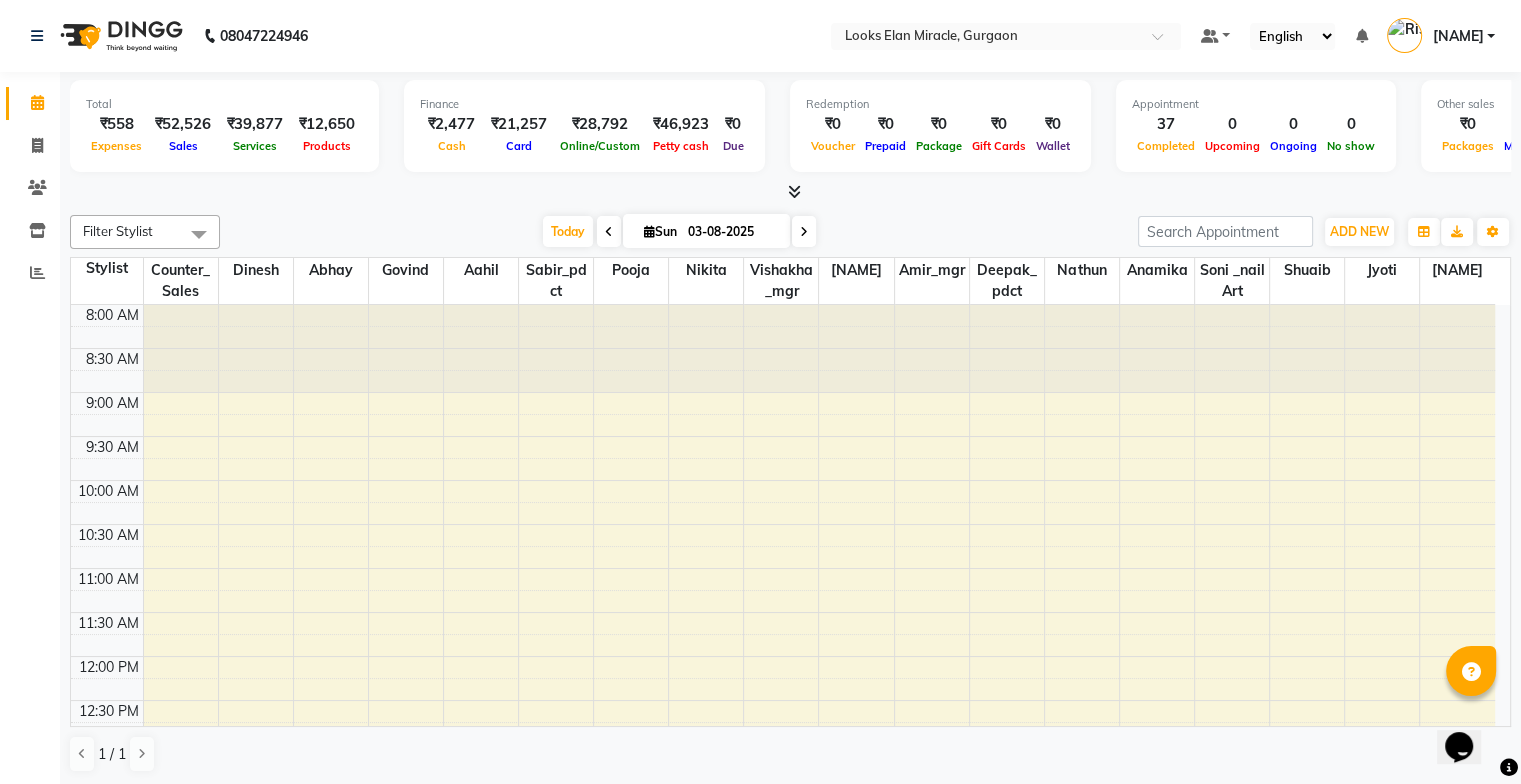 scroll, scrollTop: 0, scrollLeft: 0, axis: both 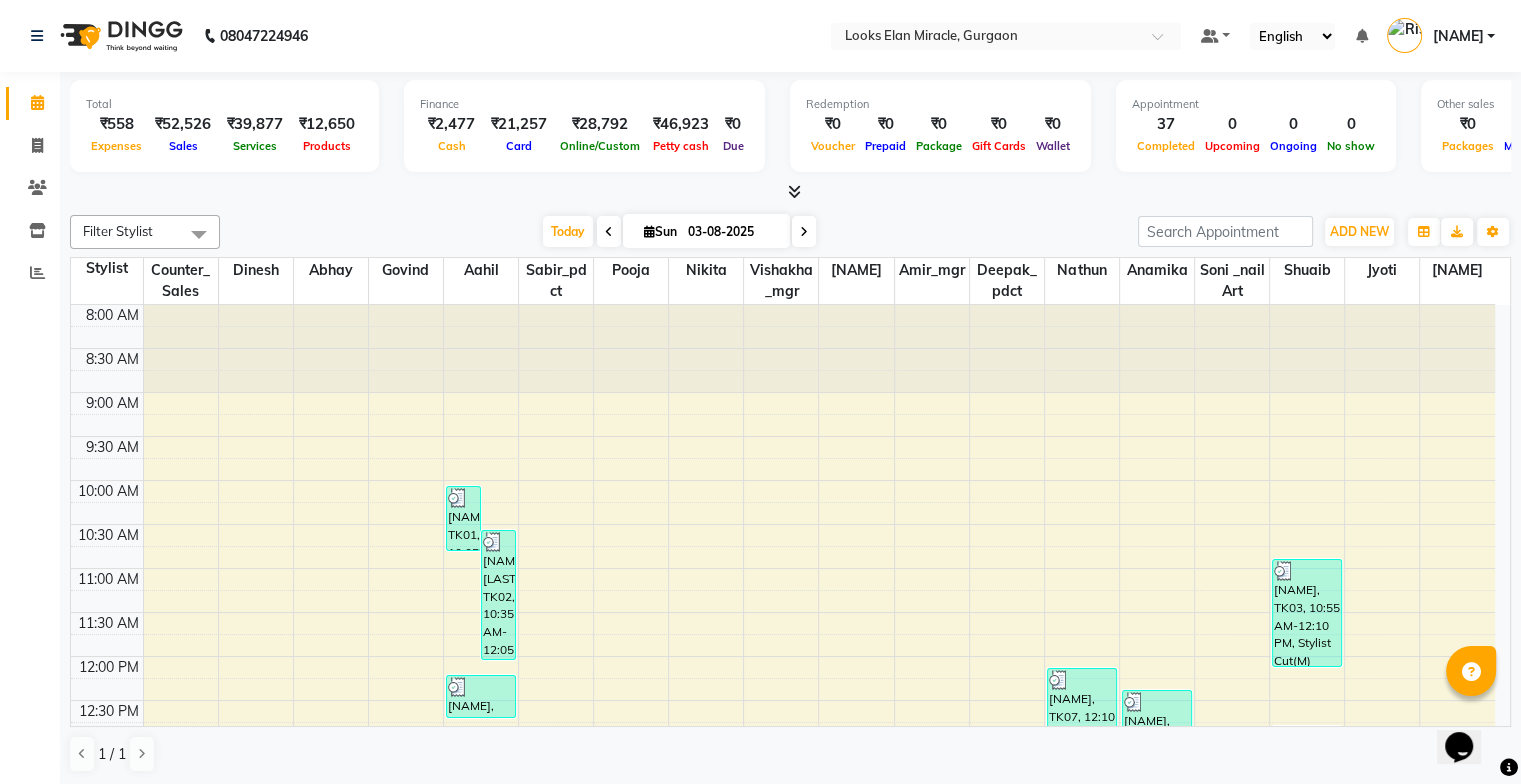 click on "Today  Sun 03-08-2025" at bounding box center [679, 232] 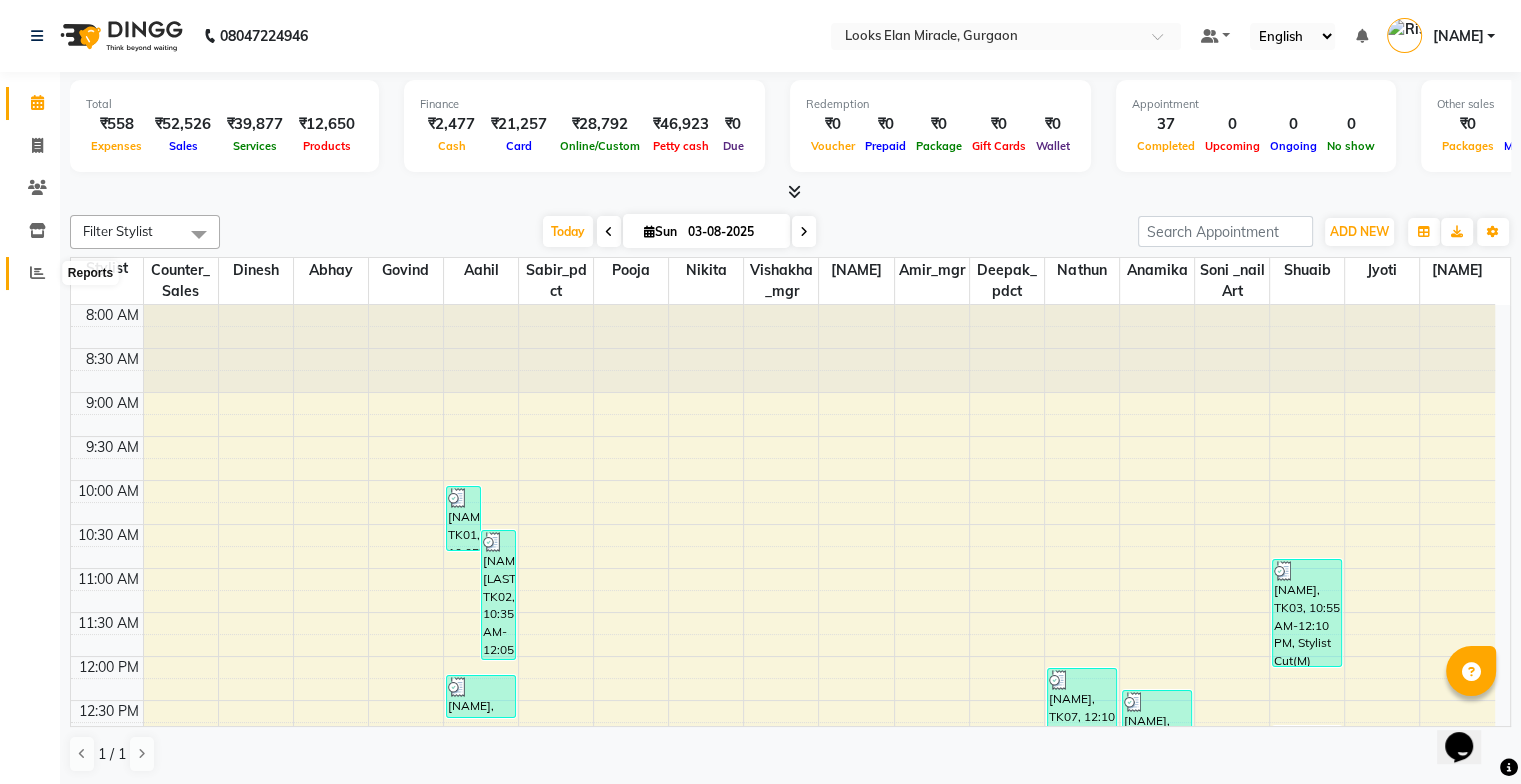 click 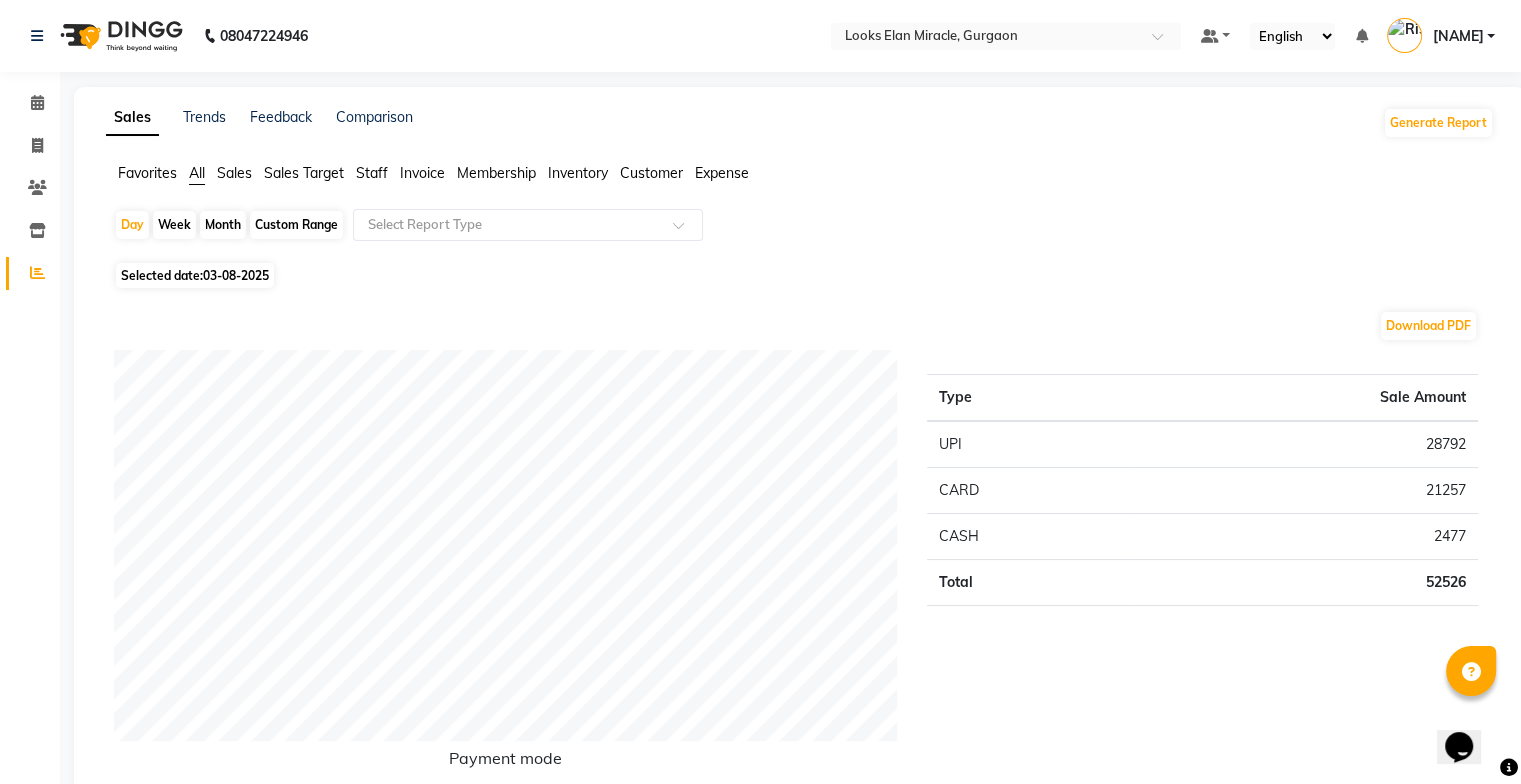 click on "Selected date:  03-08-2025" 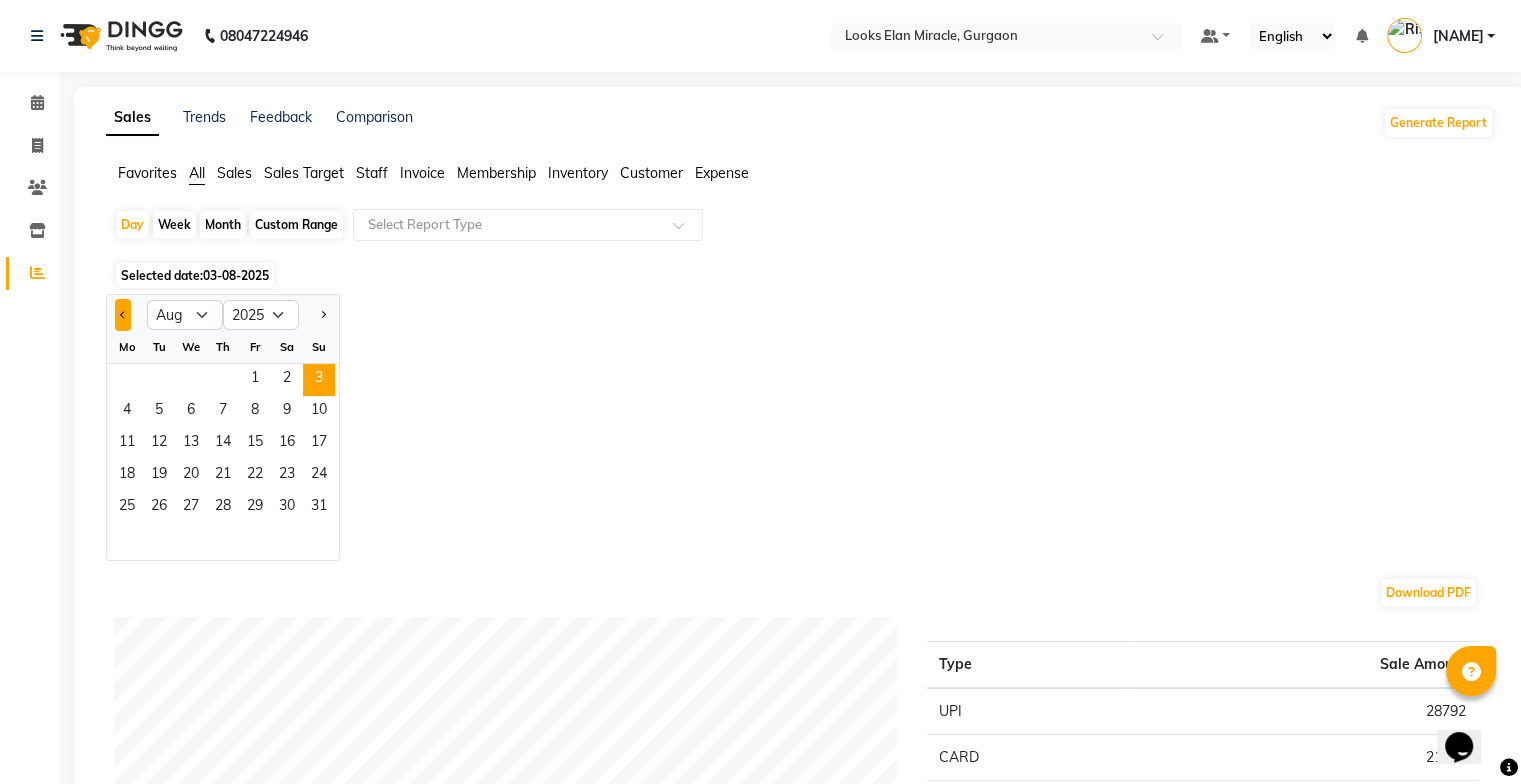 click 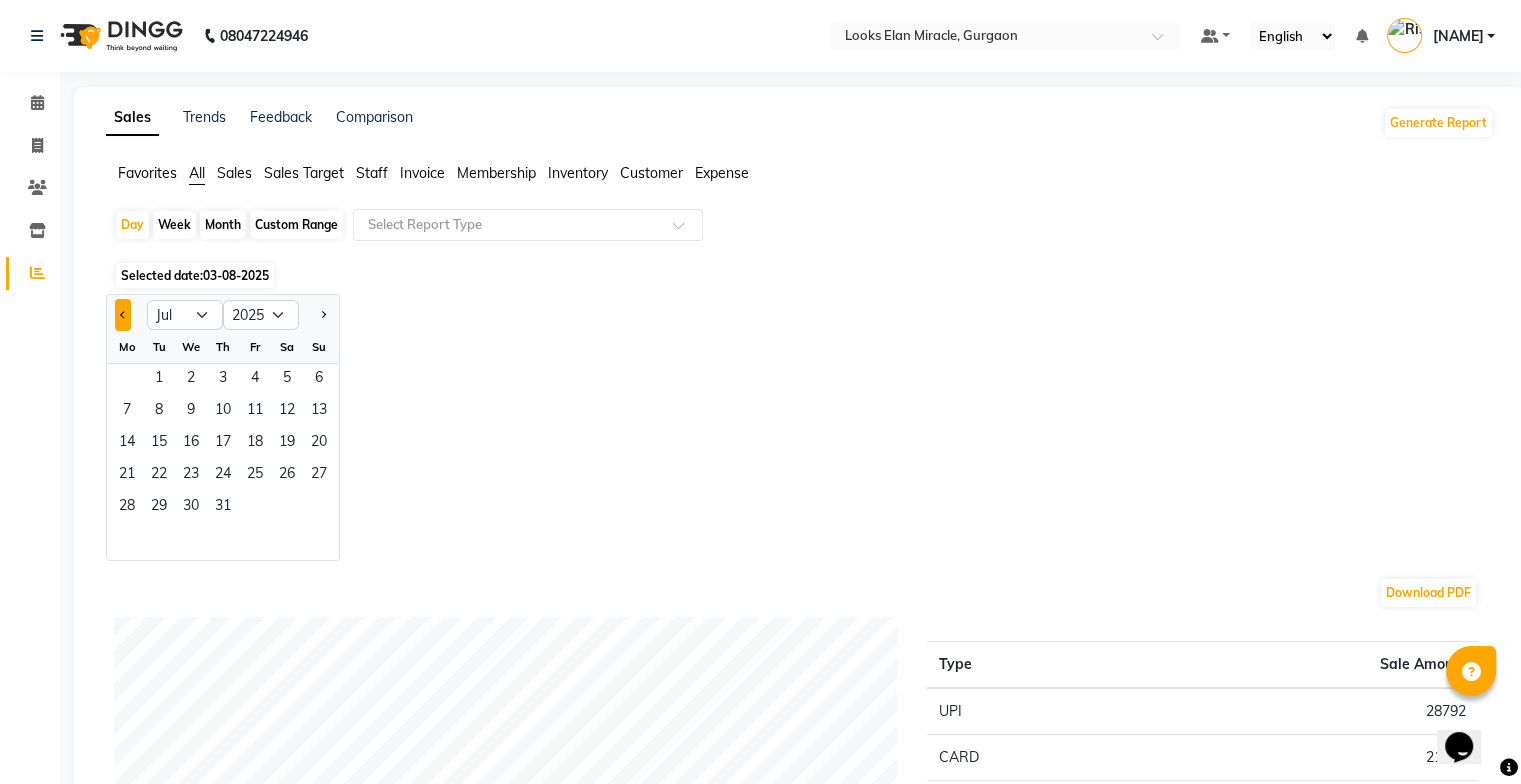 click 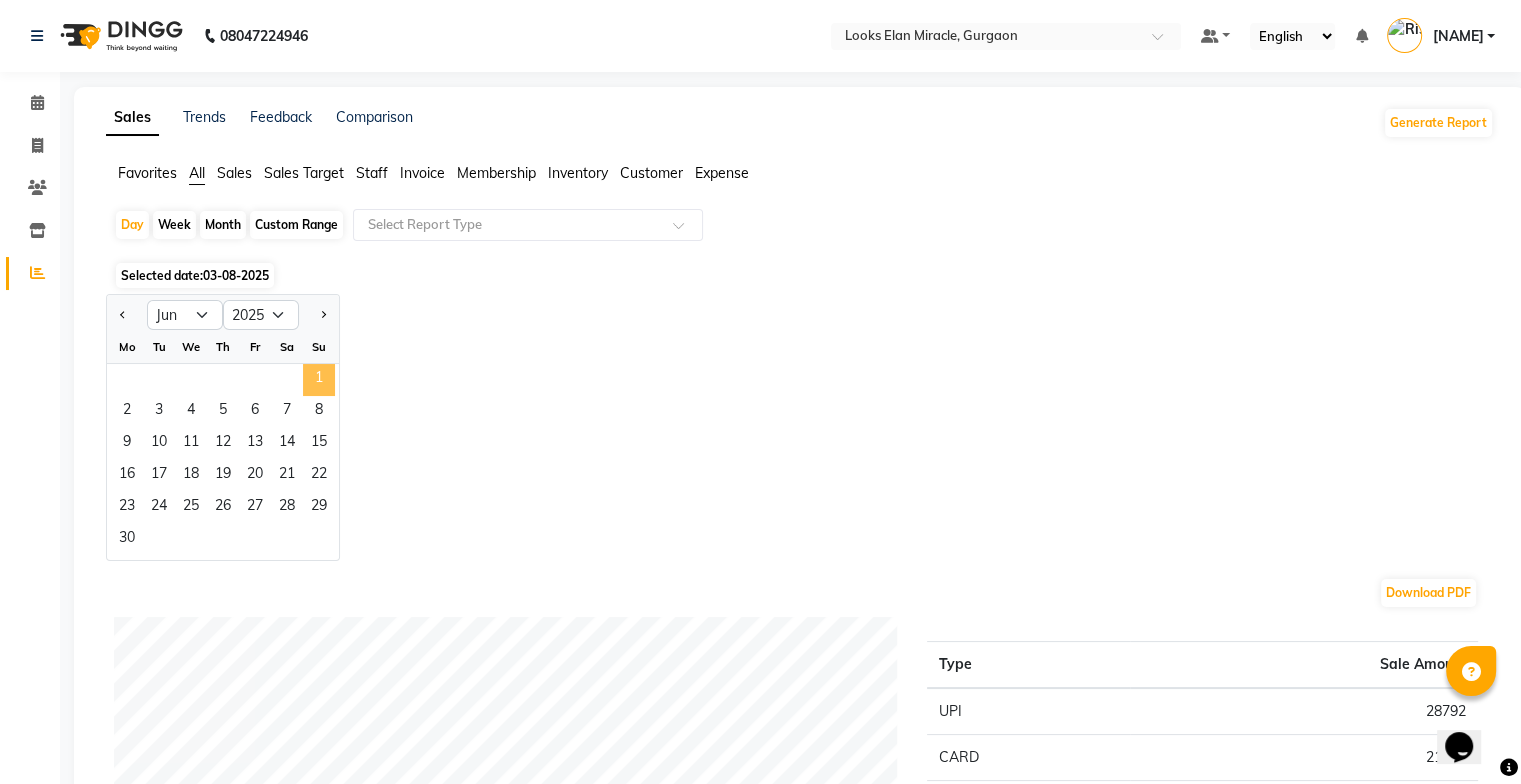 click on "1" 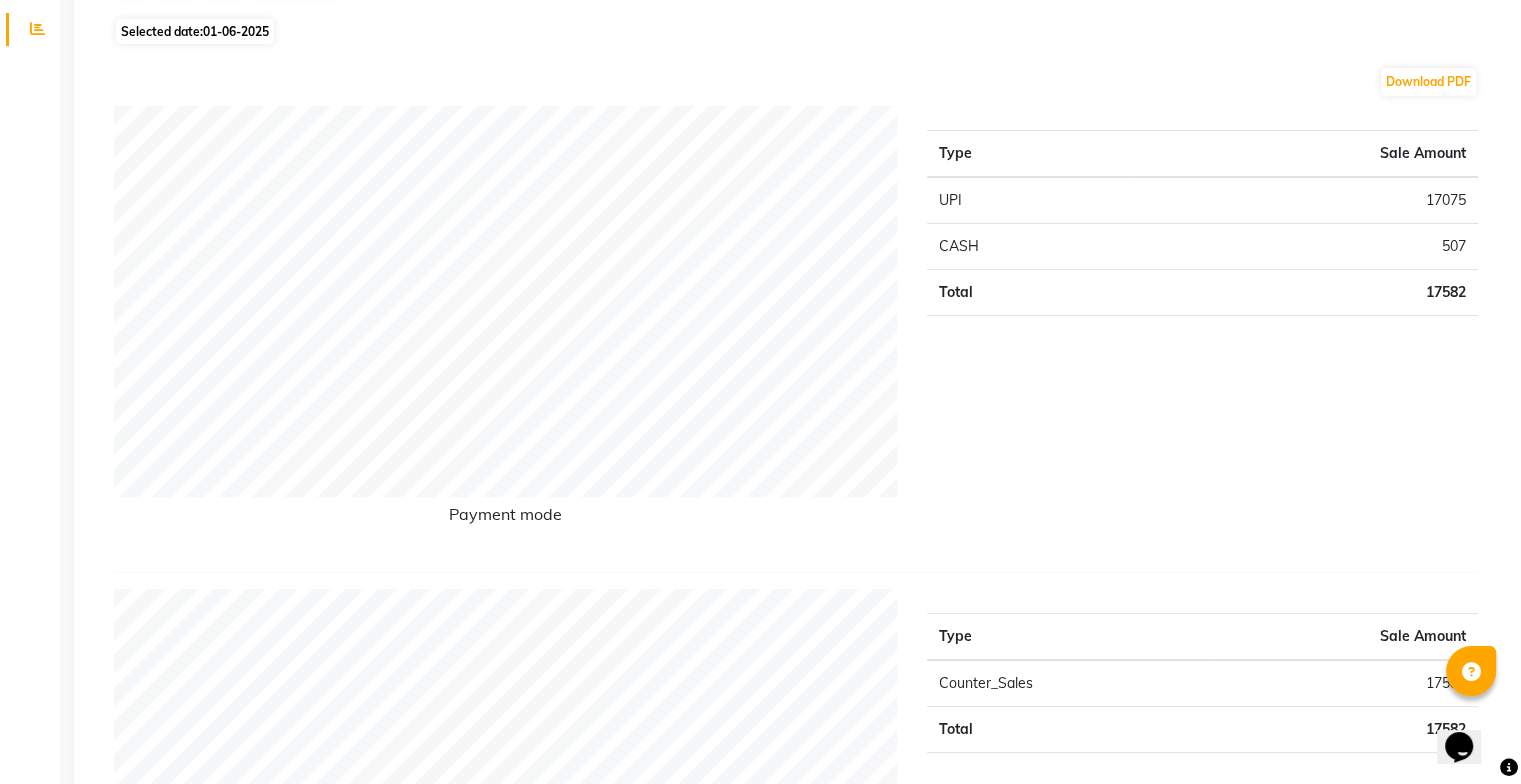 scroll, scrollTop: 0, scrollLeft: 0, axis: both 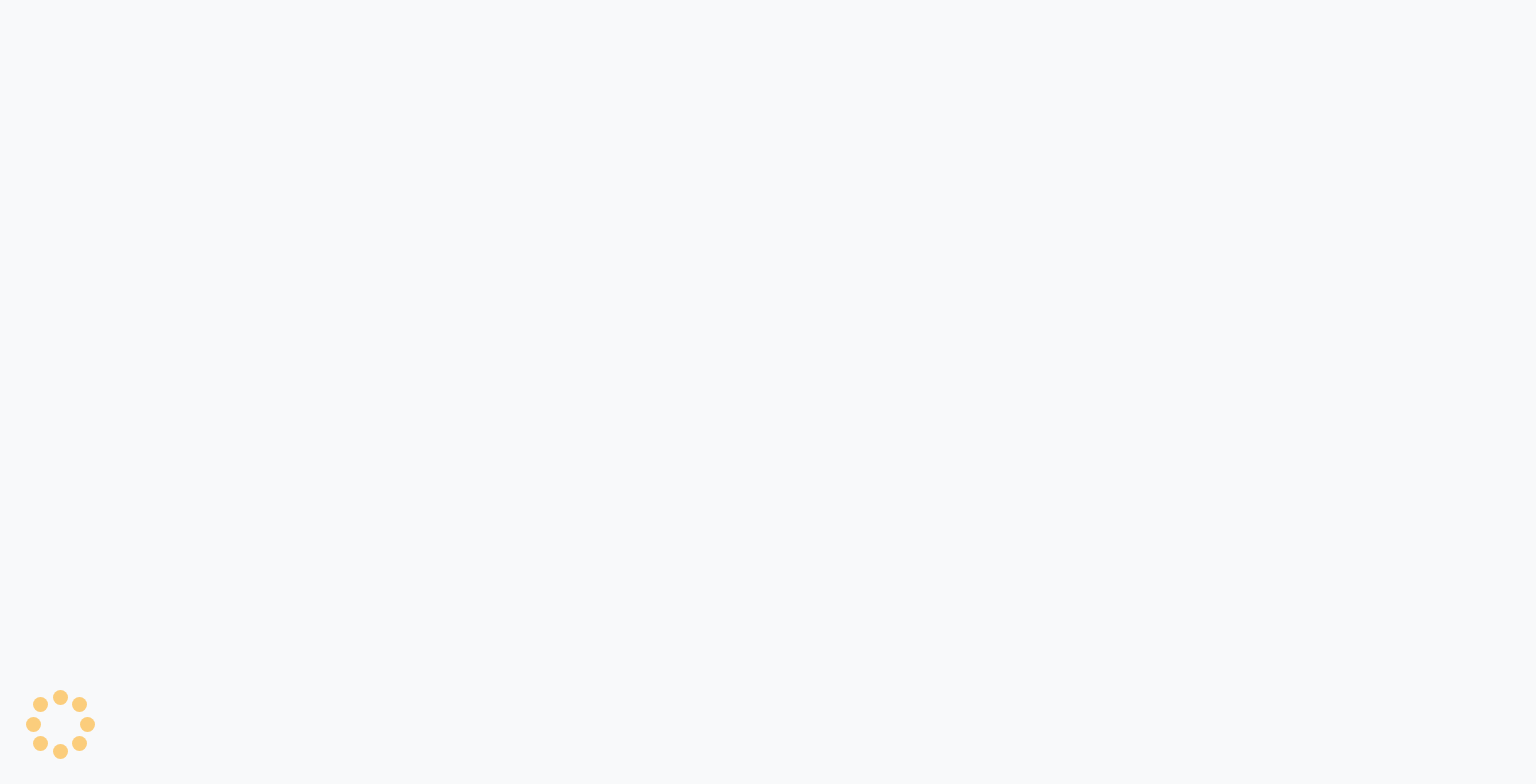 select on "service" 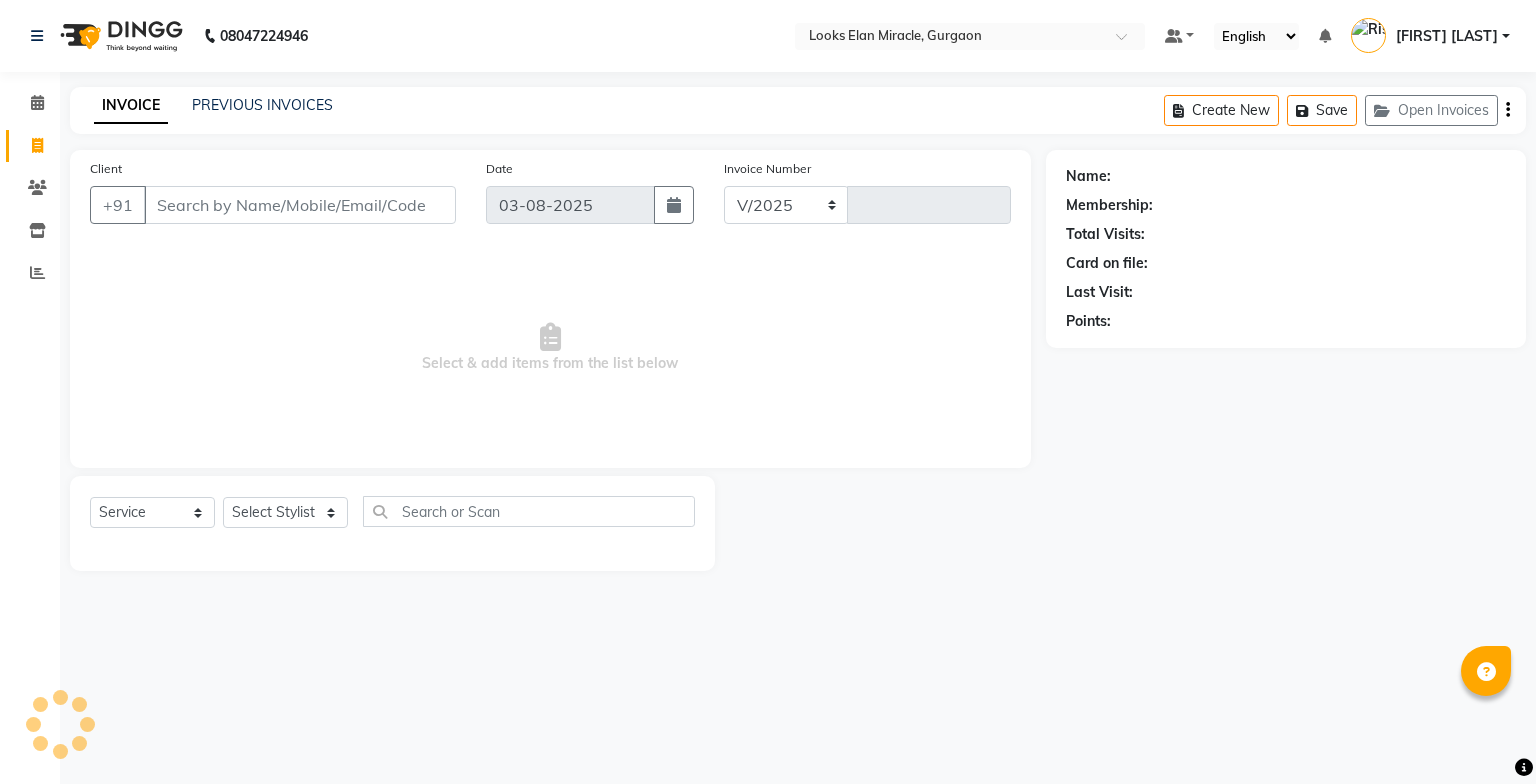 select on "8452" 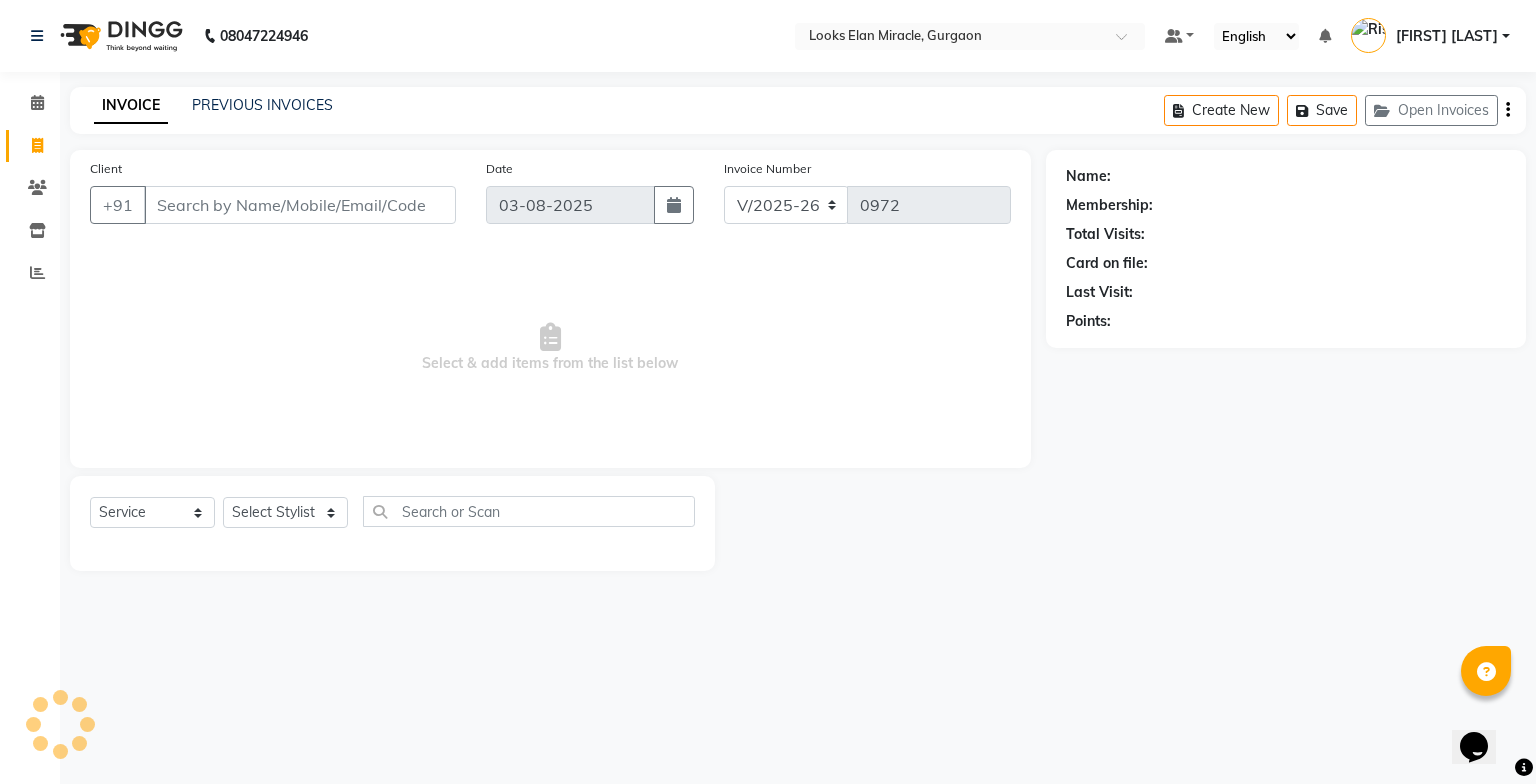 scroll, scrollTop: 0, scrollLeft: 0, axis: both 